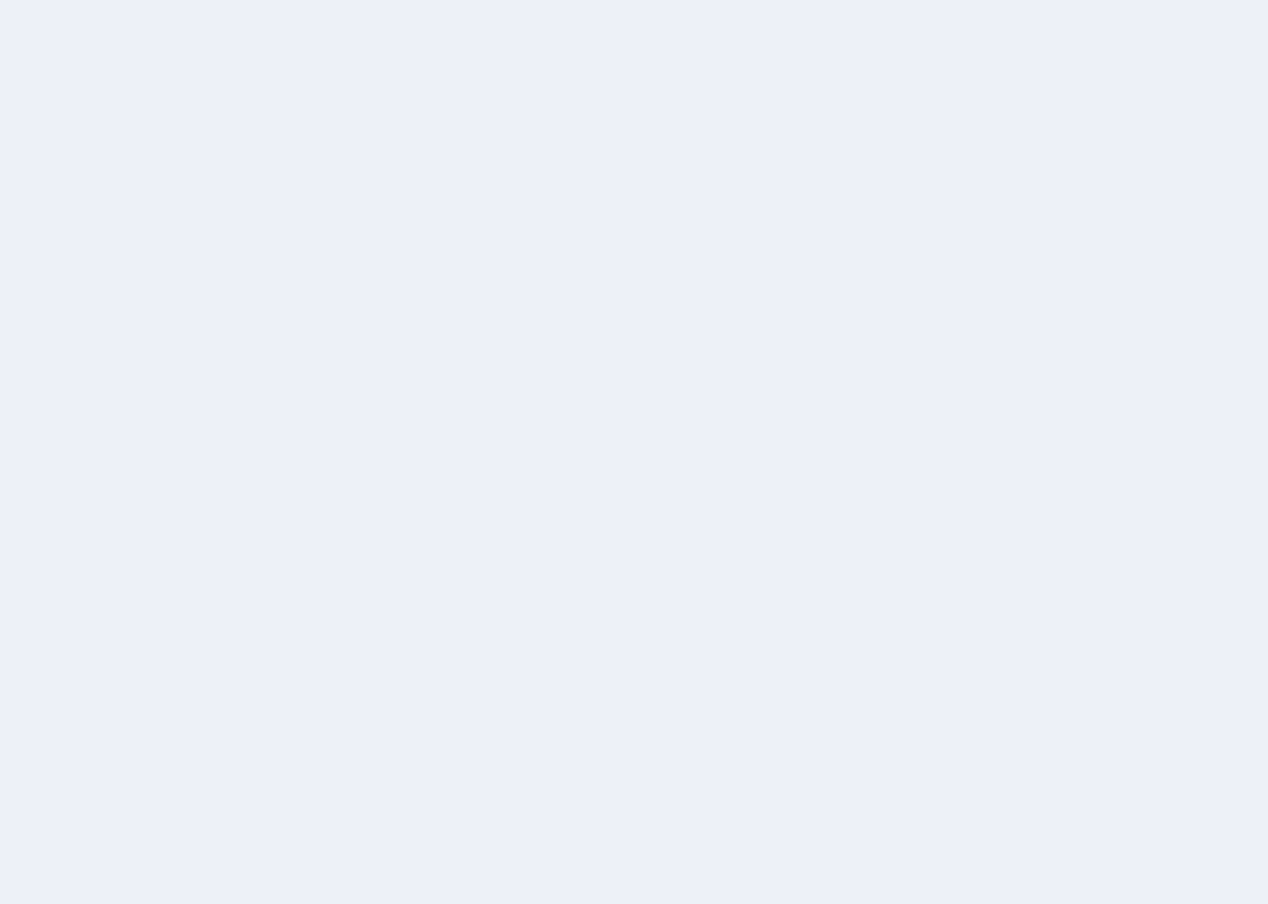 scroll, scrollTop: 0, scrollLeft: 0, axis: both 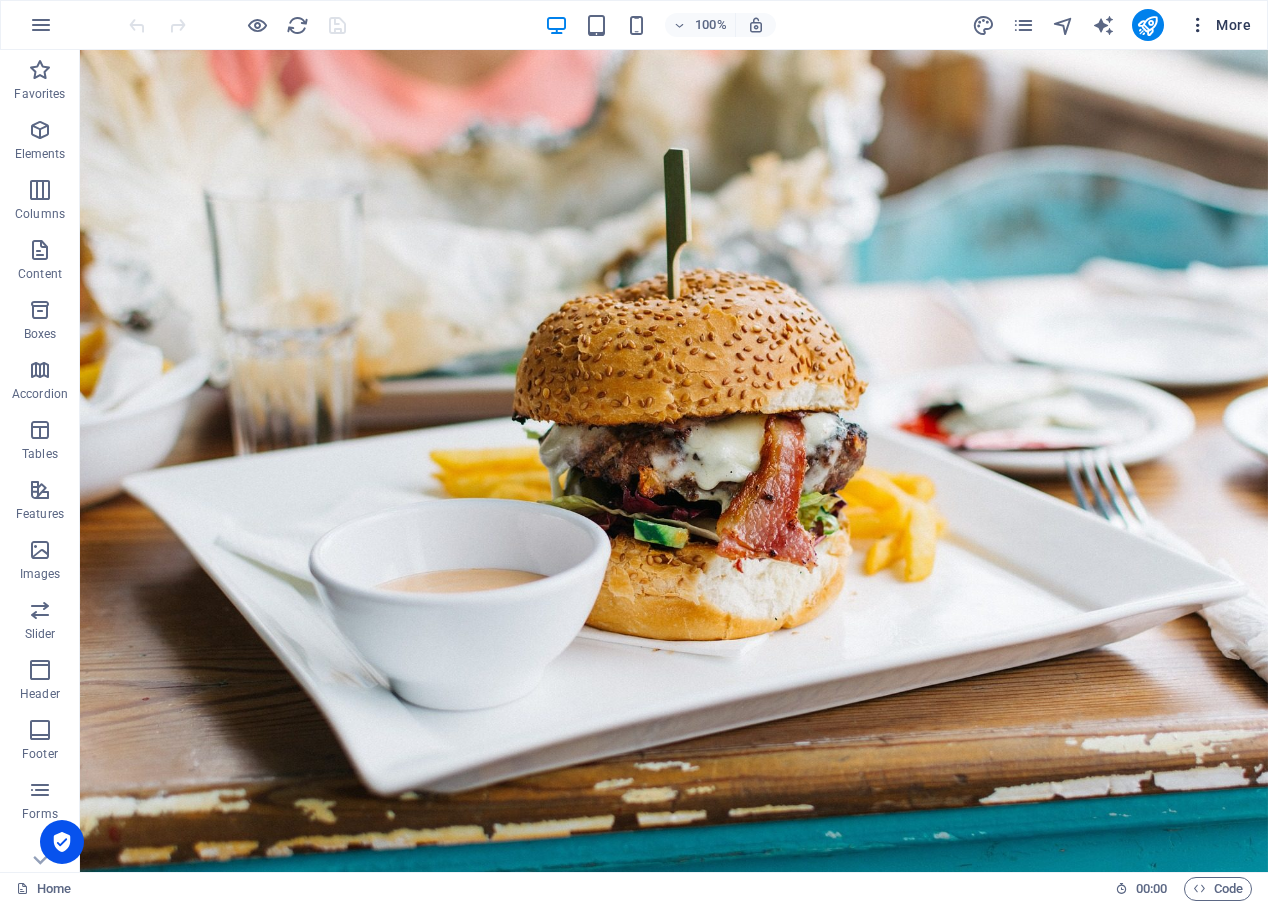 click on "More" at bounding box center [1219, 25] 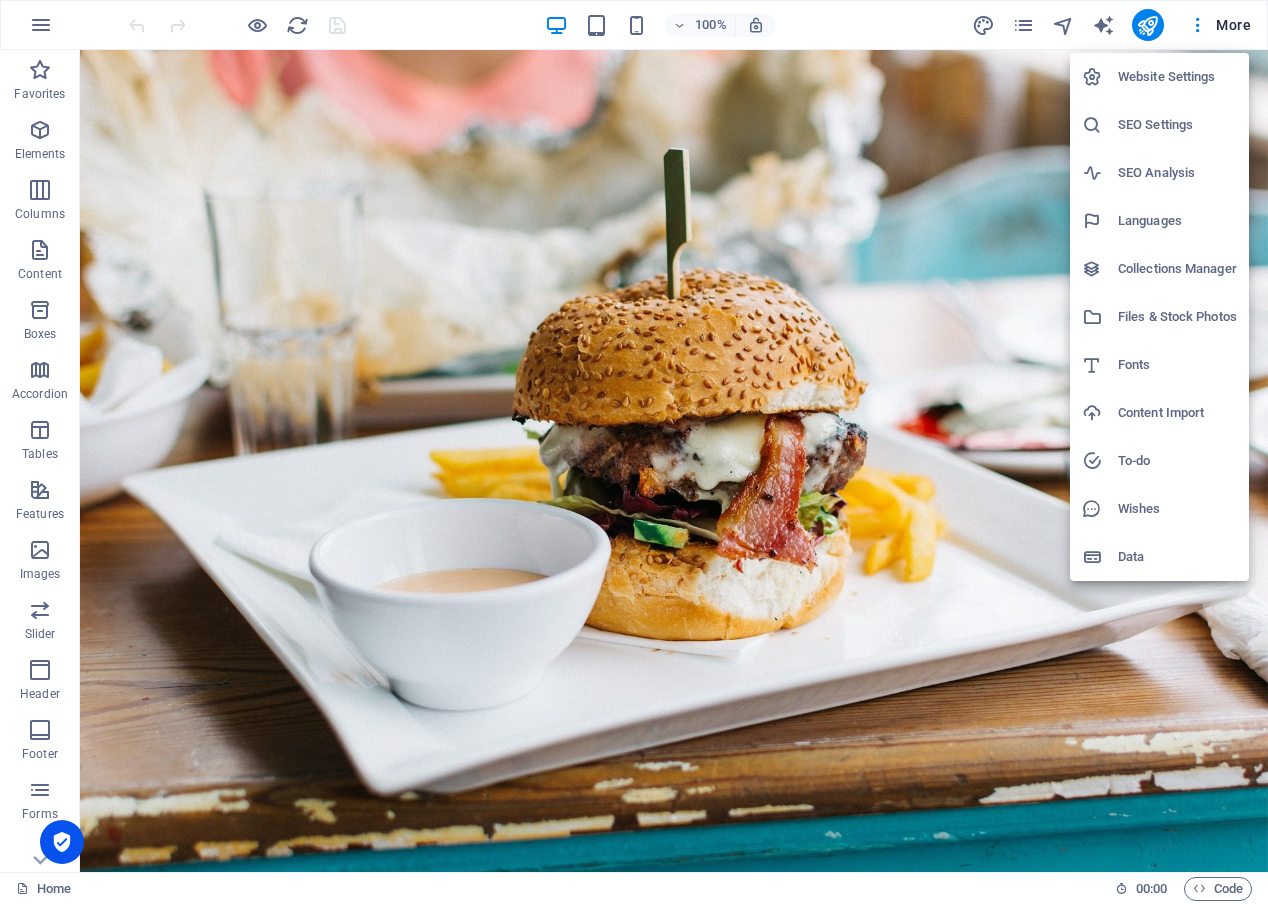 click on "Website Settings" at bounding box center (1177, 77) 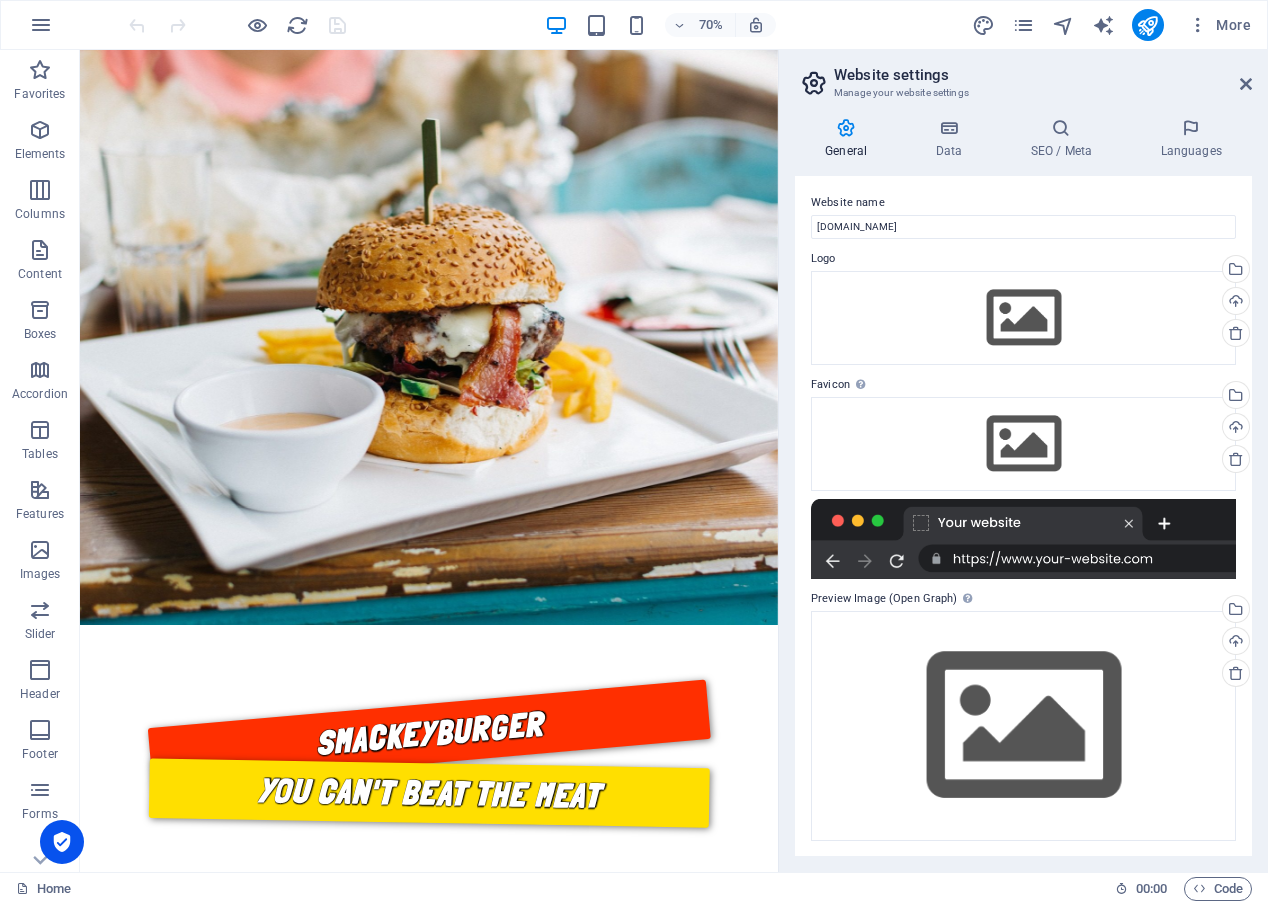 scroll, scrollTop: 0, scrollLeft: 0, axis: both 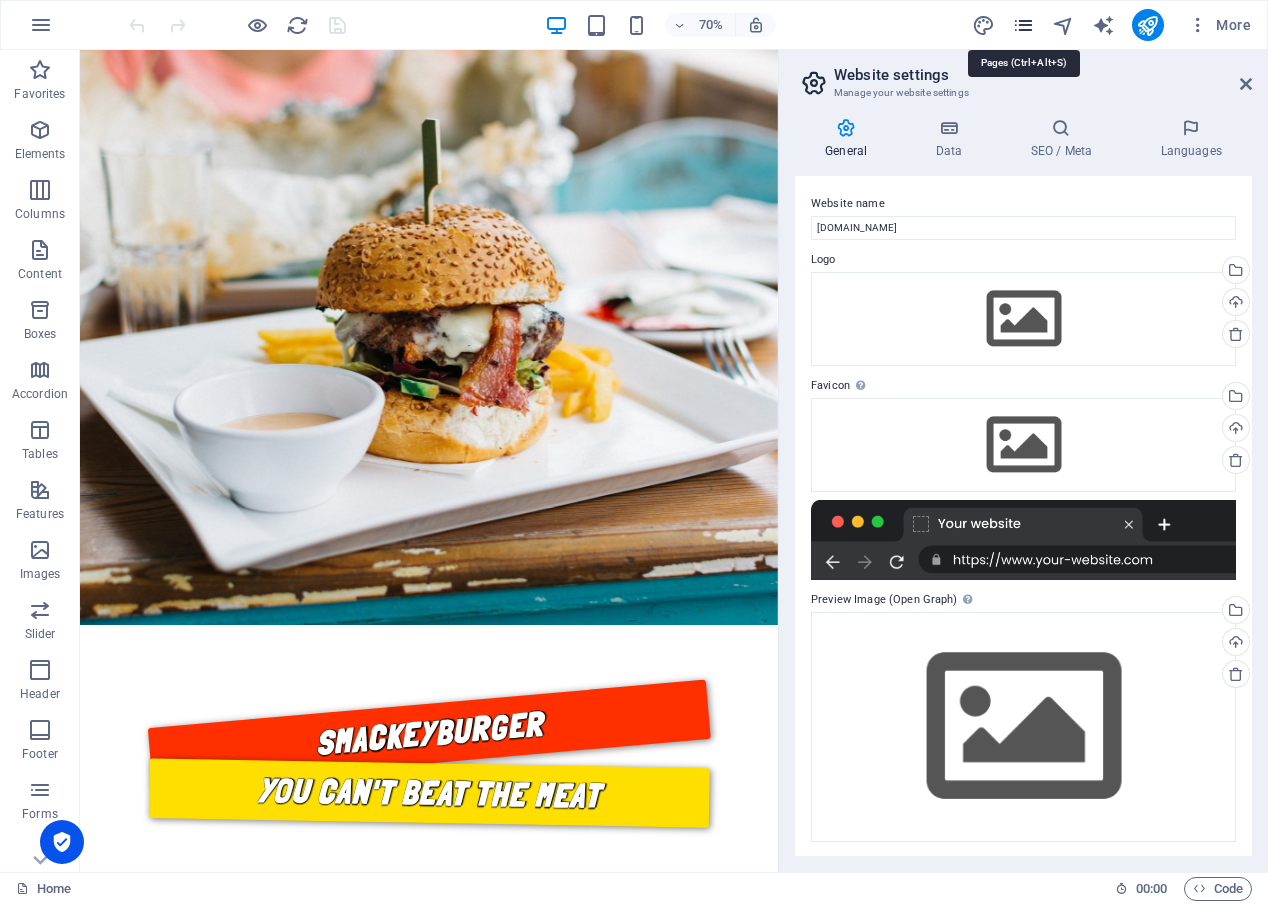 click at bounding box center [1023, 25] 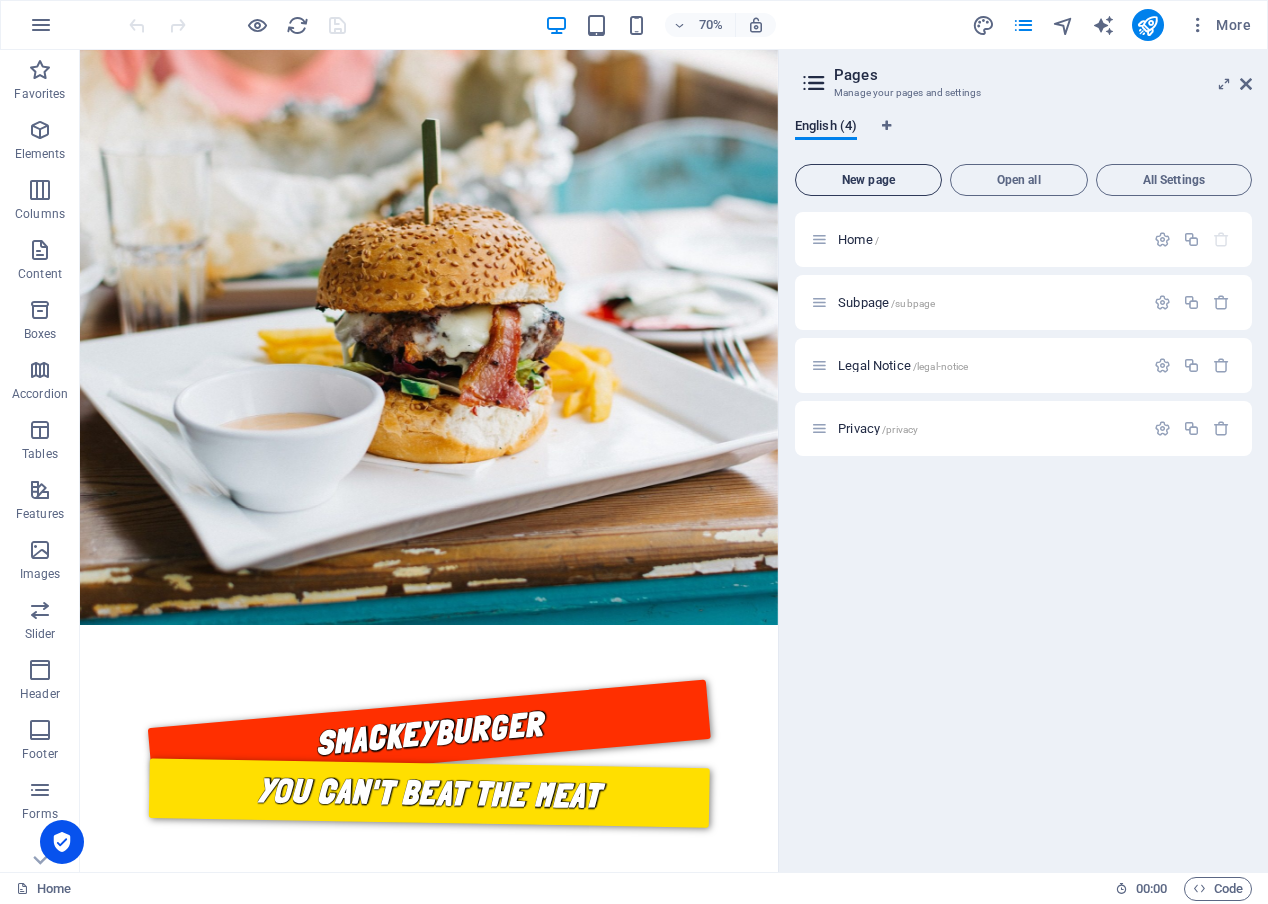 click on "New page" at bounding box center [868, 180] 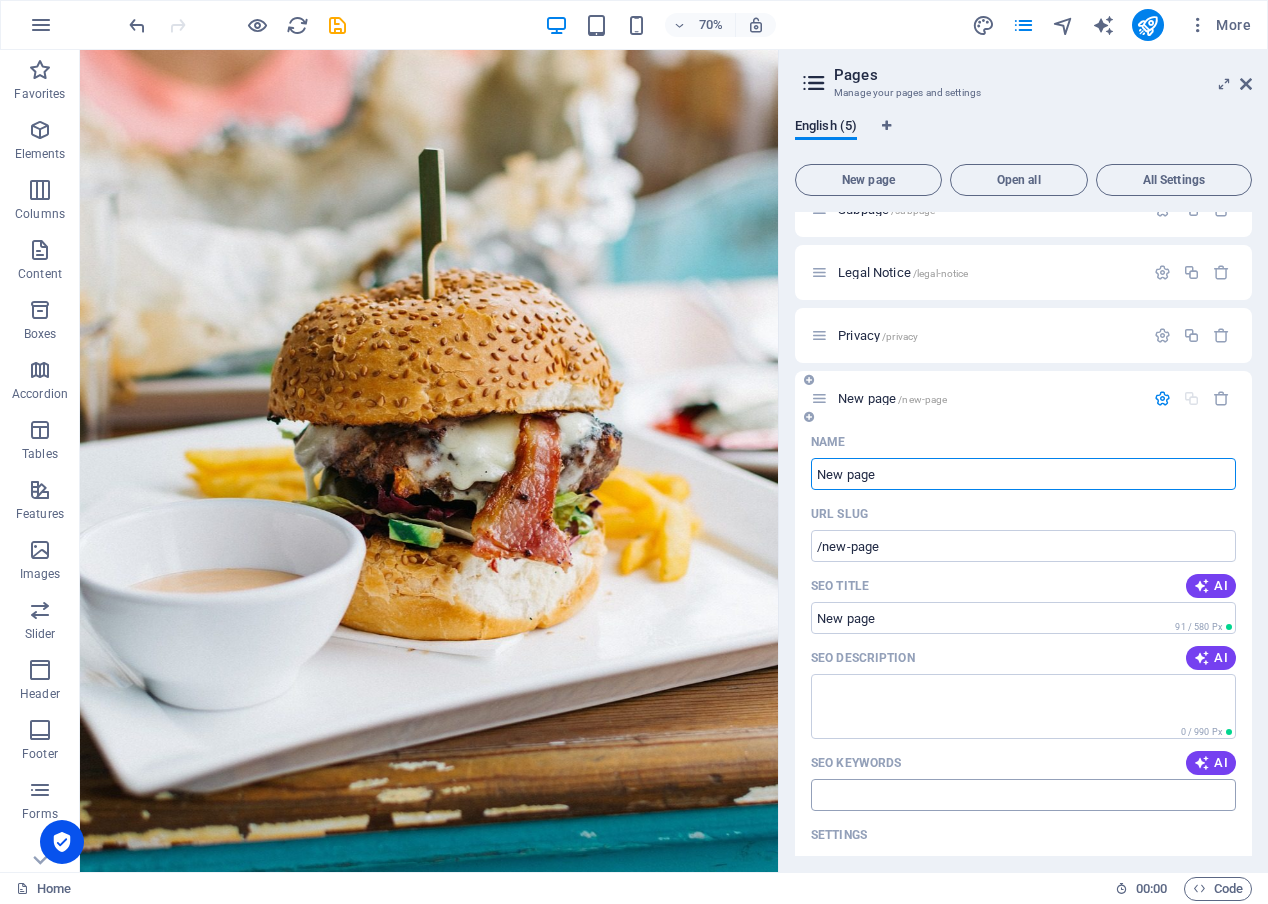 scroll, scrollTop: 200, scrollLeft: 0, axis: vertical 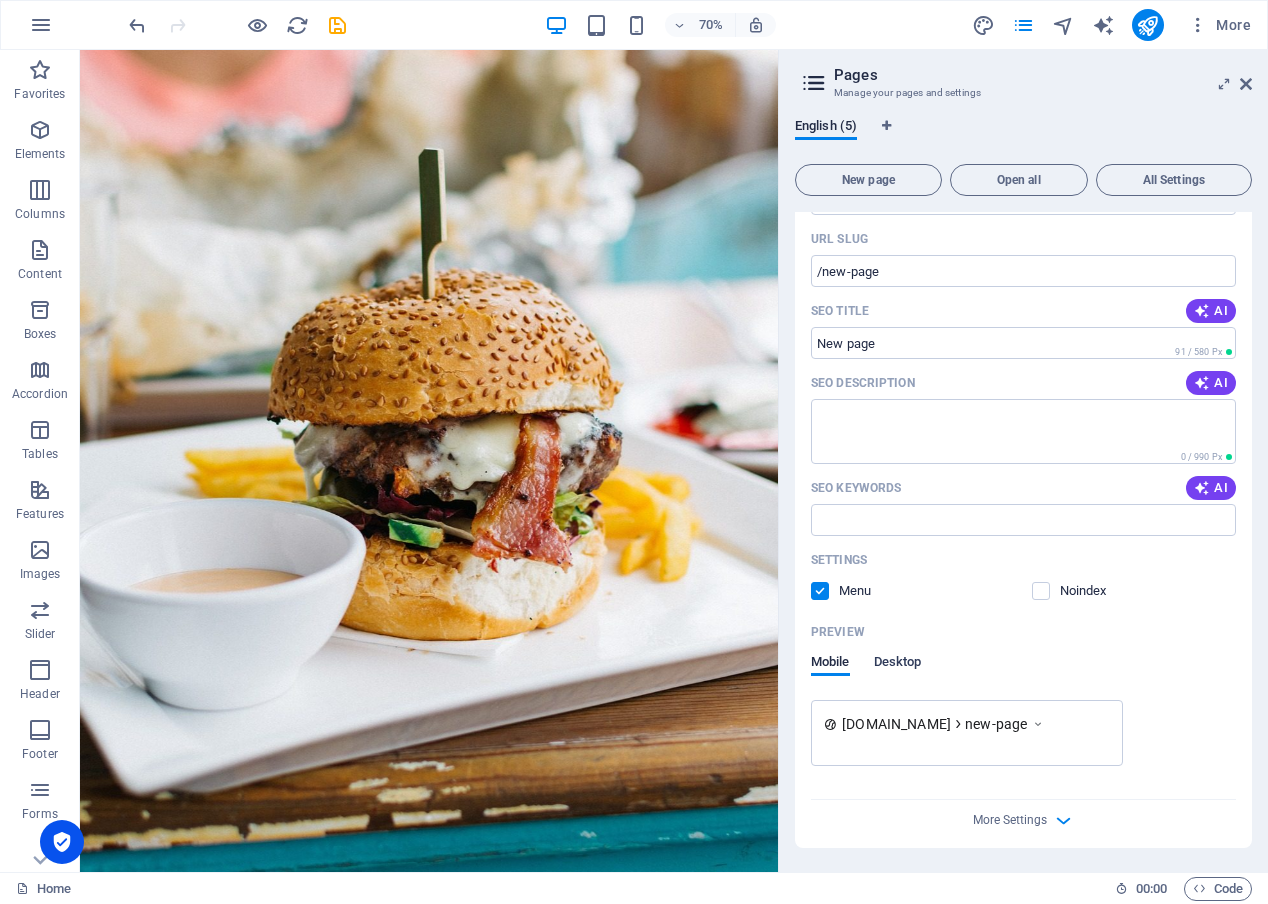 click on "Desktop" at bounding box center [898, 664] 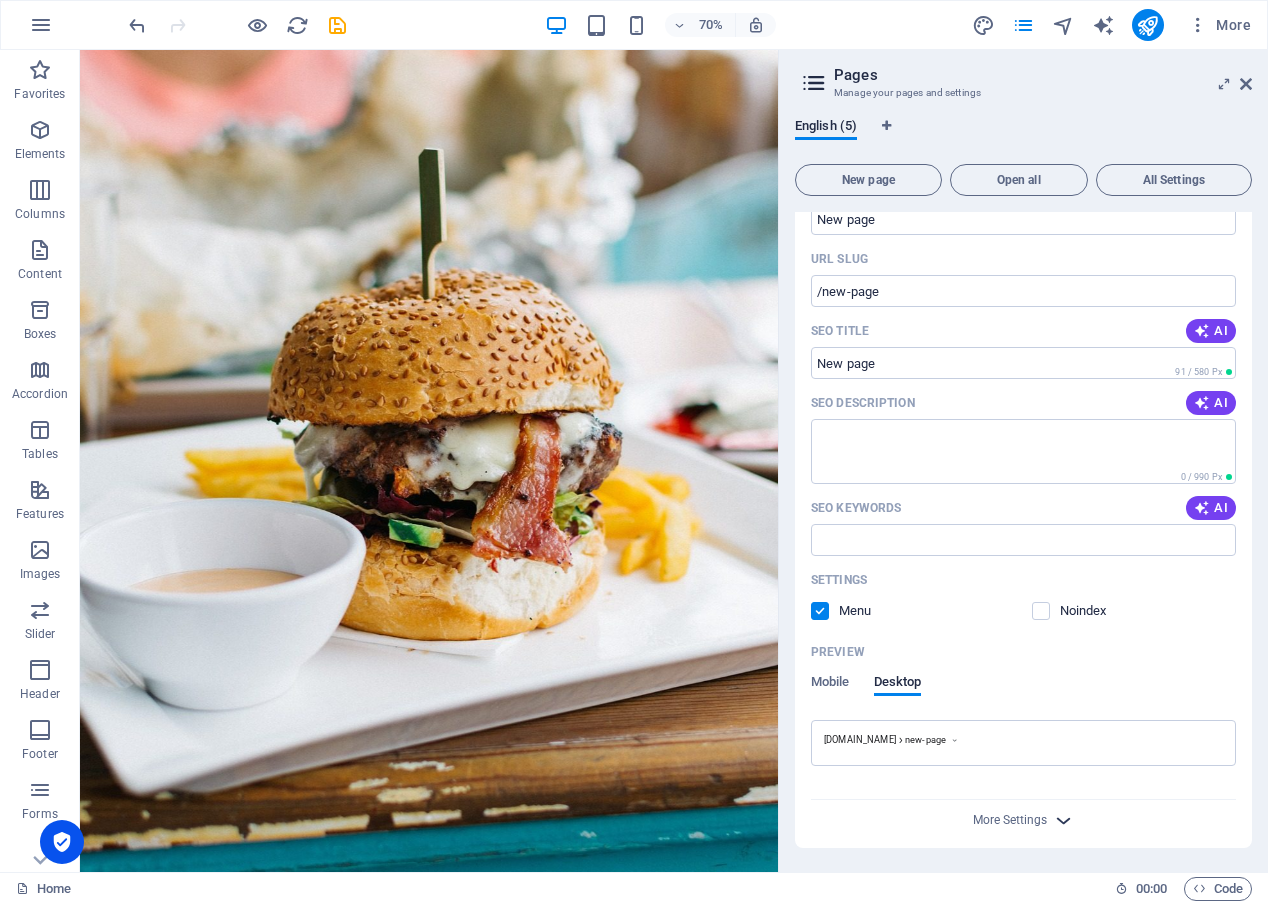 click at bounding box center (1063, 820) 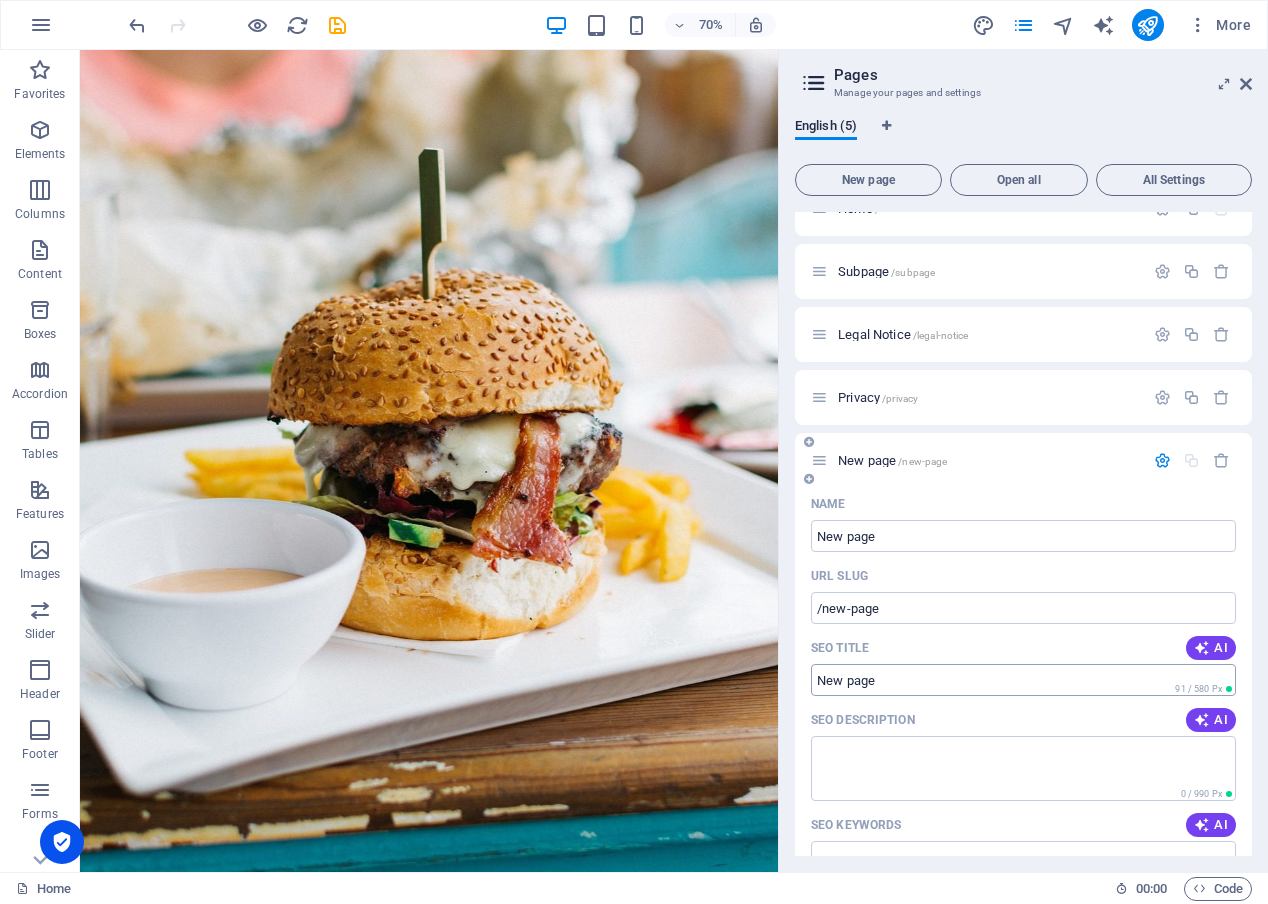 scroll, scrollTop: 0, scrollLeft: 0, axis: both 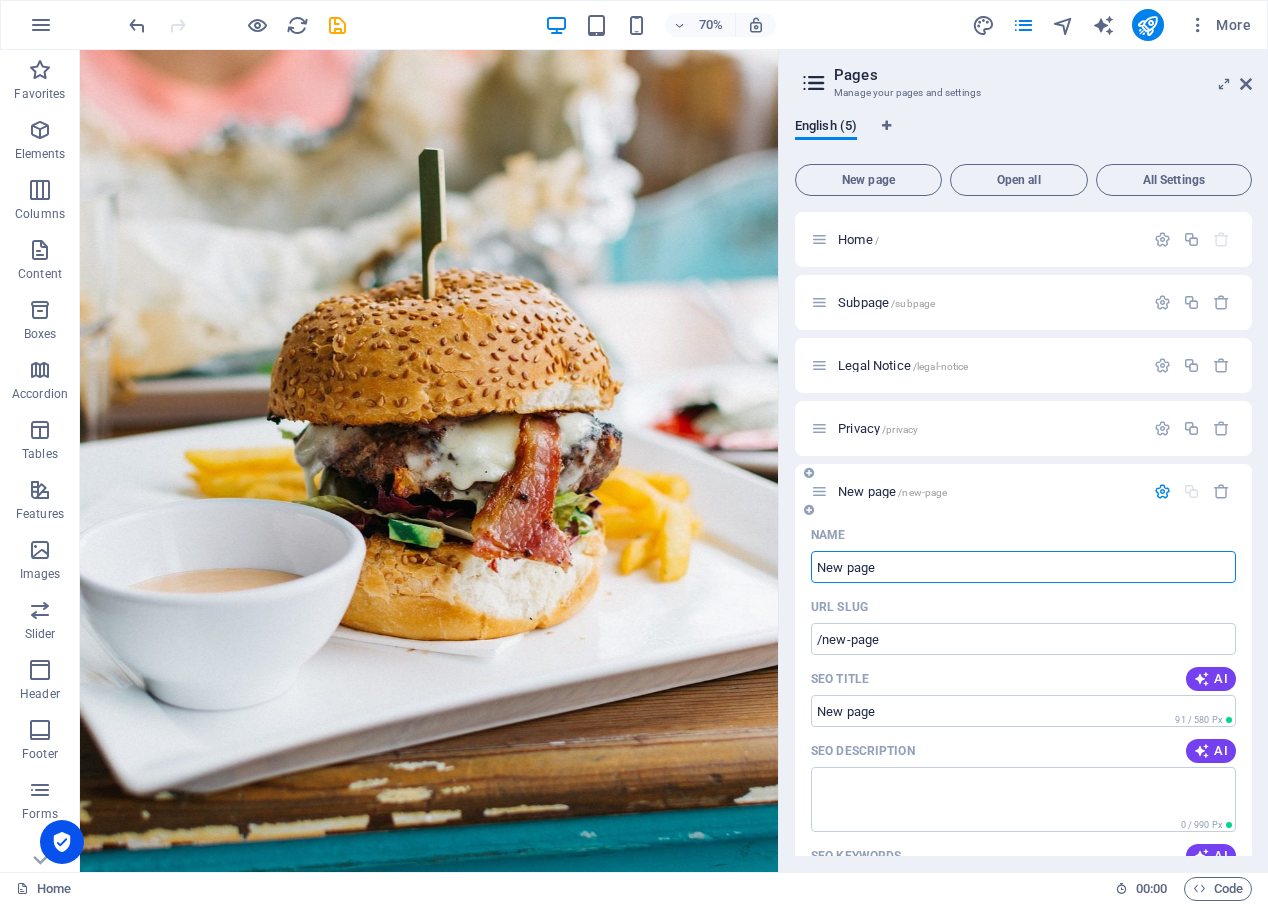 click on "New page" at bounding box center (1023, 567) 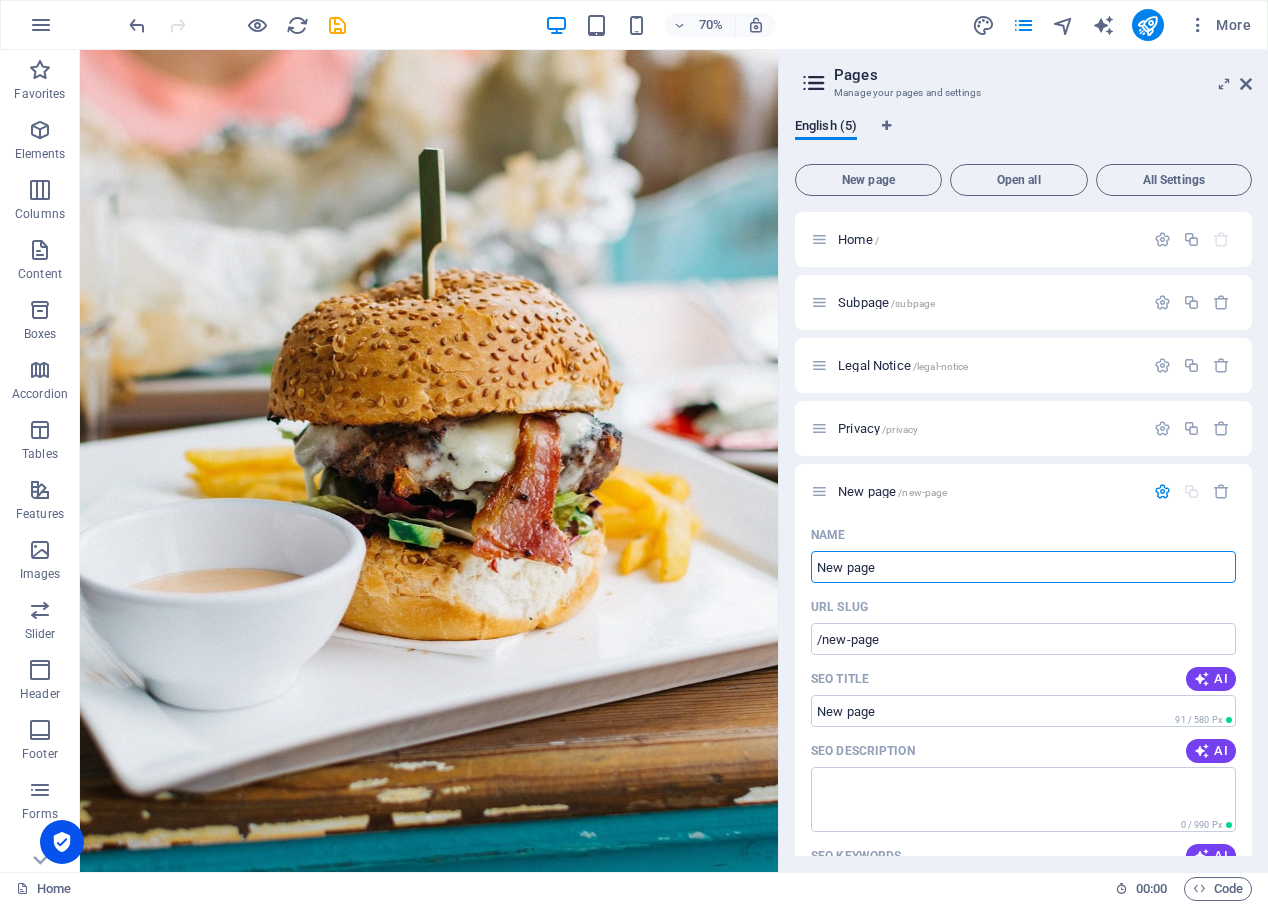drag, startPoint x: 1011, startPoint y: 622, endPoint x: 1020, endPoint y: 772, distance: 150.26976 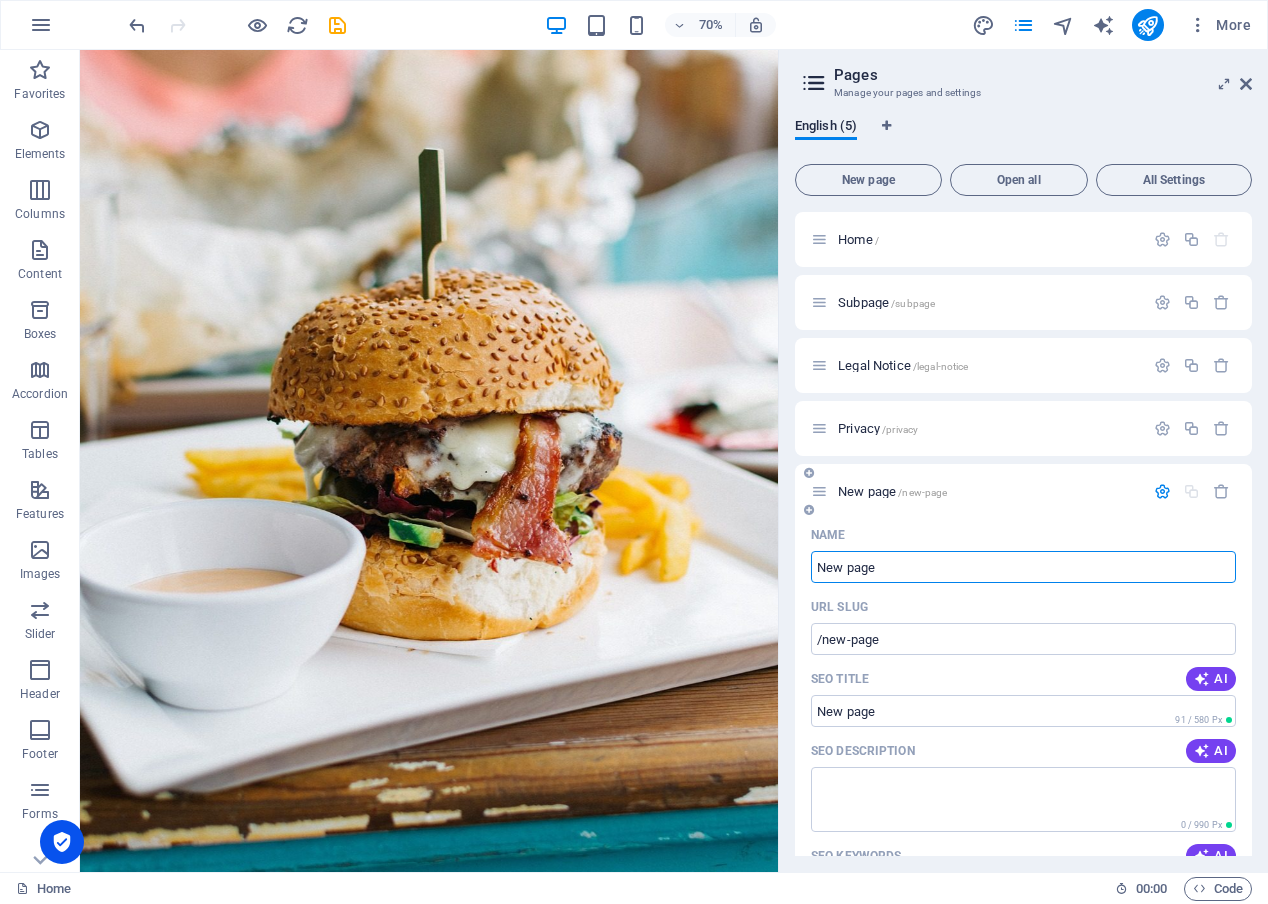 click on "New page" at bounding box center [1023, 567] 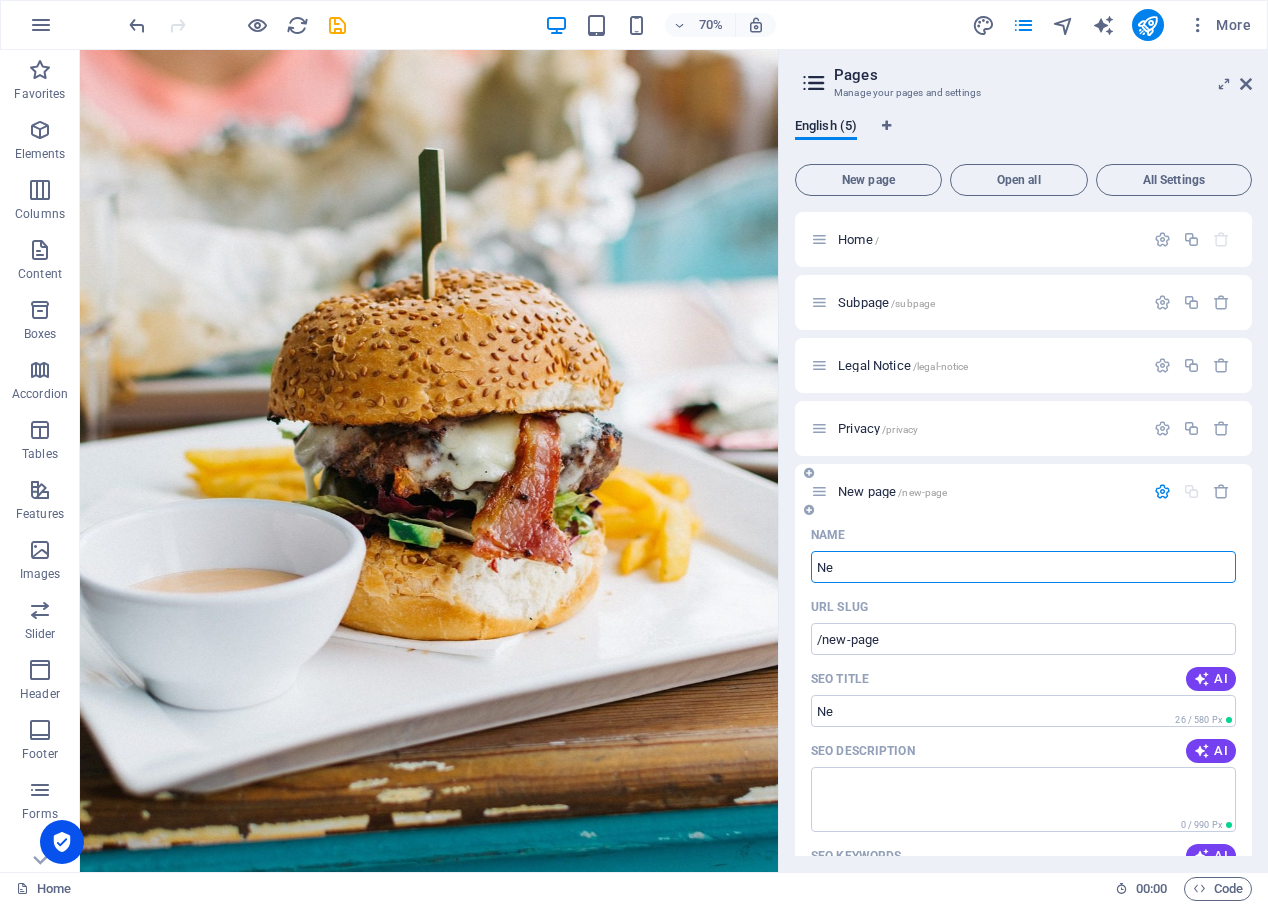 type on "N" 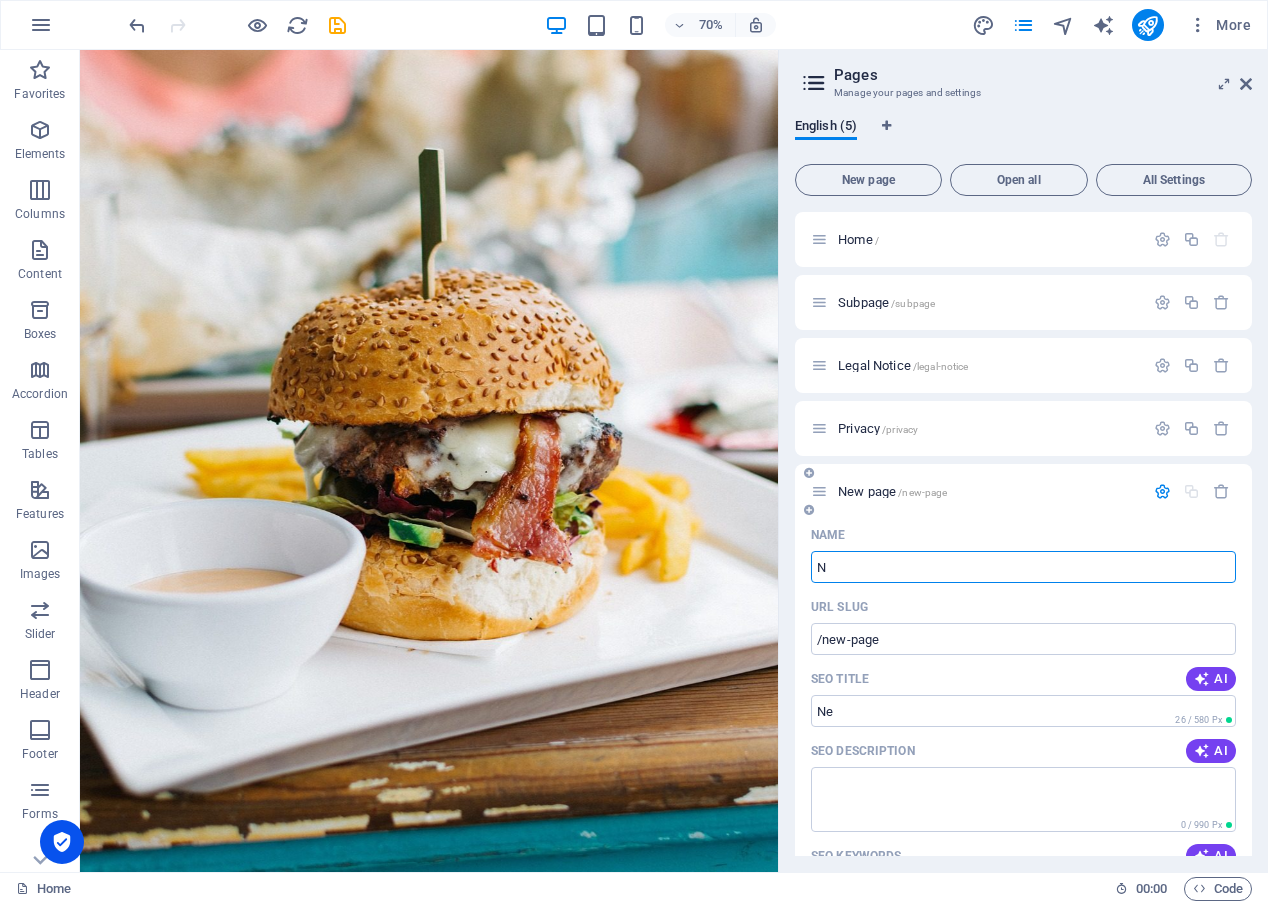 type on "/ne" 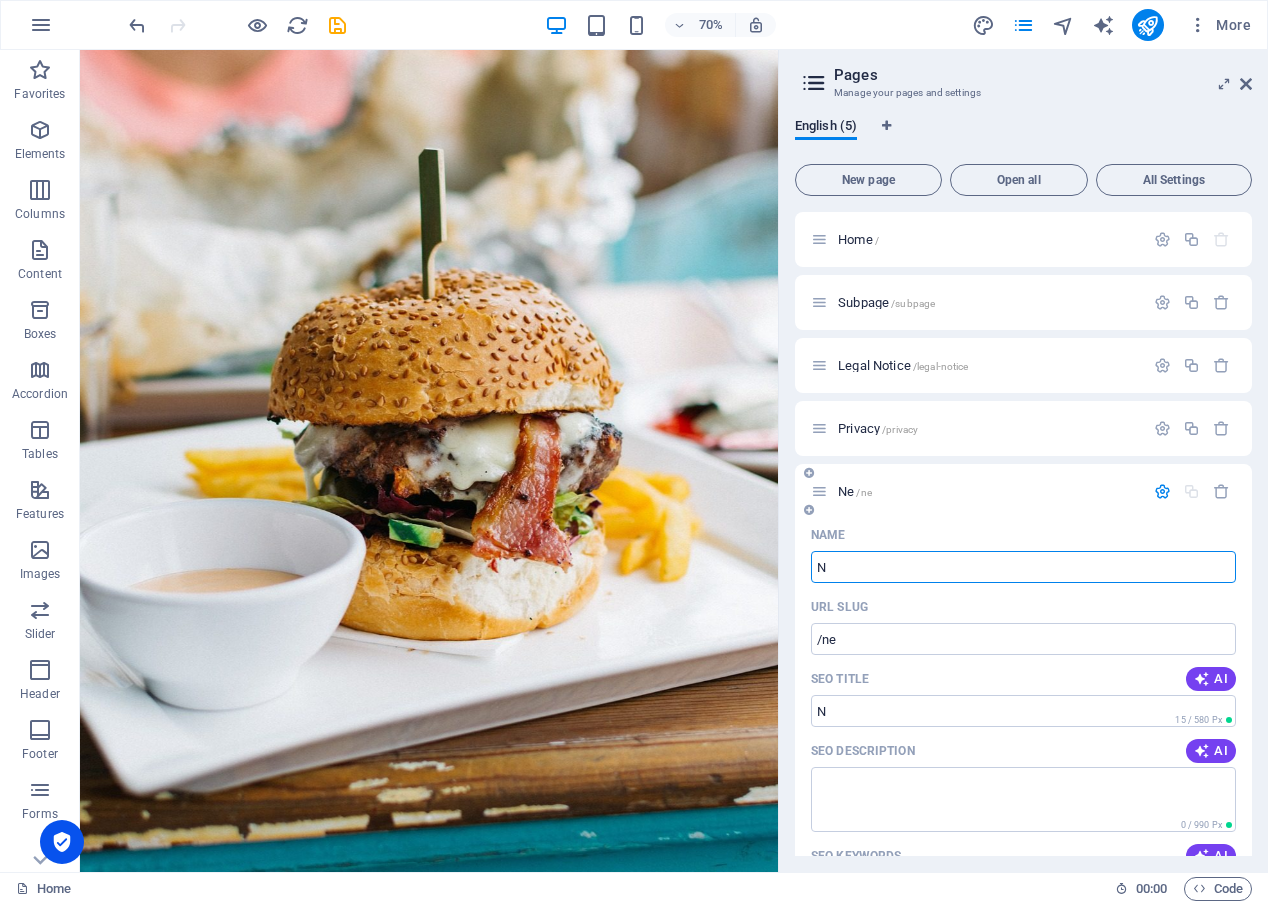 type on "N" 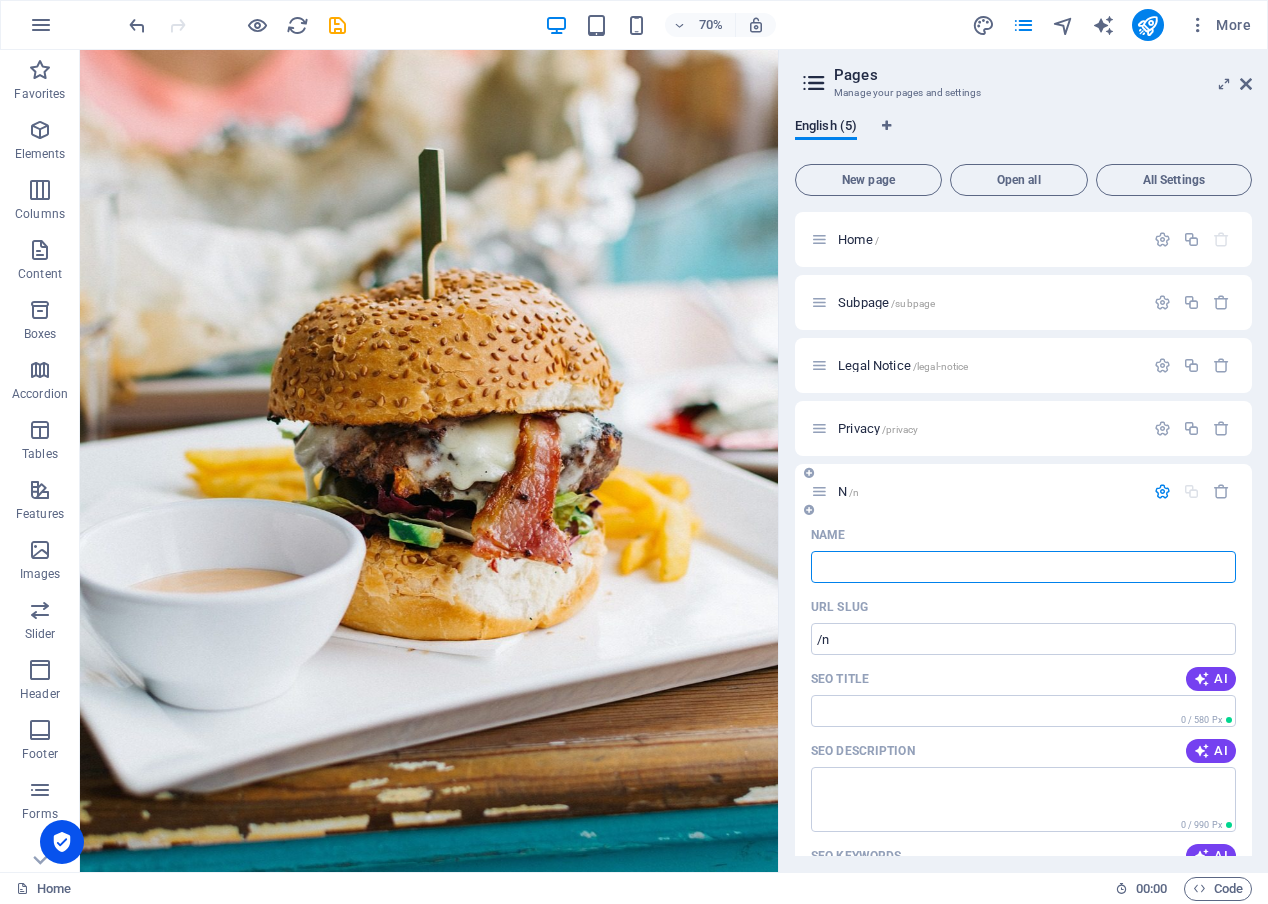 type 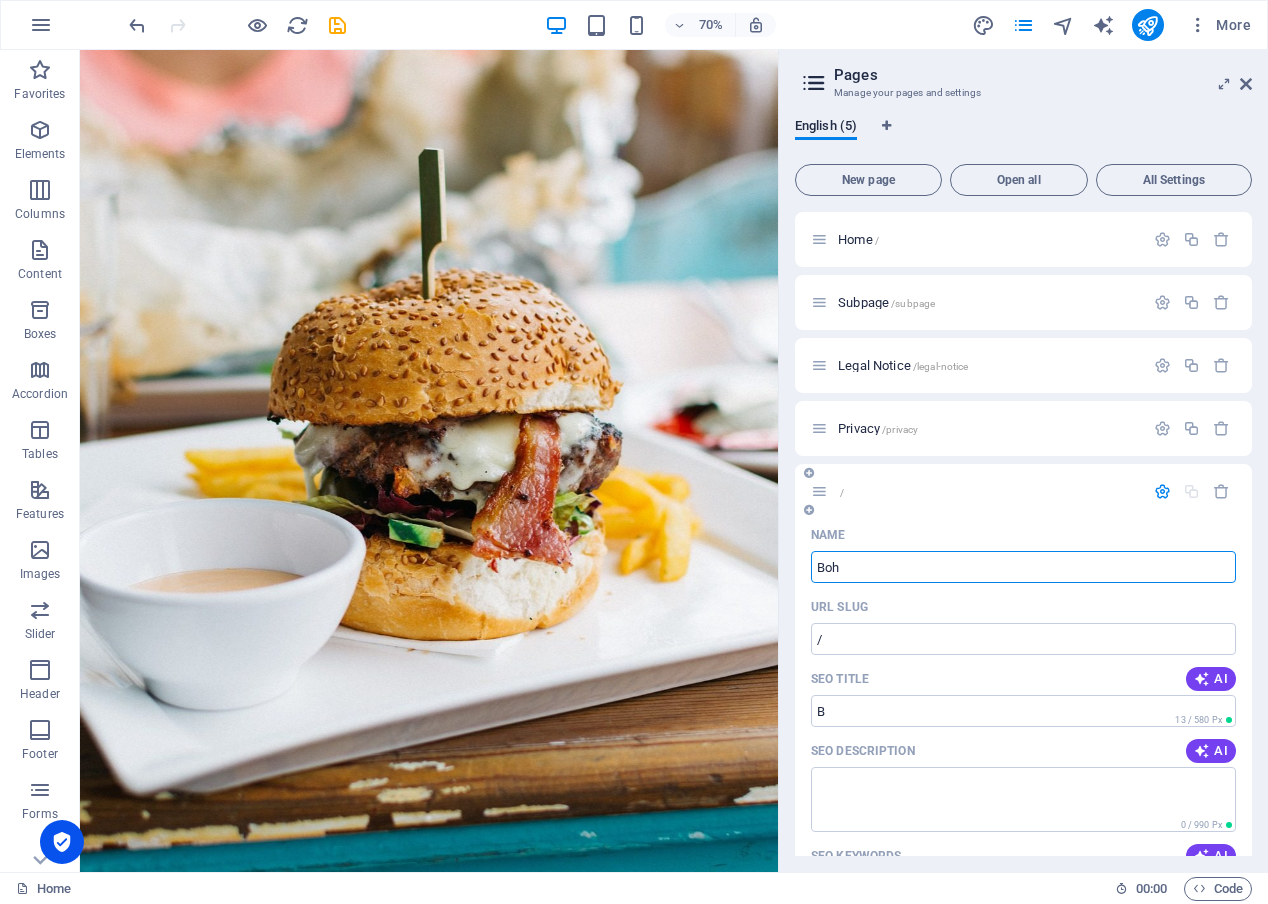 type on "Bohl" 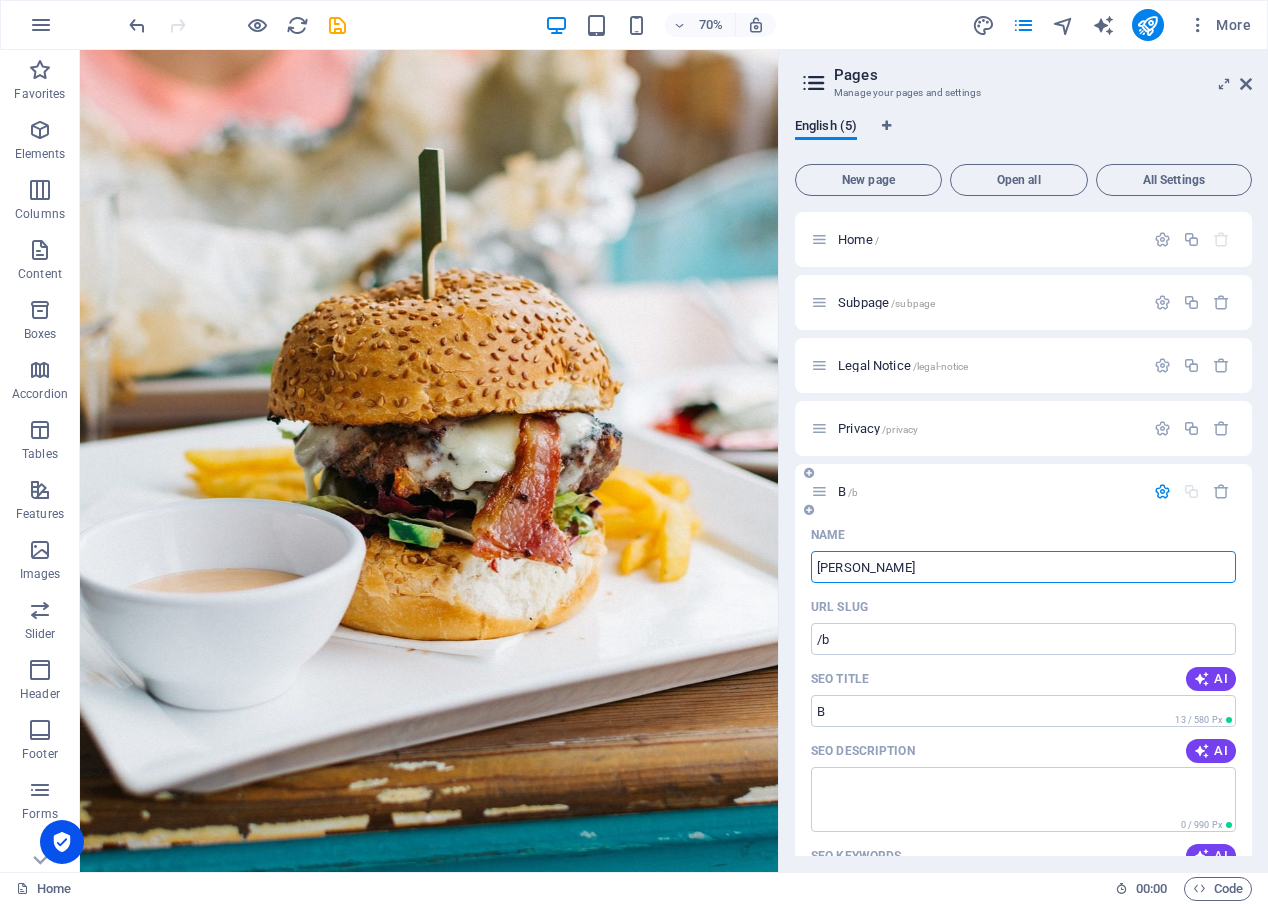 type on "Bohlen" 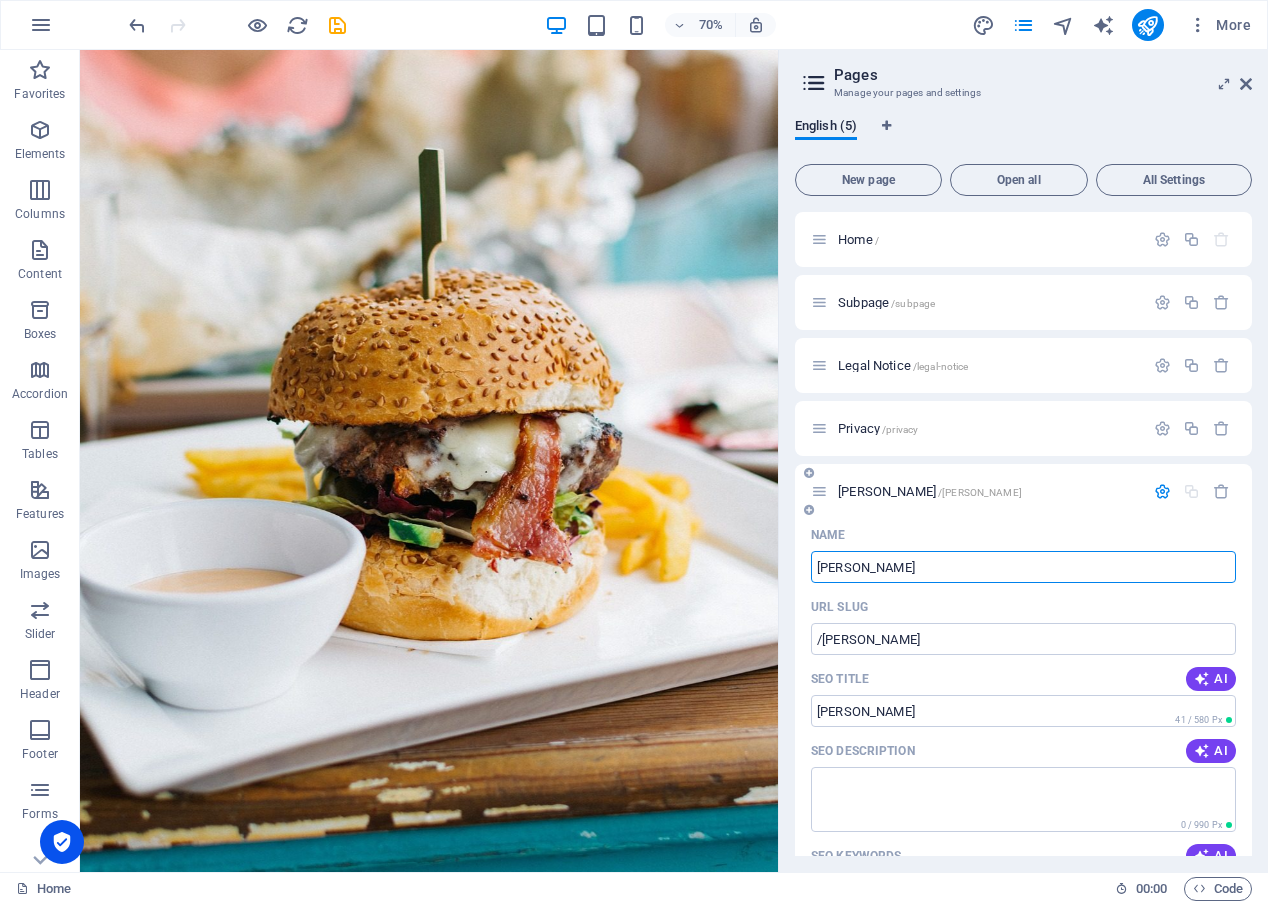 type on "Bohlen" 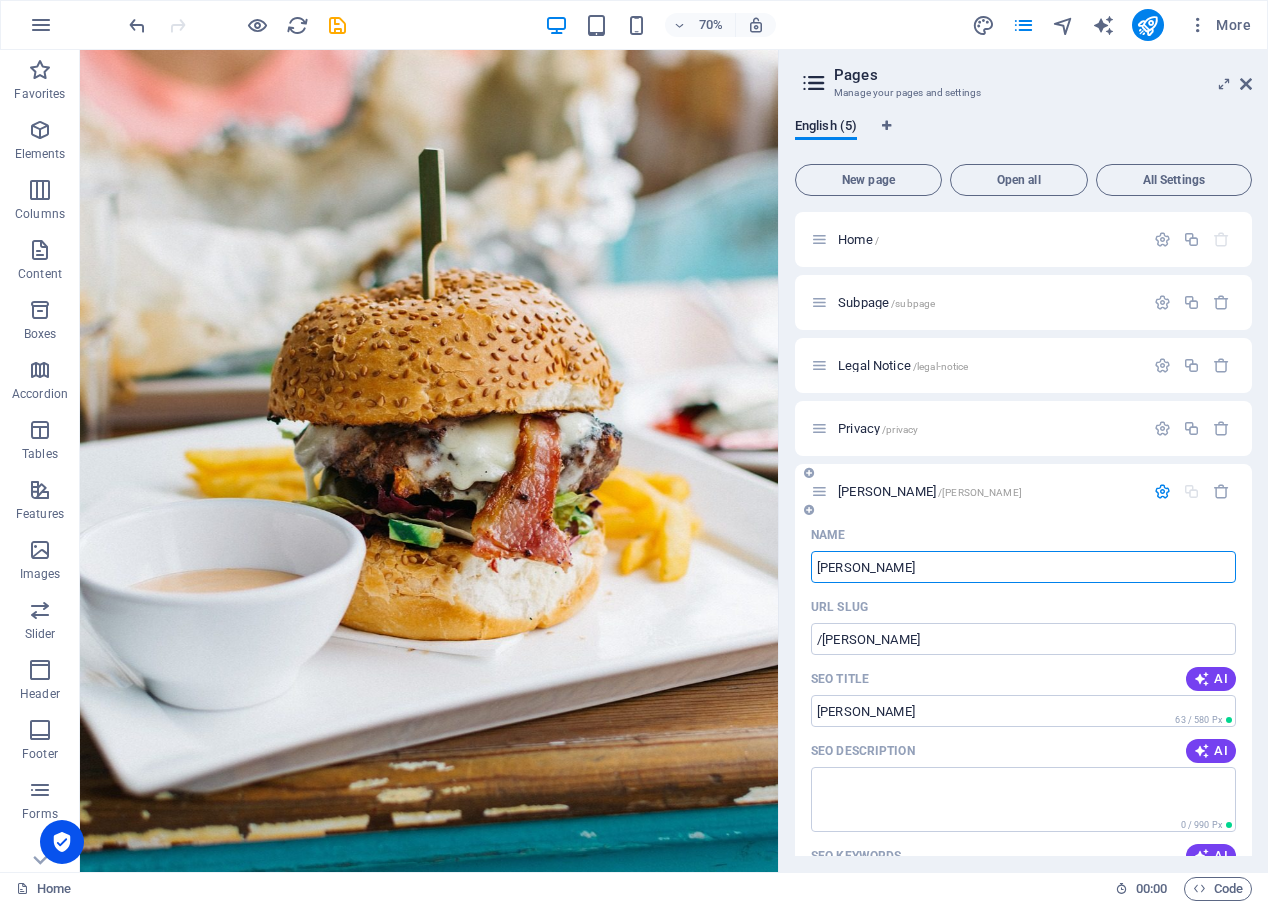 type on "Bohlen" 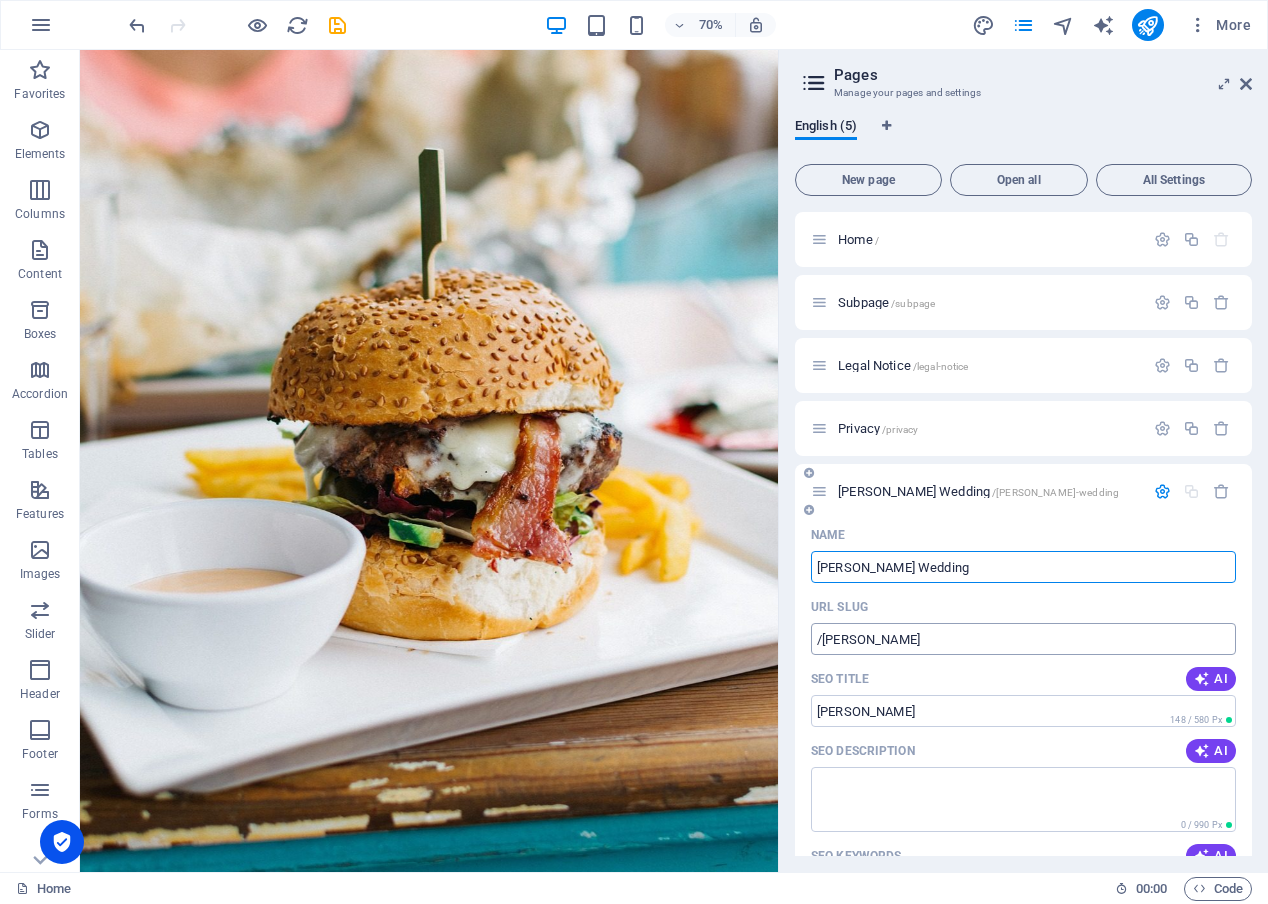type on "[PERSON_NAME] Wedding" 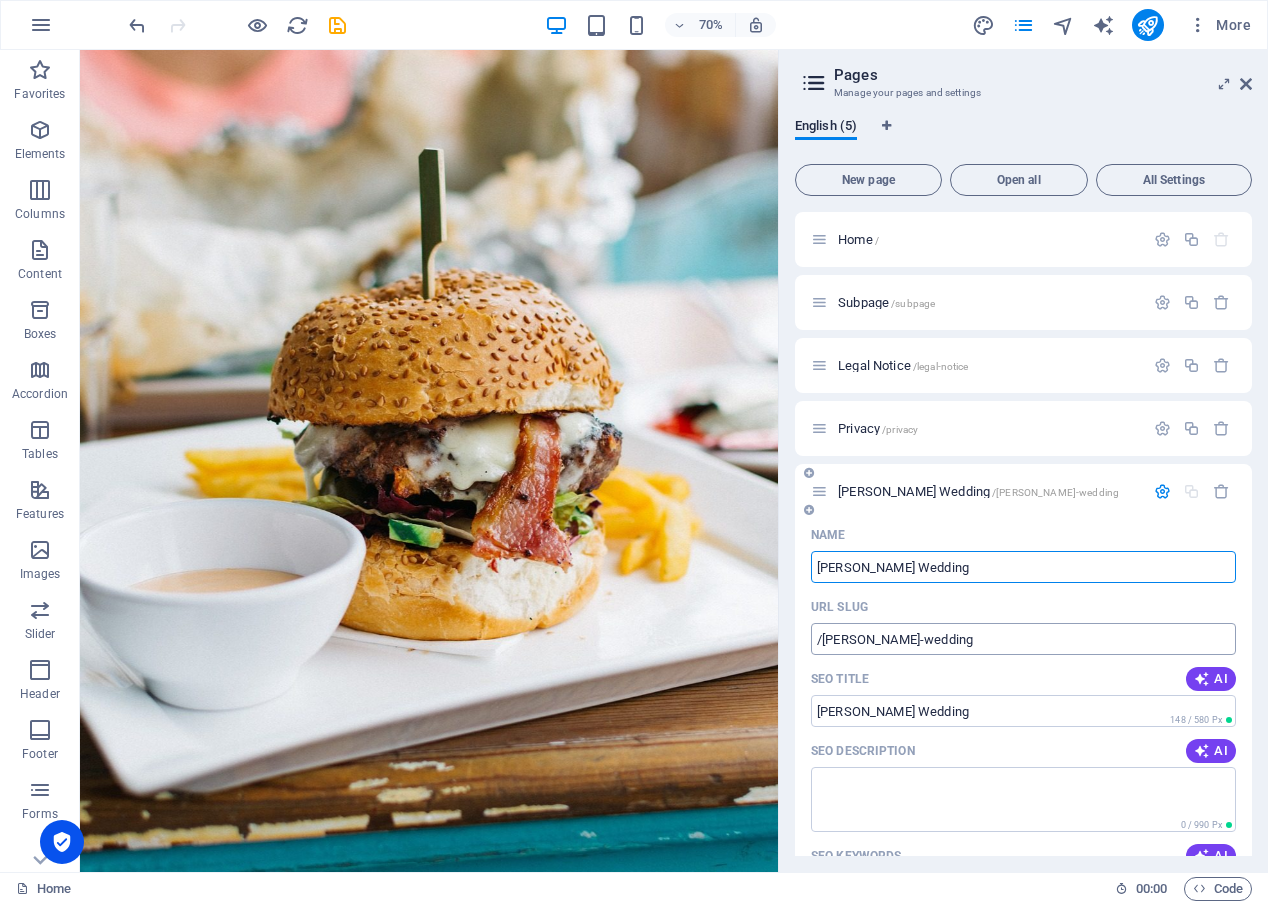 type on "[PERSON_NAME] Wedding" 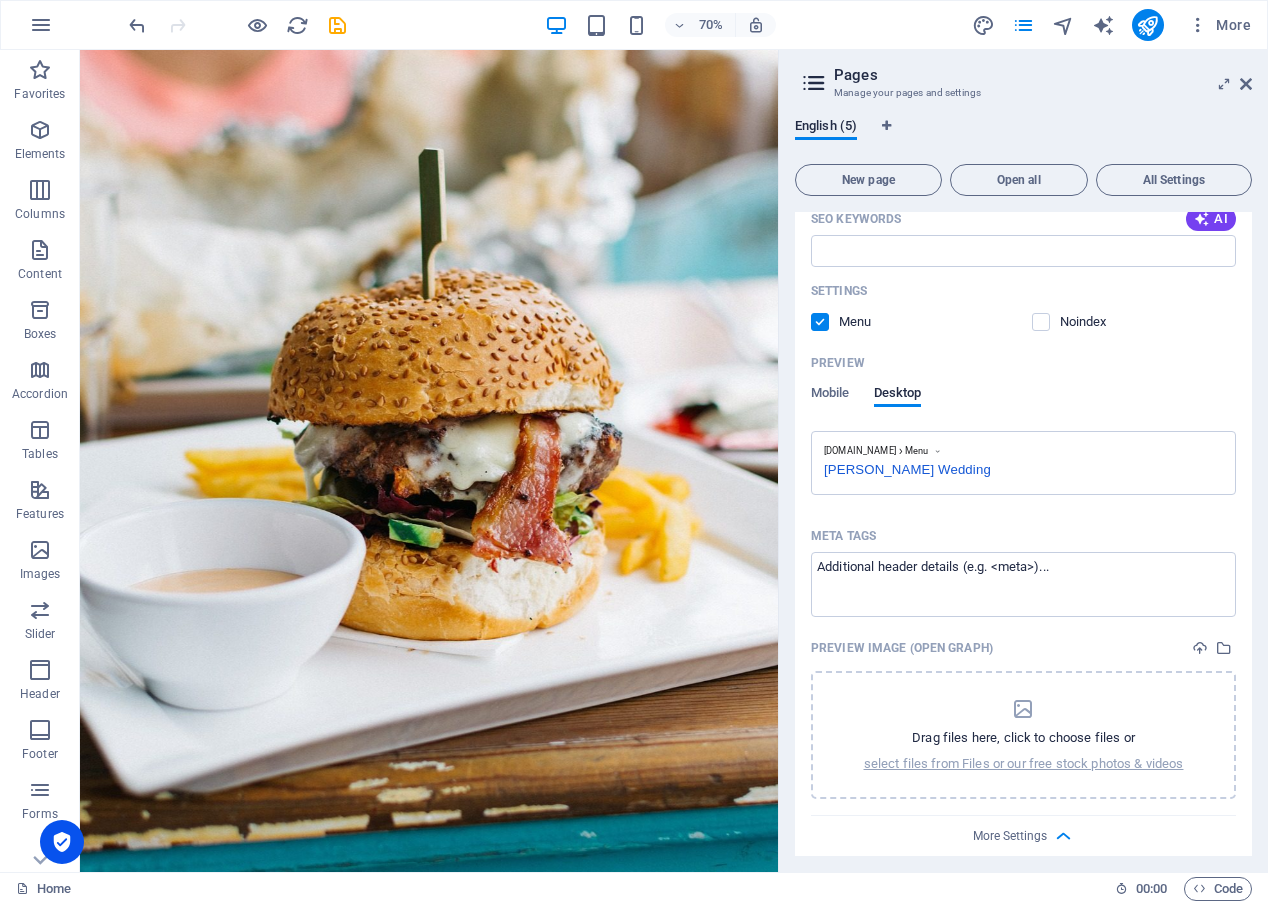 scroll, scrollTop: 652, scrollLeft: 0, axis: vertical 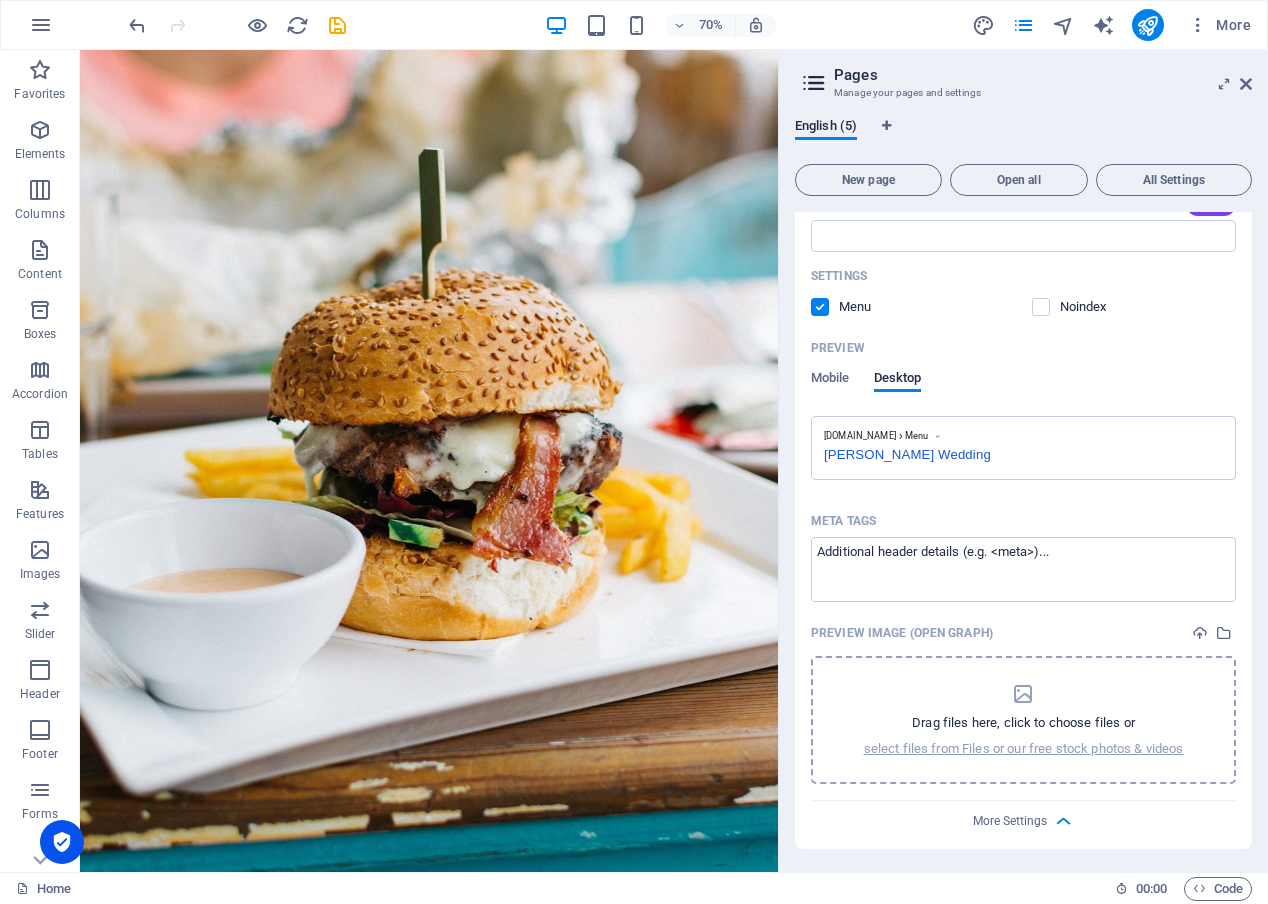type on "/Menu" 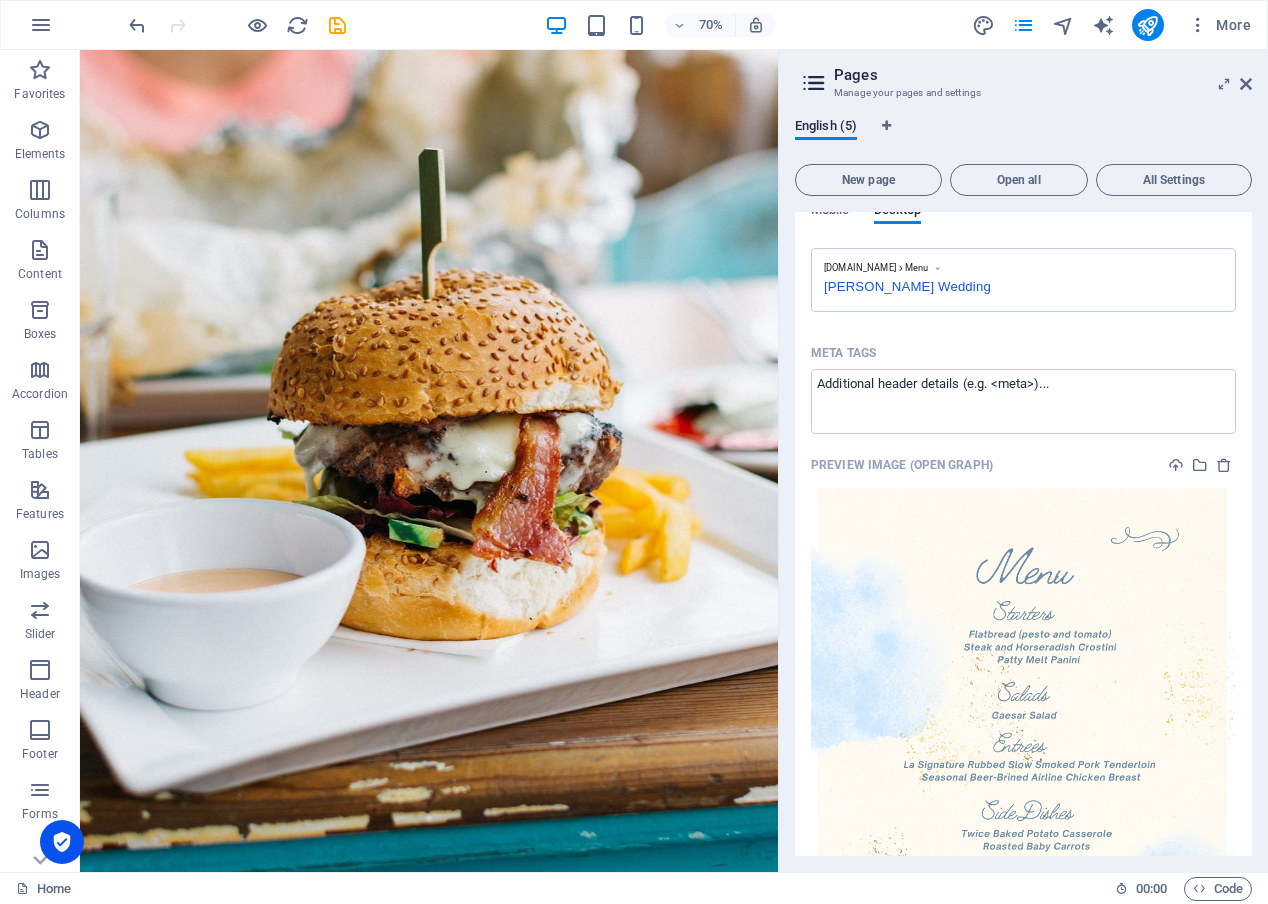 scroll, scrollTop: 770, scrollLeft: 0, axis: vertical 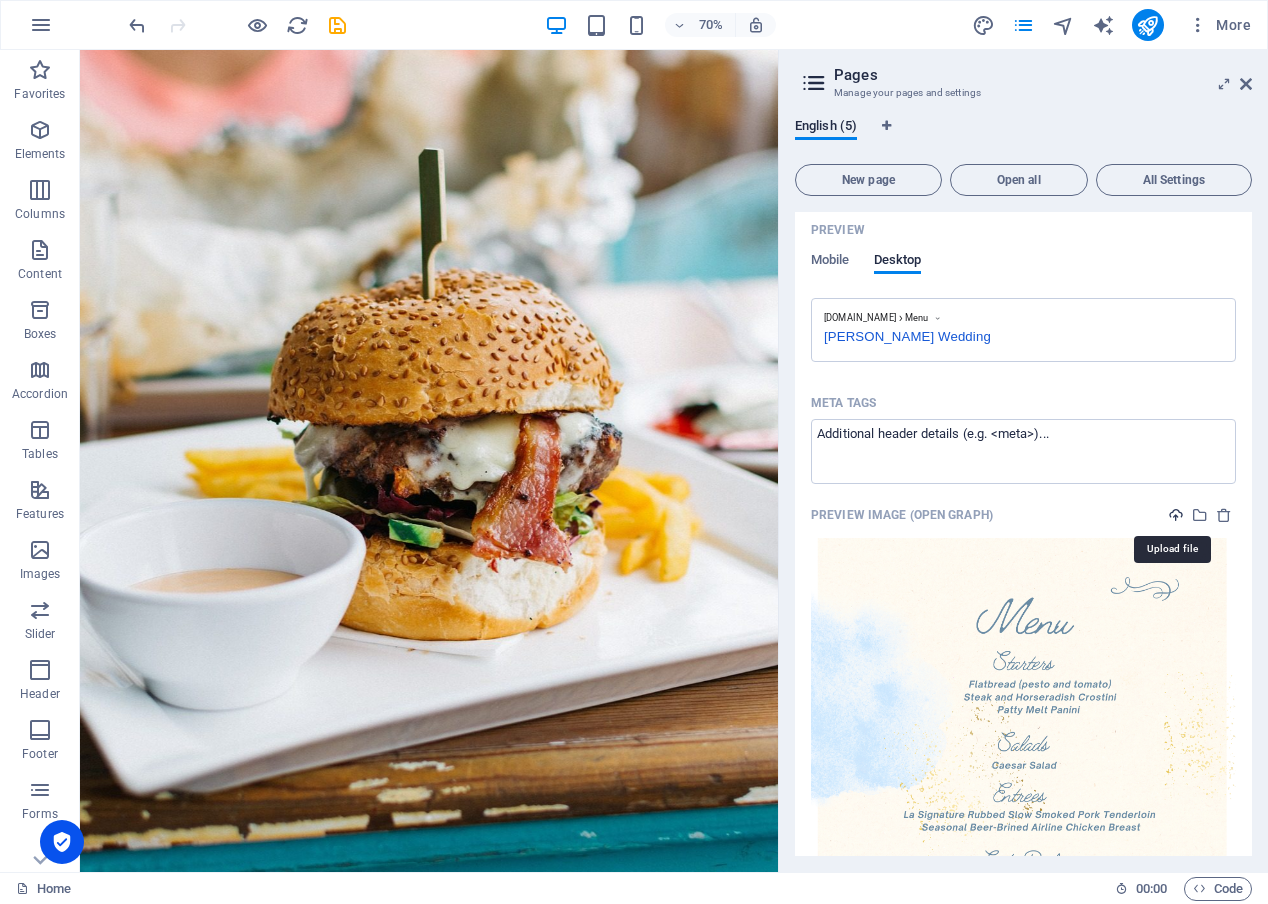 click at bounding box center (1176, 515) 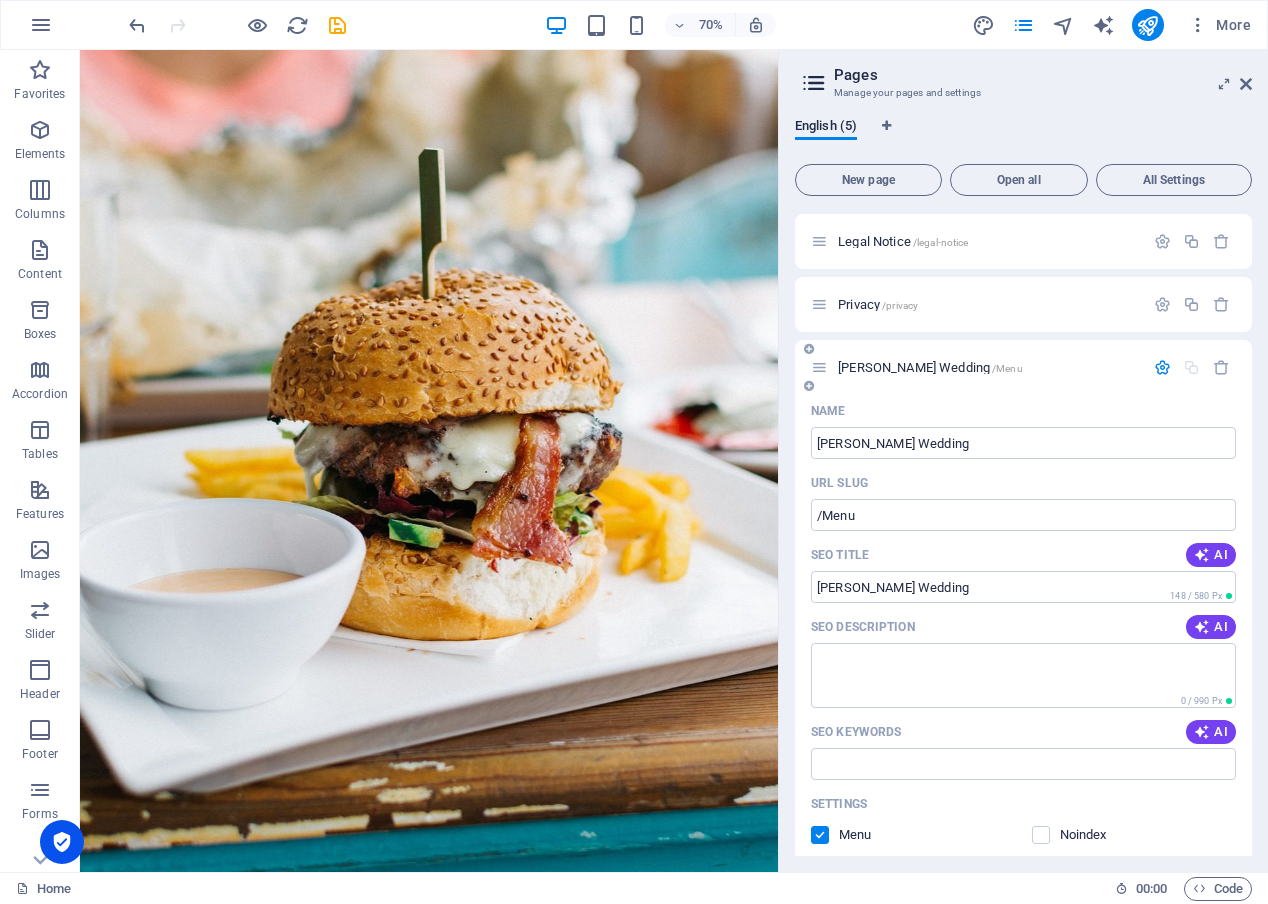 scroll, scrollTop: 0, scrollLeft: 0, axis: both 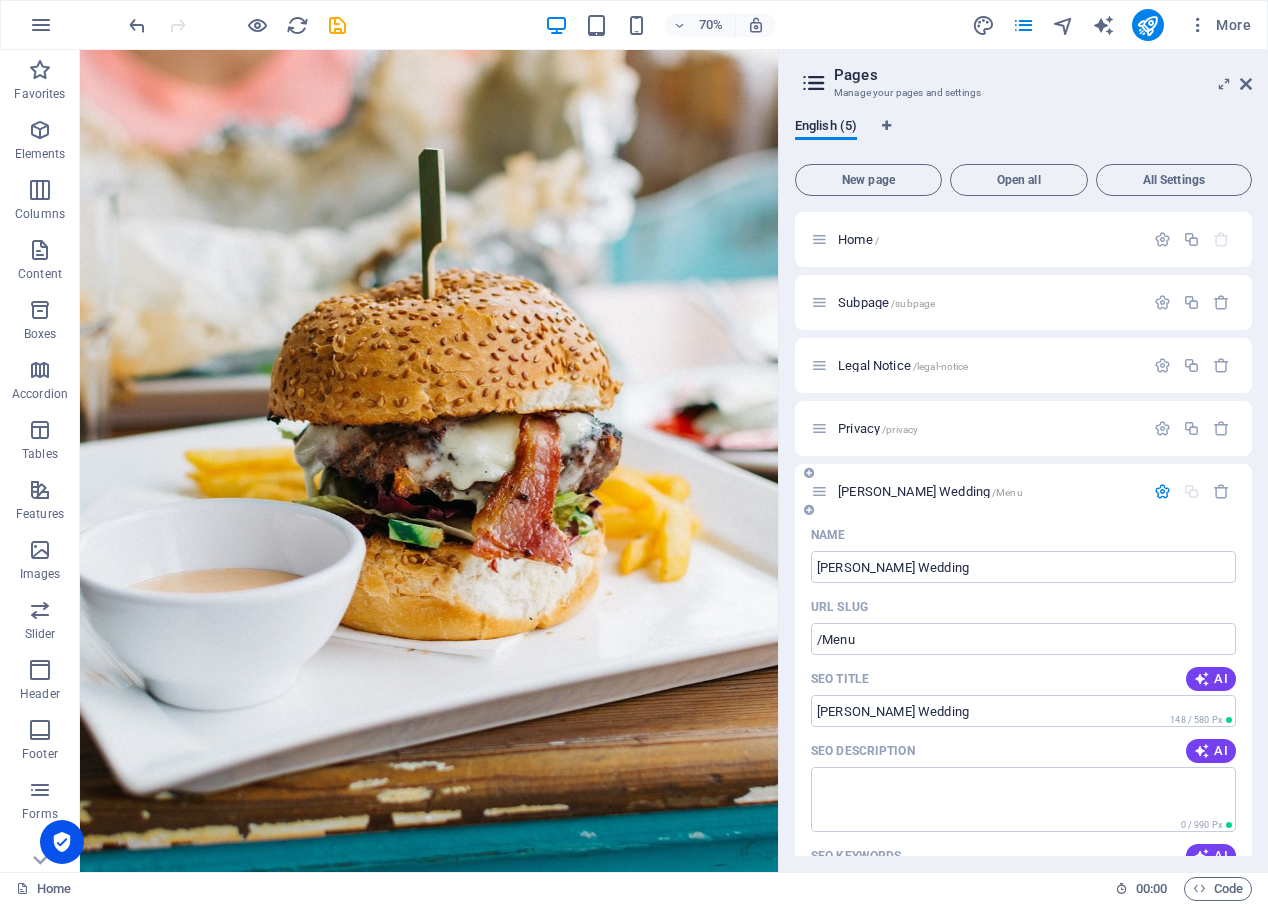 click on "Bohlen Wedding /Menu" at bounding box center [1023, 491] 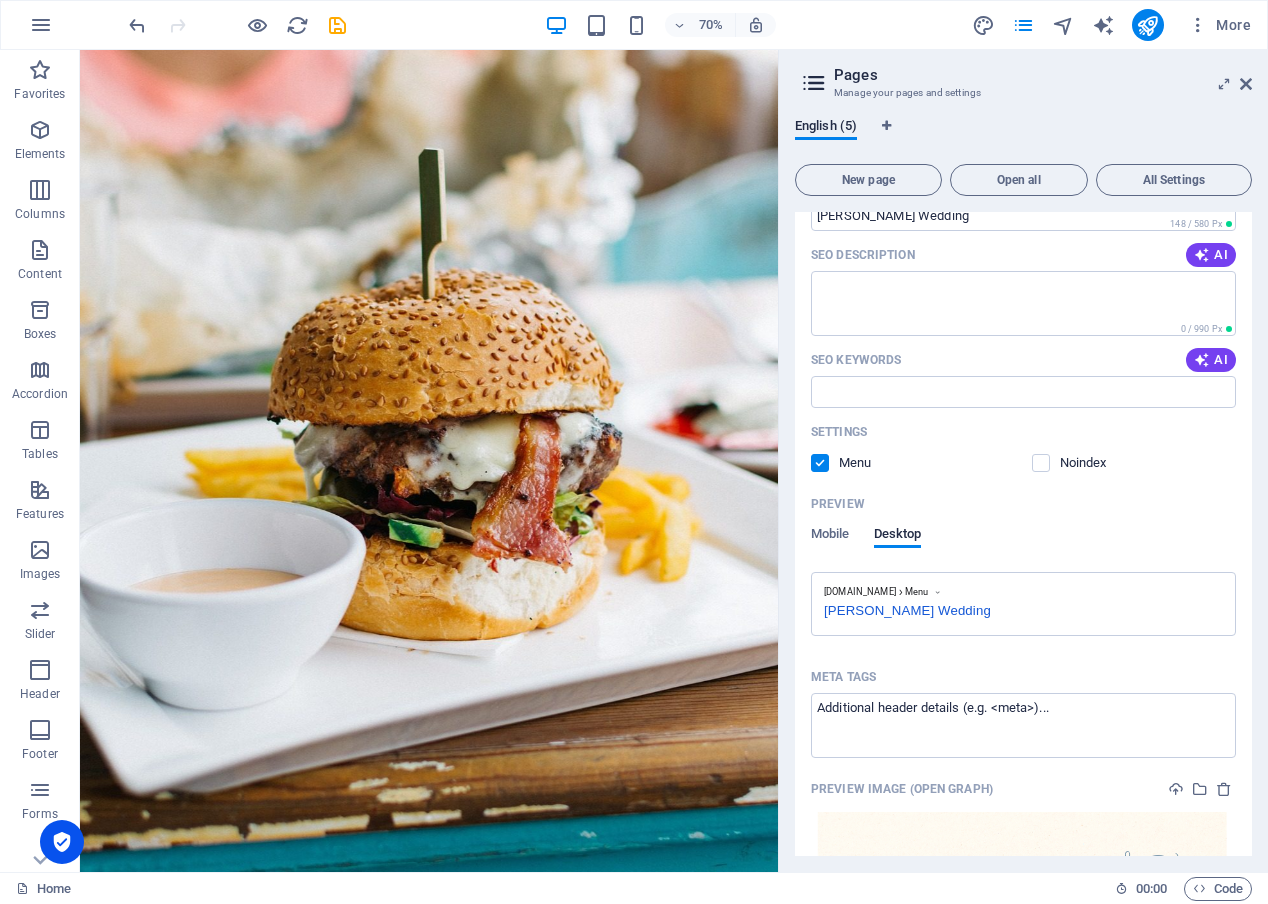 scroll, scrollTop: 600, scrollLeft: 0, axis: vertical 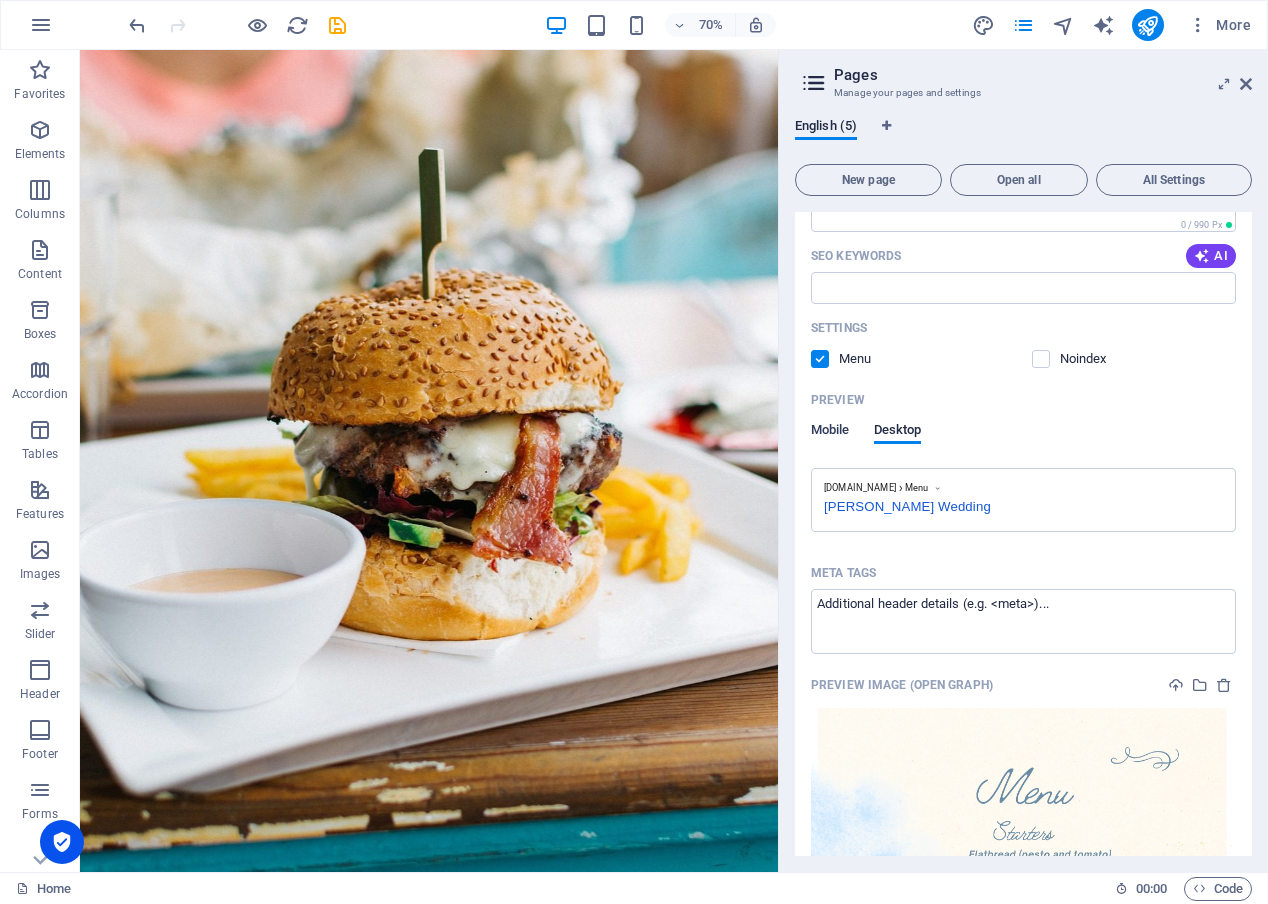 click on "Mobile" at bounding box center (830, 432) 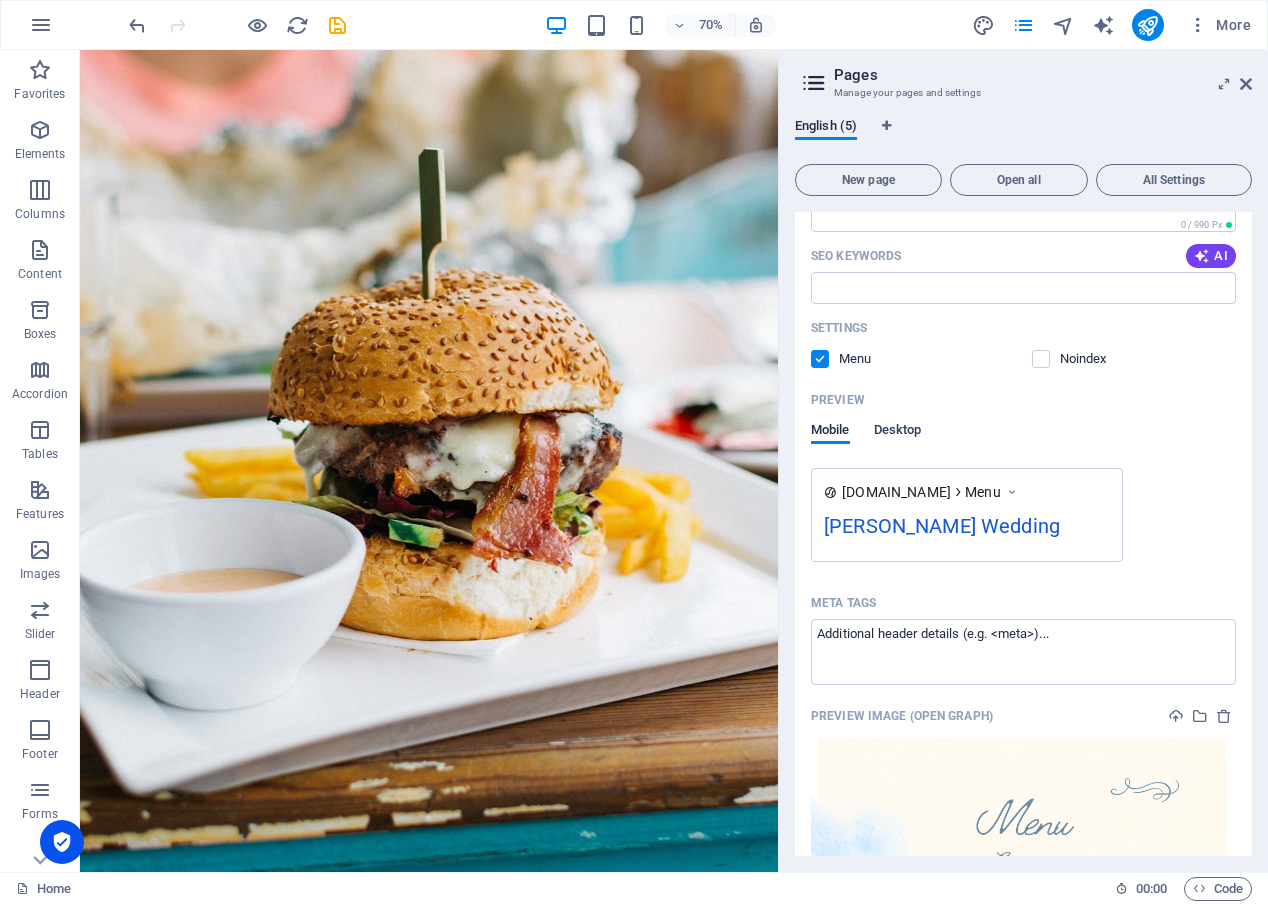 click on "Desktop" at bounding box center [898, 432] 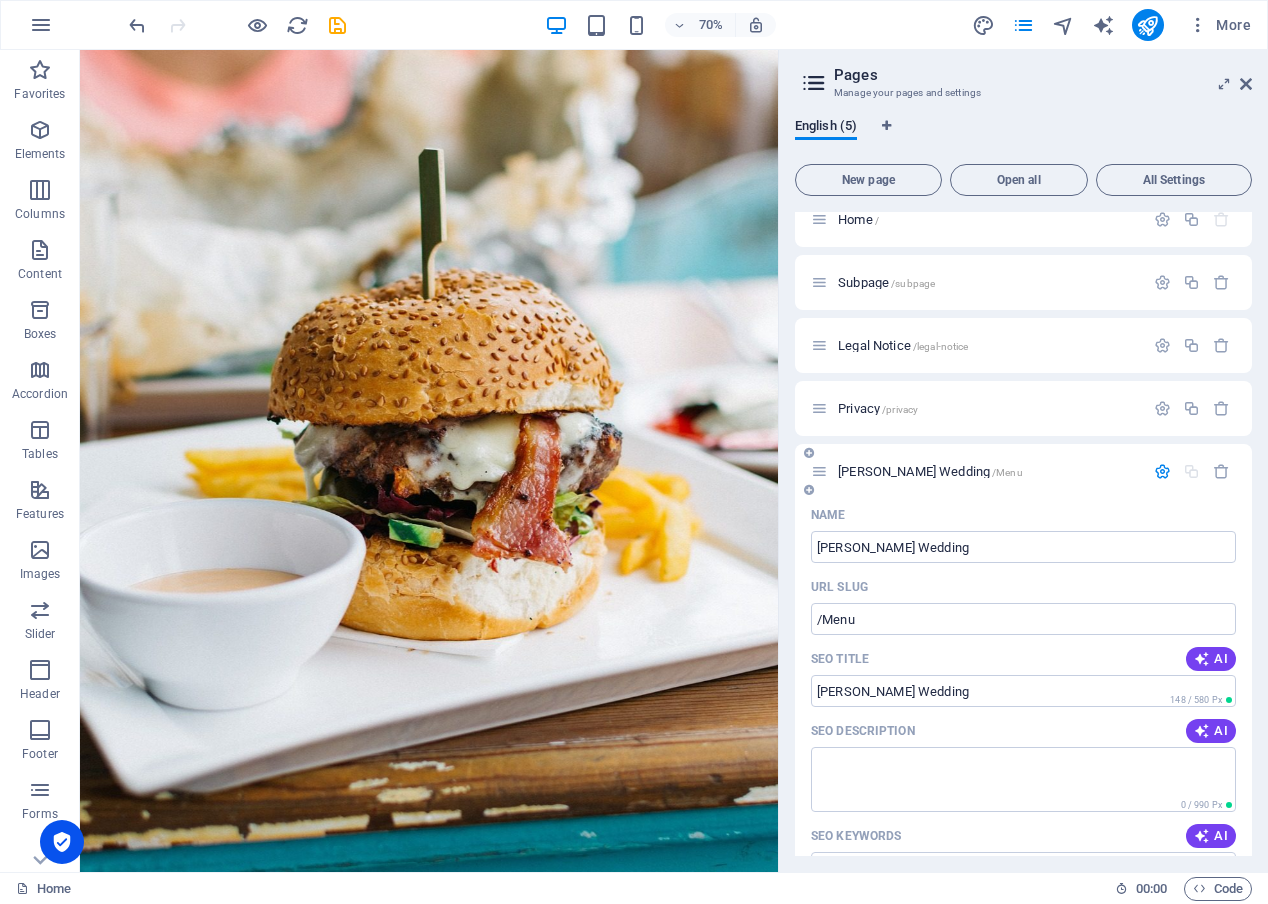 scroll, scrollTop: 0, scrollLeft: 0, axis: both 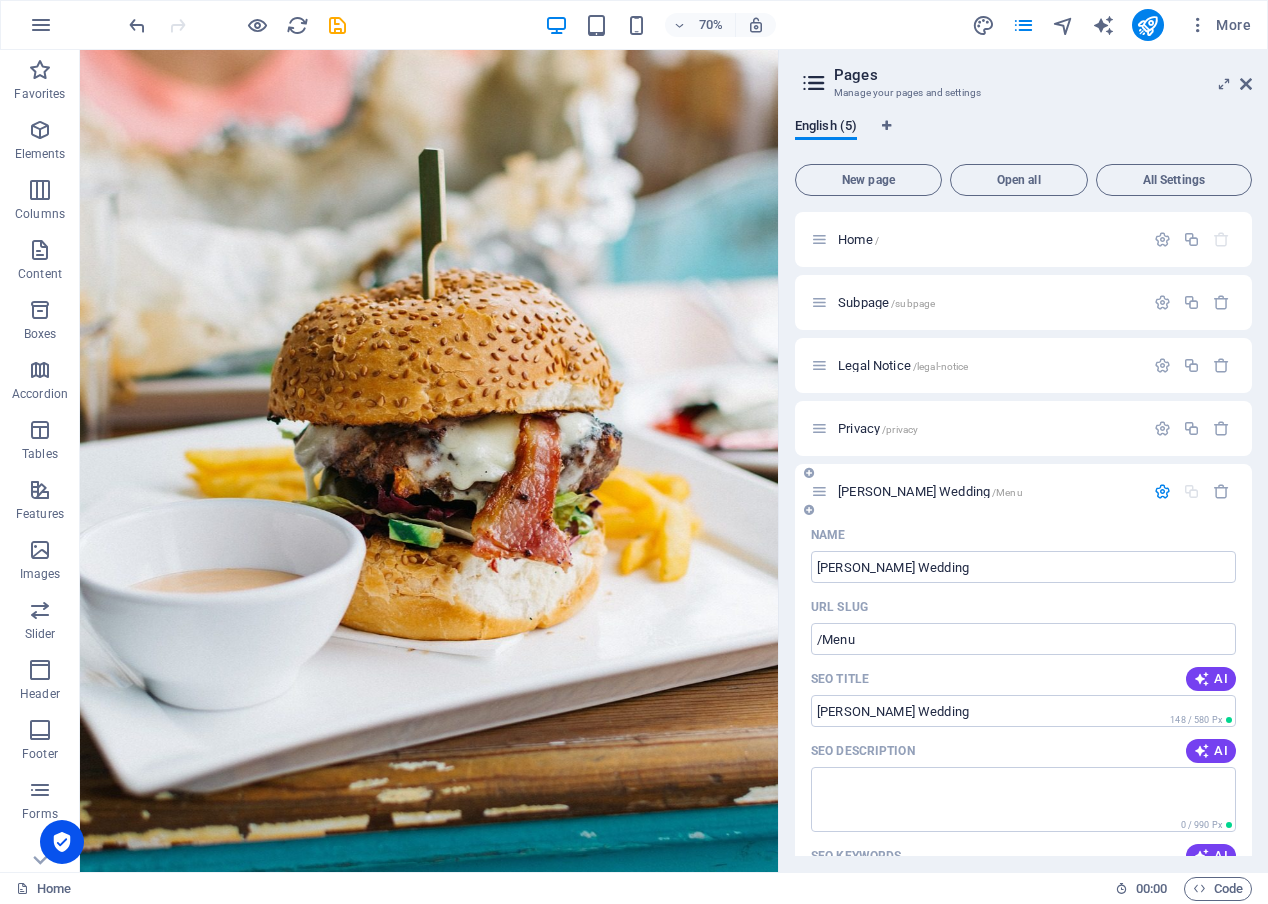 click at bounding box center [1192, 491] 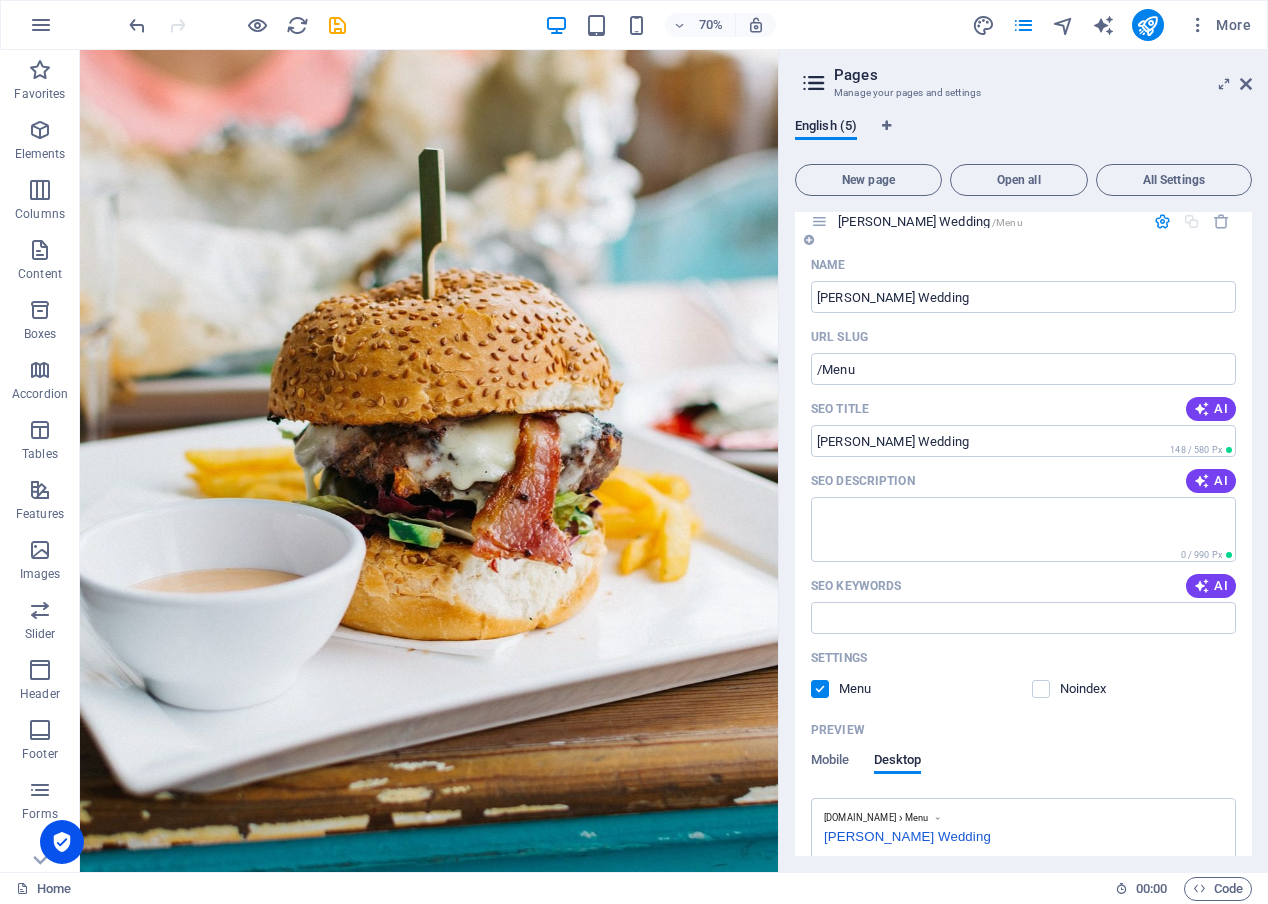 scroll, scrollTop: 0, scrollLeft: 0, axis: both 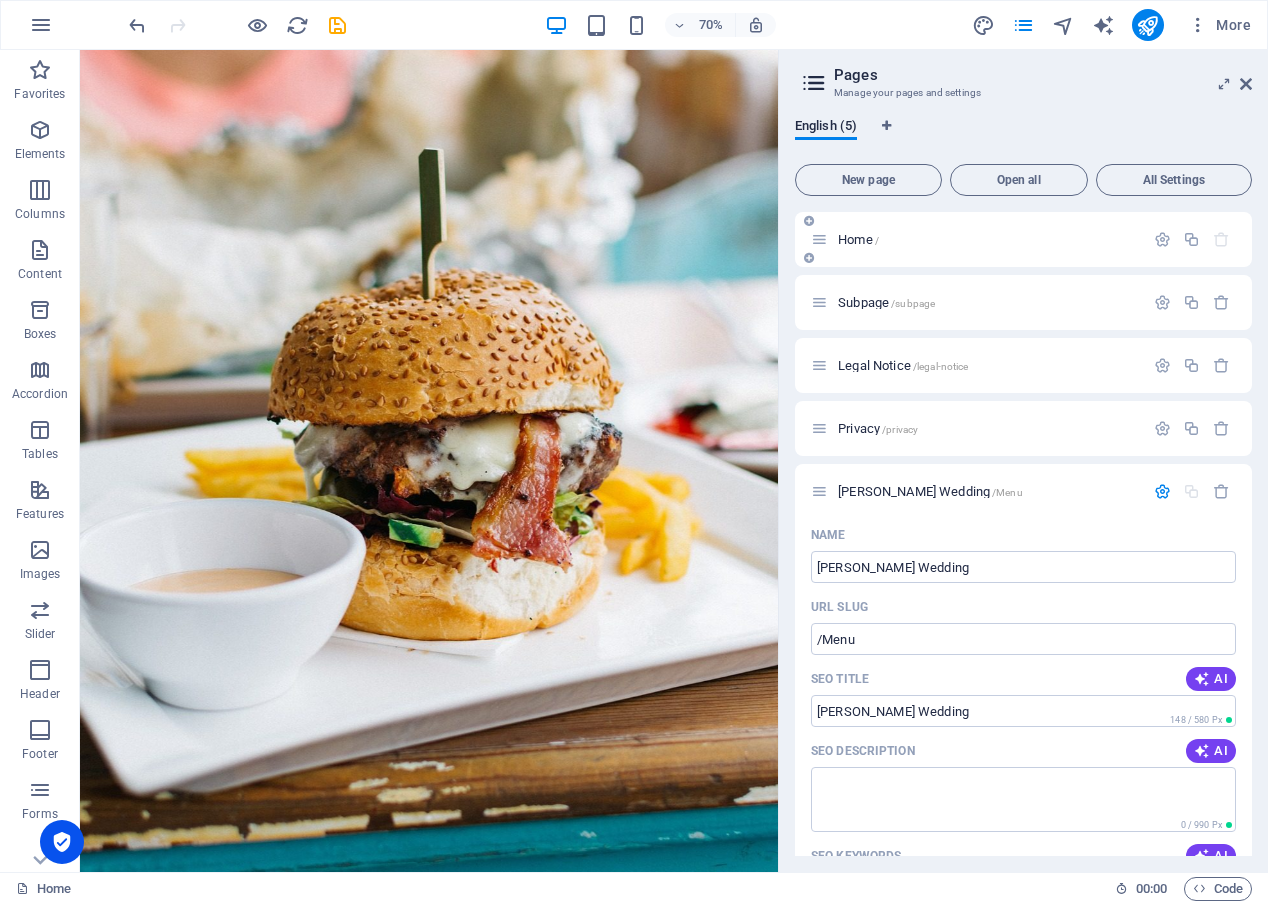 click on "Home /" at bounding box center (1023, 239) 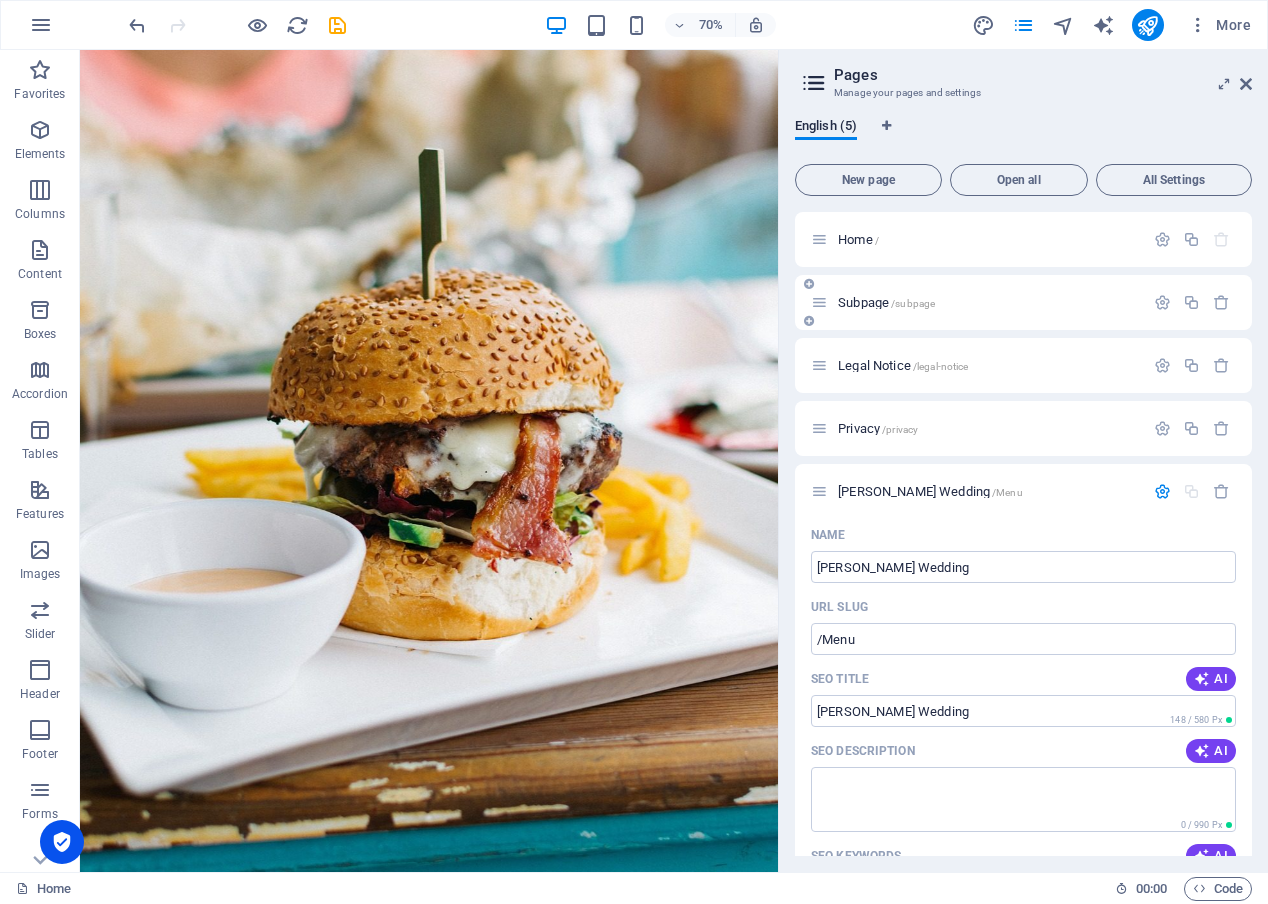 click on "Subpage /subpage" at bounding box center (988, 302) 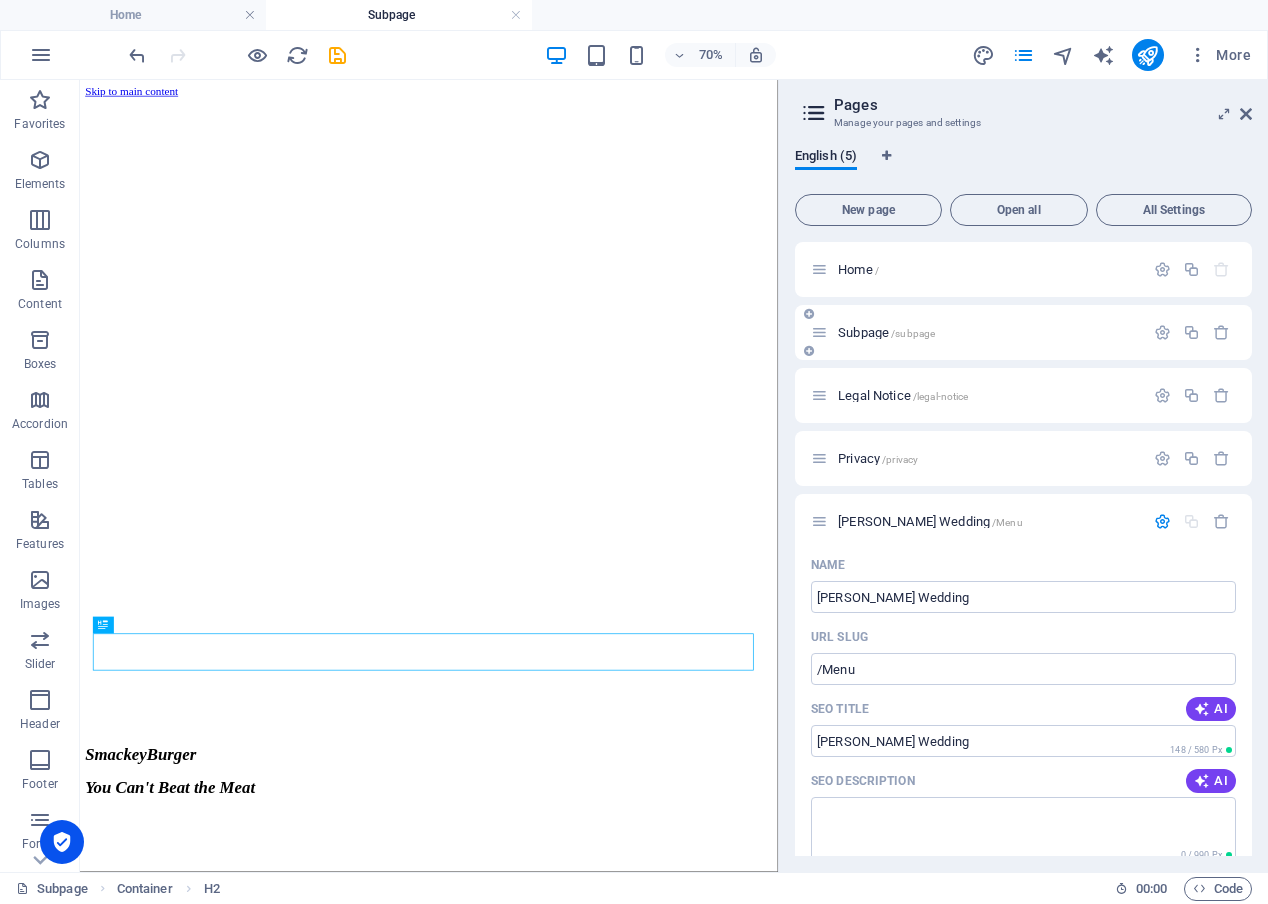 scroll, scrollTop: 0, scrollLeft: 0, axis: both 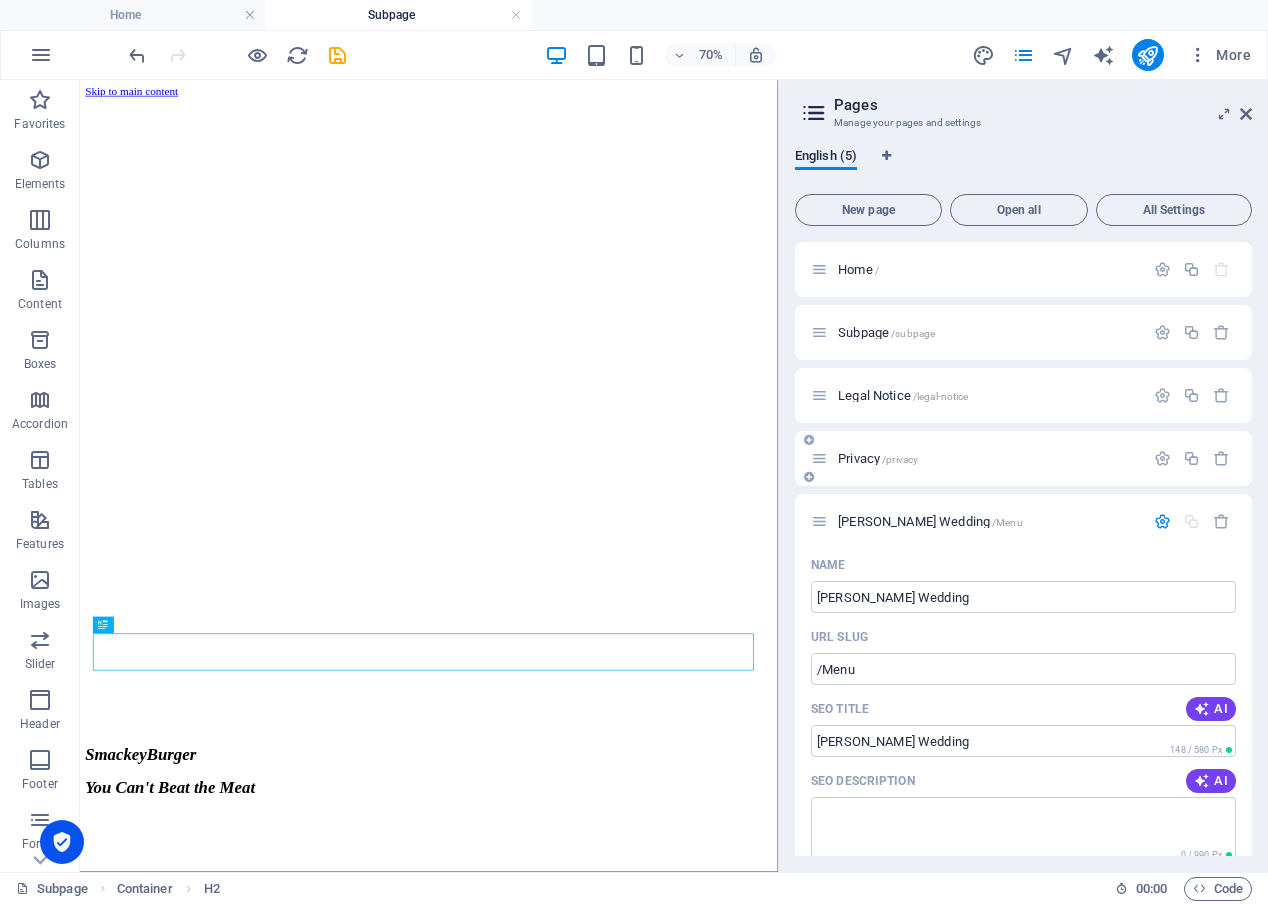 drag, startPoint x: 972, startPoint y: 425, endPoint x: 969, endPoint y: 437, distance: 12.369317 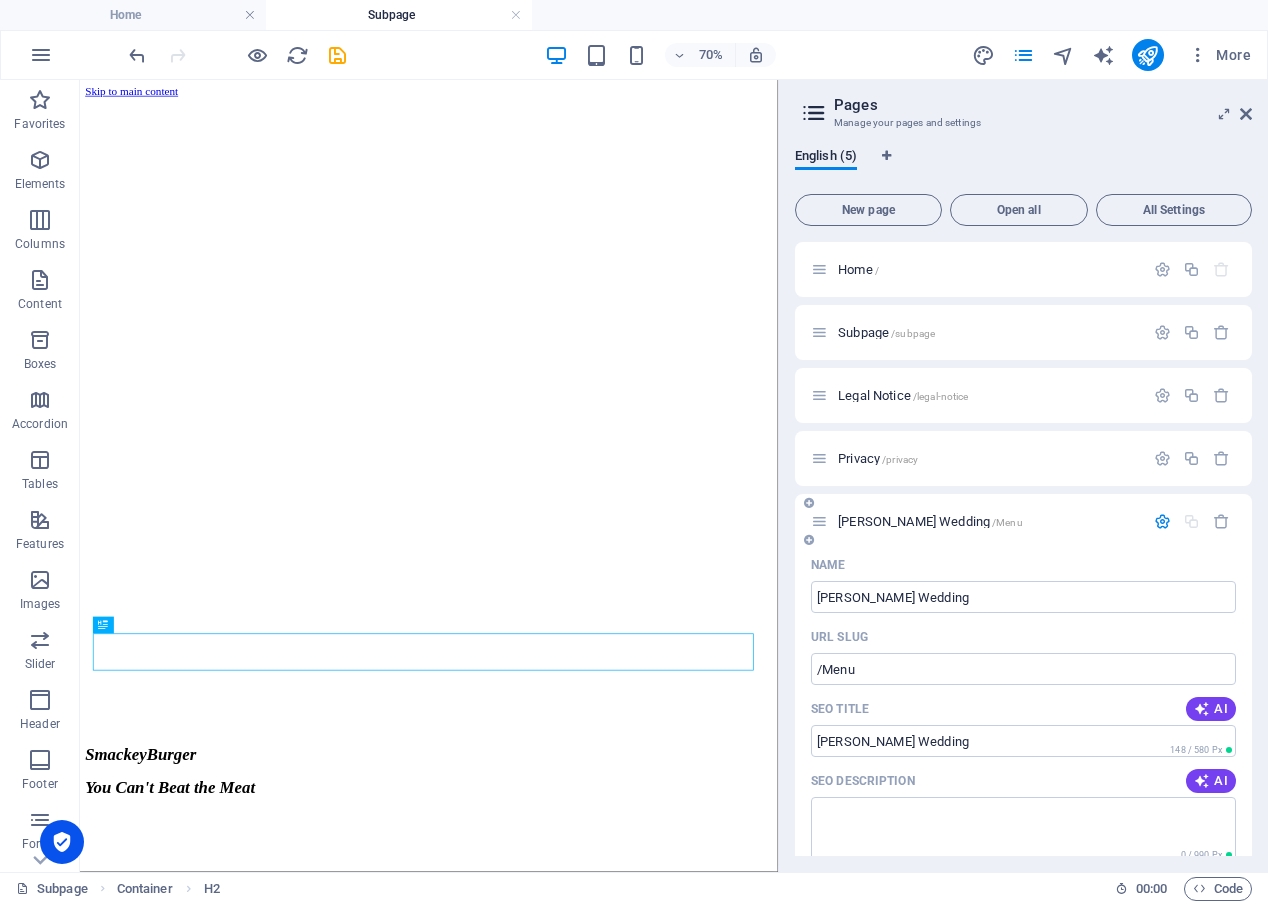 click on "Bohlen Wedding /Menu" at bounding box center [1023, 521] 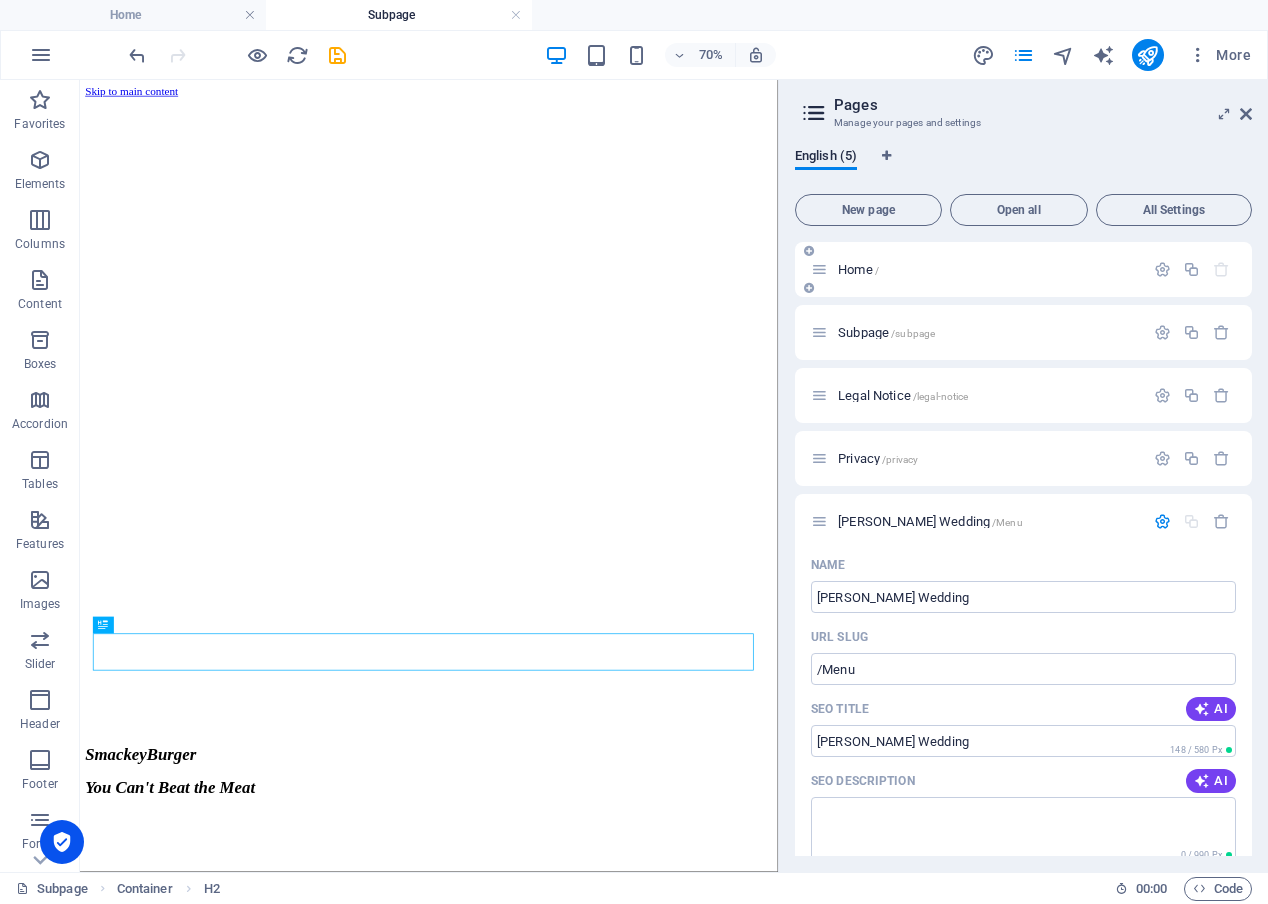 click on "Home /" at bounding box center (977, 269) 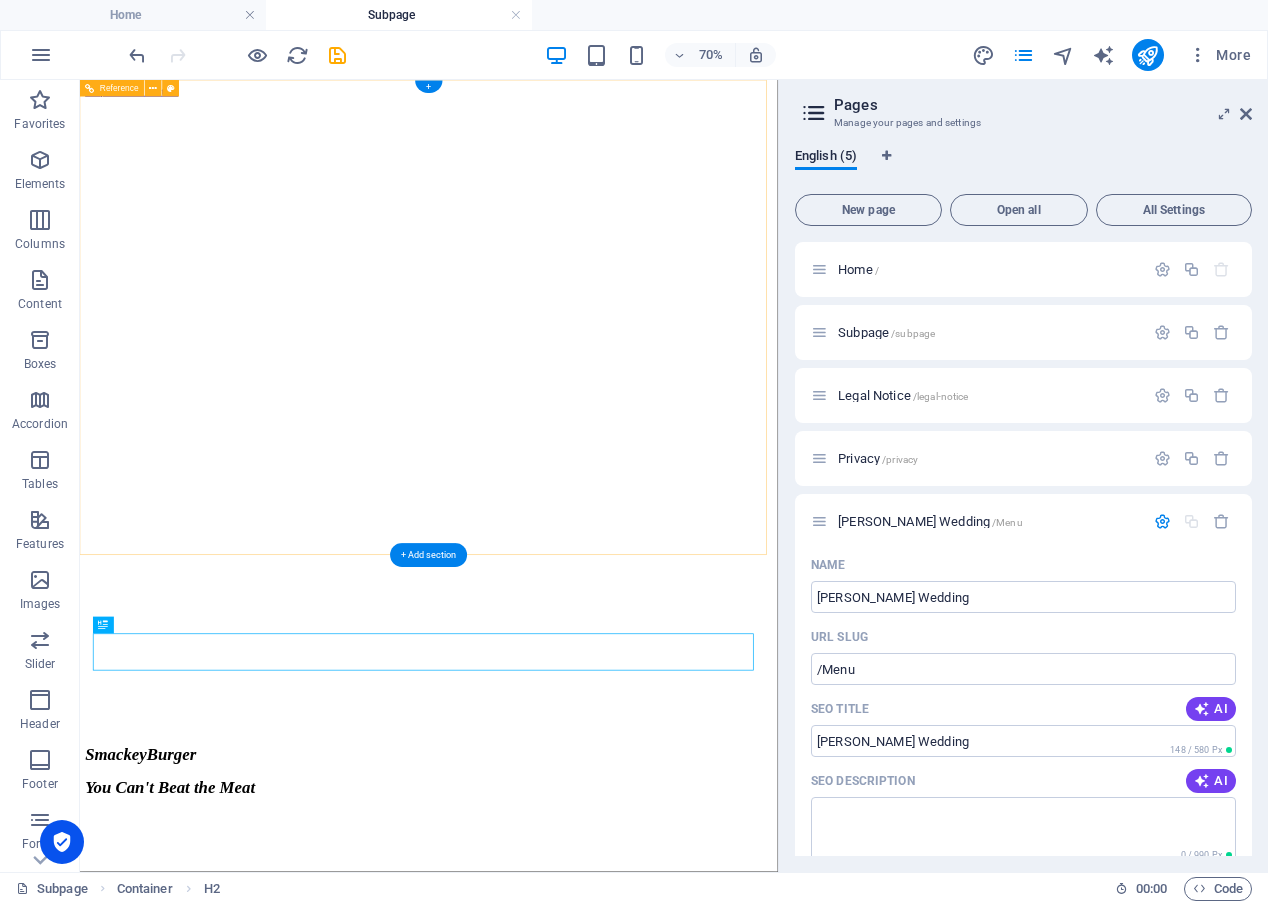 click on "SmackeyBurger" at bounding box center [578, 1044] 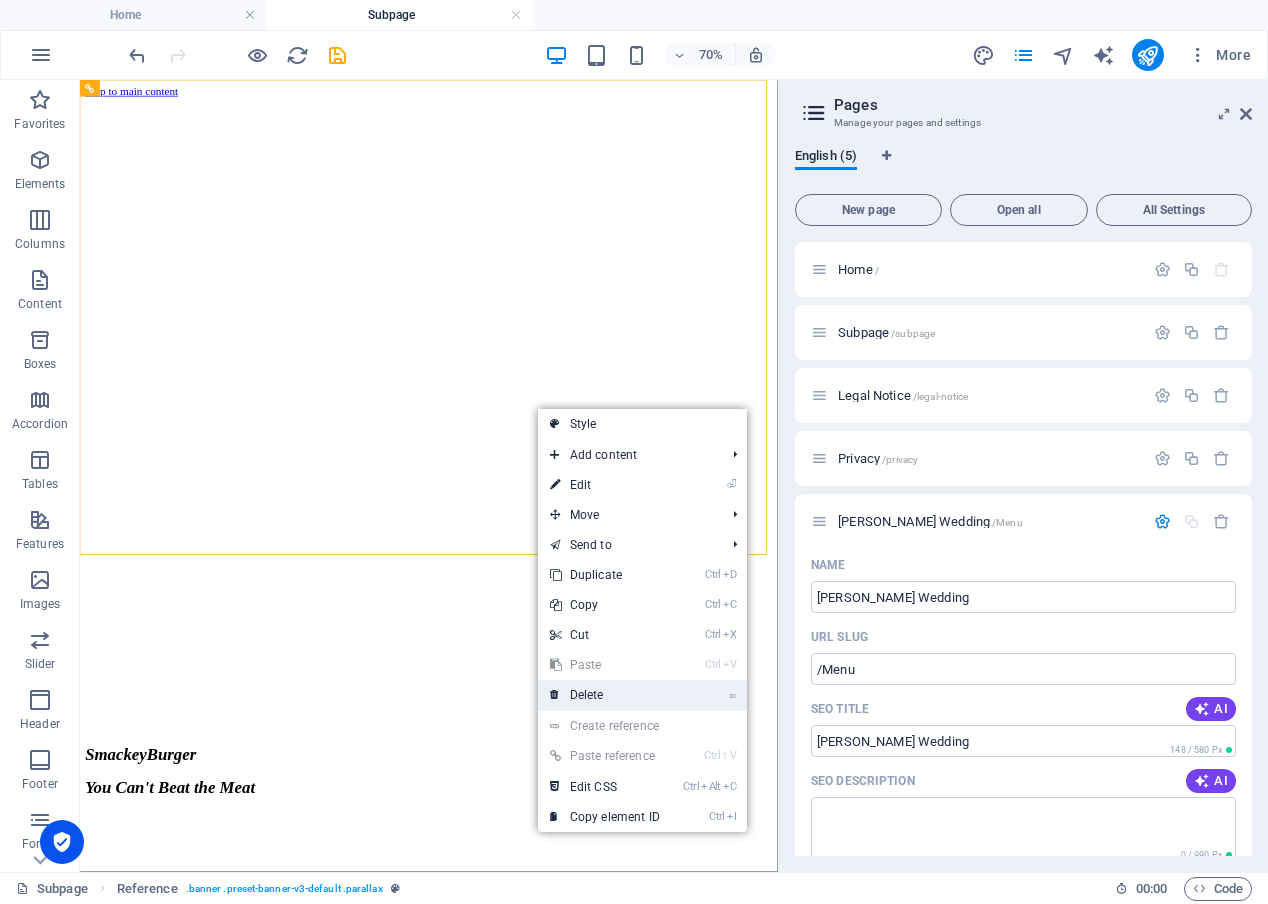 click on "⌦  Delete" at bounding box center (605, 695) 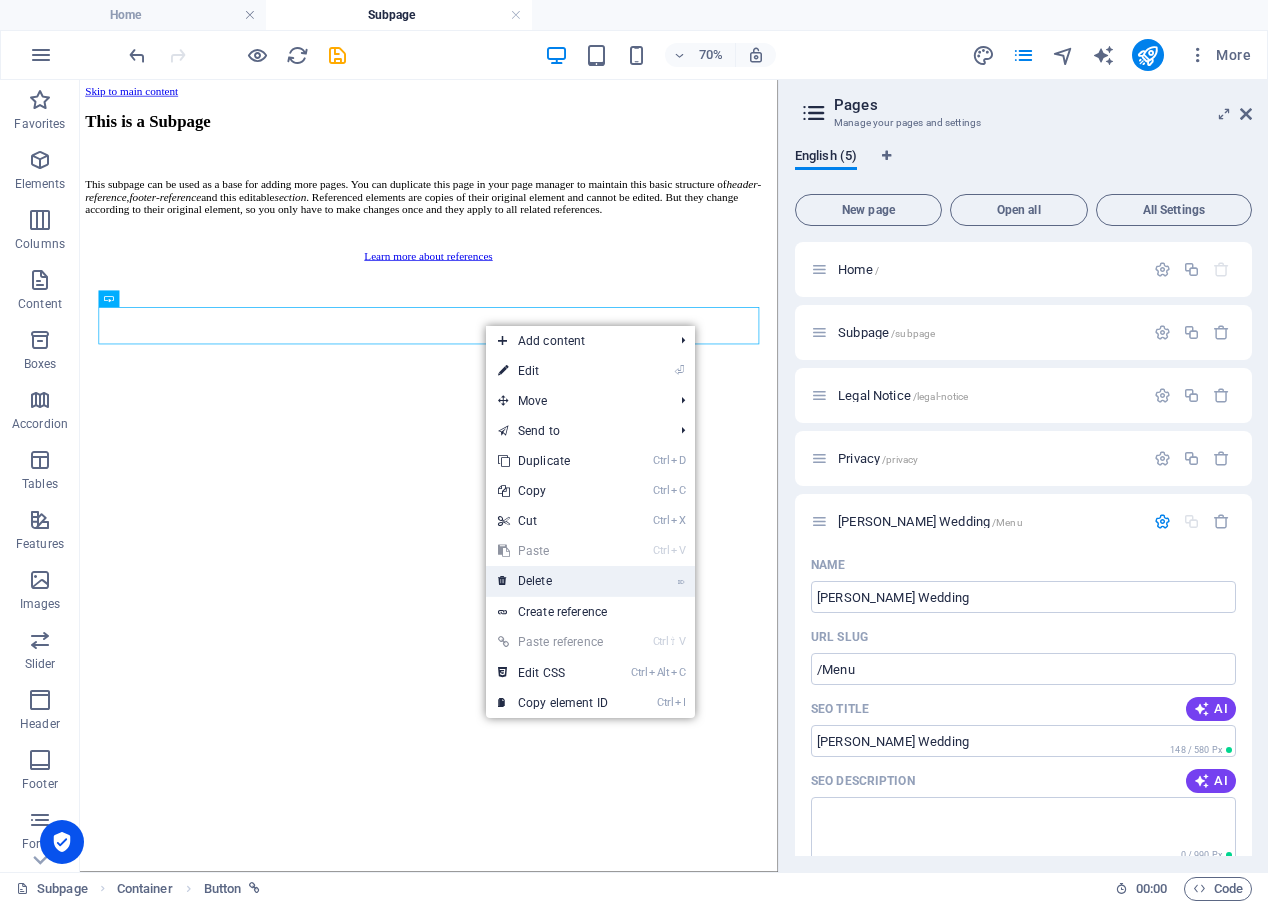 click on "⌦  Delete" at bounding box center (553, 581) 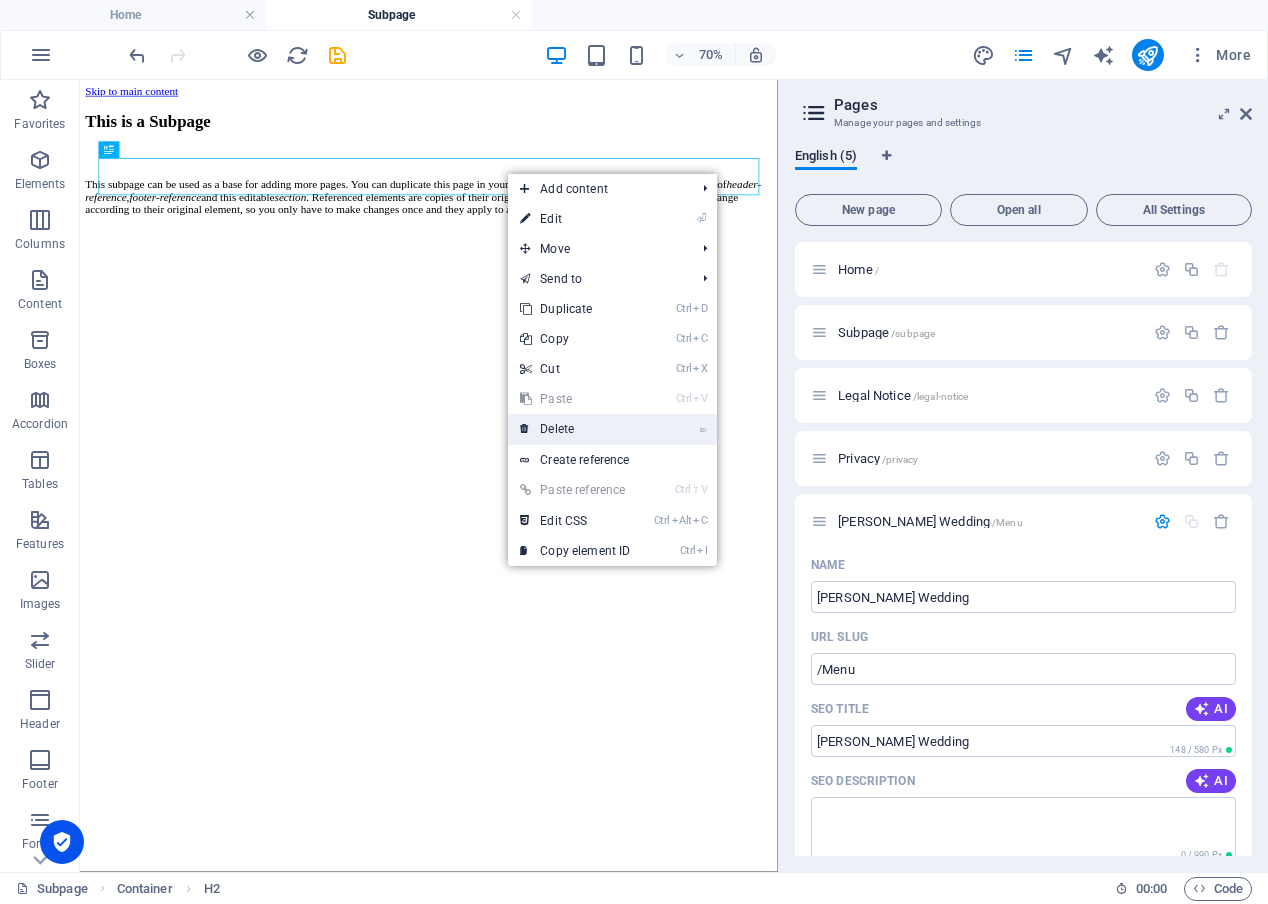 click on "⌦  Delete" at bounding box center [575, 429] 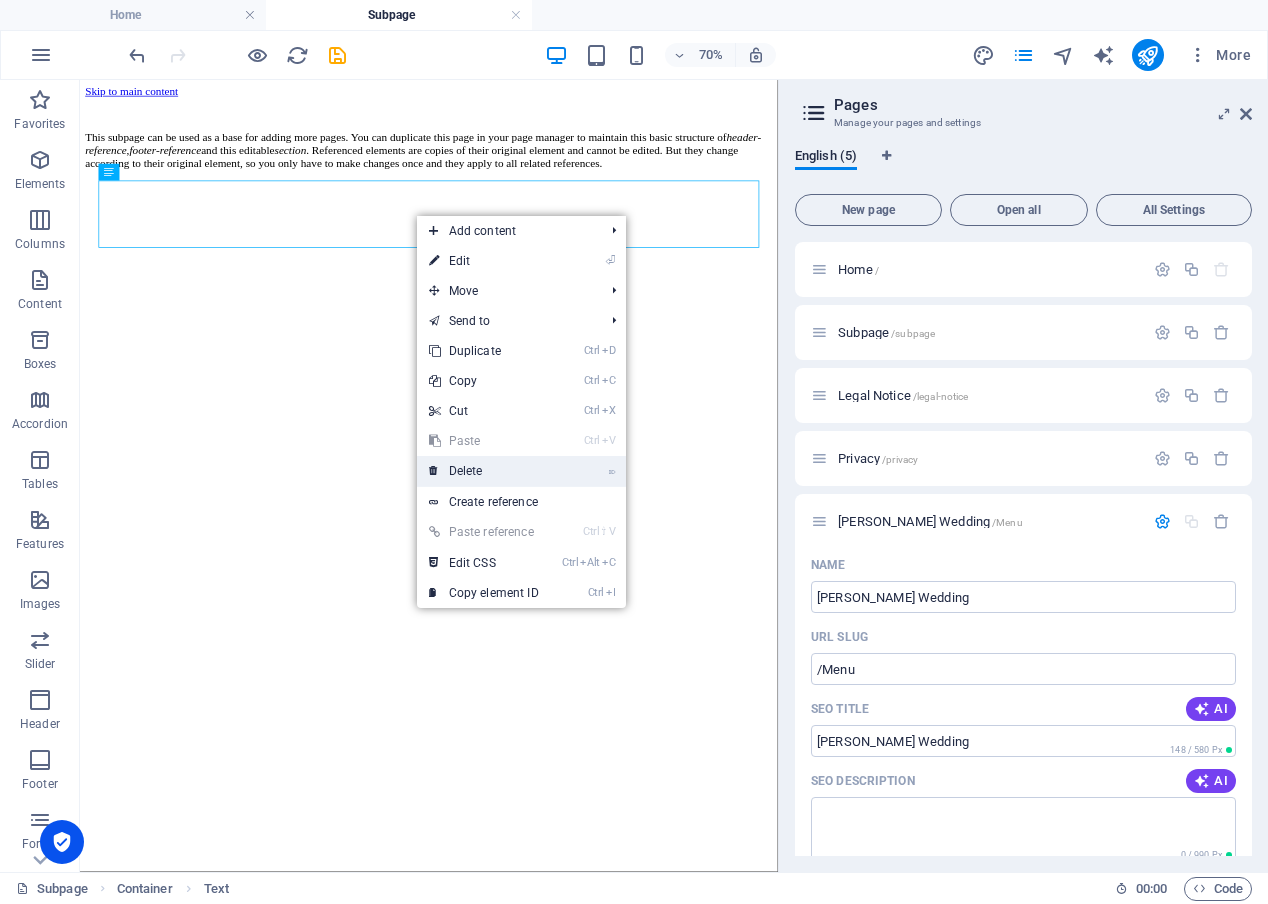 click on "⌦  Delete" at bounding box center [484, 471] 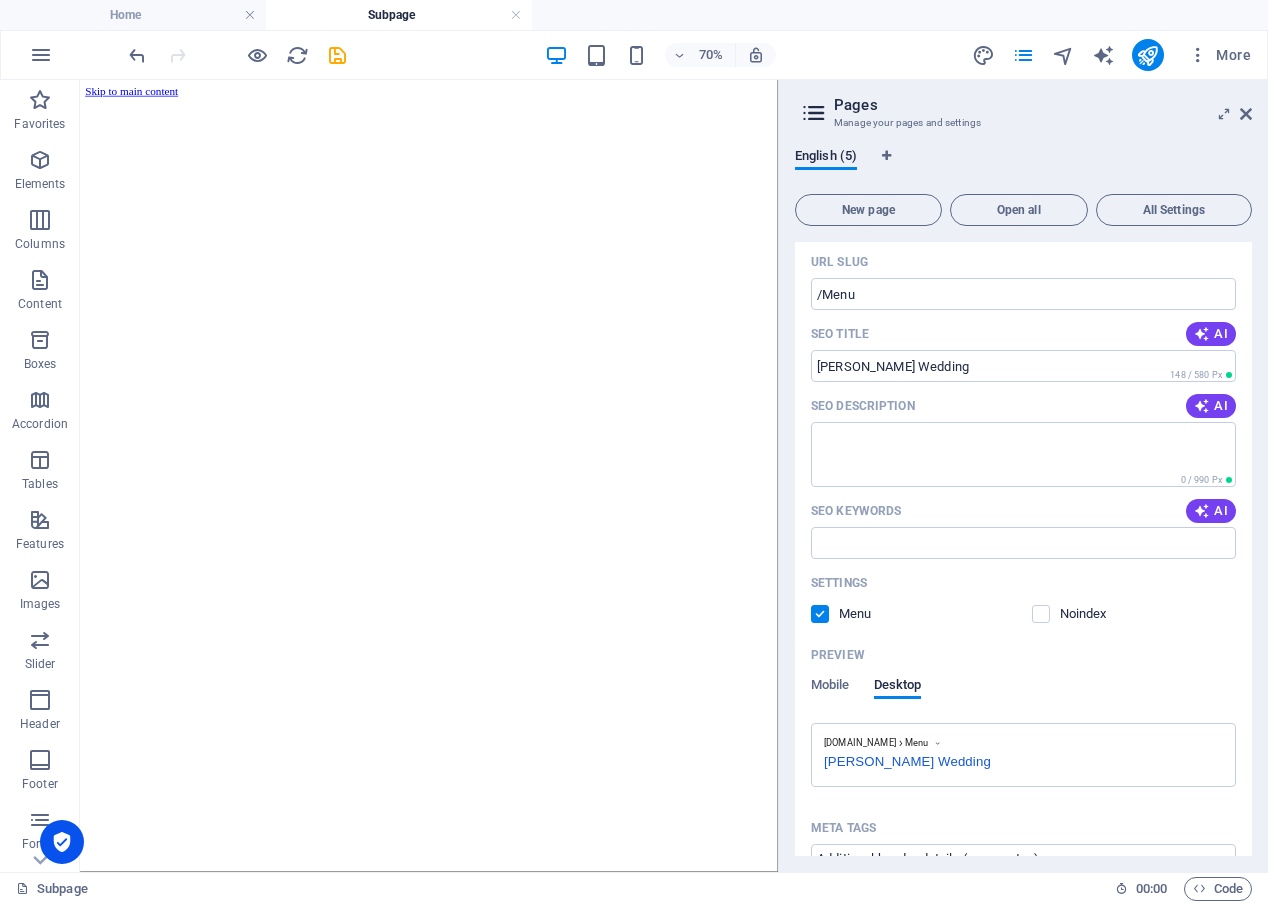 scroll, scrollTop: 400, scrollLeft: 0, axis: vertical 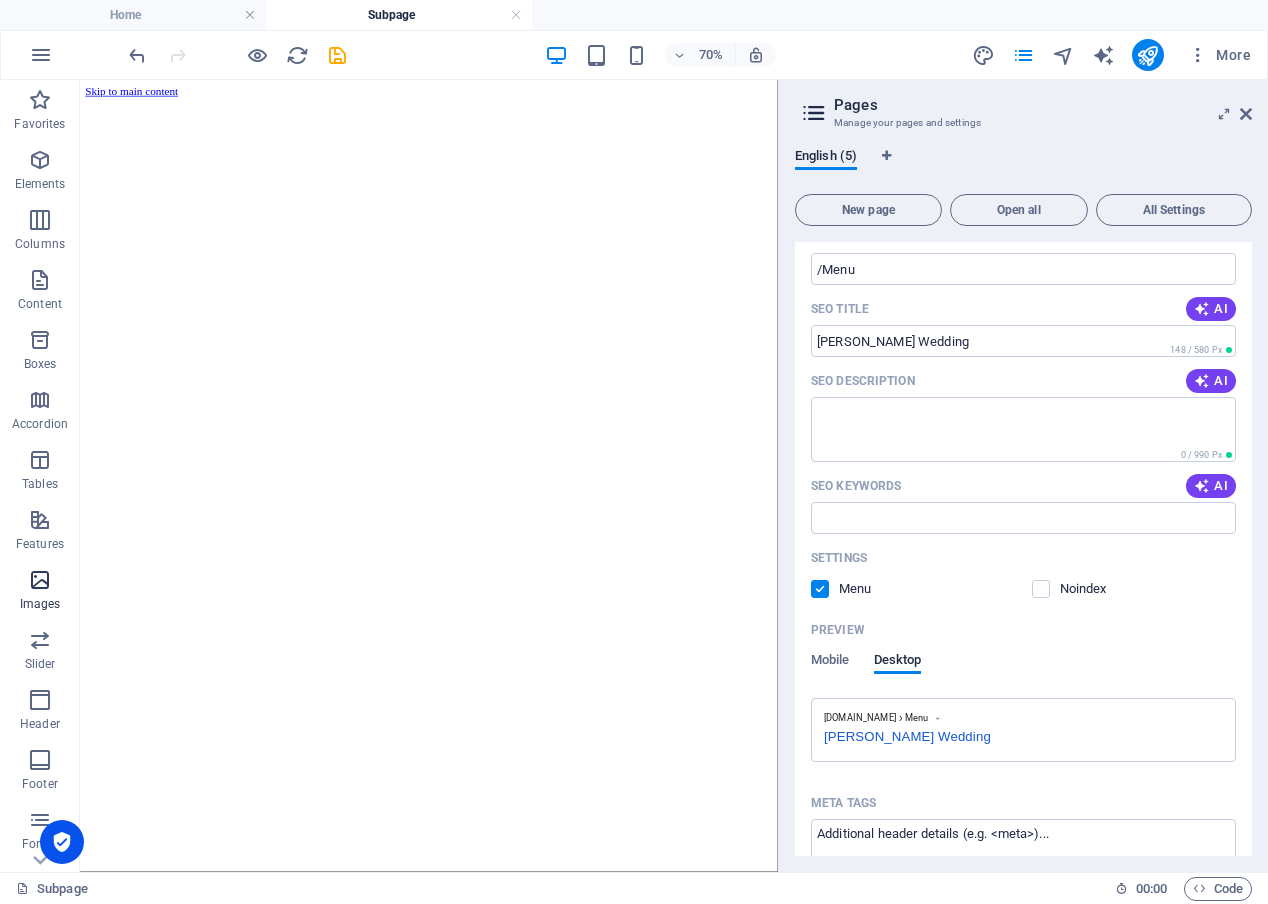 click at bounding box center [40, 580] 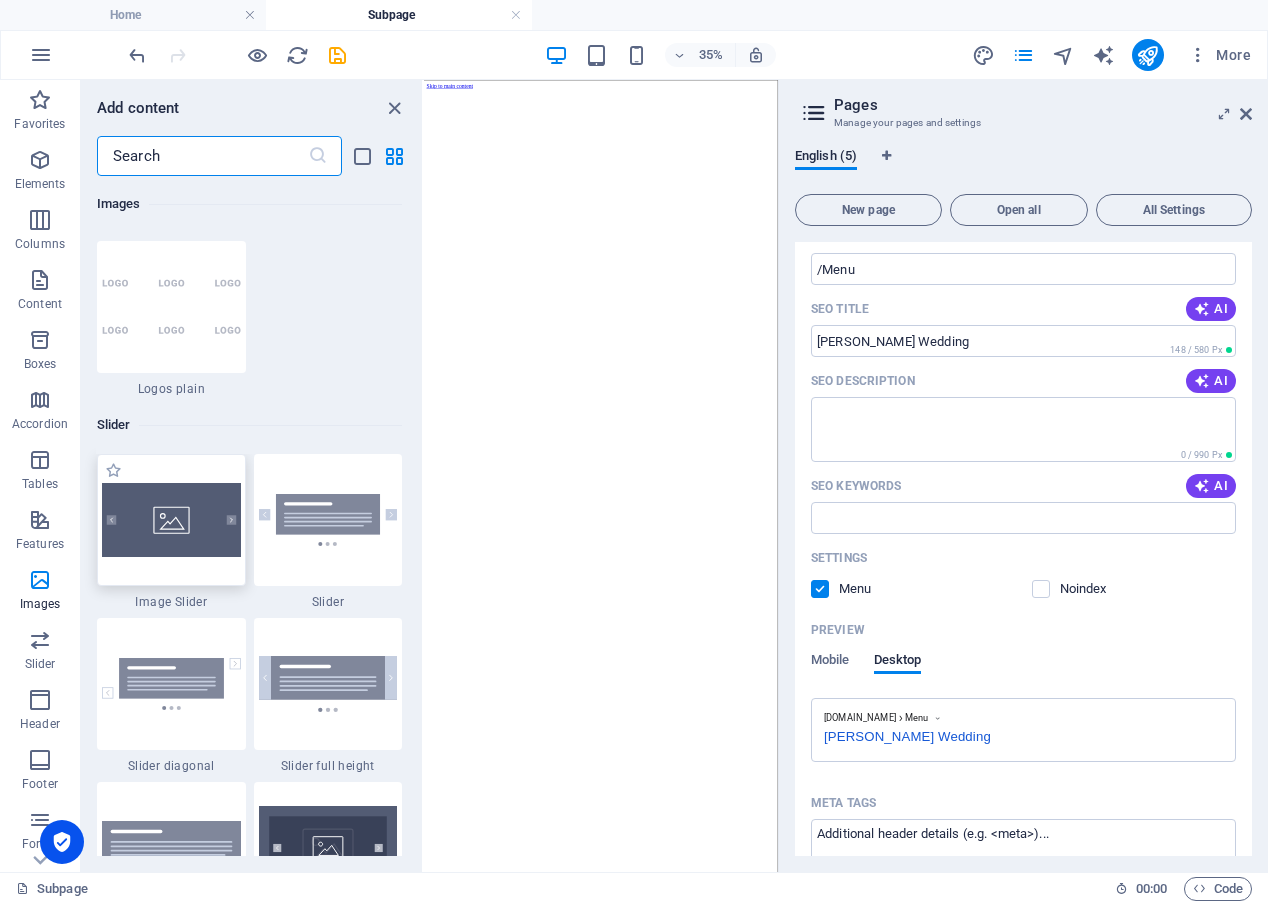 scroll, scrollTop: 10976, scrollLeft: 0, axis: vertical 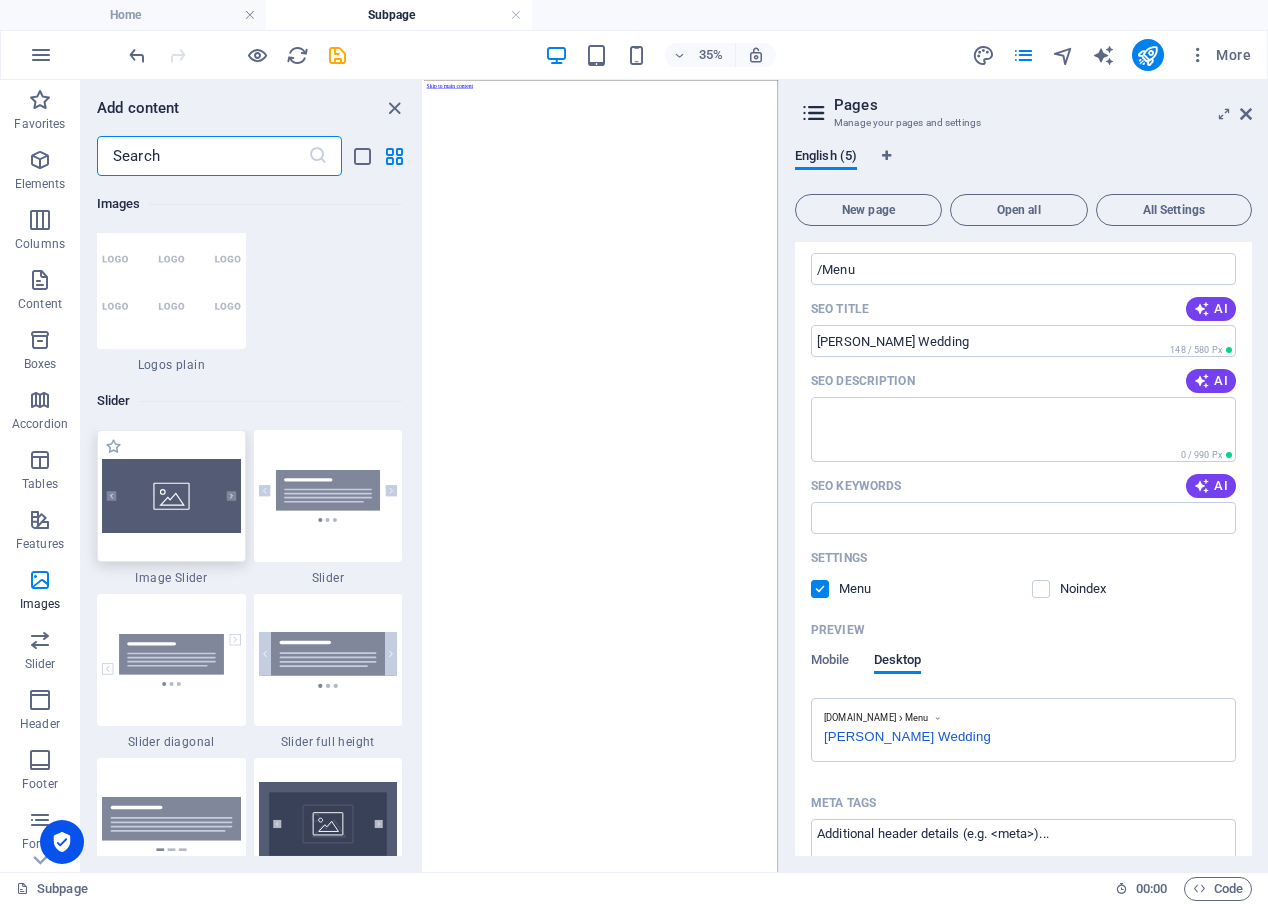 click at bounding box center [171, 496] 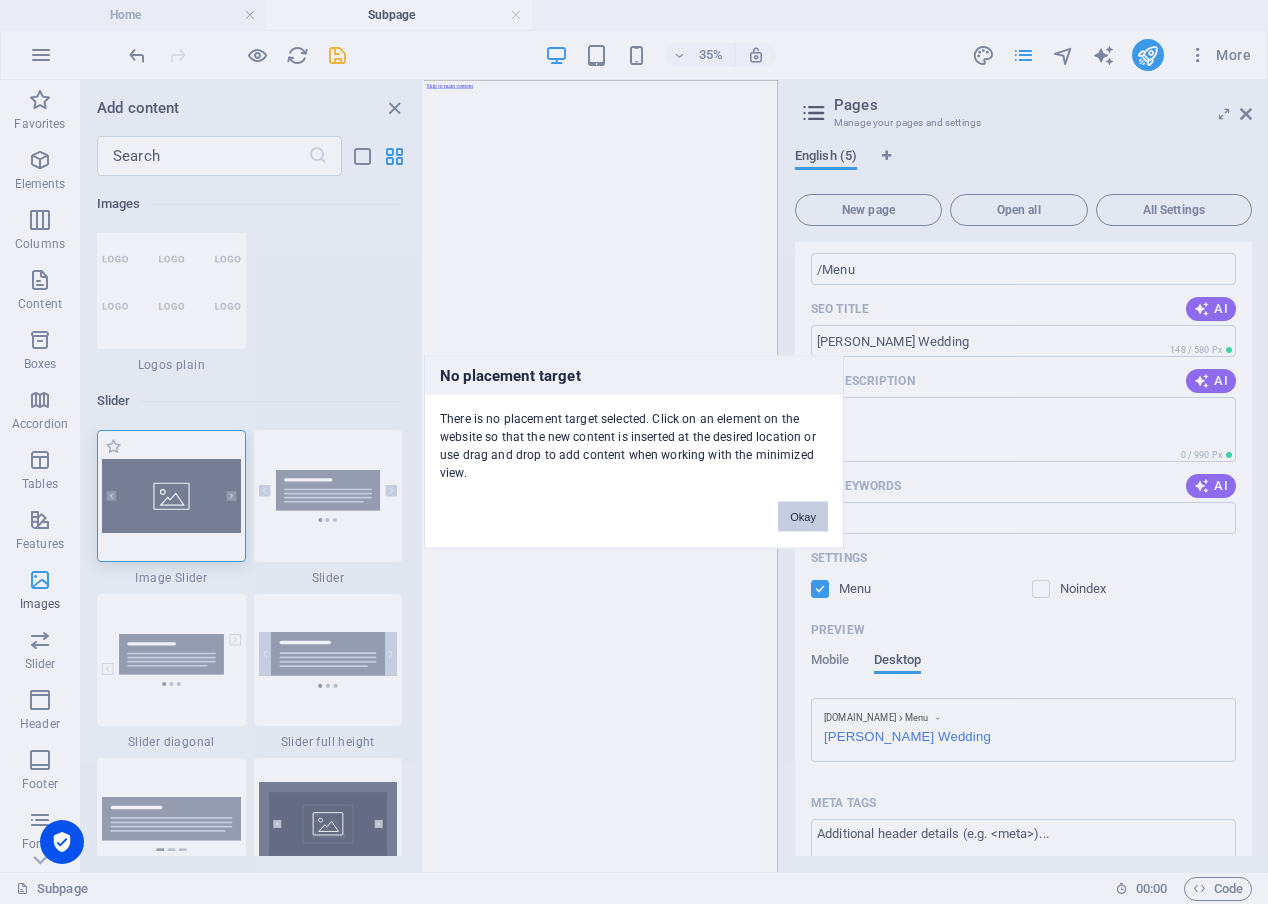 click on "No placement target There is no placement target selected. Click on an element on the website so that the new content is inserted at the desired location or use drag and drop to add content when working with the minimized view. Okay" at bounding box center [634, 452] 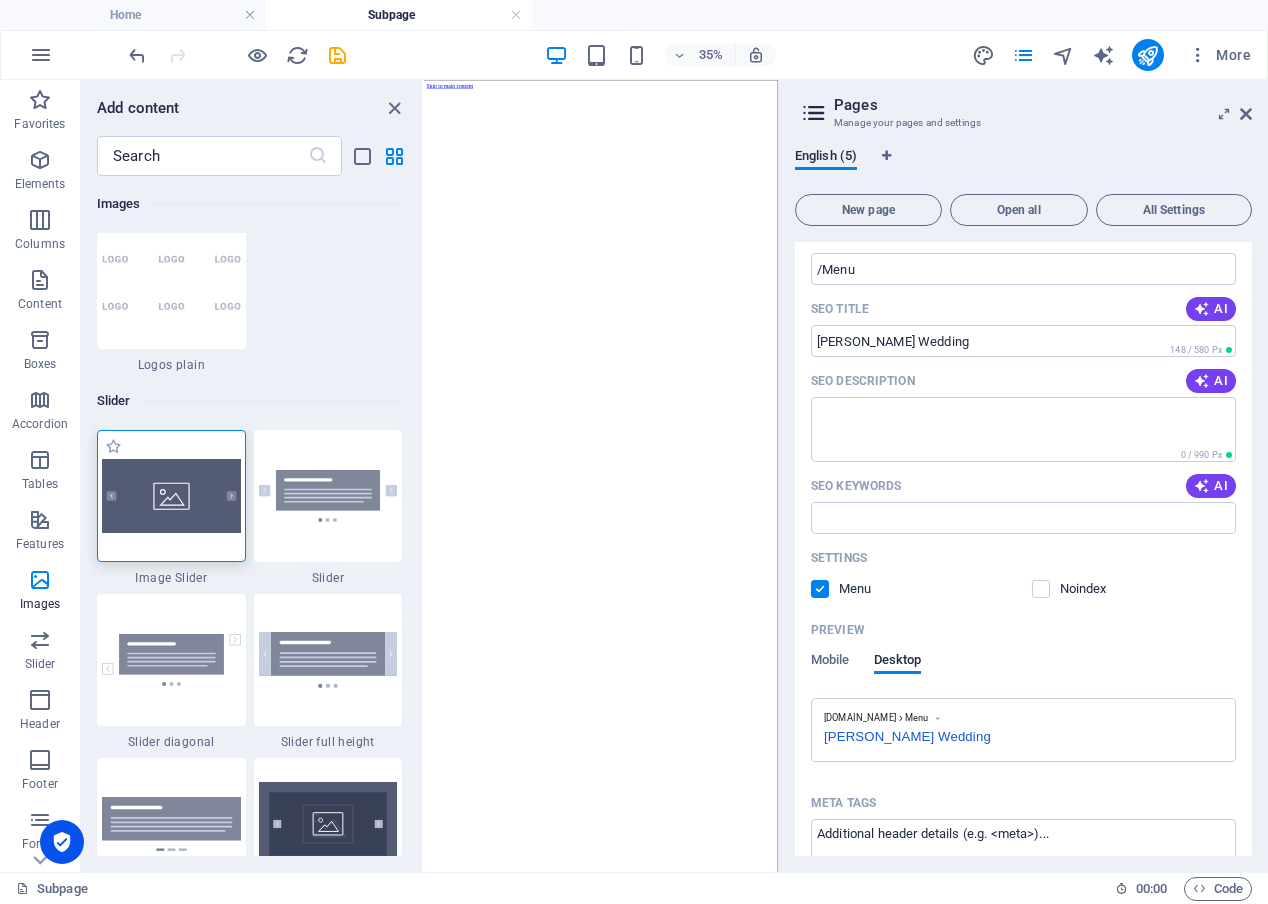 click at bounding box center [171, 496] 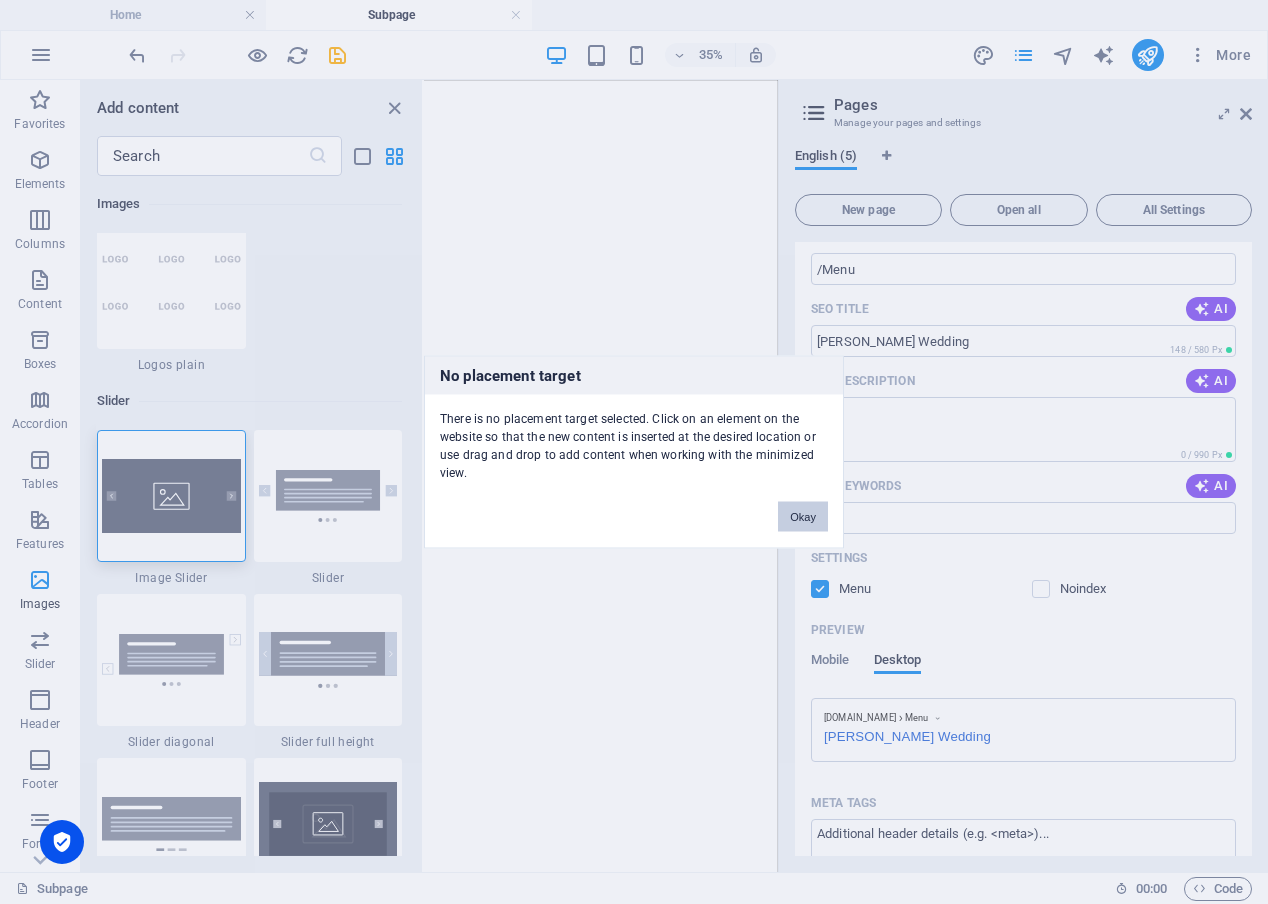 click on "Okay" at bounding box center (803, 517) 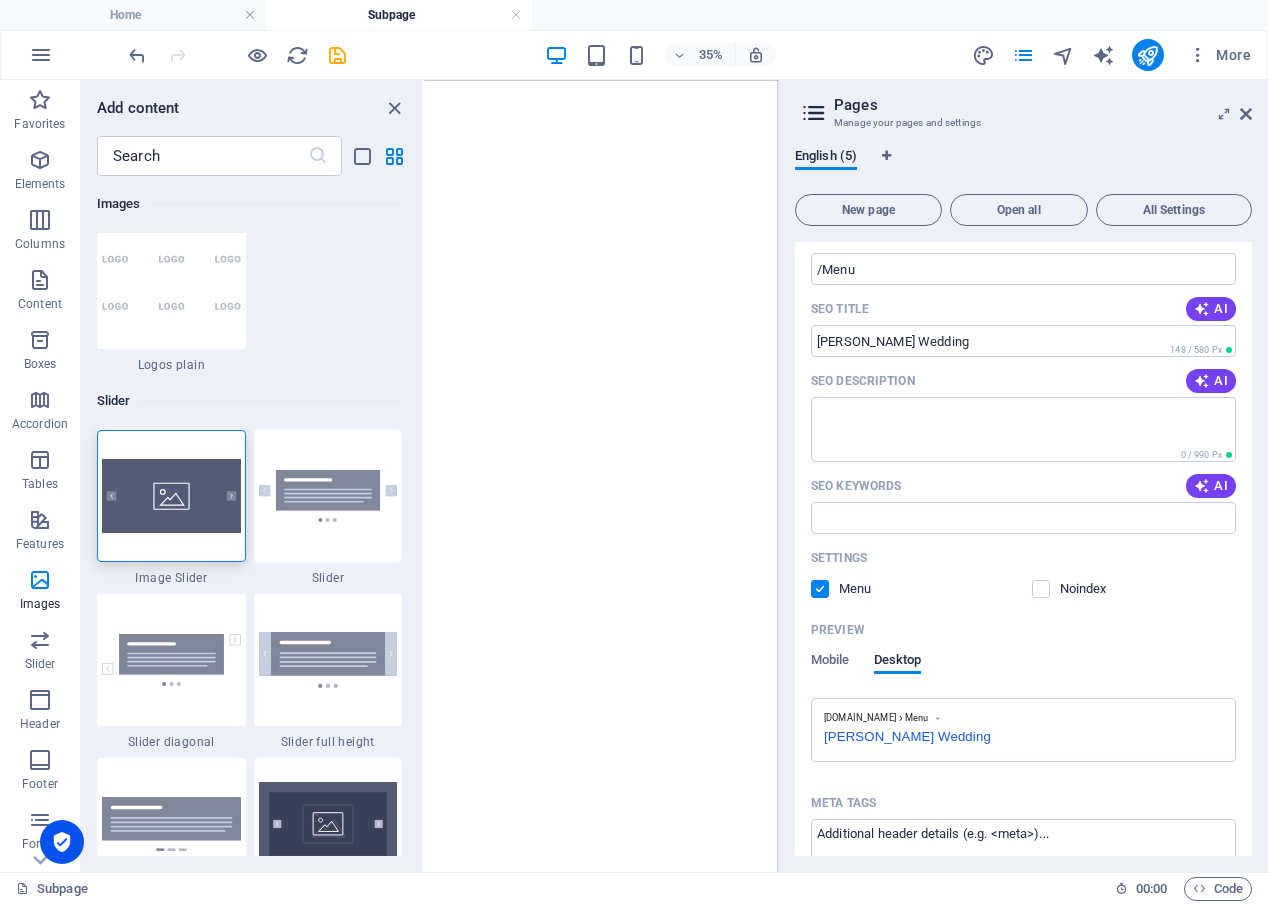 click on "Skip to main content" at bounding box center [929, 224] 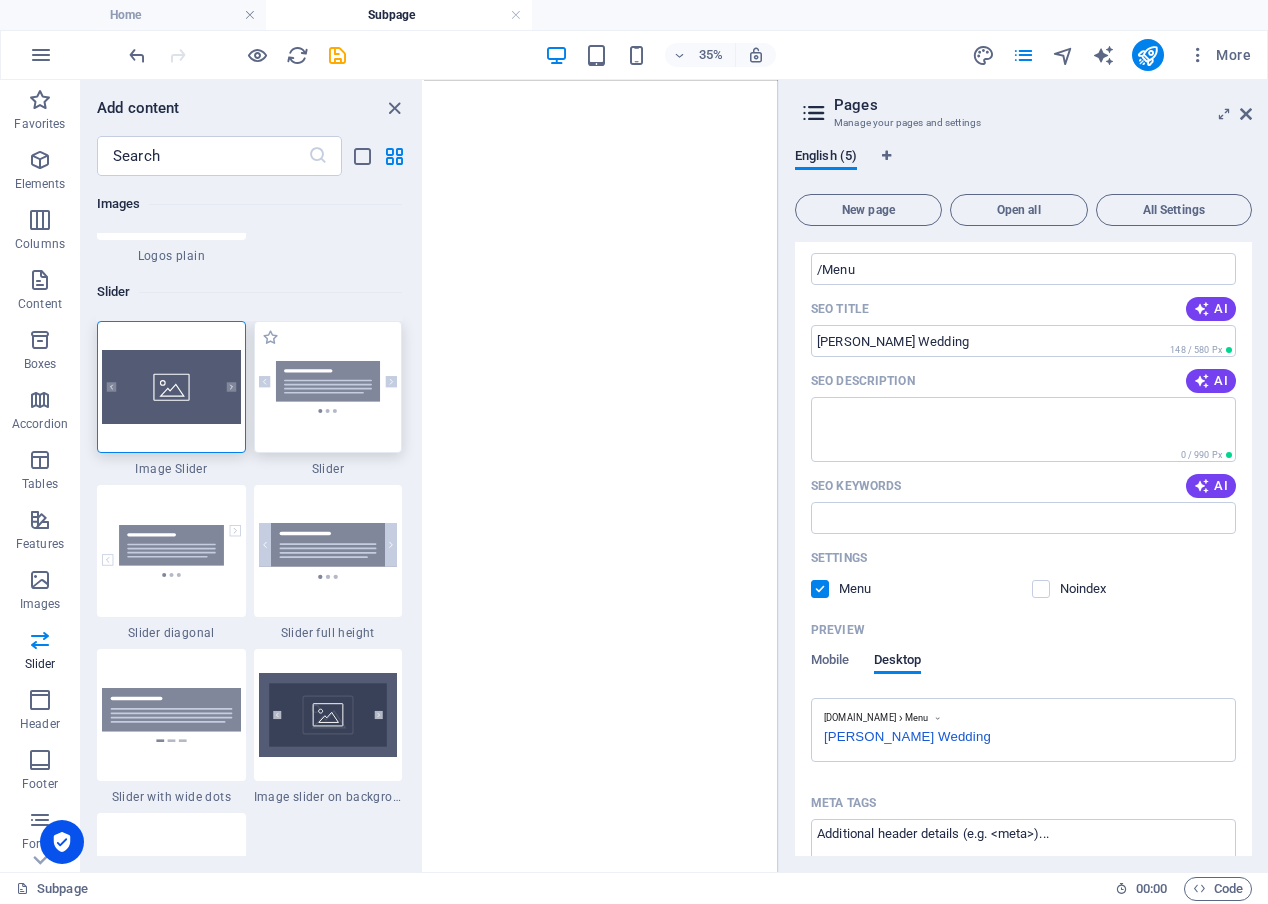 scroll, scrollTop: 11076, scrollLeft: 0, axis: vertical 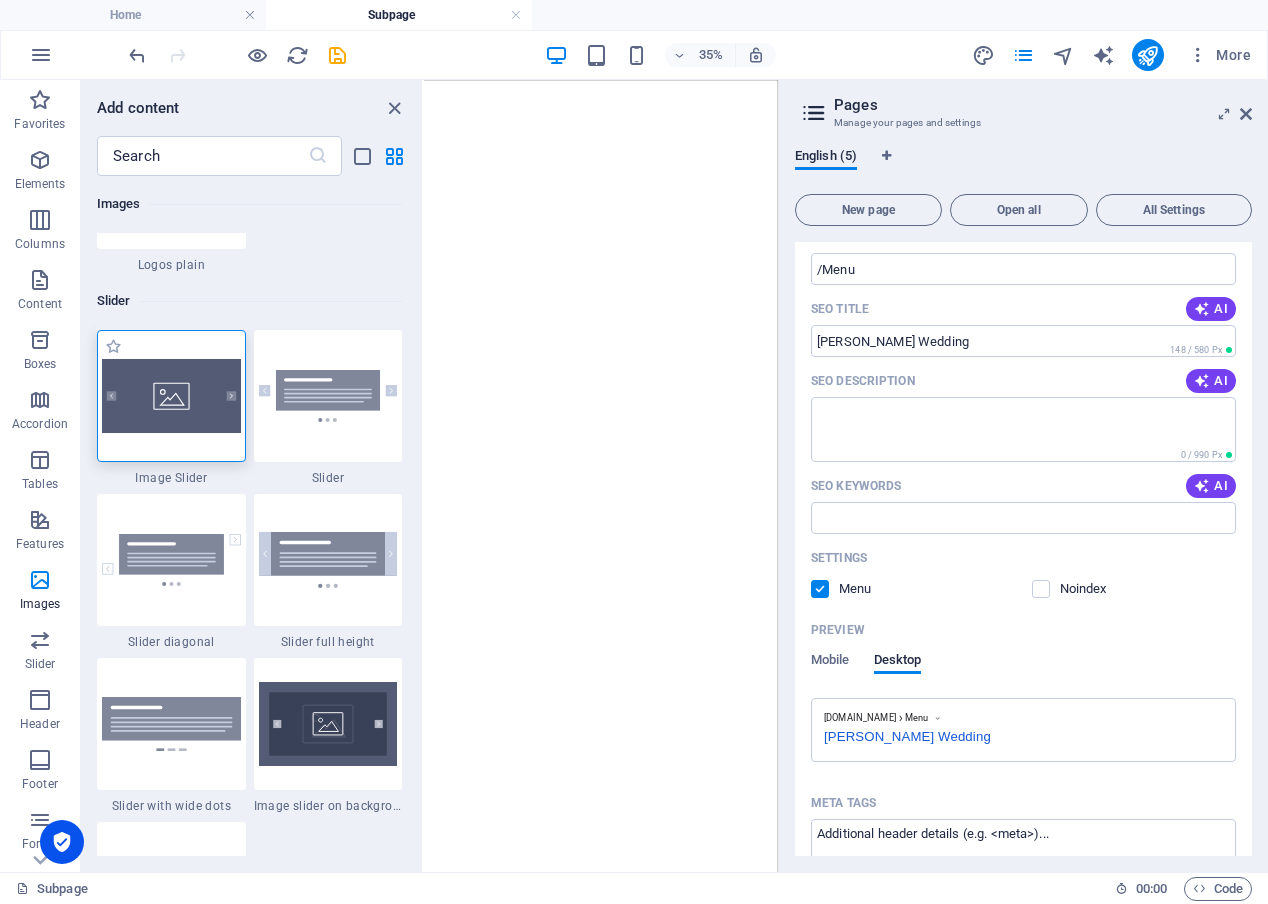 click at bounding box center [171, 396] 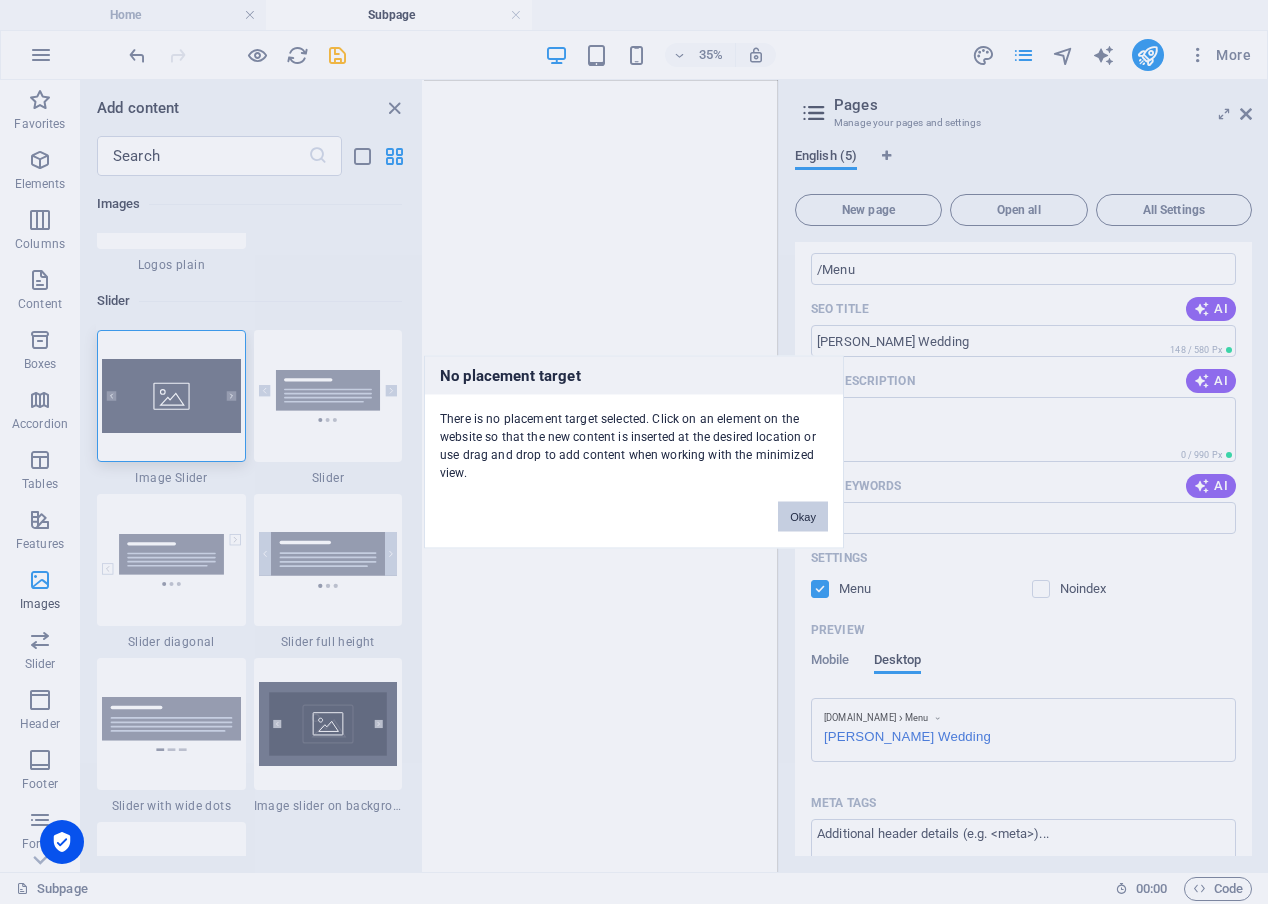 click on "Okay" at bounding box center (803, 517) 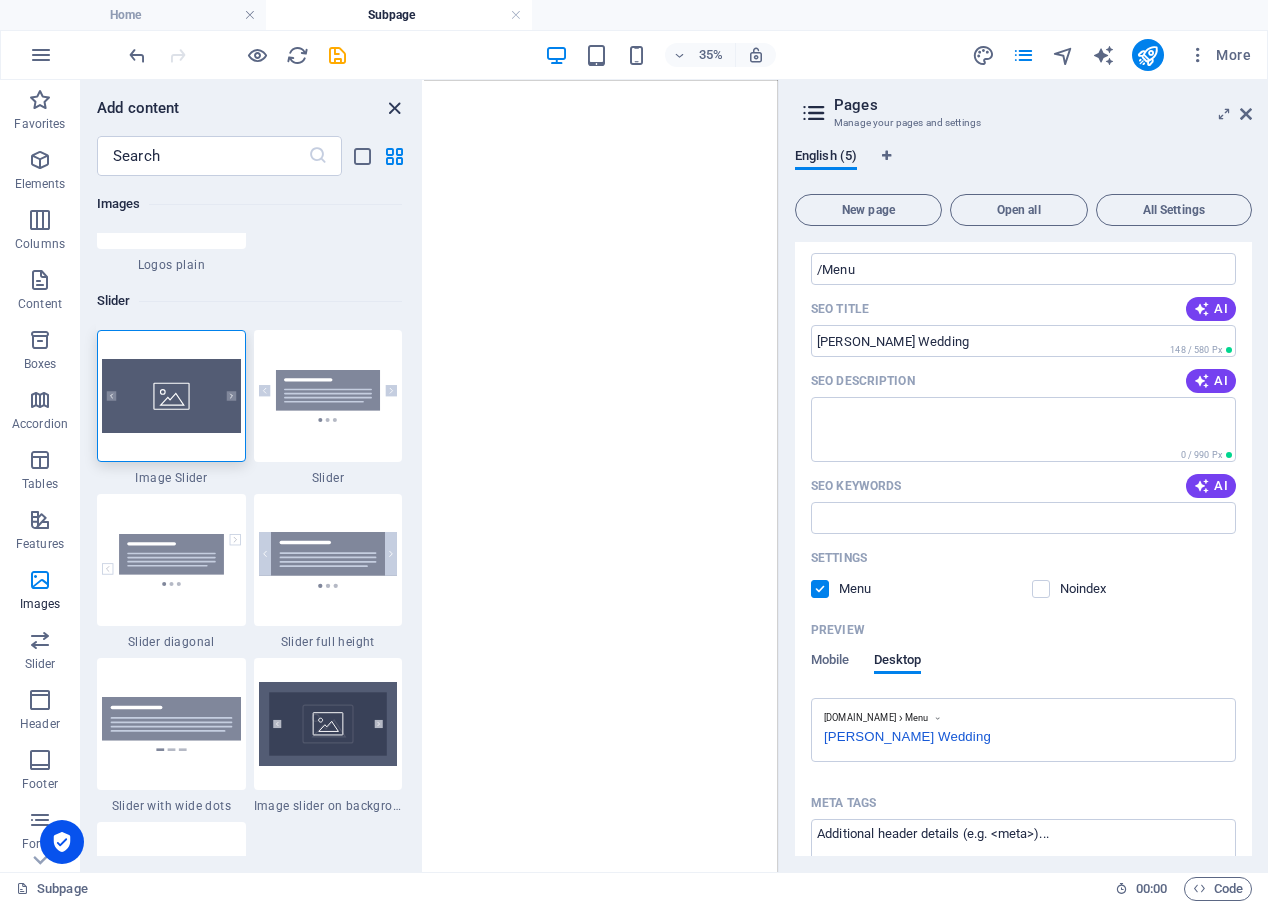 click at bounding box center [394, 108] 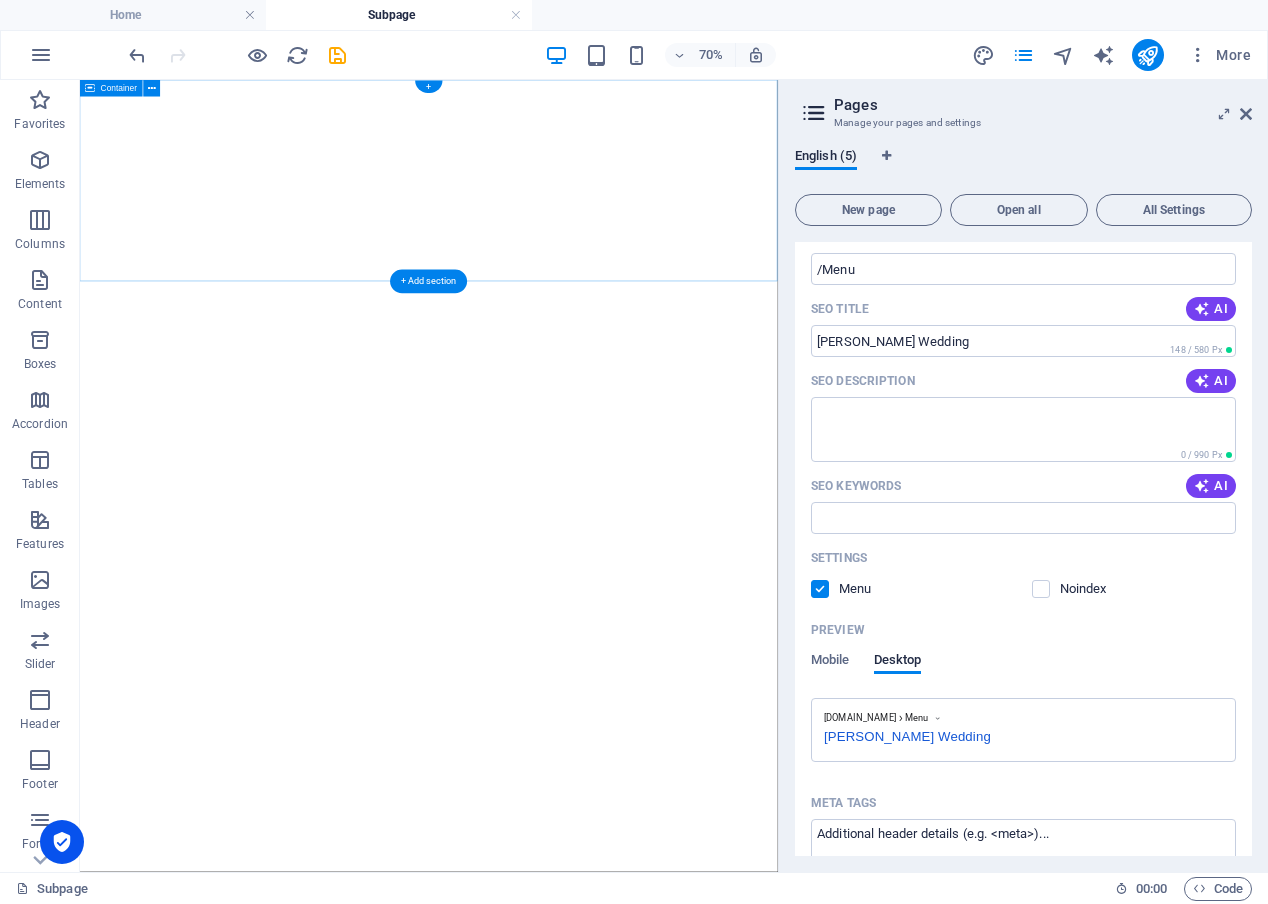 click at bounding box center [578, 224] 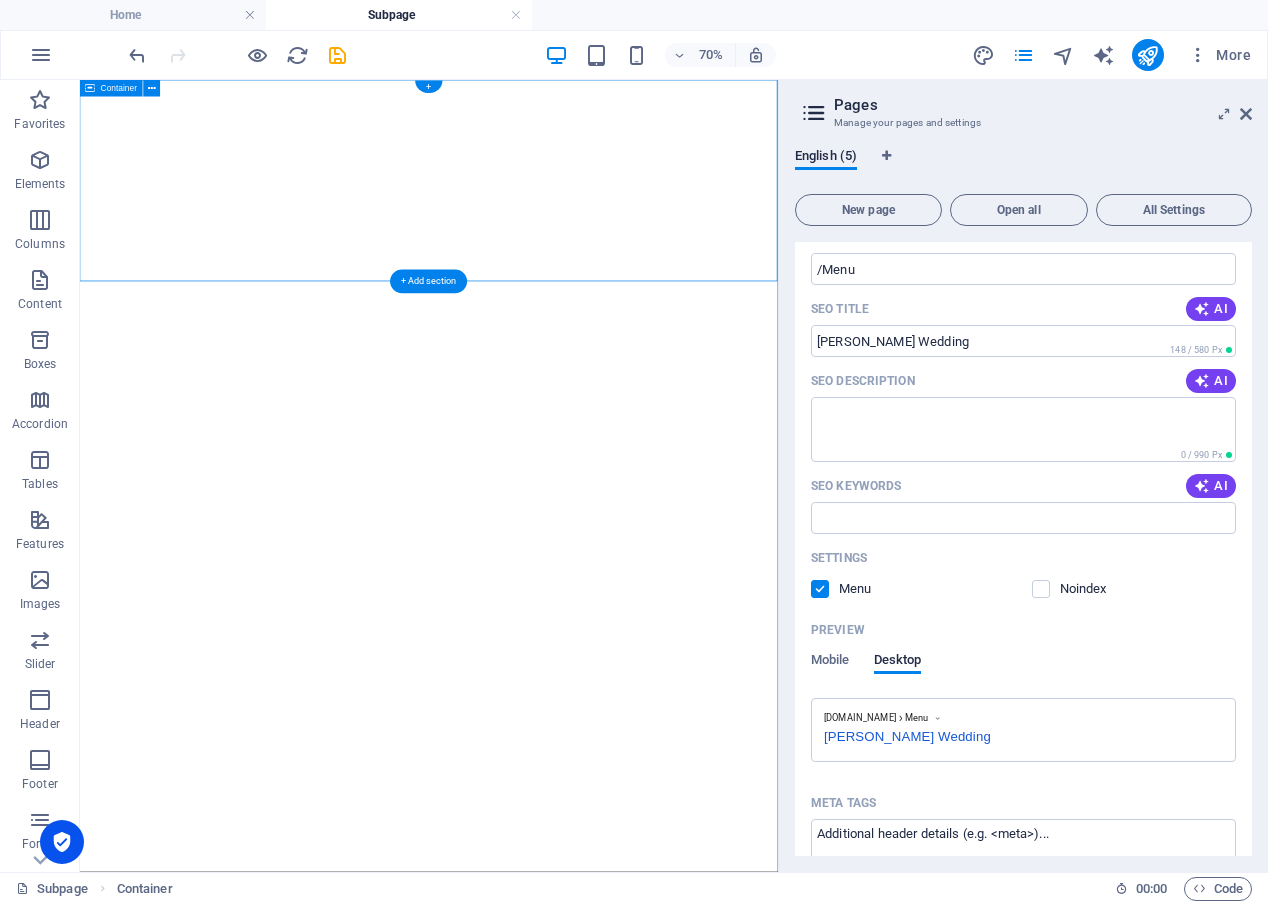 click at bounding box center [578, 224] 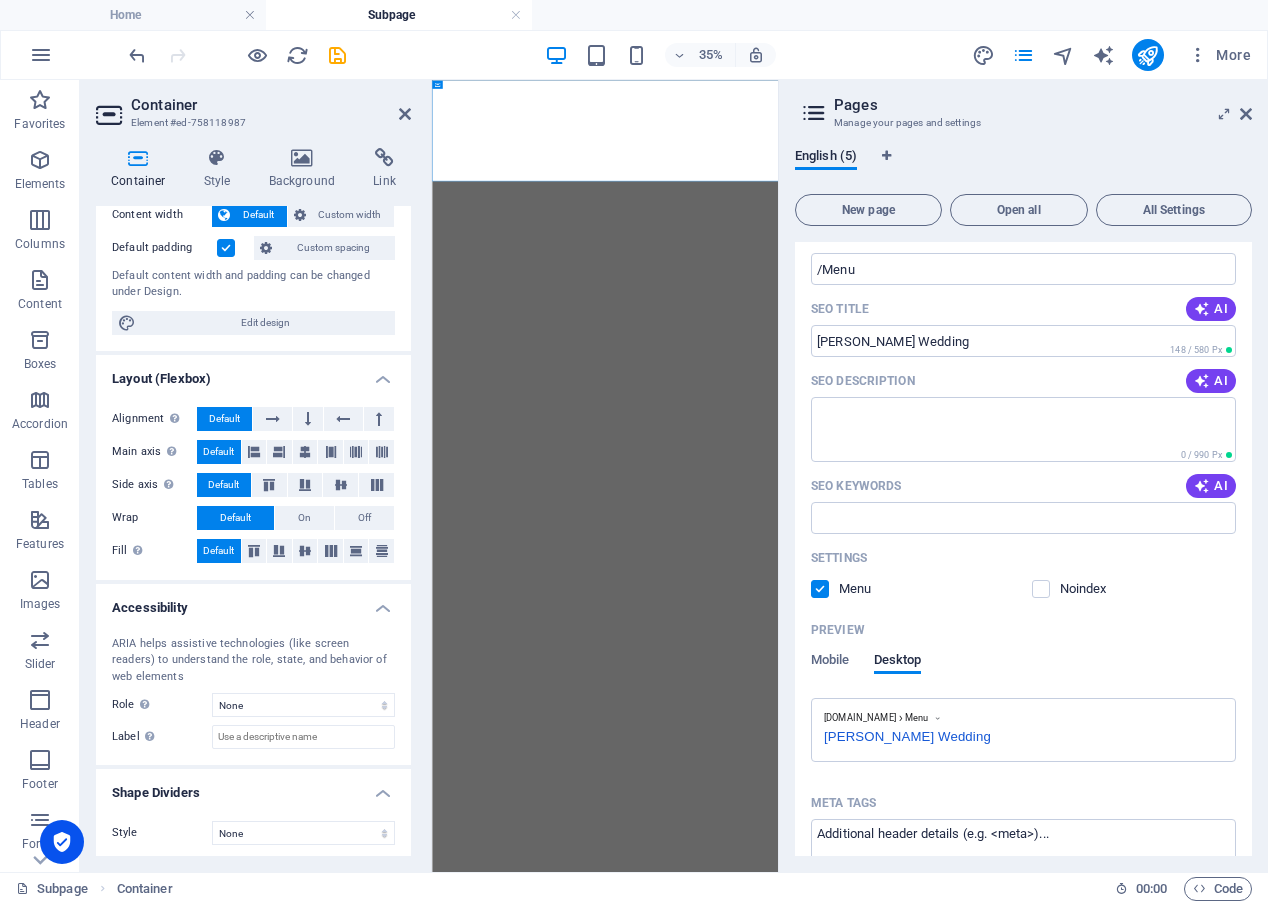 scroll, scrollTop: 123, scrollLeft: 0, axis: vertical 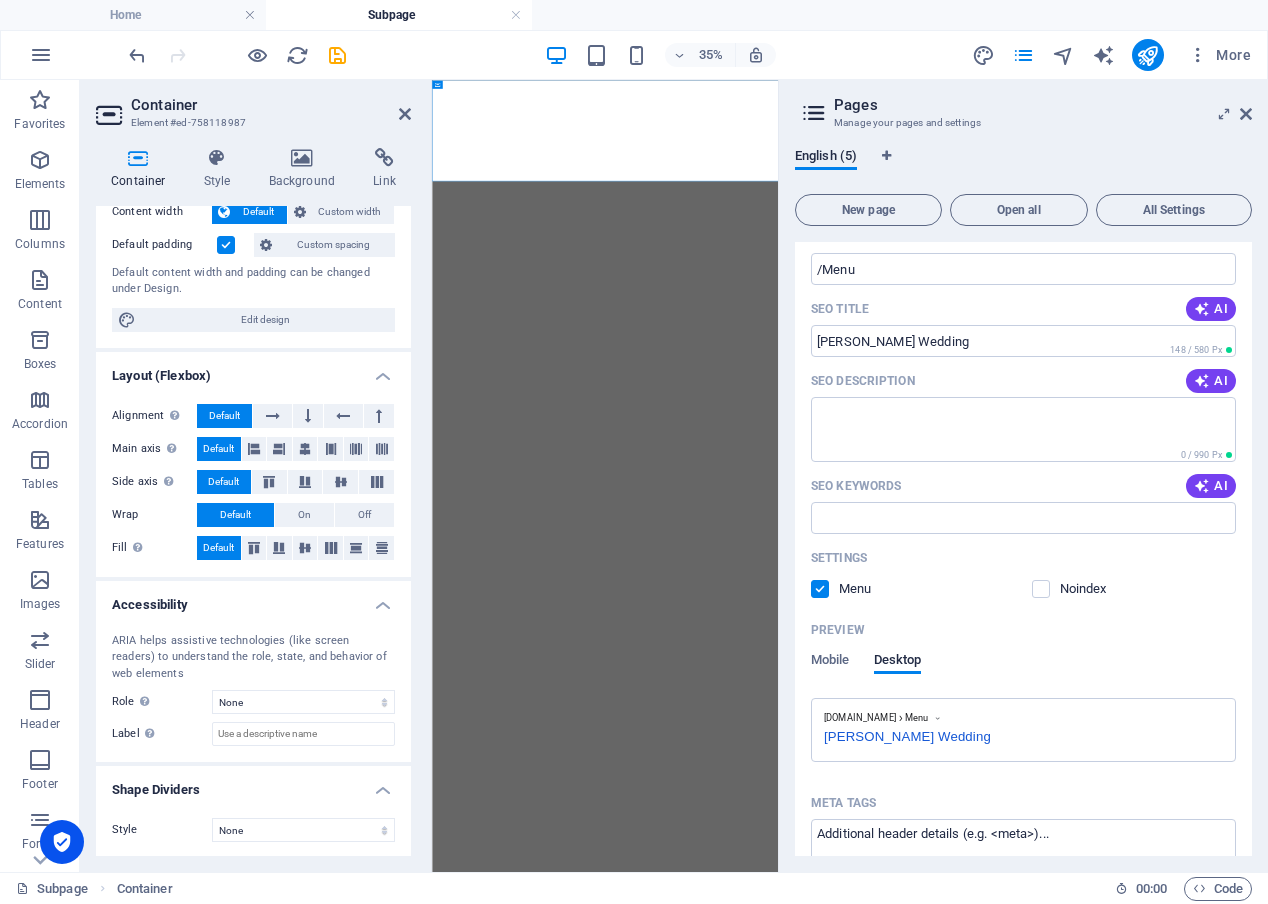 click on "Skip to main content" at bounding box center [926, 224] 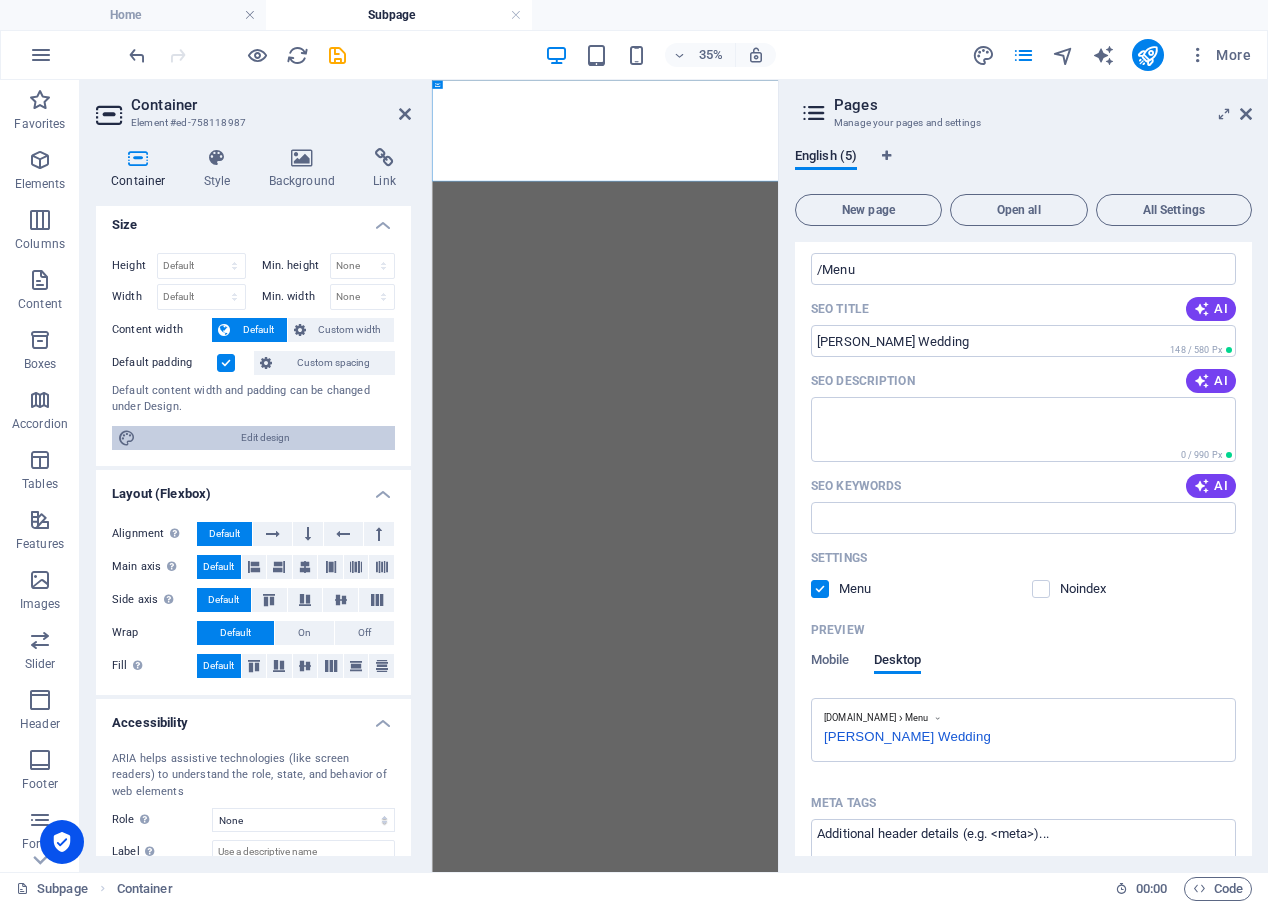 scroll, scrollTop: 0, scrollLeft: 0, axis: both 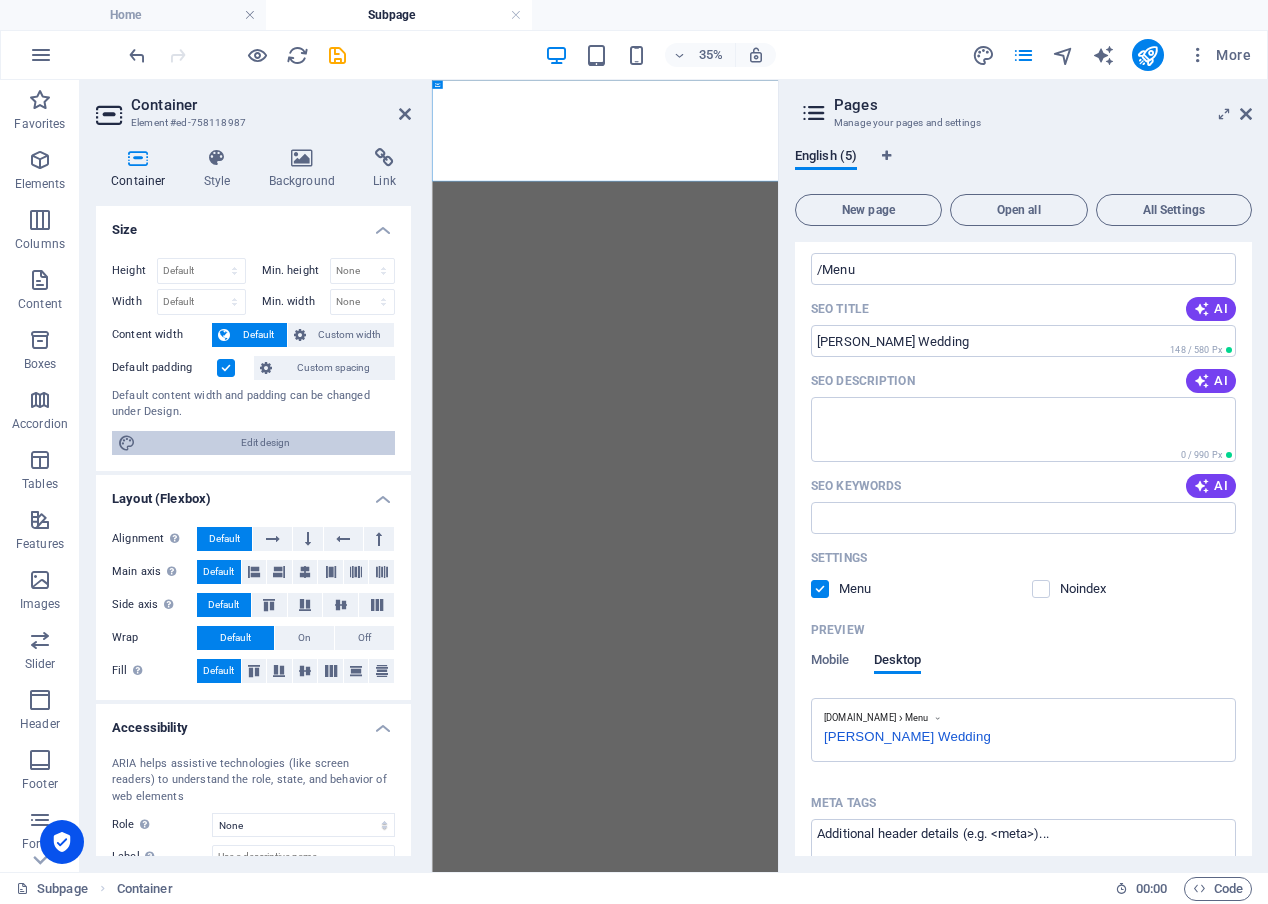 click on "Edit design" at bounding box center (265, 443) 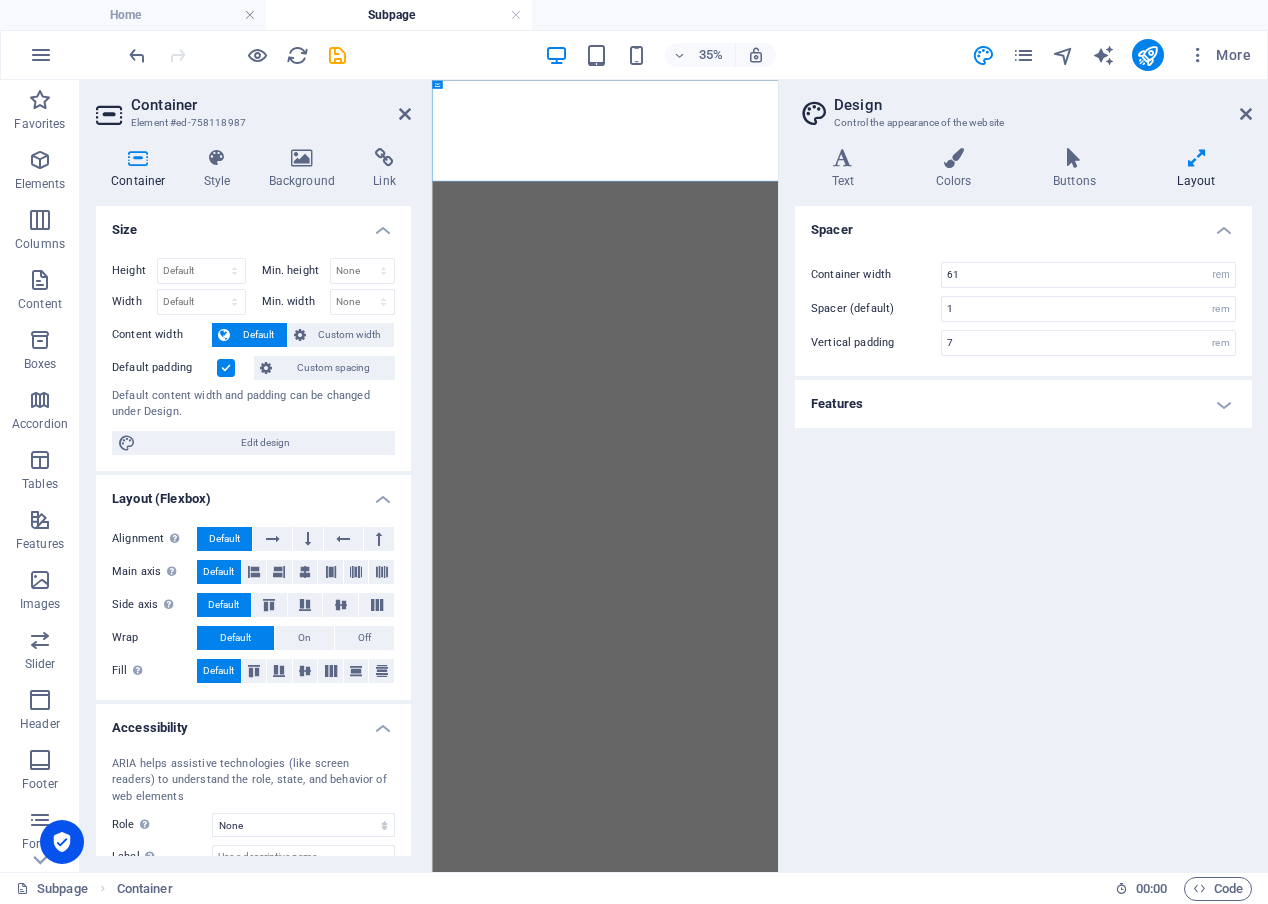 click on "Skip to main content" at bounding box center [926, 224] 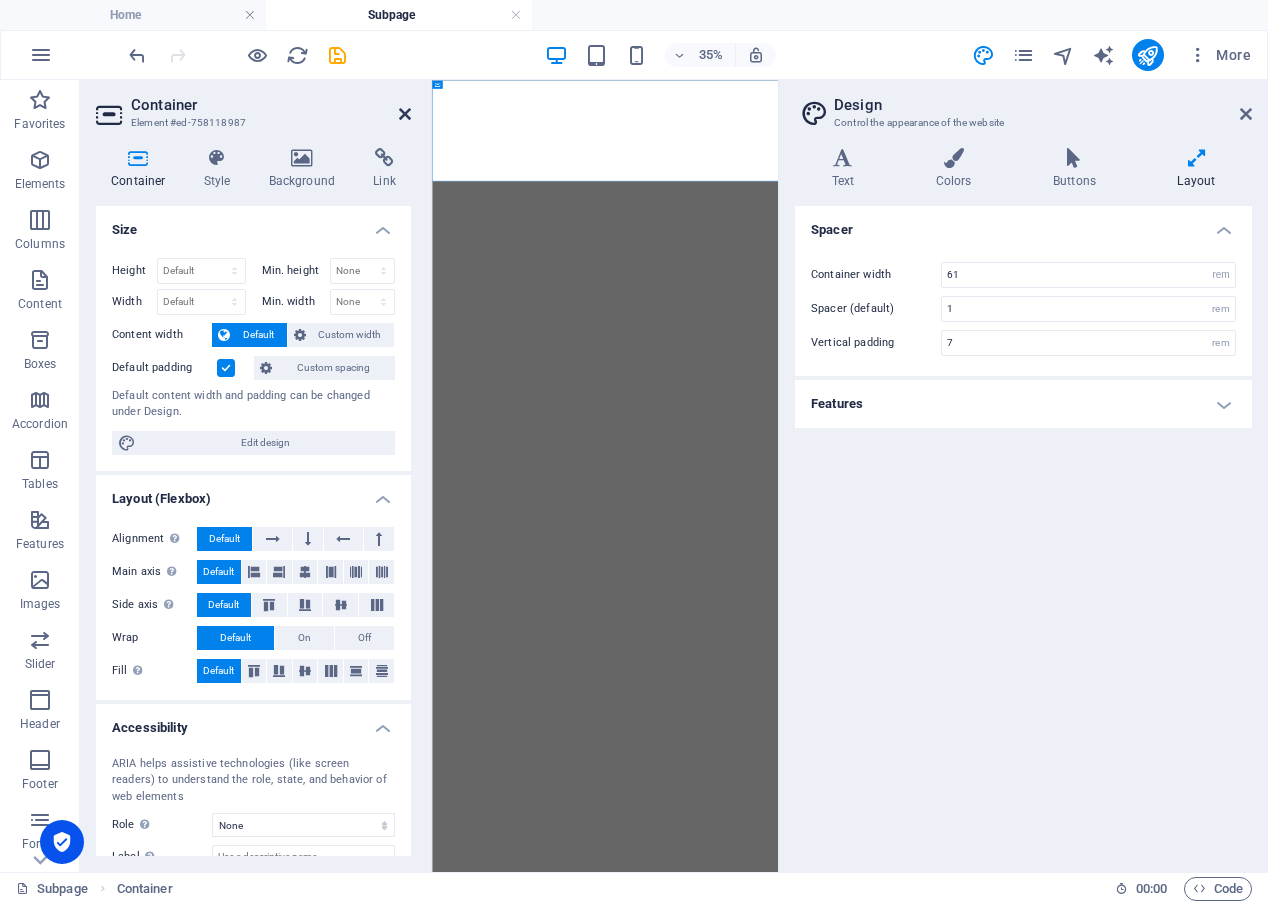 click at bounding box center (405, 114) 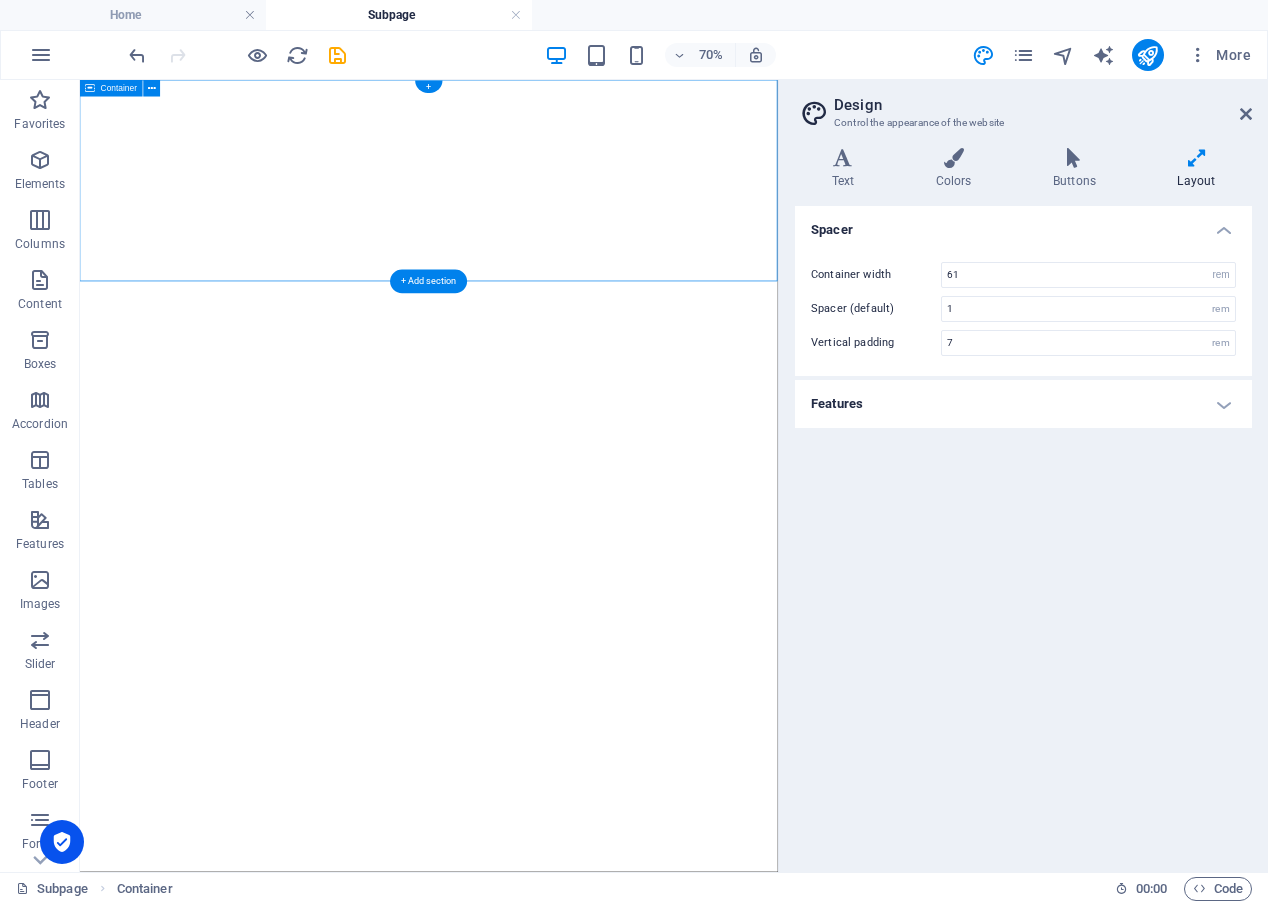 click at bounding box center [578, 224] 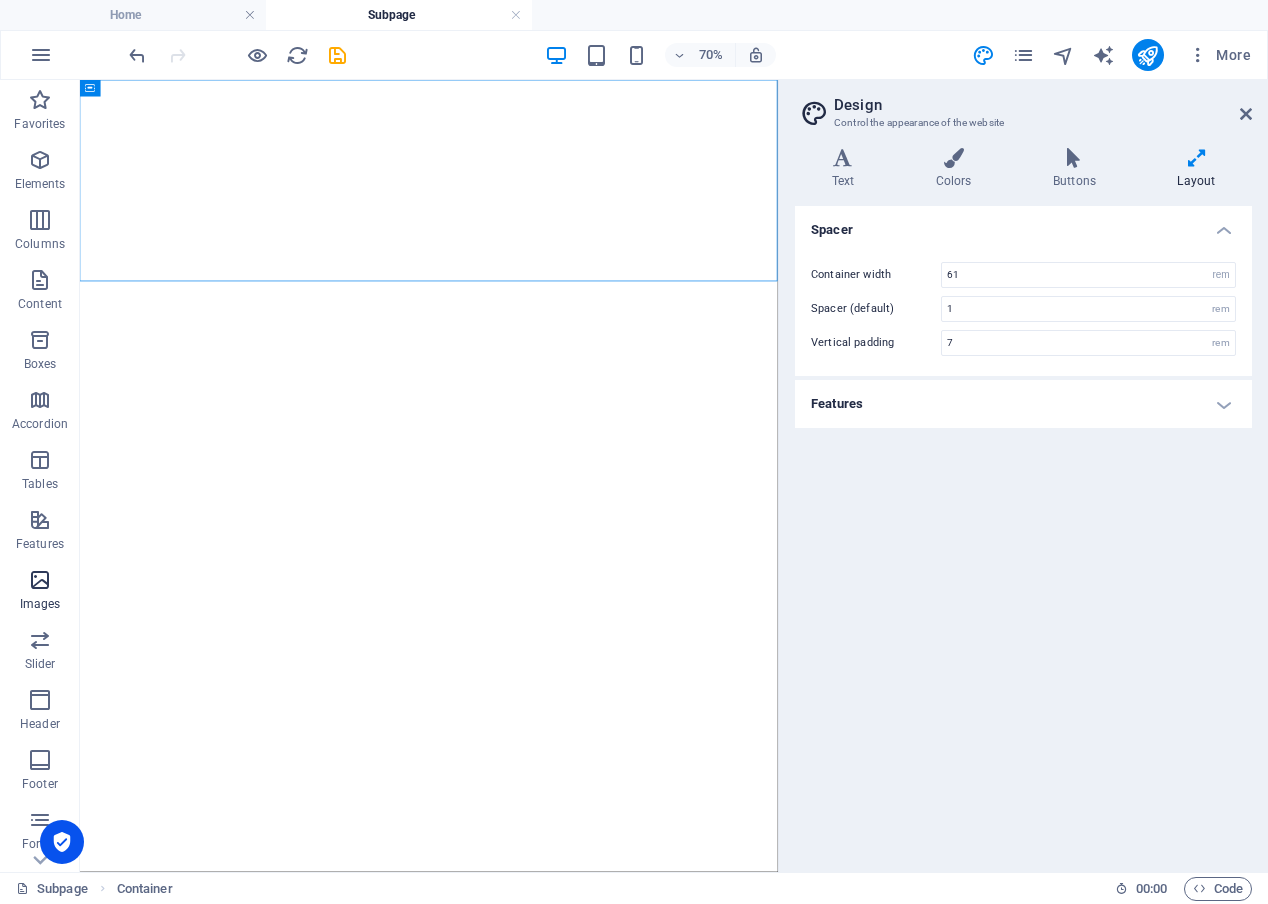 click at bounding box center [40, 580] 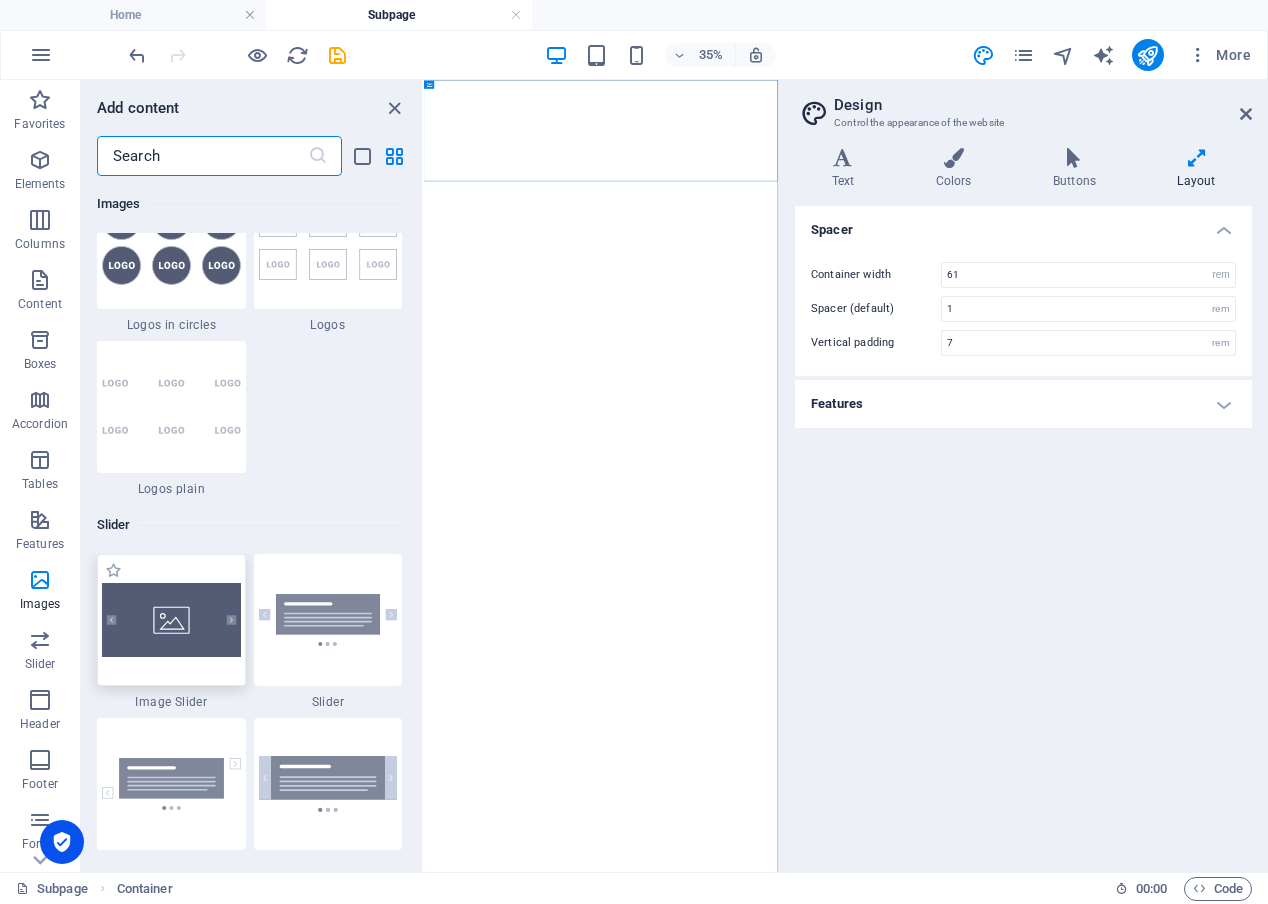 scroll, scrollTop: 10876, scrollLeft: 0, axis: vertical 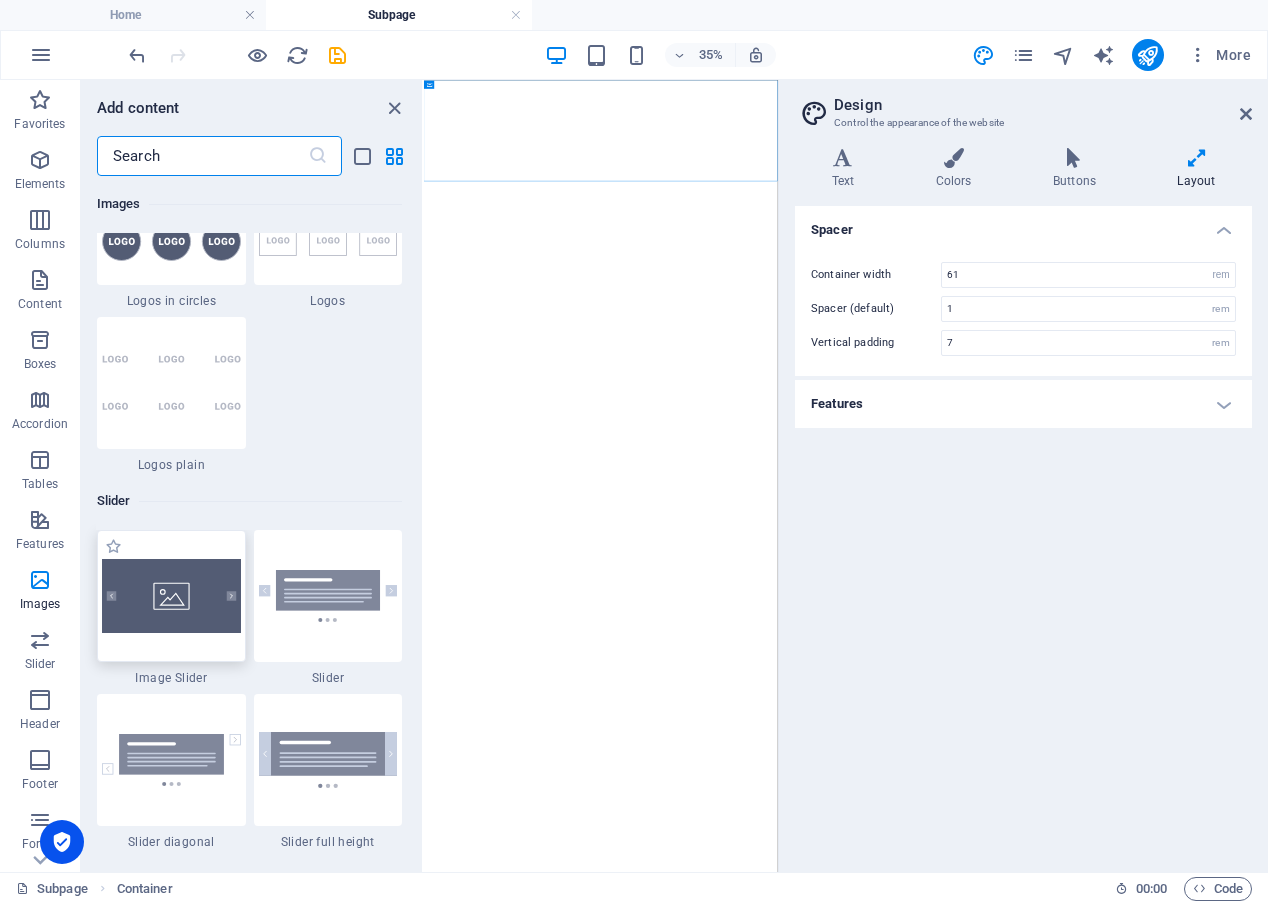 click at bounding box center (171, 596) 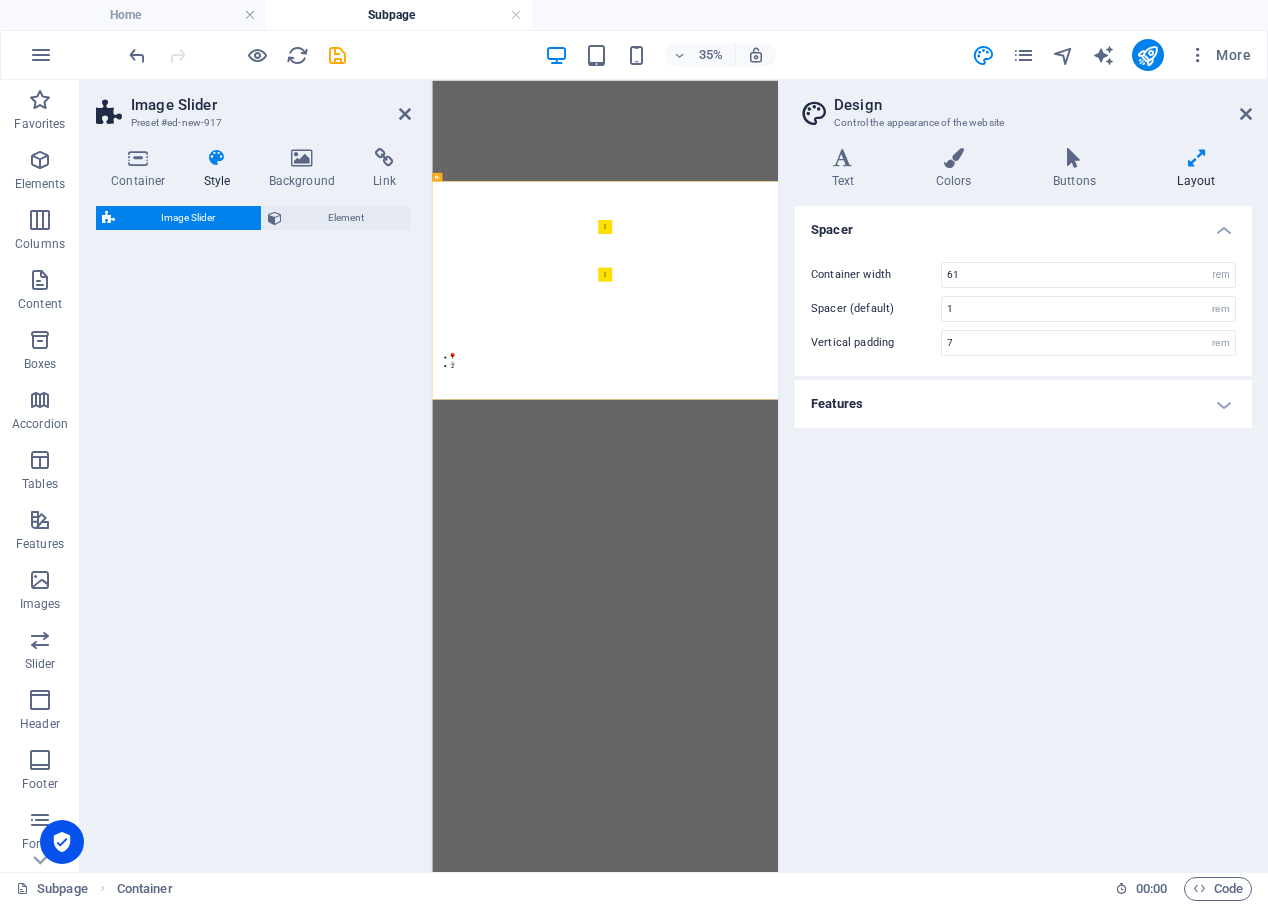 select on "rem" 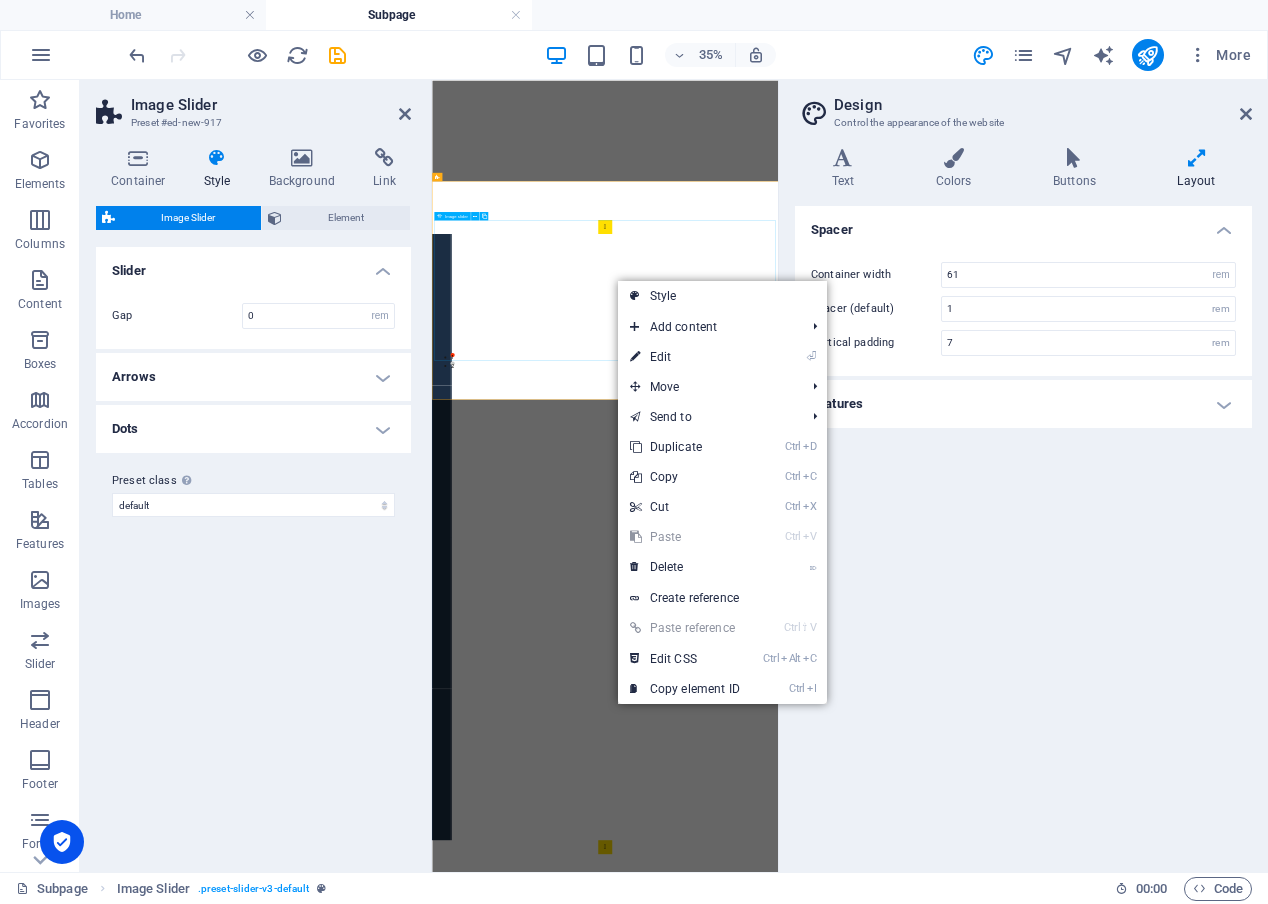 click at bounding box center [-25, 1169] 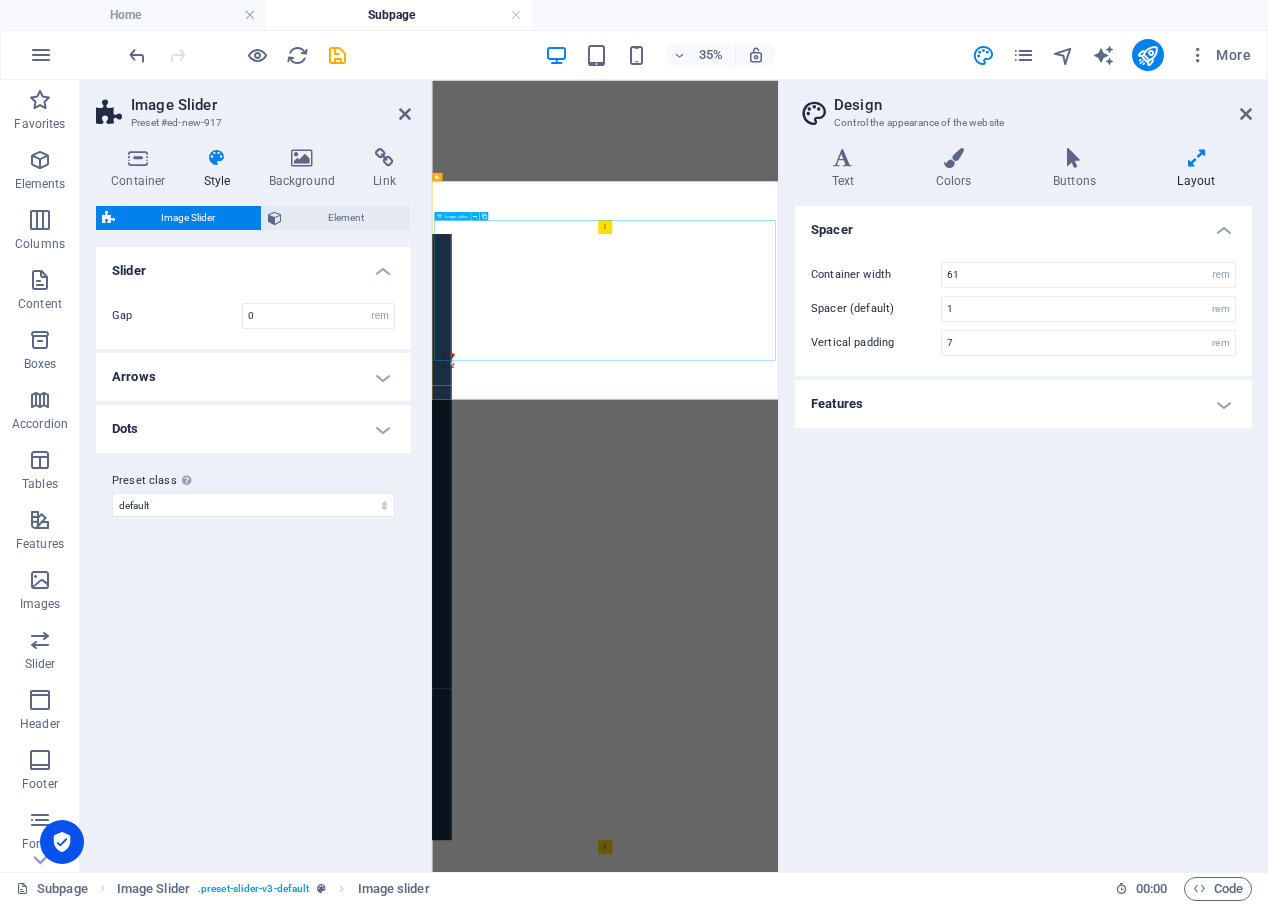 click at bounding box center [-25, 1169] 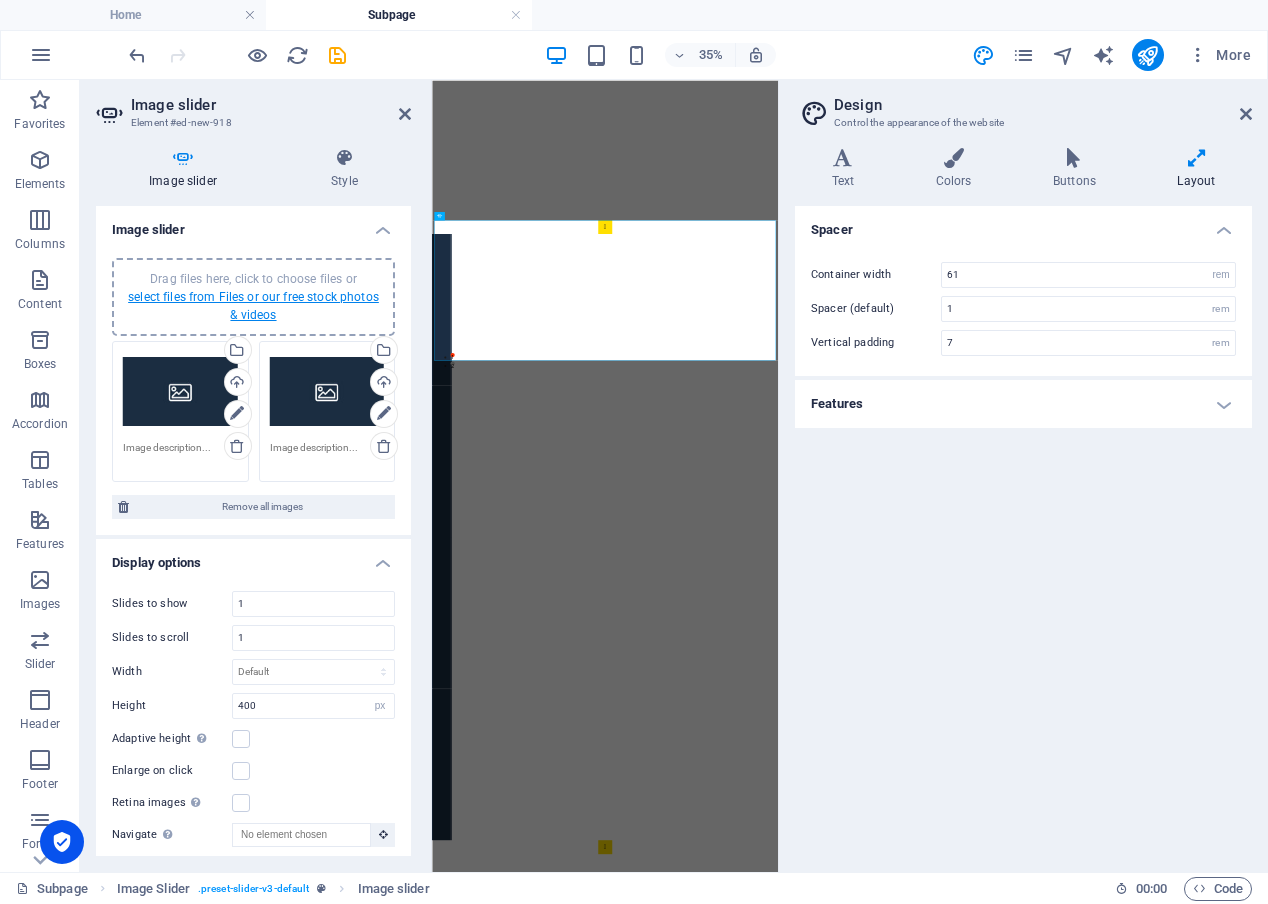 click on "select files from Files or our free stock photos & videos" at bounding box center [253, 306] 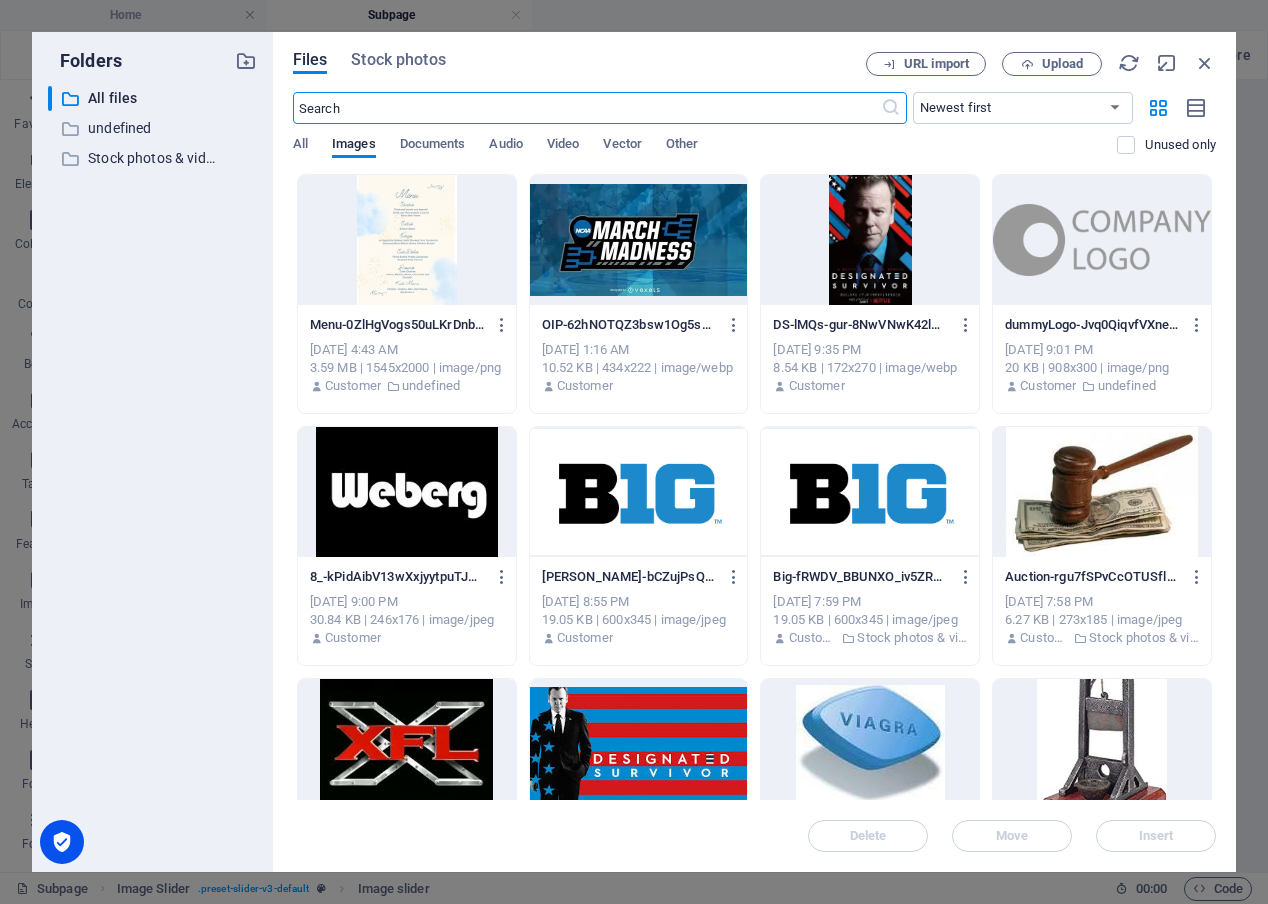 click at bounding box center [407, 240] 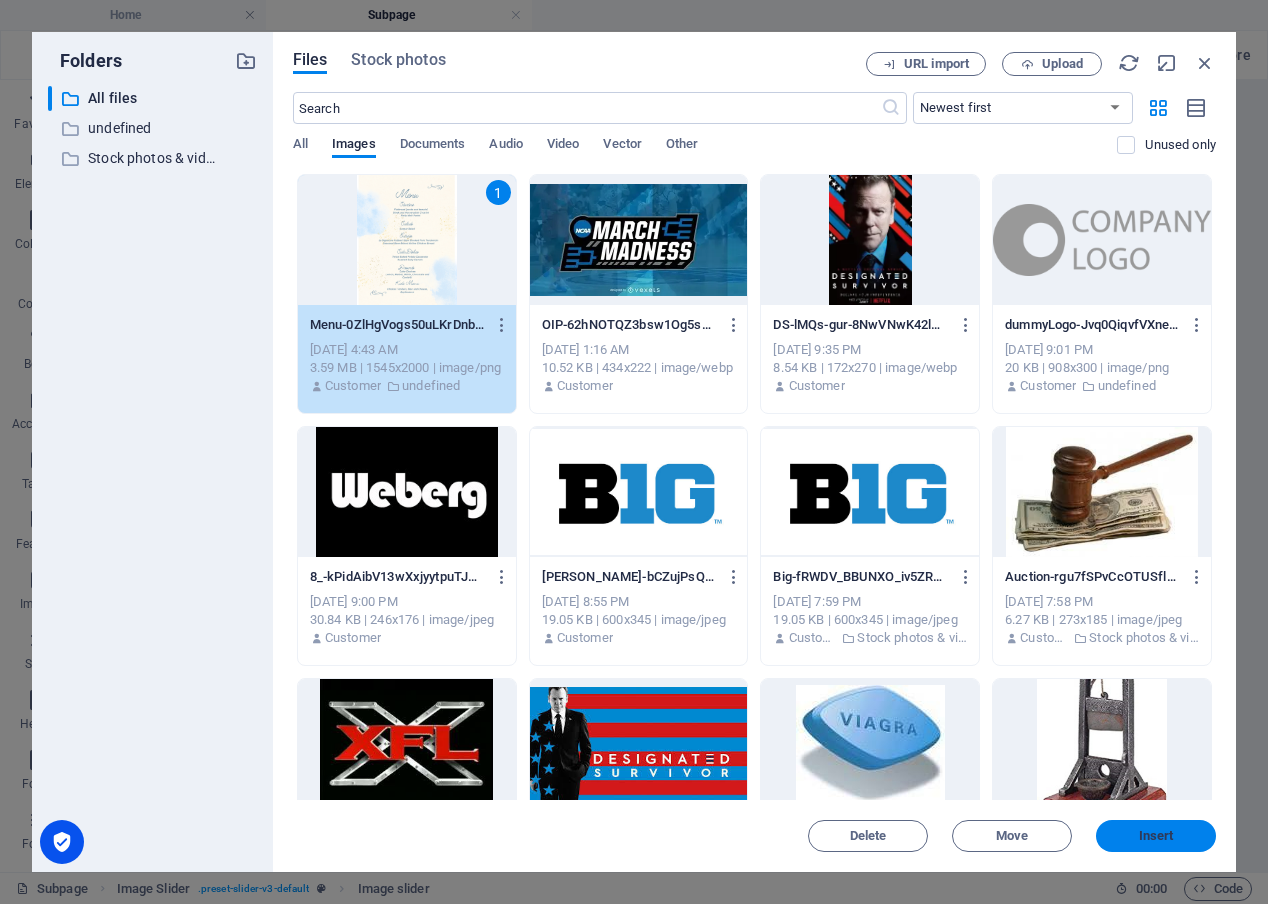 click on "Insert" at bounding box center (1156, 836) 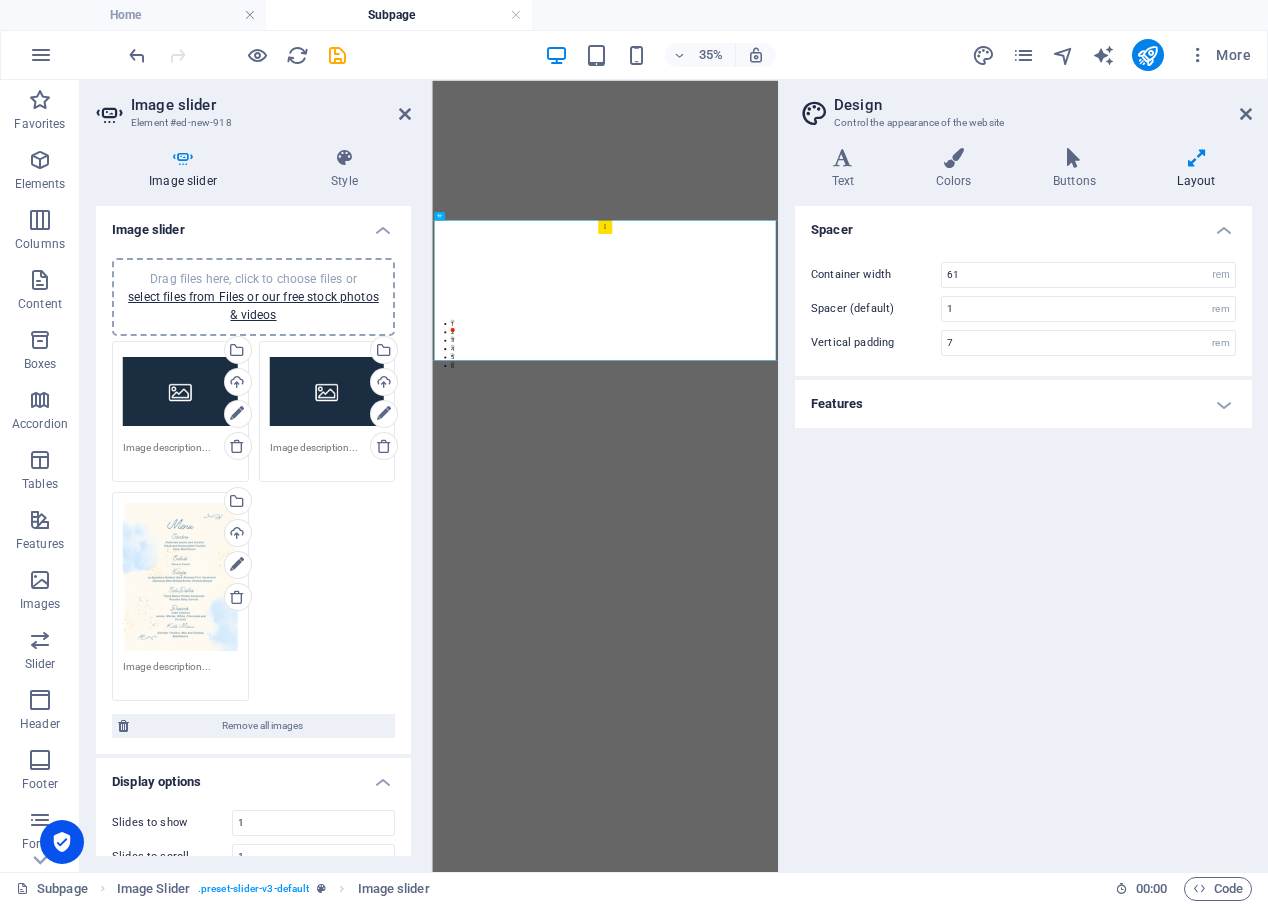 click on "Drag files here, click to choose files or select files from Files or our free stock photos & videos" at bounding box center [180, 577] 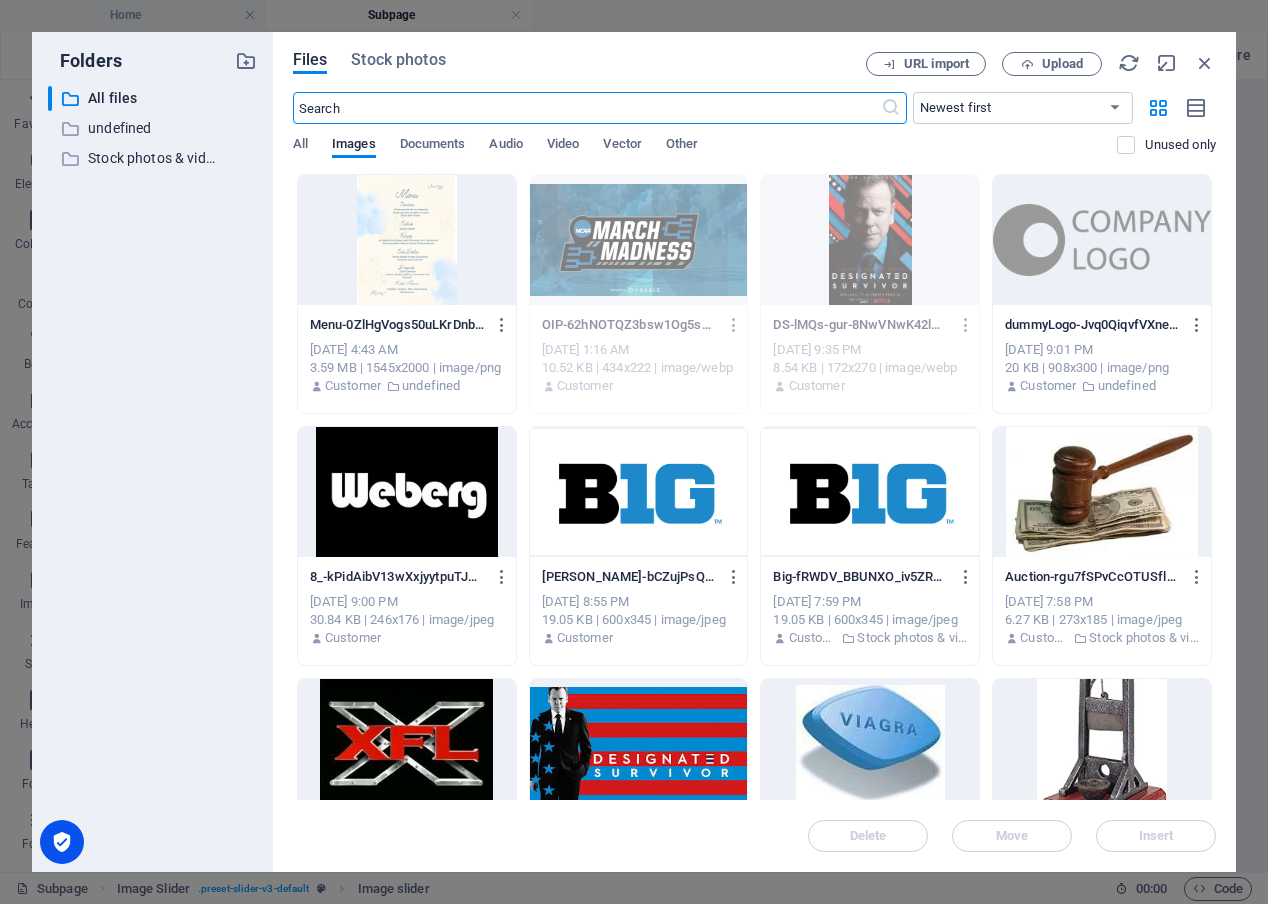 click at bounding box center [407, 240] 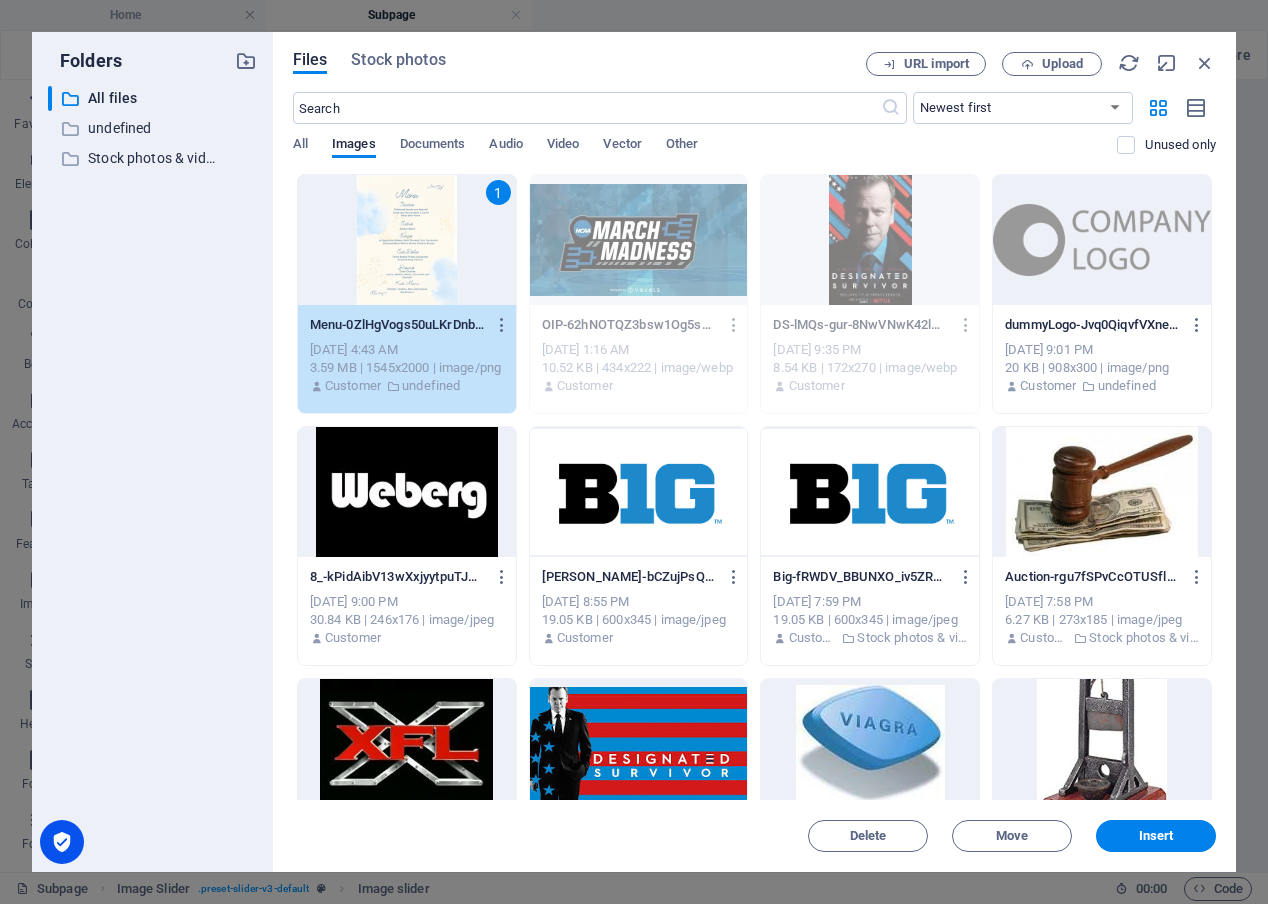 click on "Insert" at bounding box center [1156, 836] 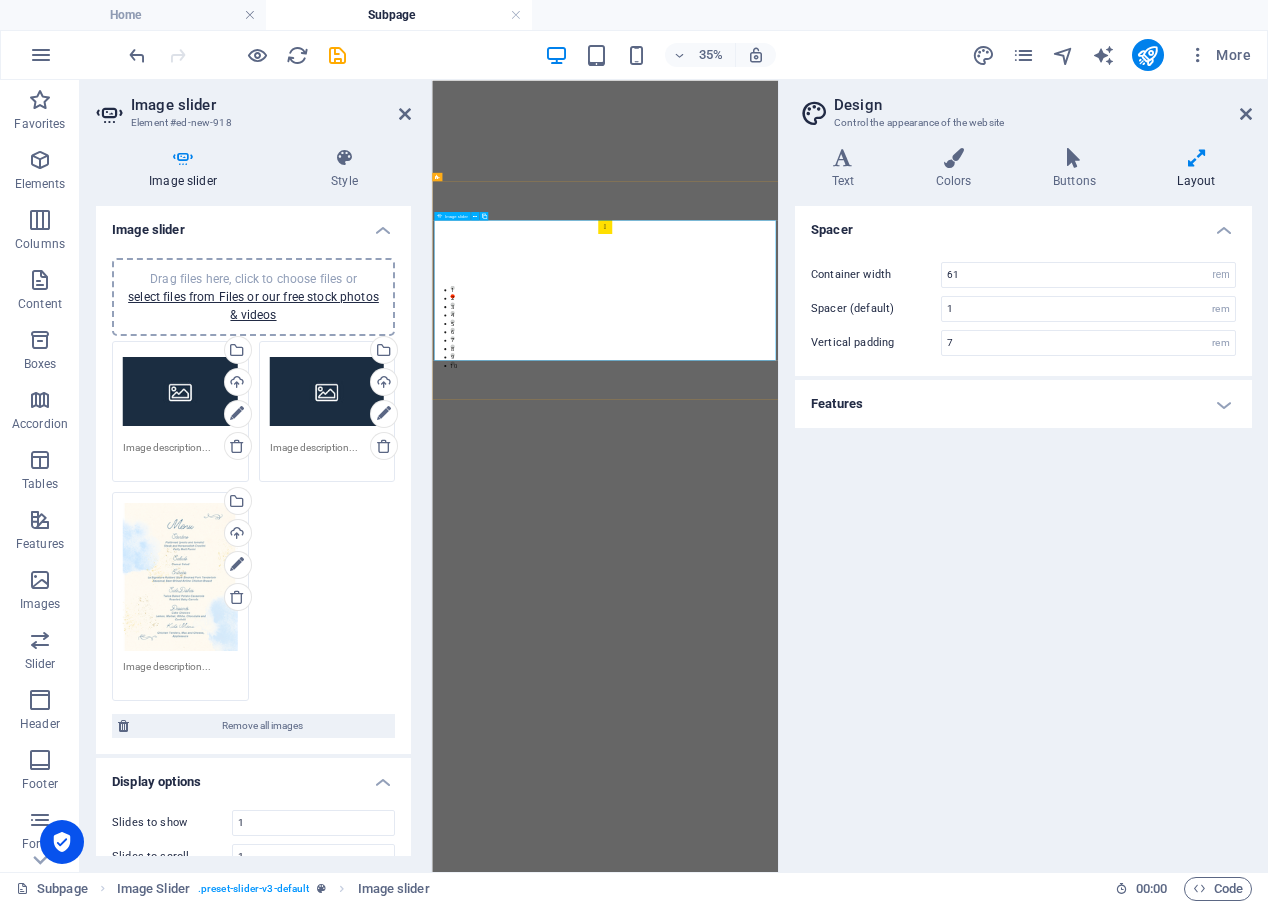 click on "1 2 3 1 2 3 1 2 3 4 5 6 7 8 9 10" at bounding box center [927, 680] 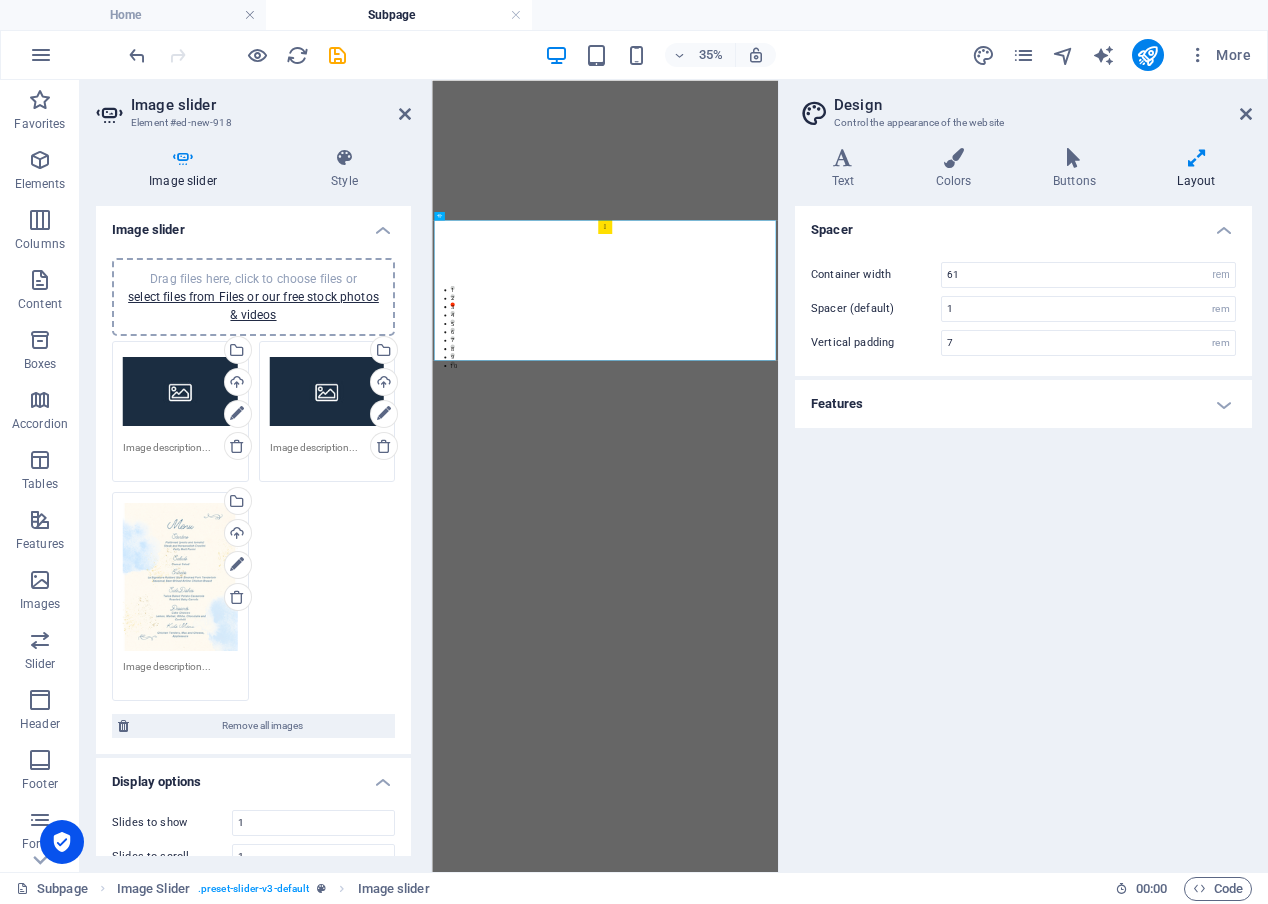 click on "Drag files here, click to choose files or select files from Files or our free stock photos & videos" at bounding box center [180, 577] 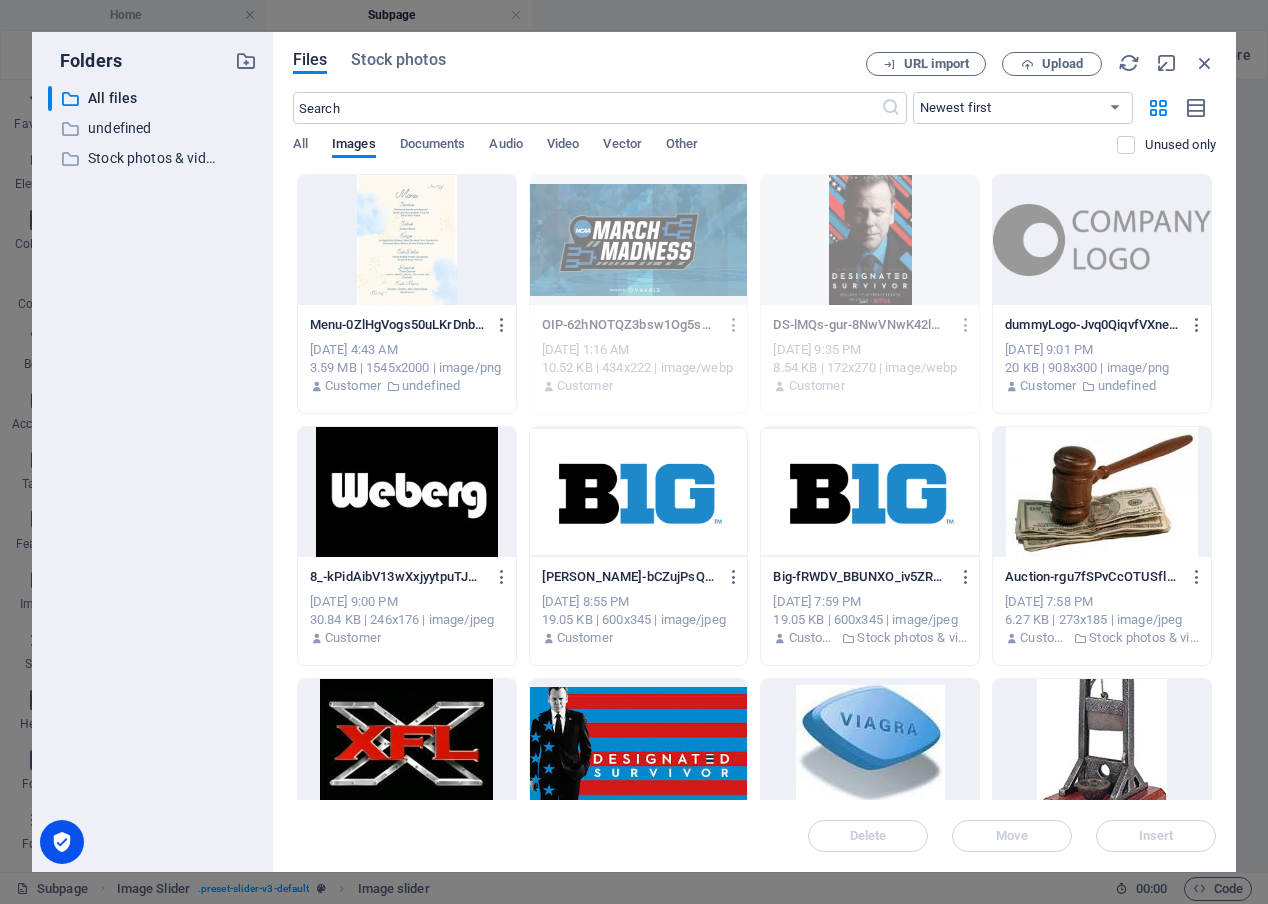 drag, startPoint x: 202, startPoint y: 597, endPoint x: 456, endPoint y: 258, distance: 423.60004 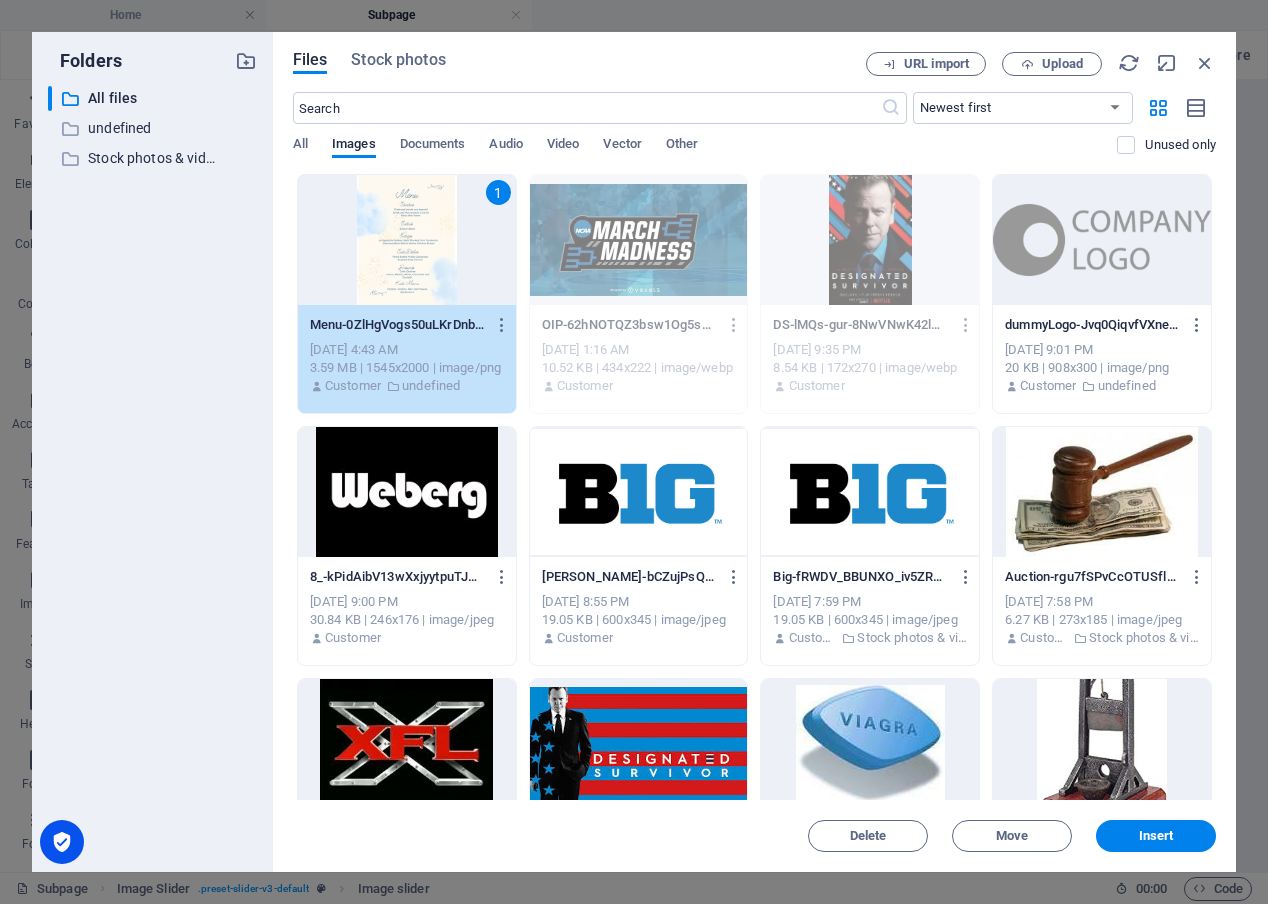 click on "1" at bounding box center [407, 240] 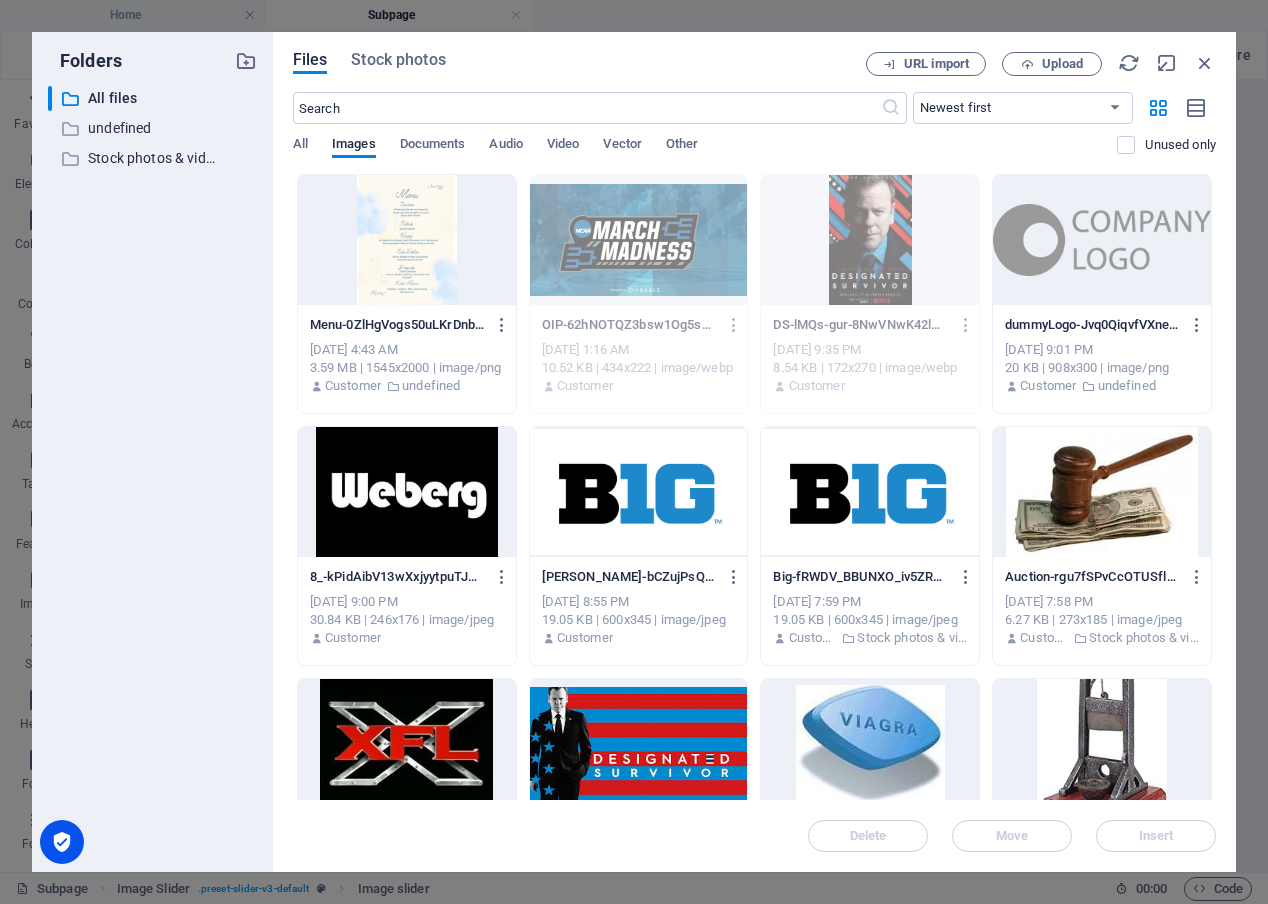 click at bounding box center [407, 240] 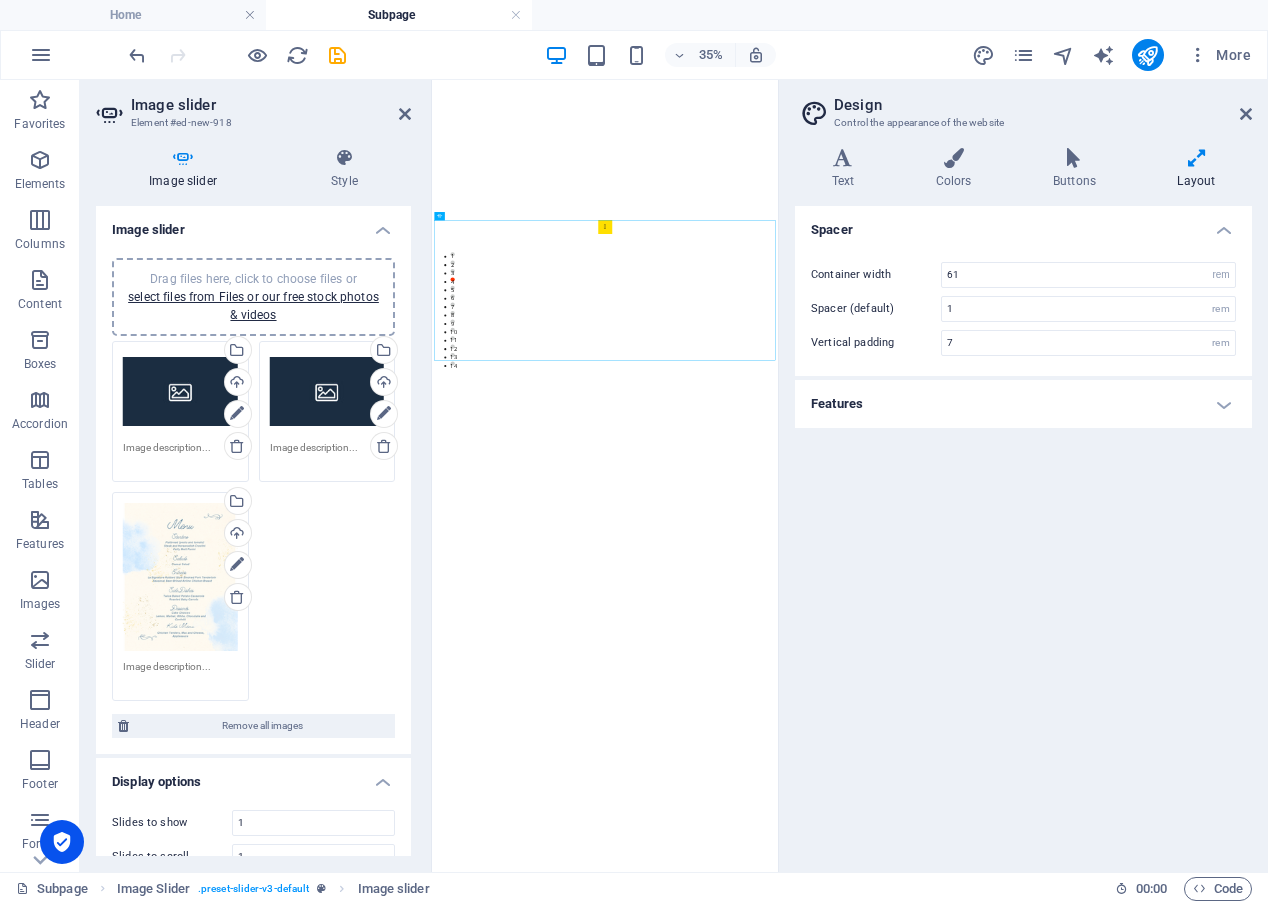 drag, startPoint x: 892, startPoint y: 783, endPoint x: 870, endPoint y: 800, distance: 27.802877 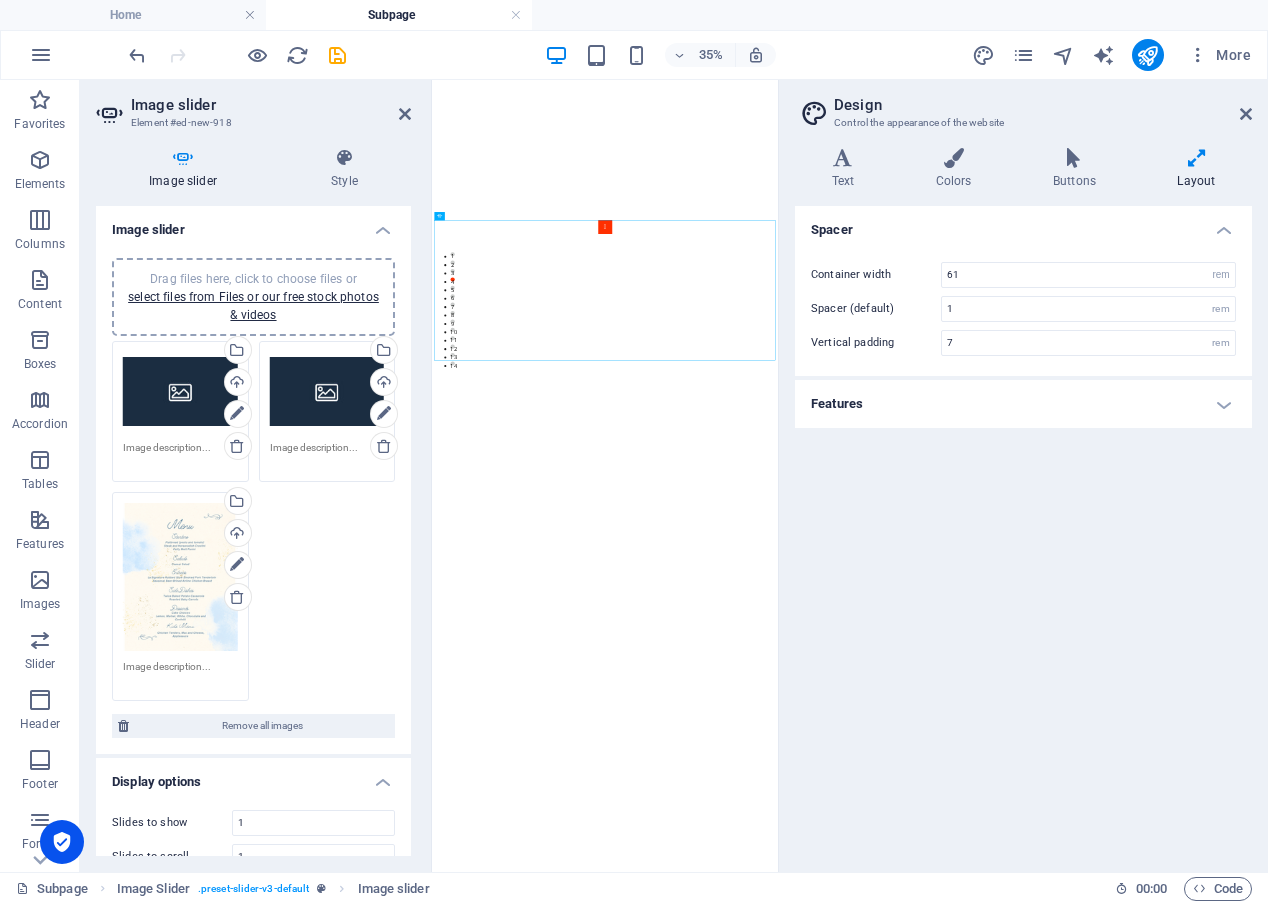 click at bounding box center [927, 500] 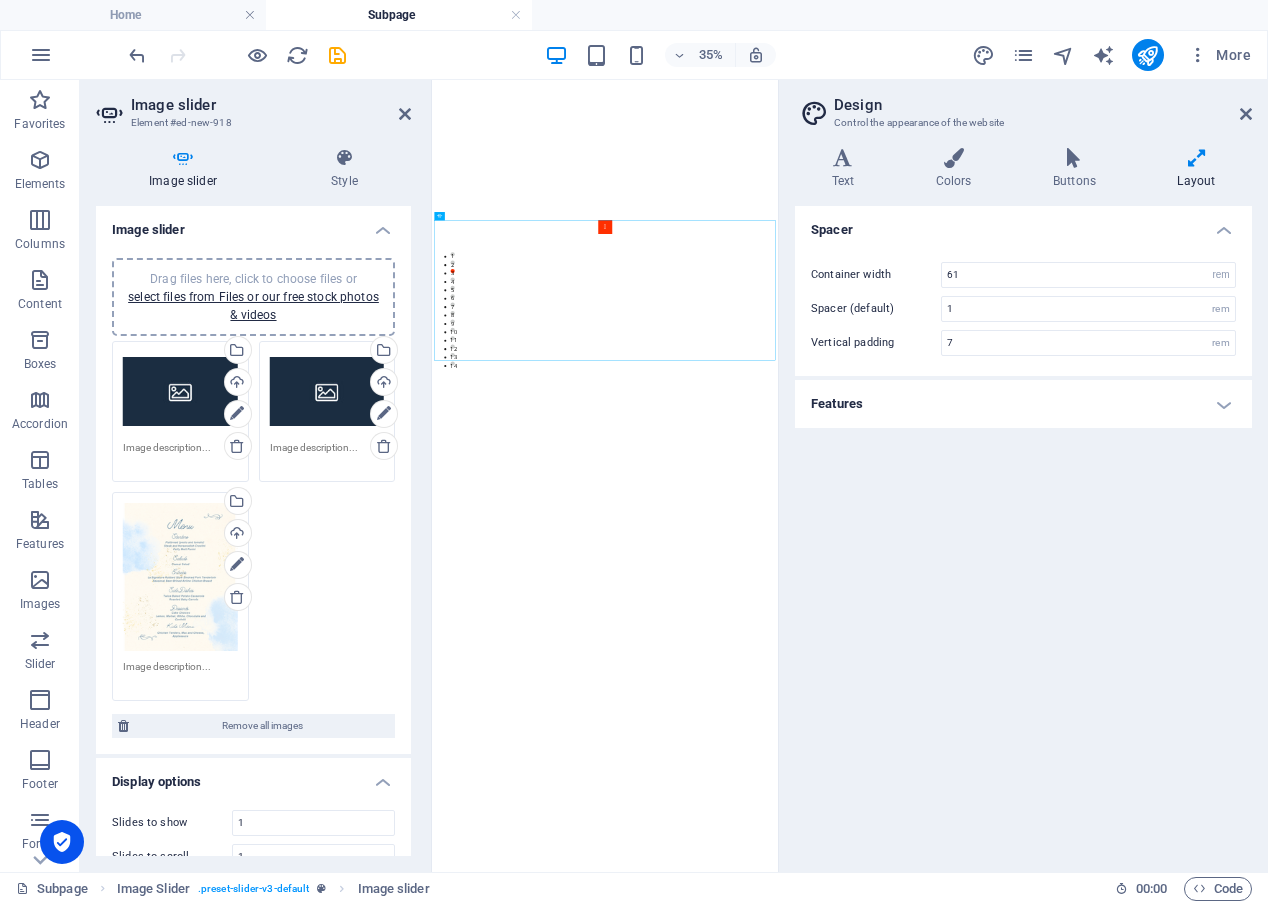 click at bounding box center [927, 500] 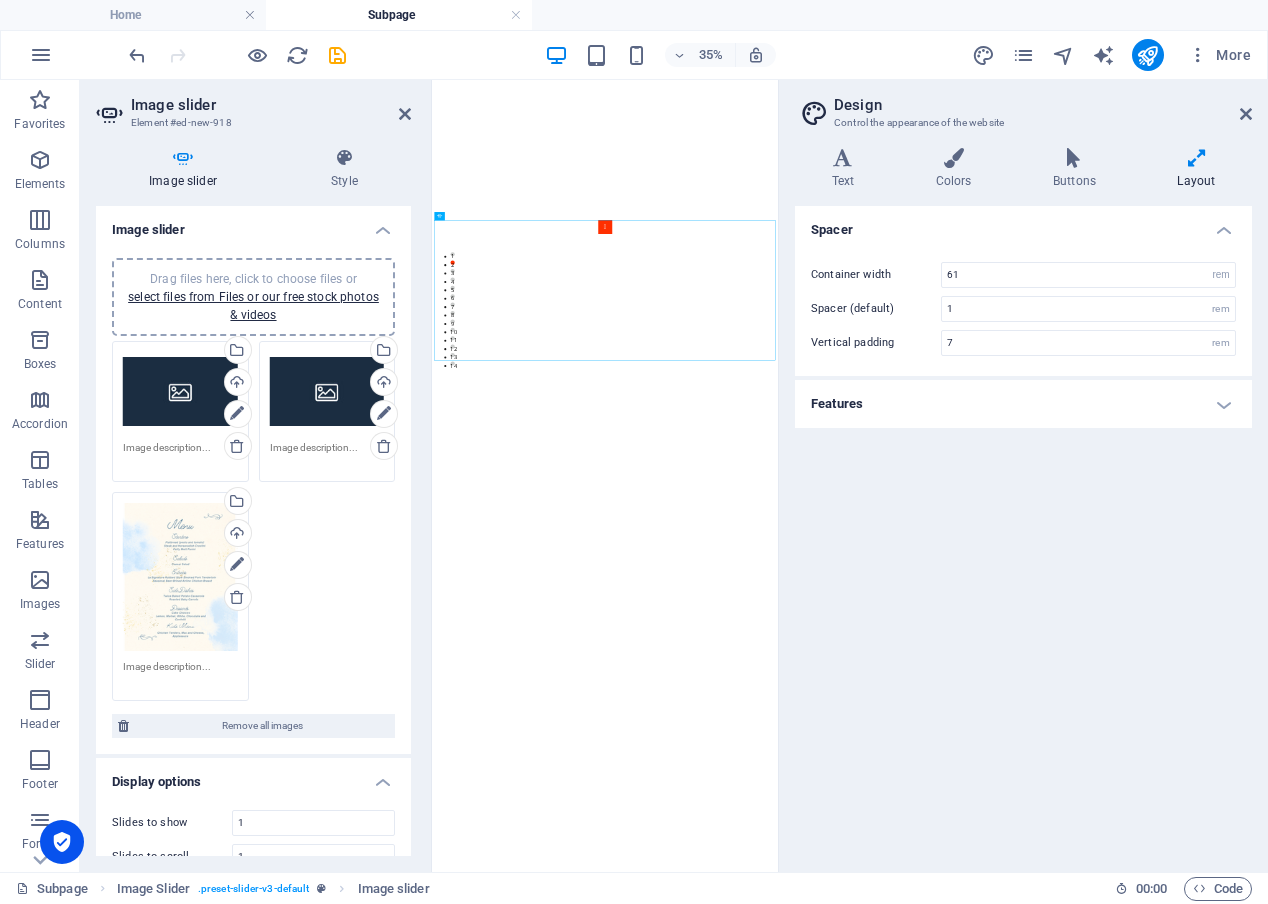 click at bounding box center (927, 500) 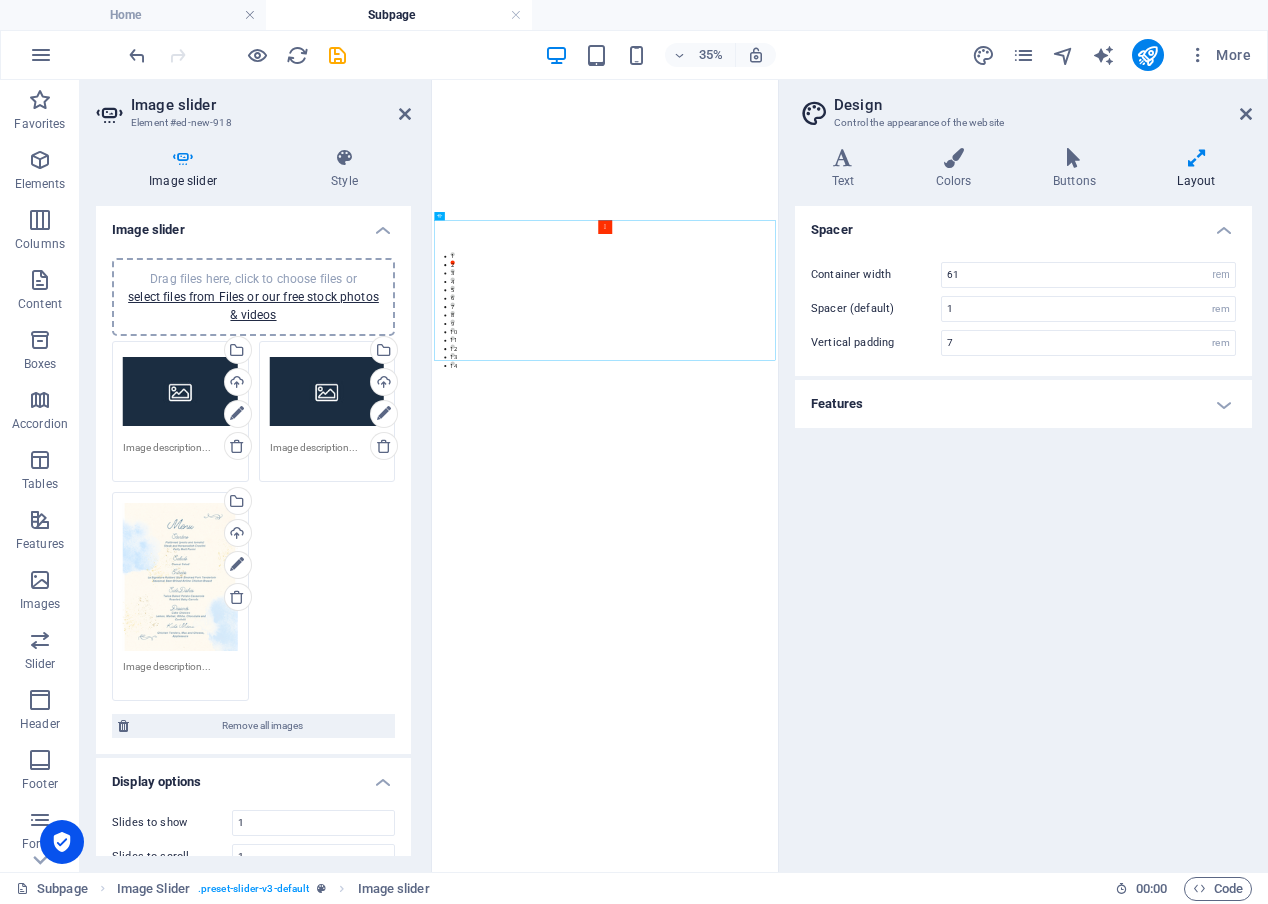 click at bounding box center (927, 500) 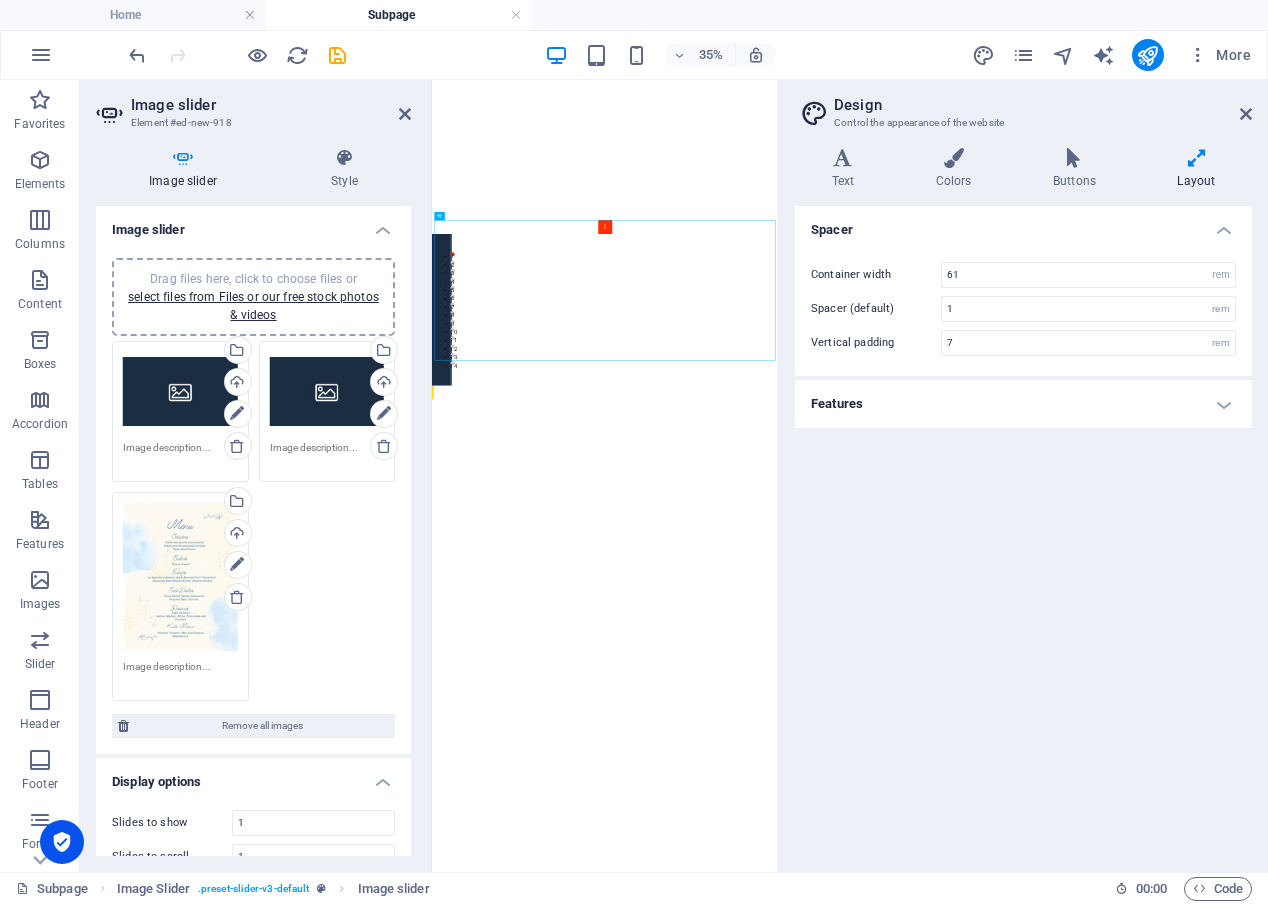 click at bounding box center [927, 500] 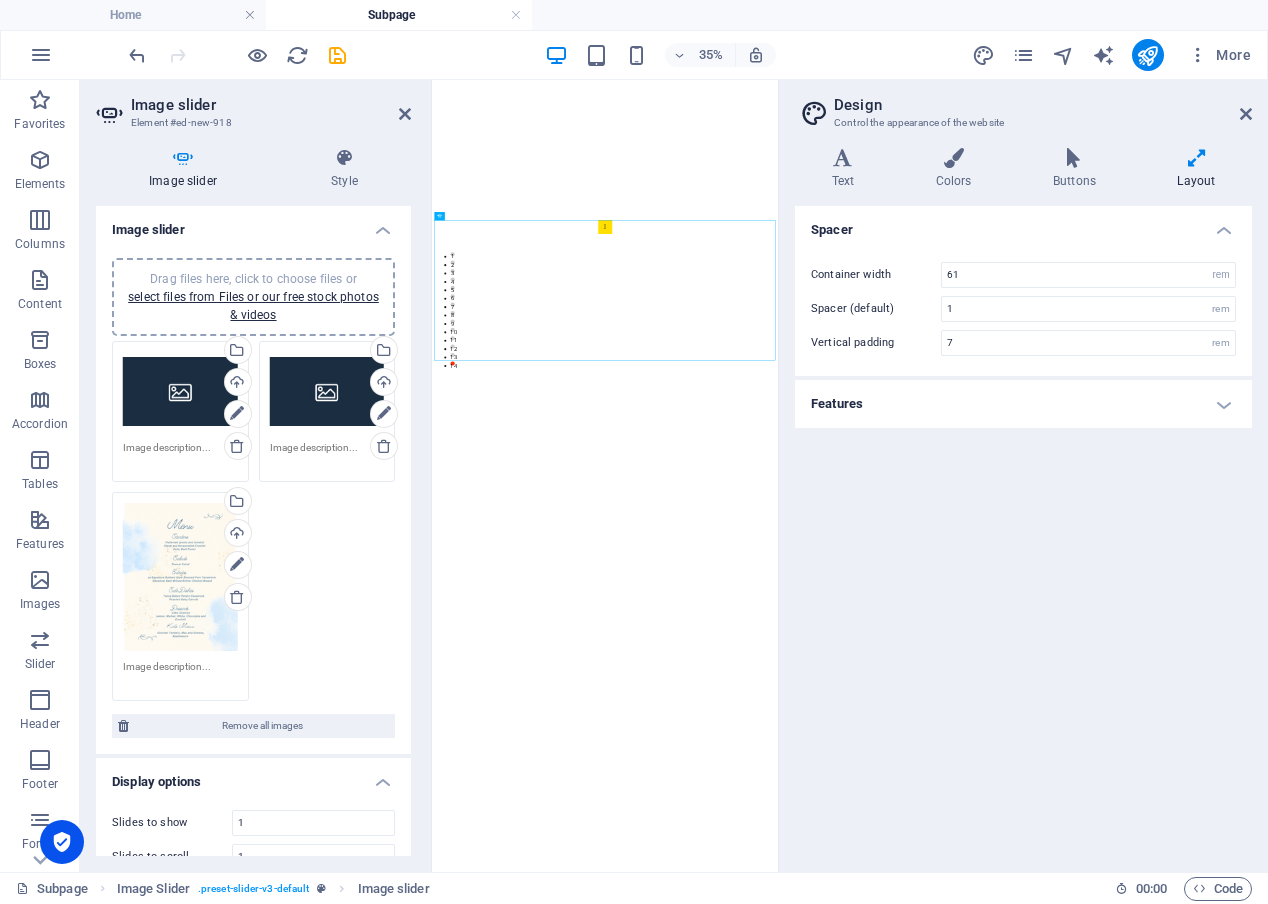 click at bounding box center [927, 4223] 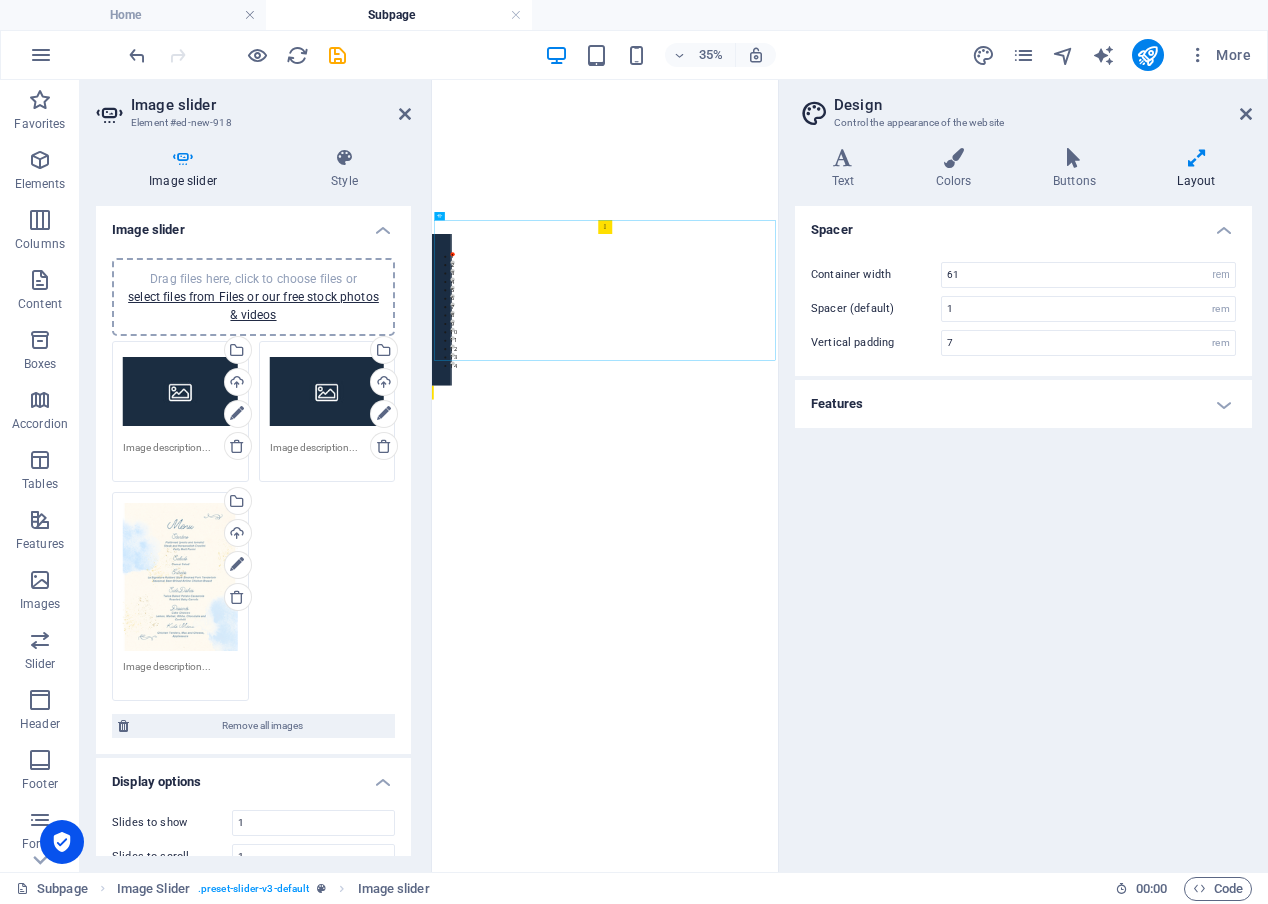 click on "1 2 3 1 2 3 1 2 3 1 2 3 4 5 6 7 8 9 10 11 12 13 14" at bounding box center [927, 680] 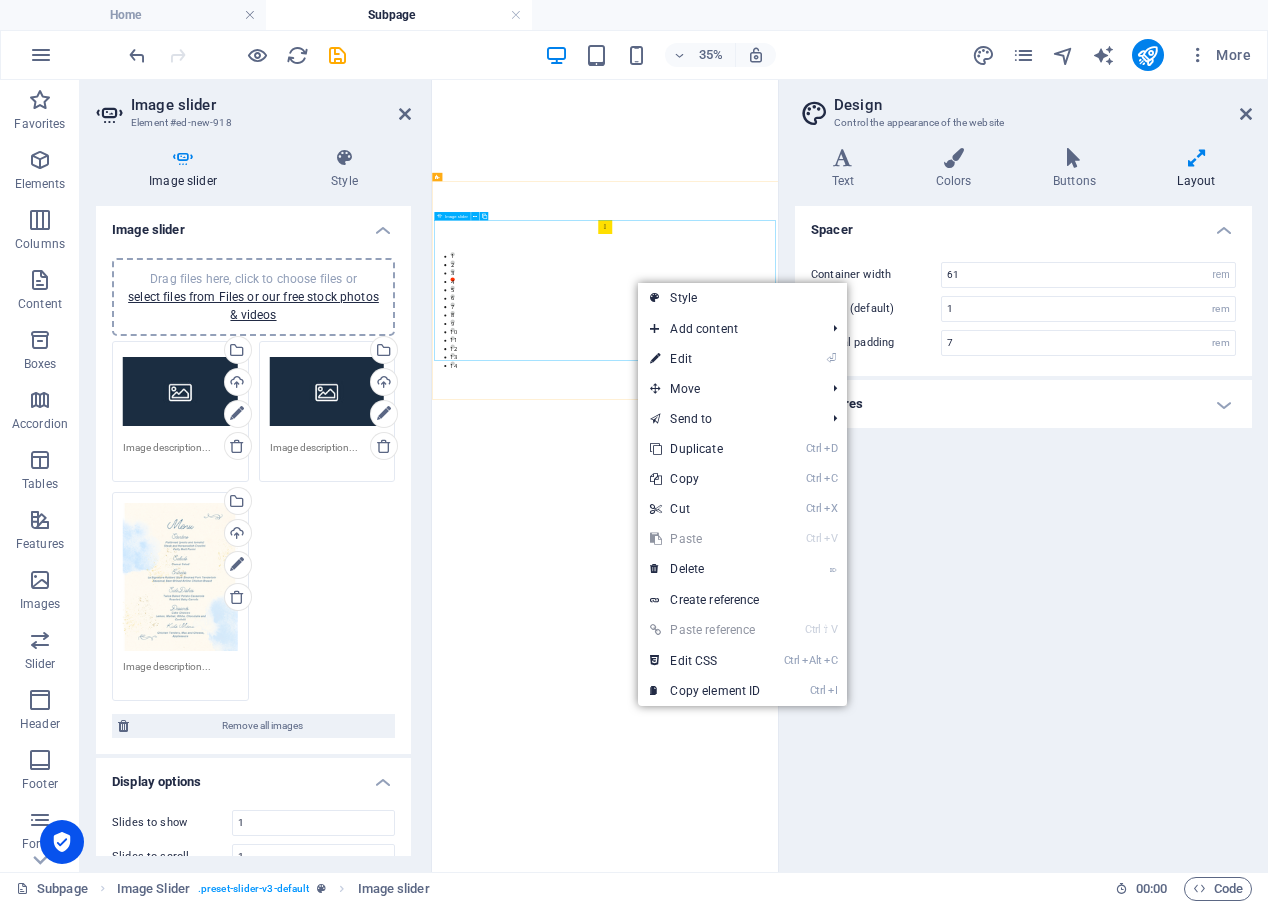 click on "1 2 3 1 2 3 1 2 3 1 2 3 4 5 6 7 8 9 10 11 12 13 14" at bounding box center [927, 680] 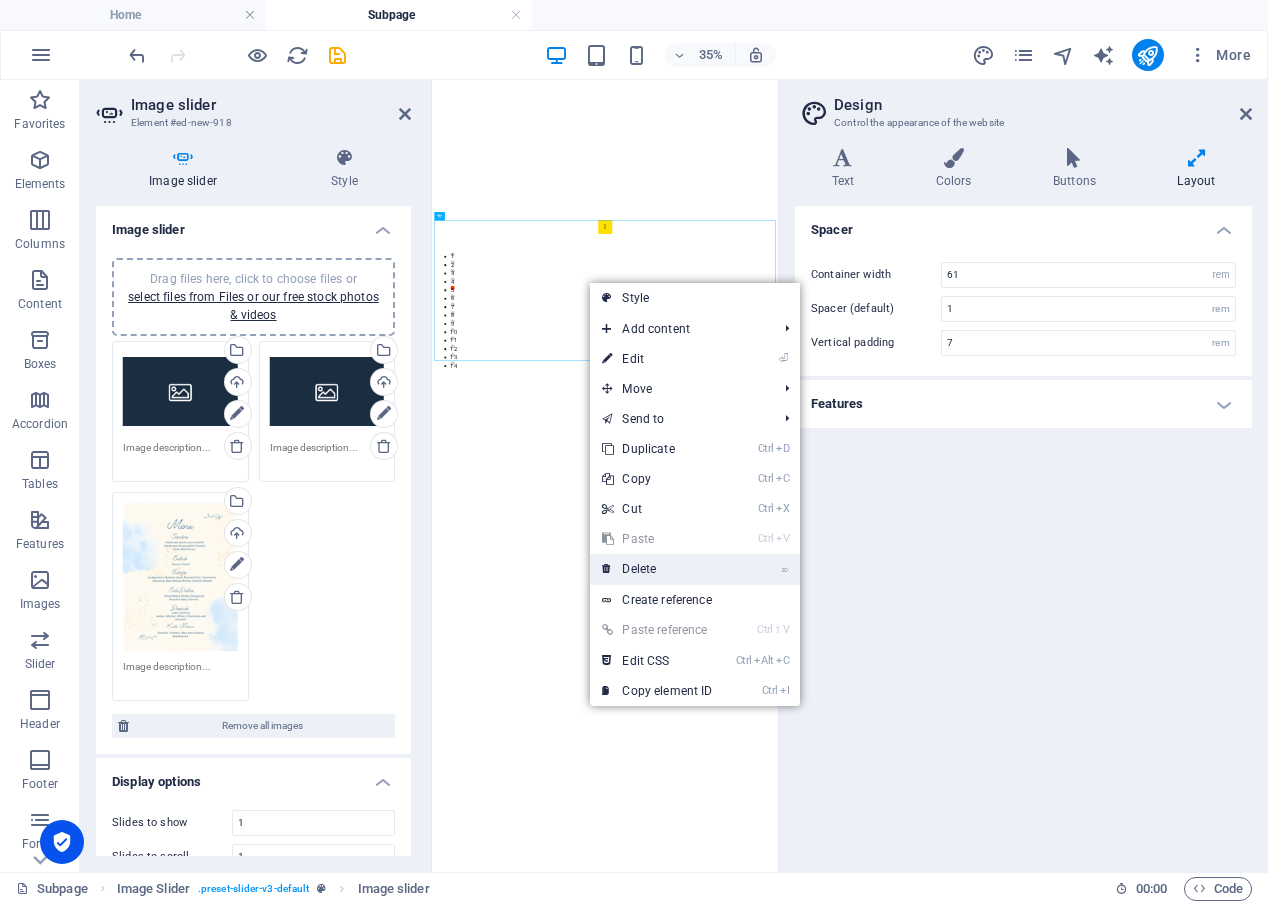 click on "⌦  Delete" at bounding box center [657, 569] 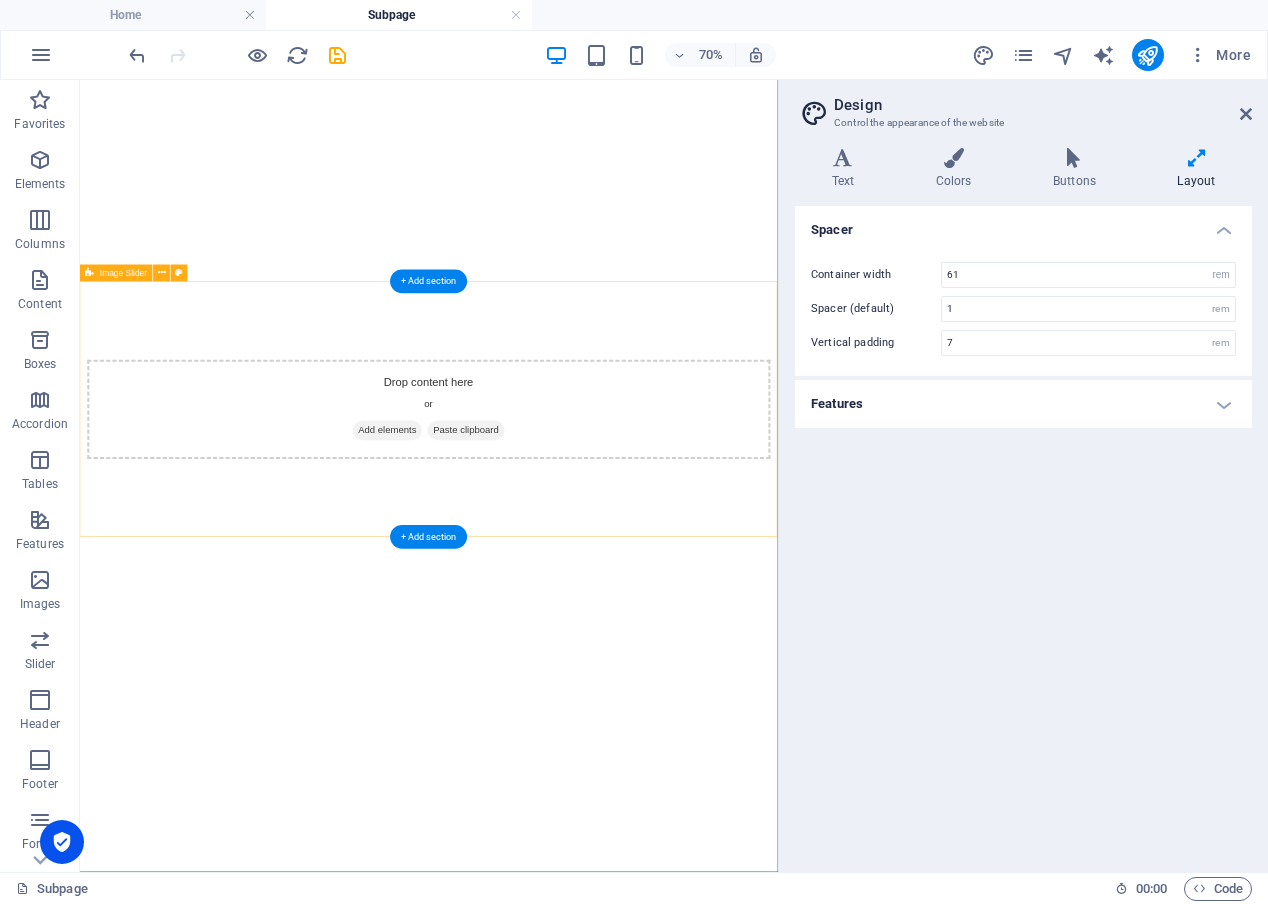 click on "Paste clipboard" at bounding box center (632, 581) 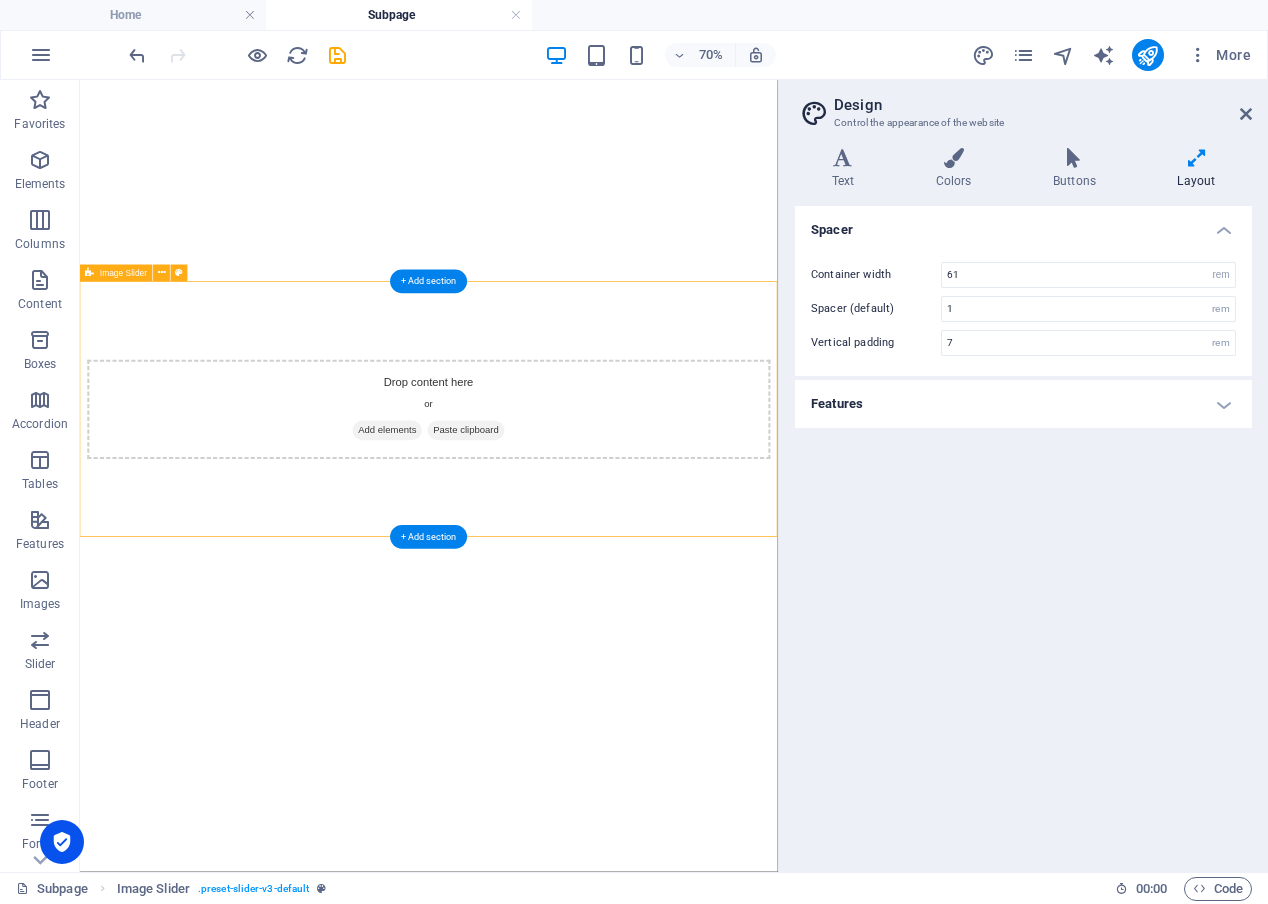 click on "Drop content here or  Add elements  Paste clipboard" at bounding box center [579, 551] 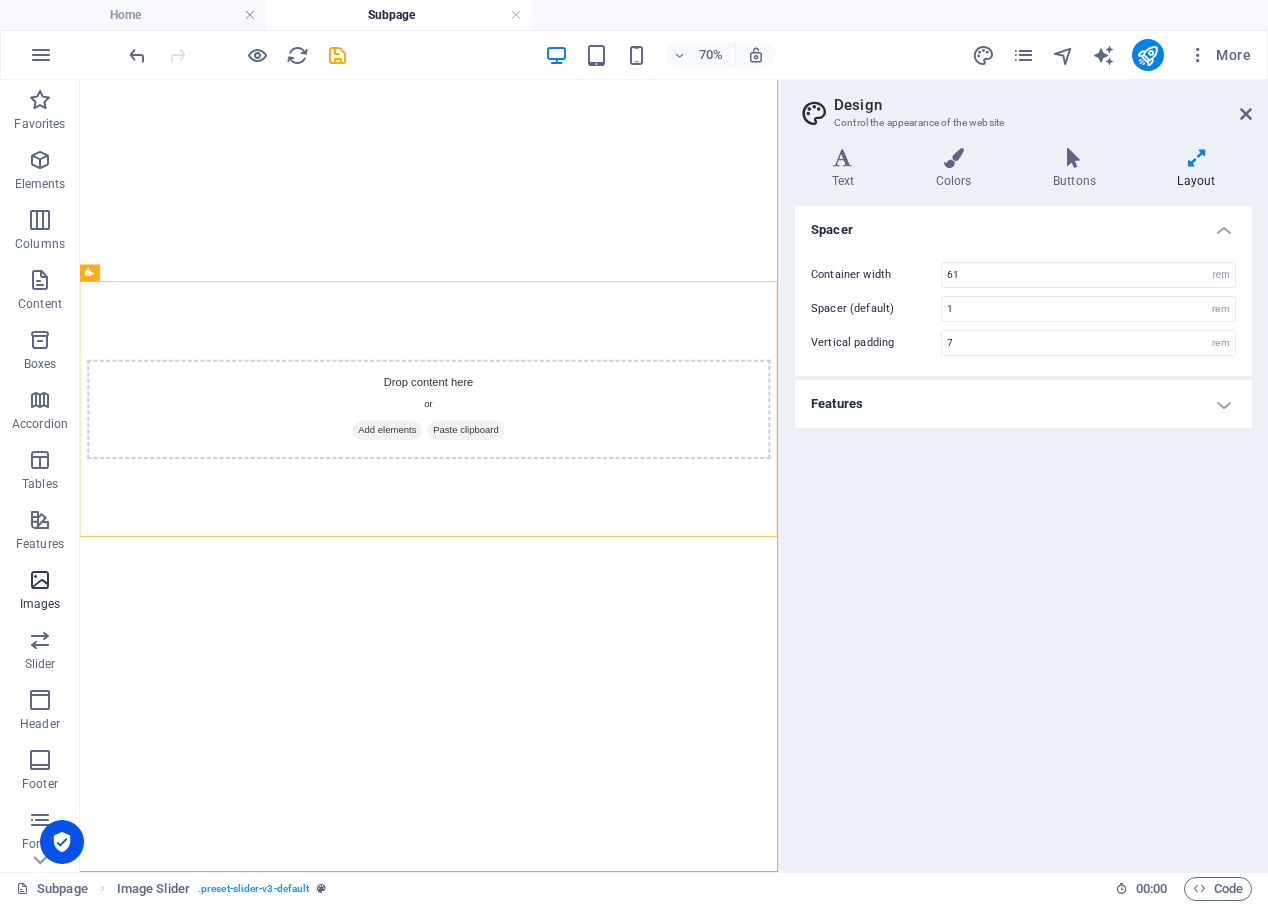 click on "Images" at bounding box center (40, 592) 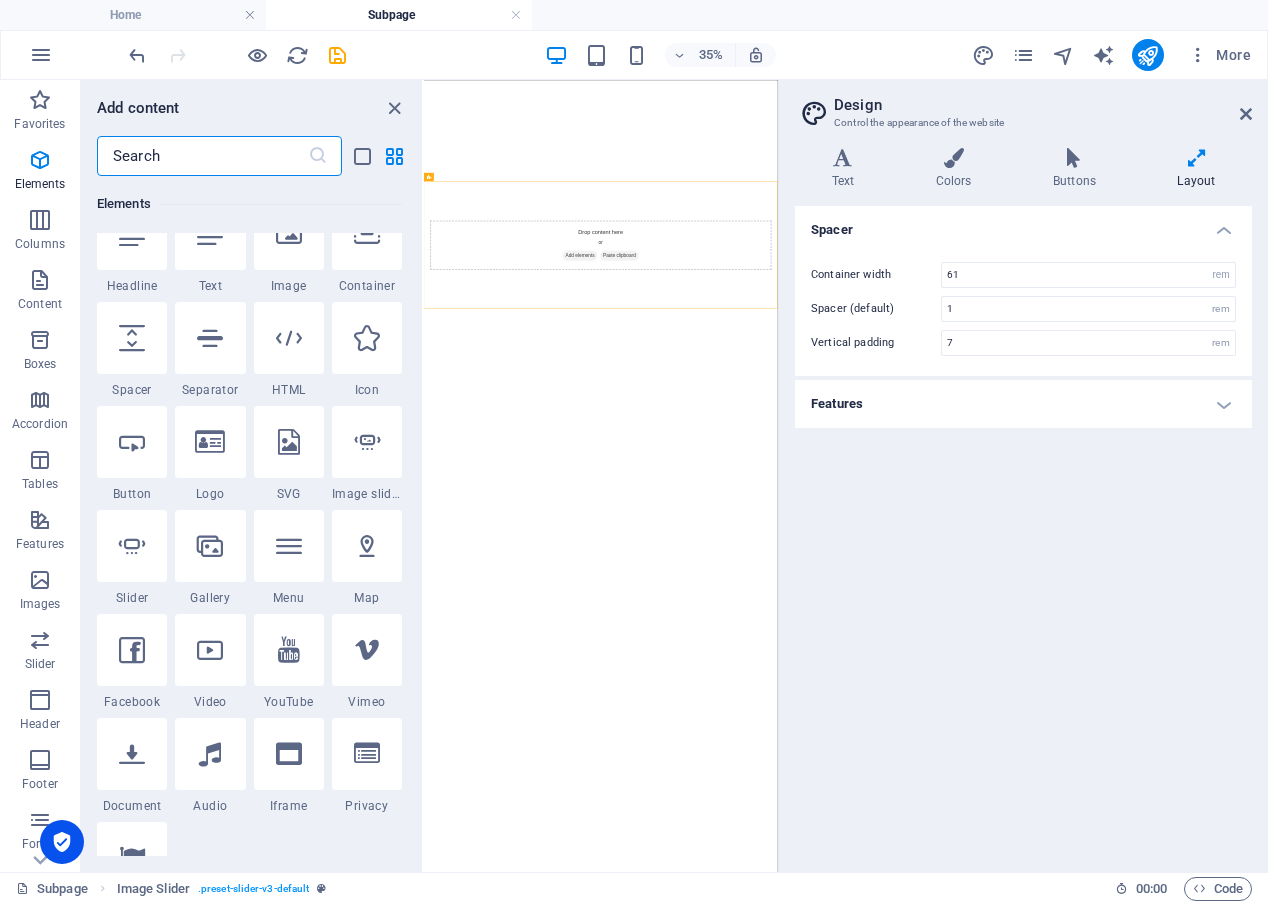 scroll, scrollTop: 176, scrollLeft: 0, axis: vertical 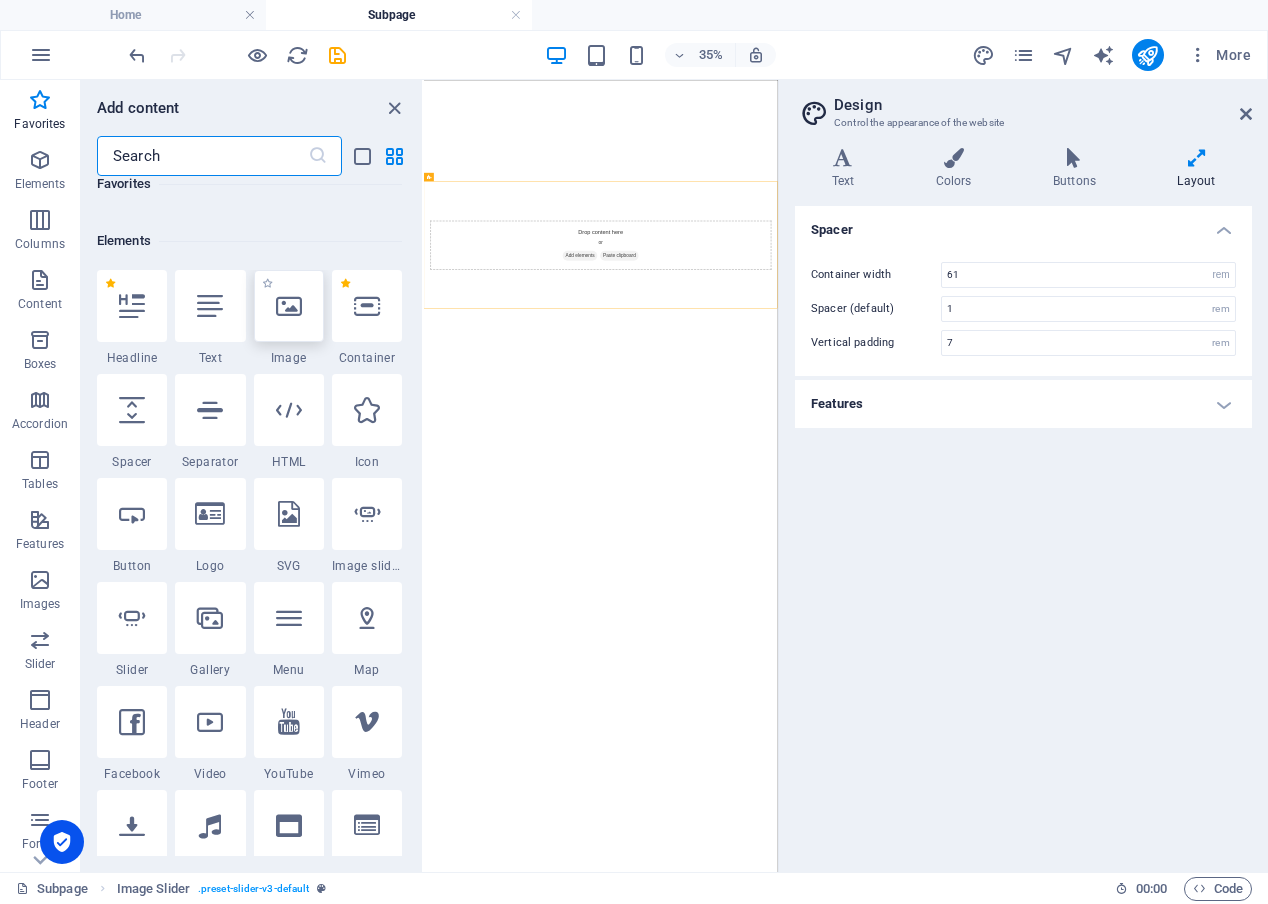 click at bounding box center (289, 306) 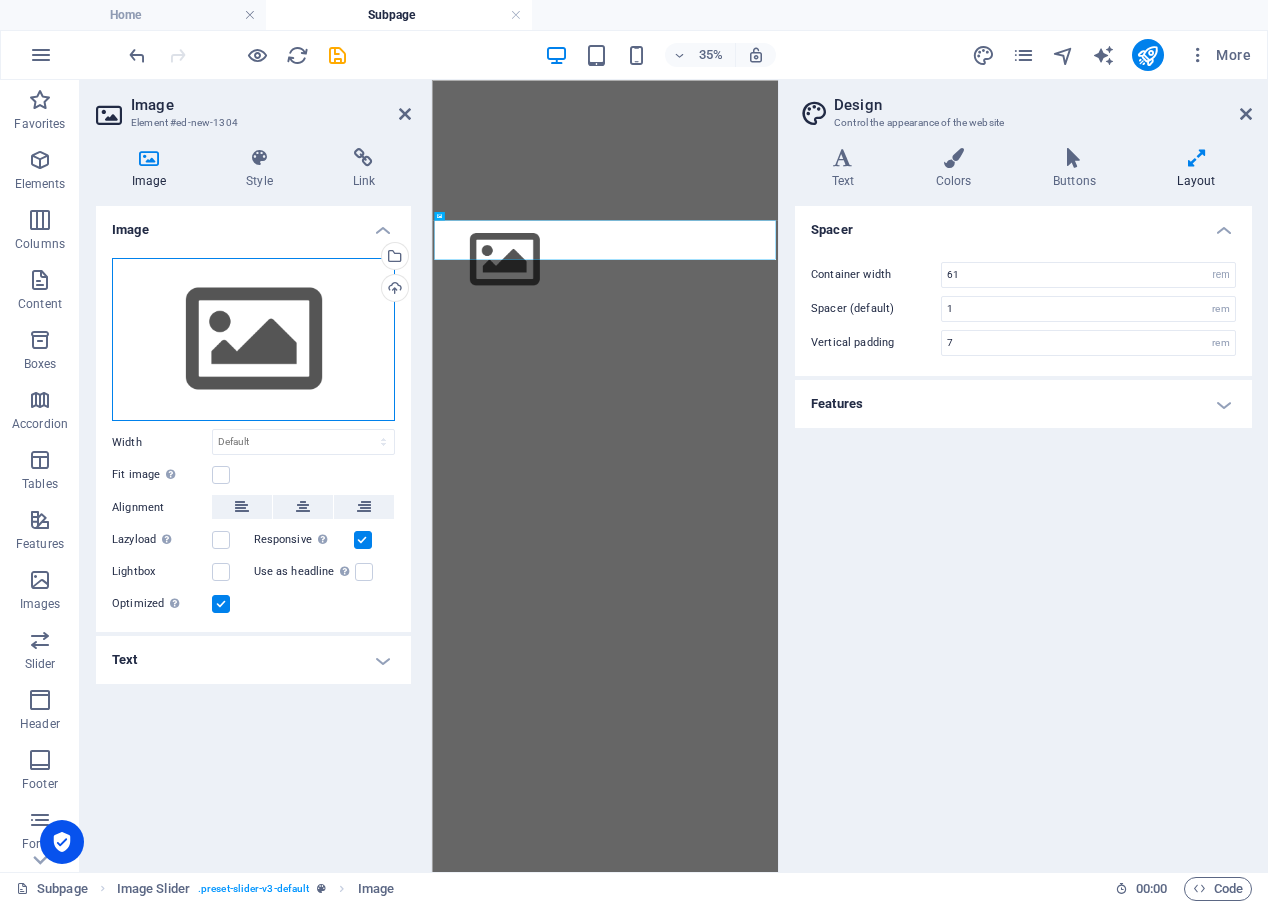 click on "Drag files here, click to choose files or select files from Files or our free stock photos & videos" at bounding box center (253, 340) 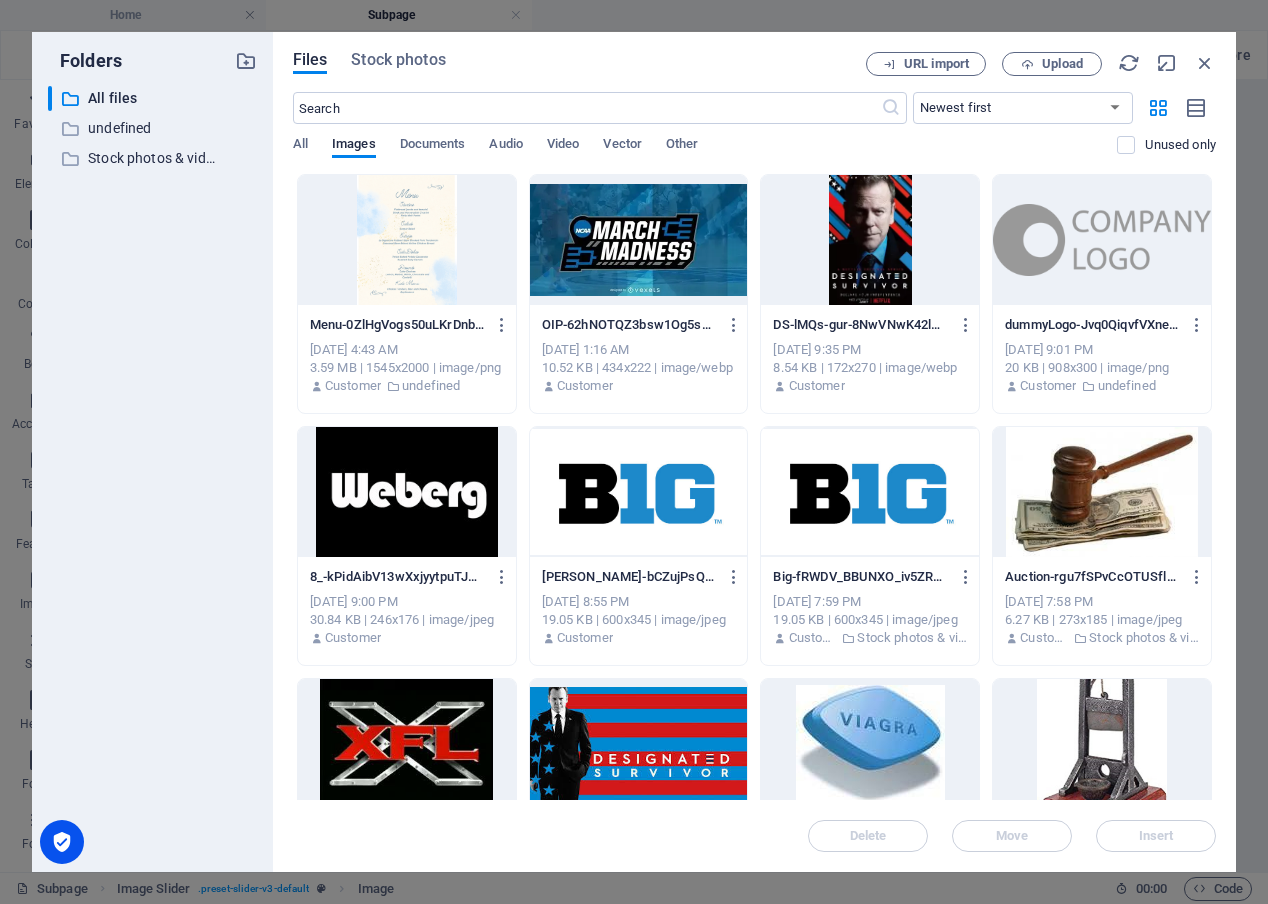 click at bounding box center [407, 240] 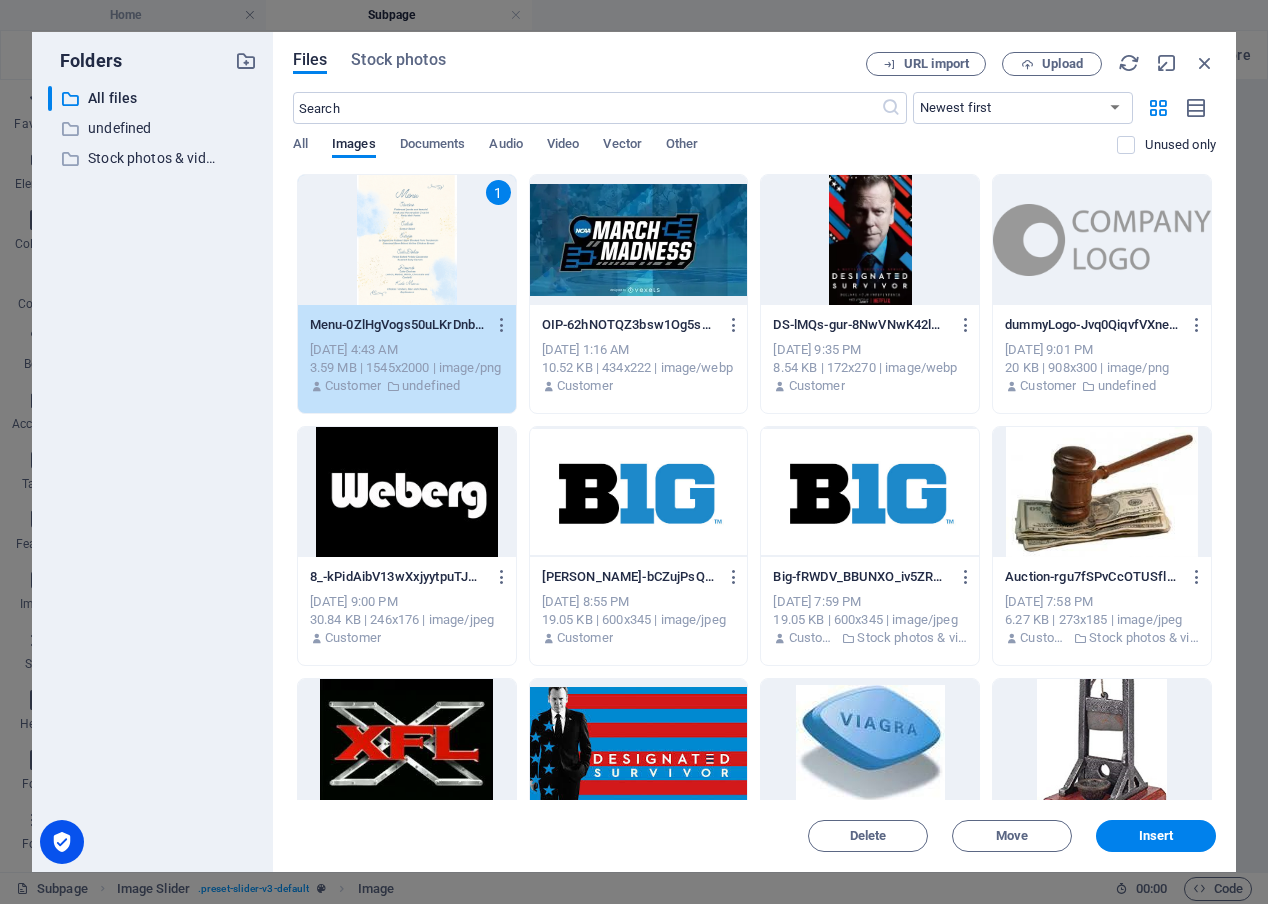 click on "1" at bounding box center [407, 240] 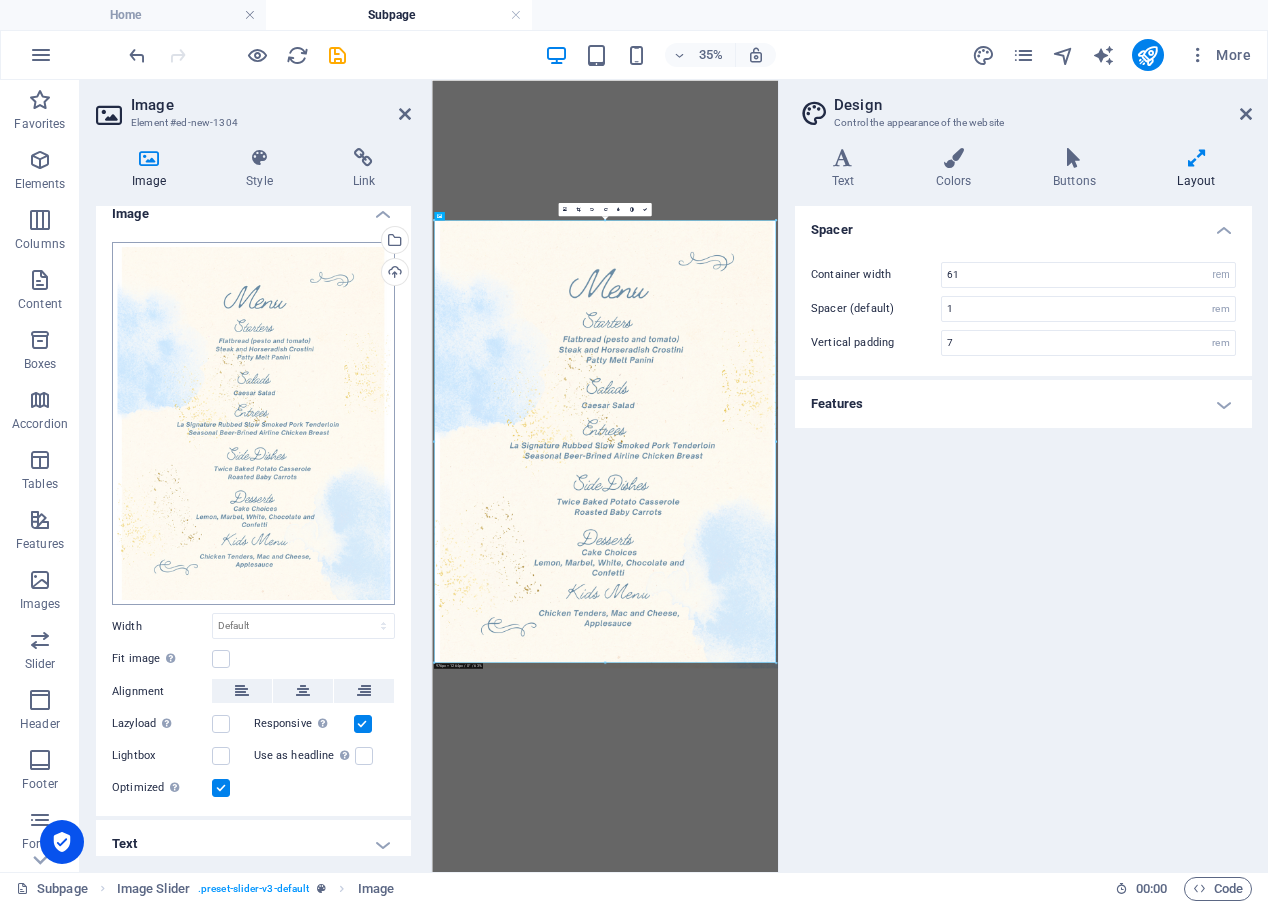 scroll, scrollTop: 22, scrollLeft: 0, axis: vertical 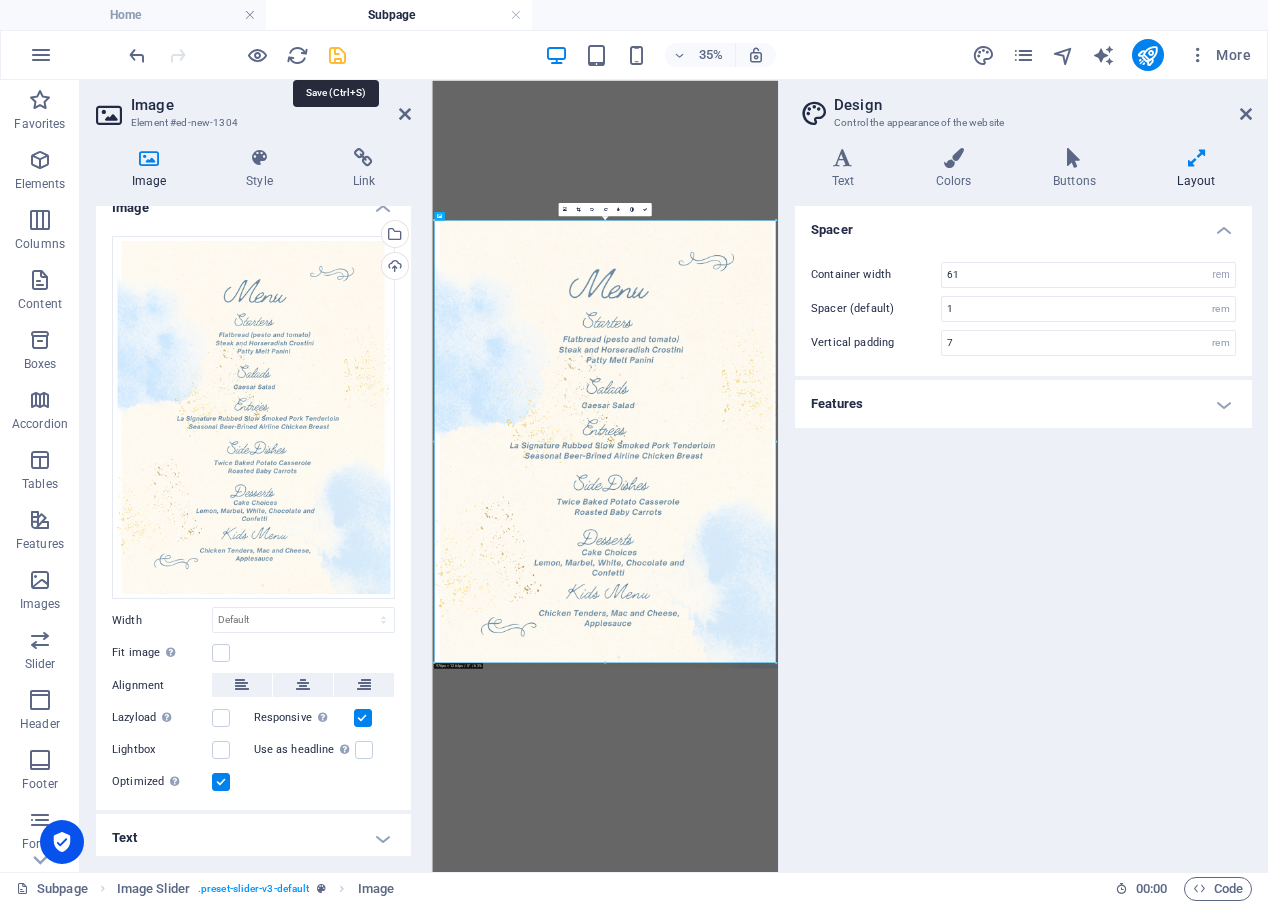 click at bounding box center [337, 55] 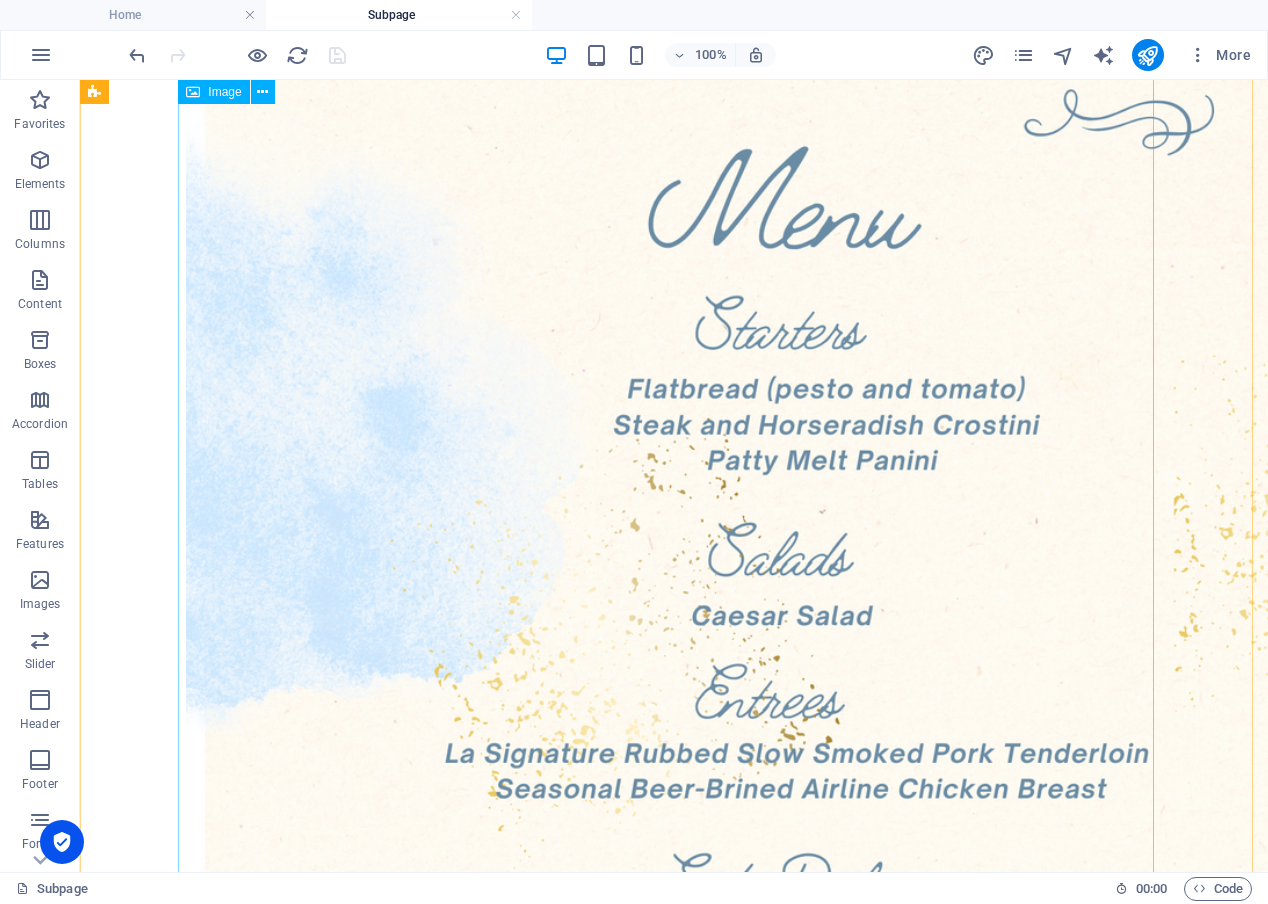 scroll, scrollTop: 100, scrollLeft: 0, axis: vertical 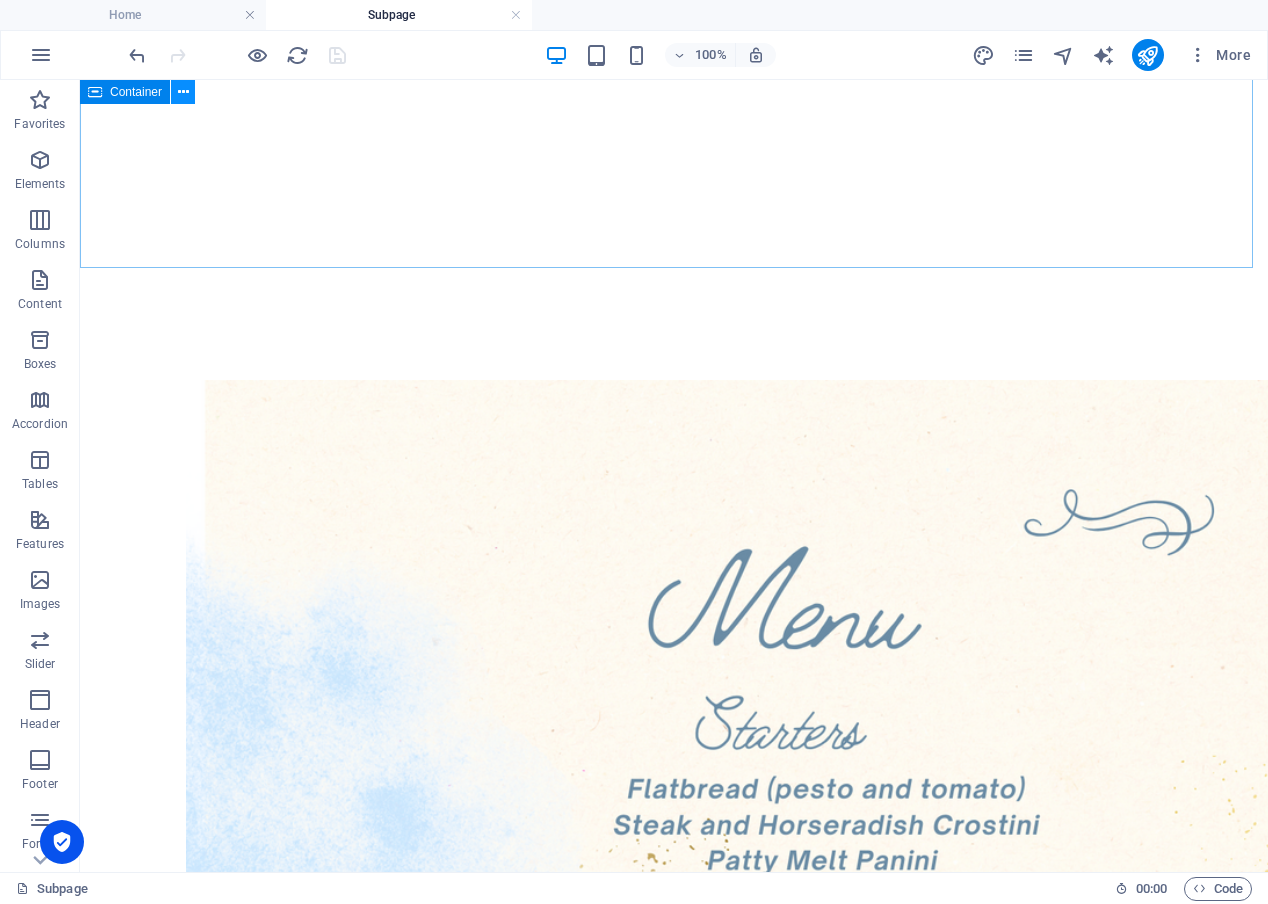 click at bounding box center (183, 92) 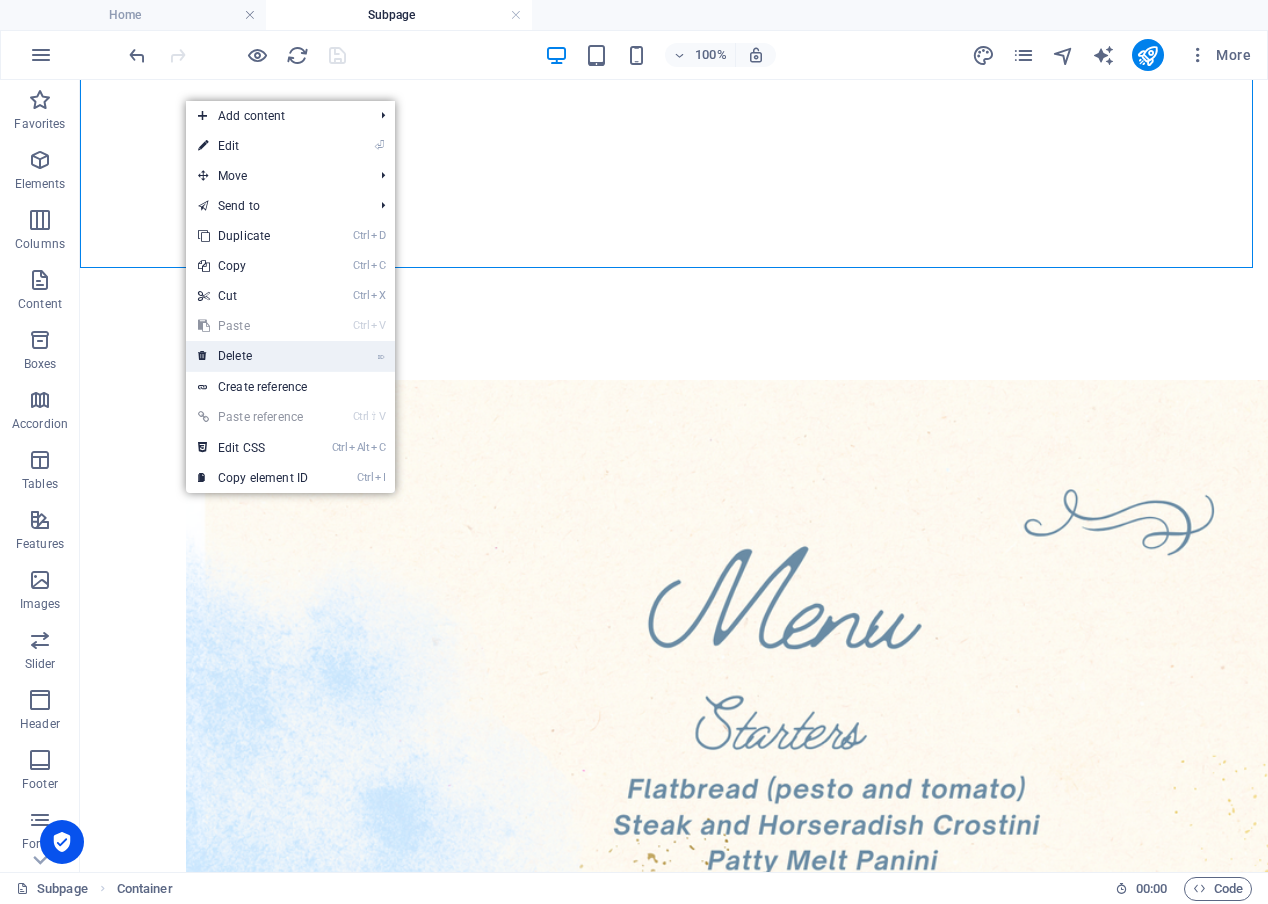 click on "⌦  Delete" at bounding box center (253, 356) 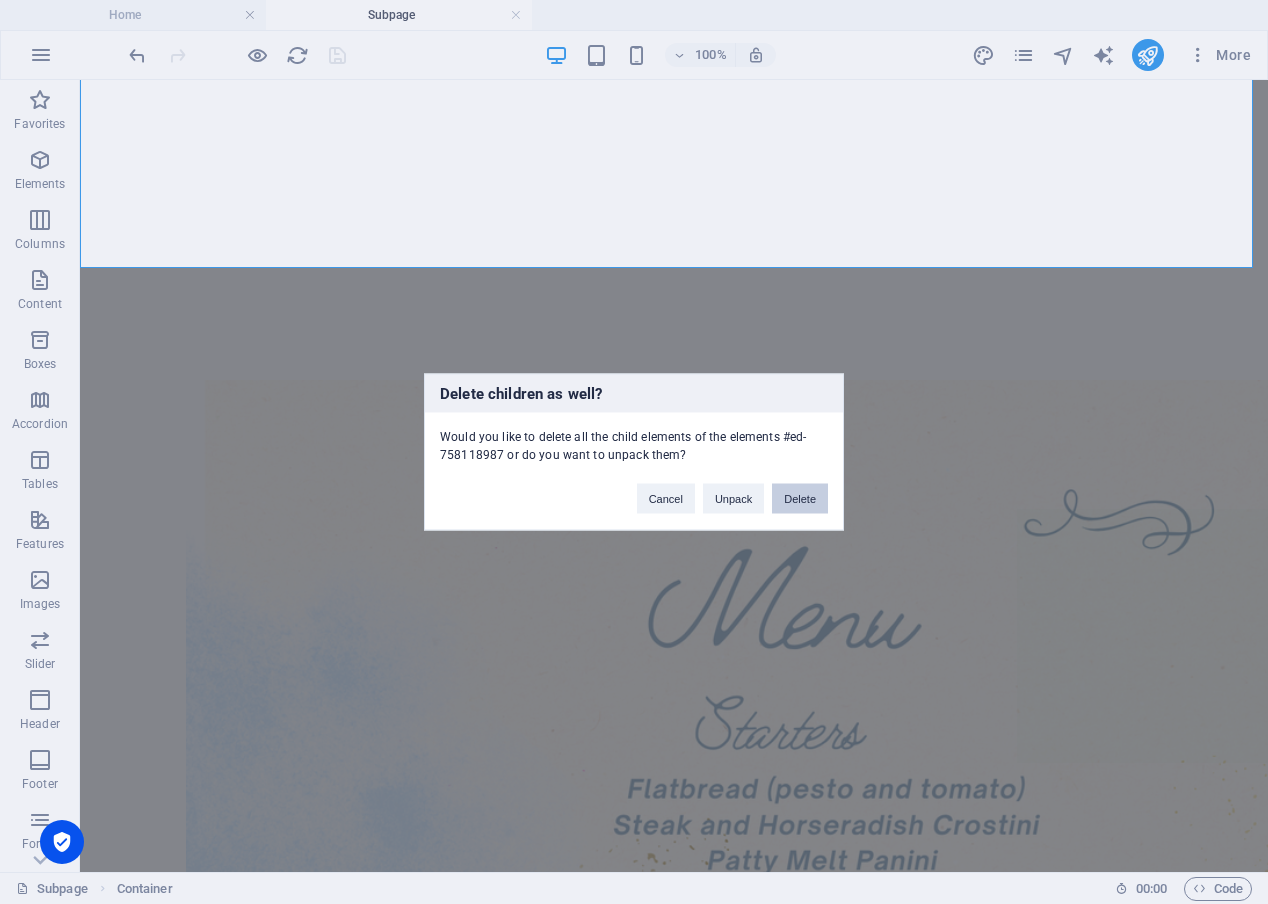 click on "Delete" at bounding box center [800, 499] 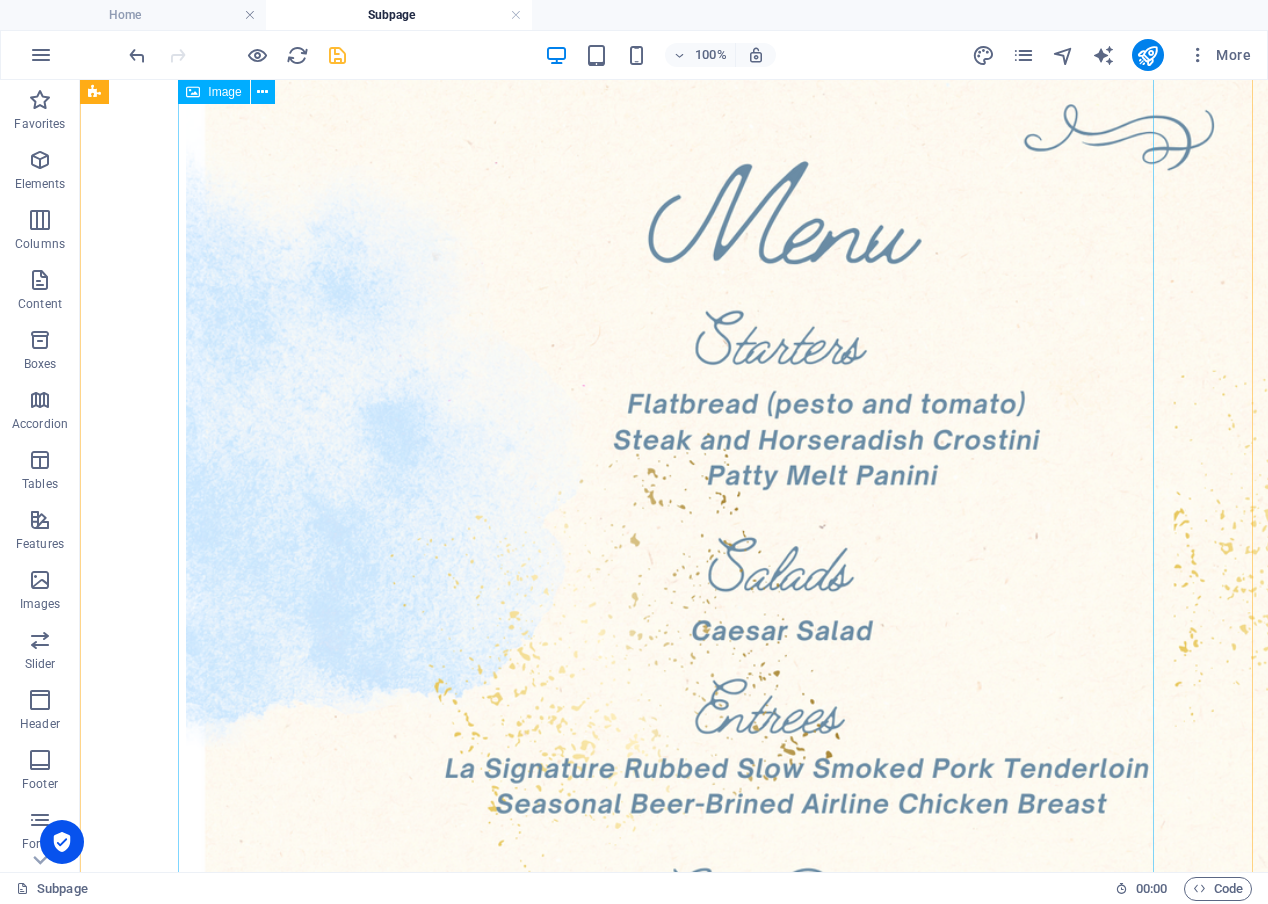 scroll, scrollTop: 196, scrollLeft: 0, axis: vertical 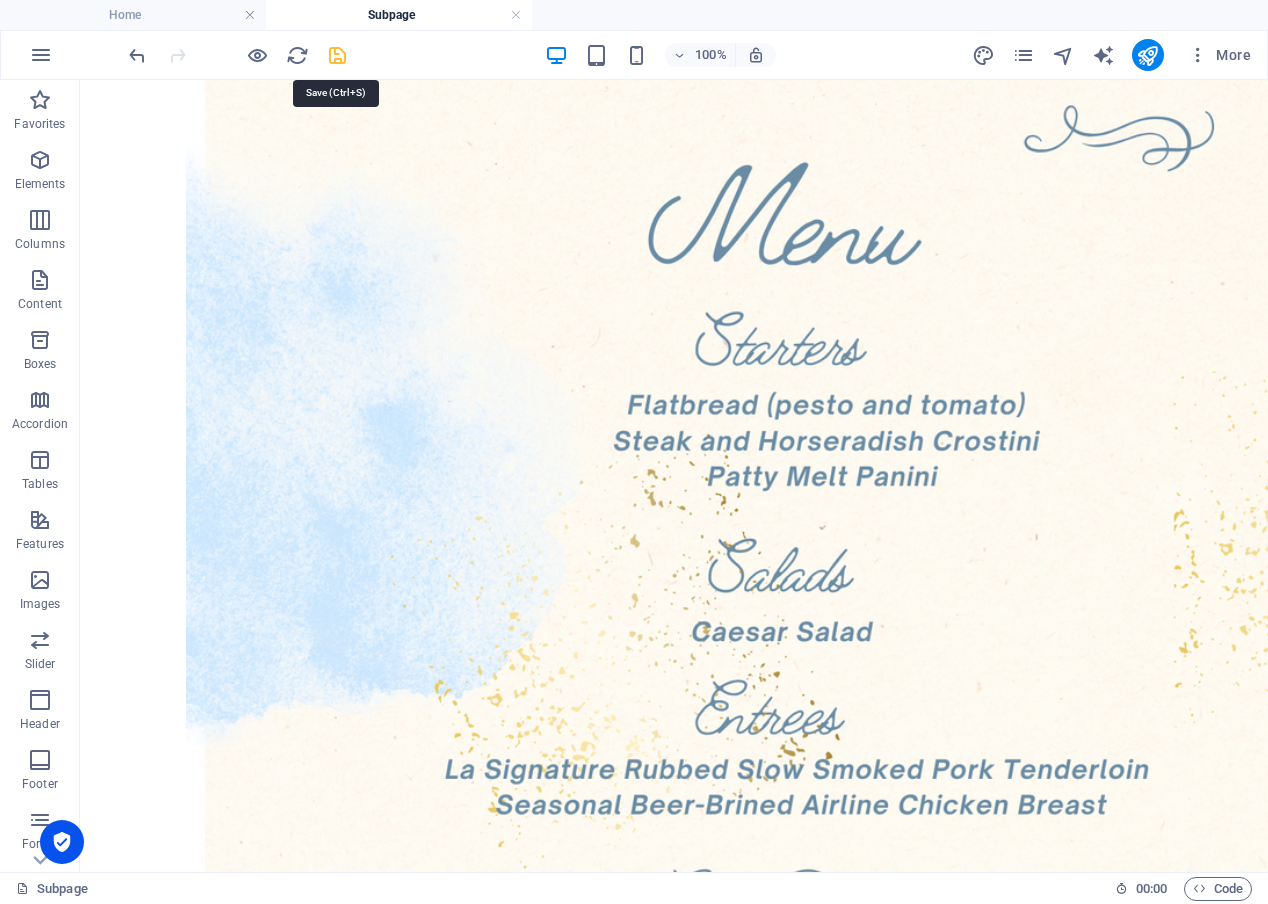 click at bounding box center (337, 55) 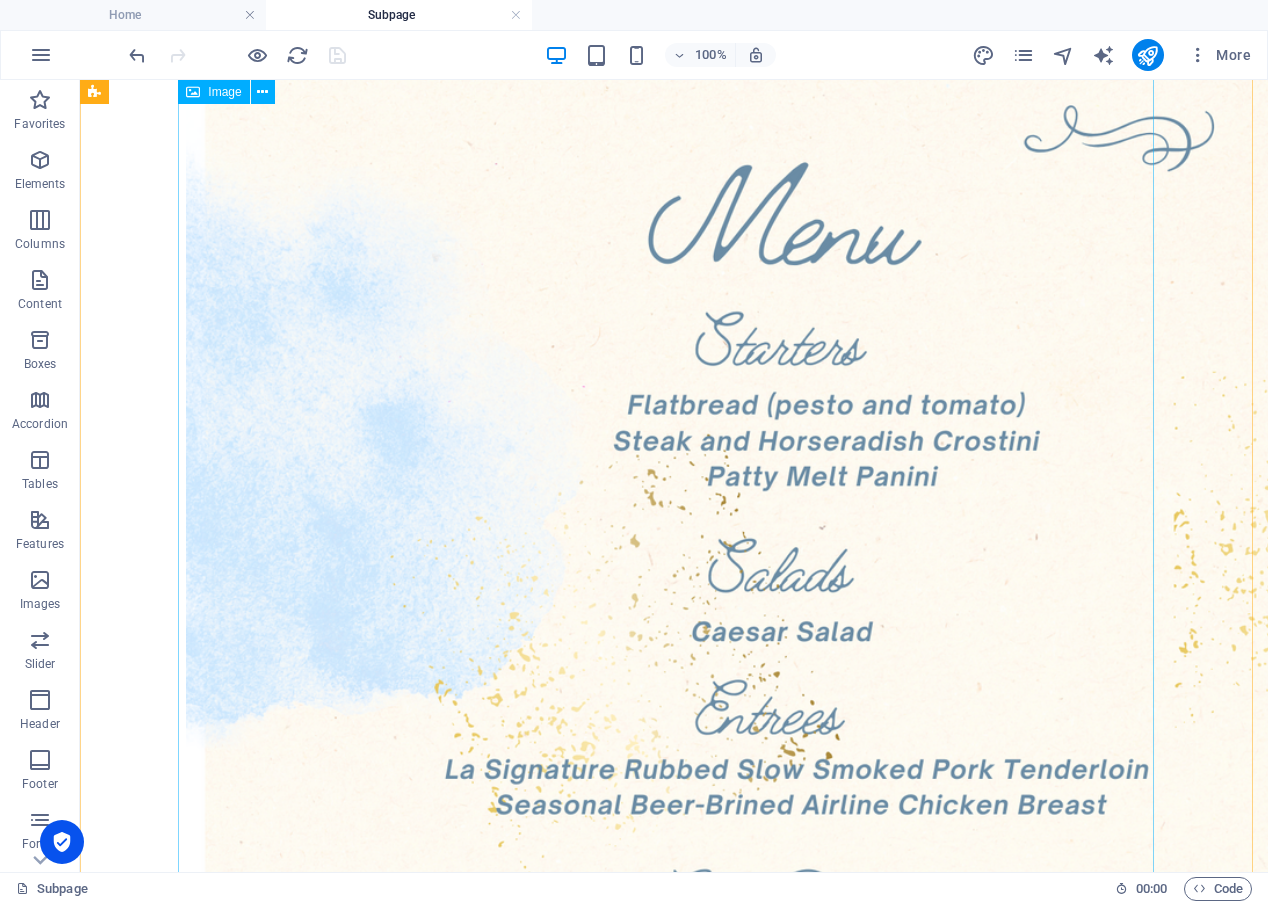 scroll, scrollTop: 0, scrollLeft: 0, axis: both 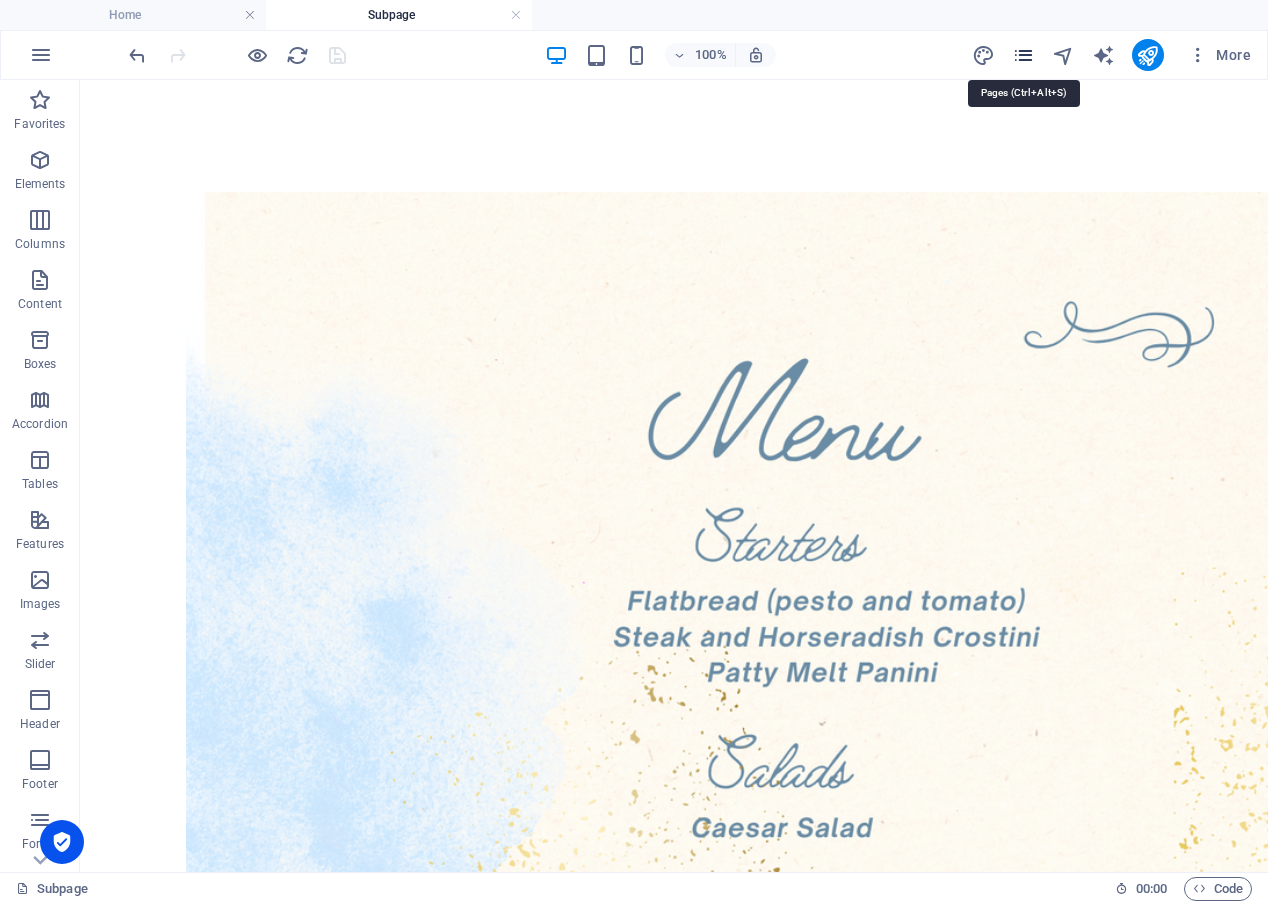 click at bounding box center [1023, 55] 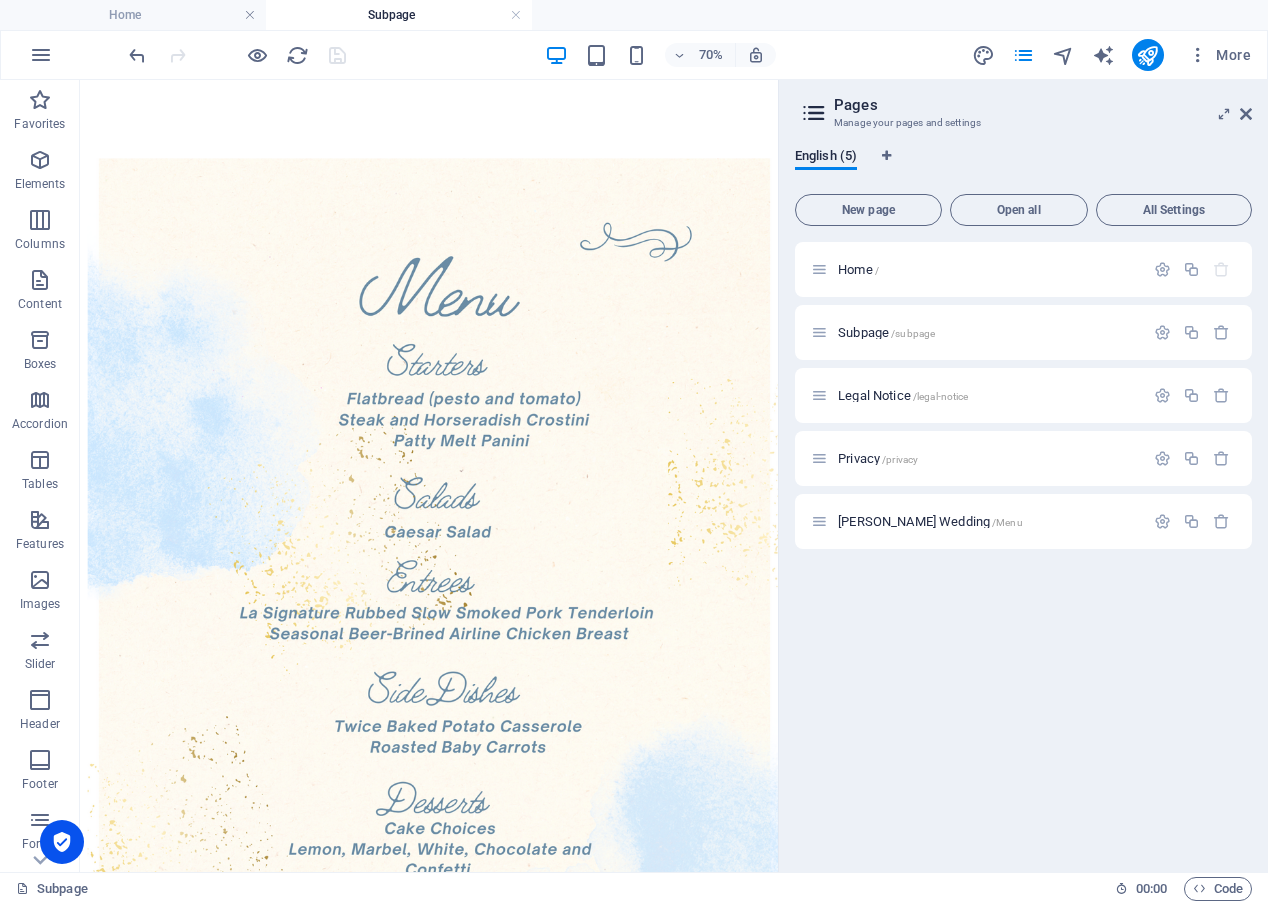 click on "Home / Subpage /subpage Legal Notice /legal-notice Privacy /privacy Bohlen Wedding /Menu" at bounding box center (1023, 549) 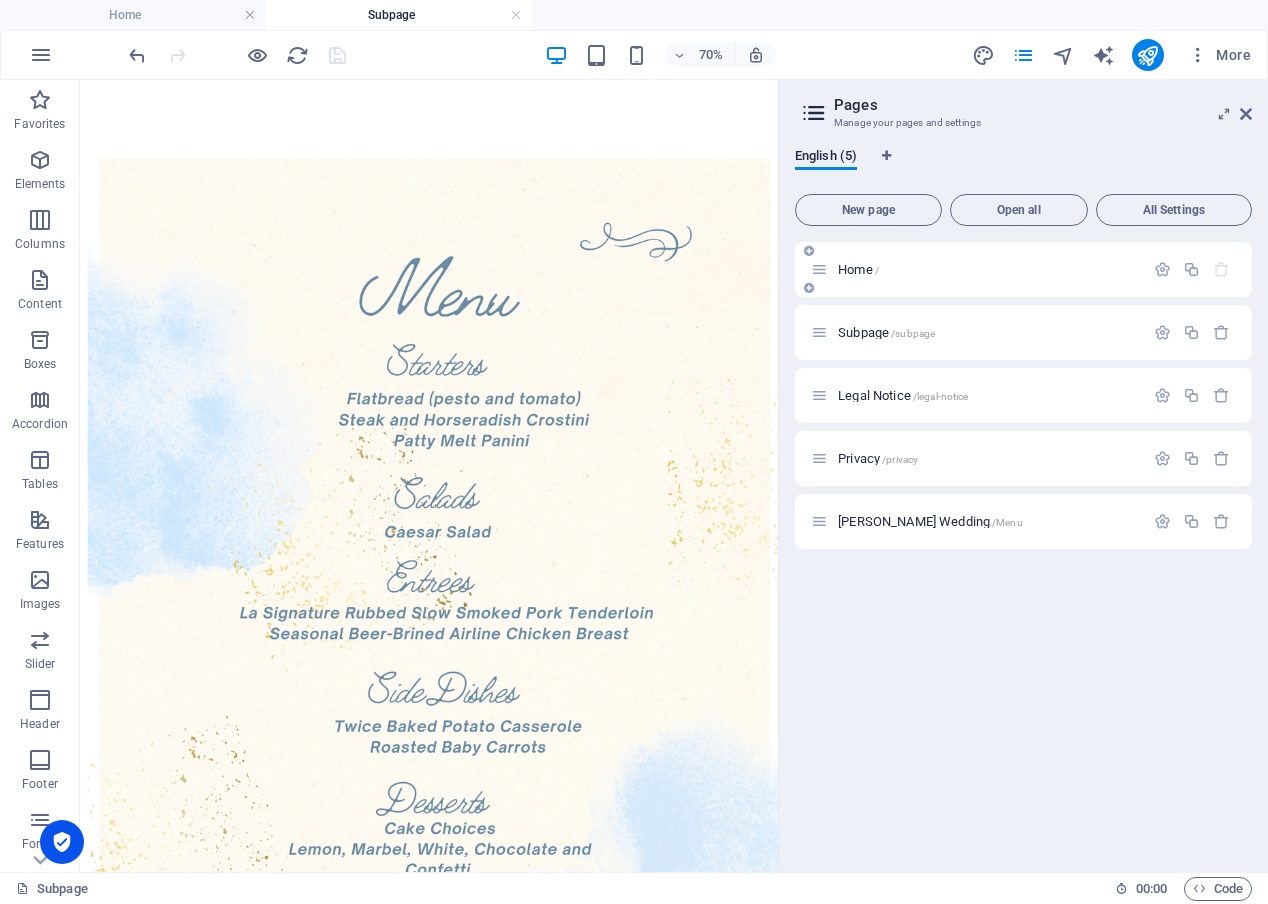 click on "Home /" at bounding box center [988, 269] 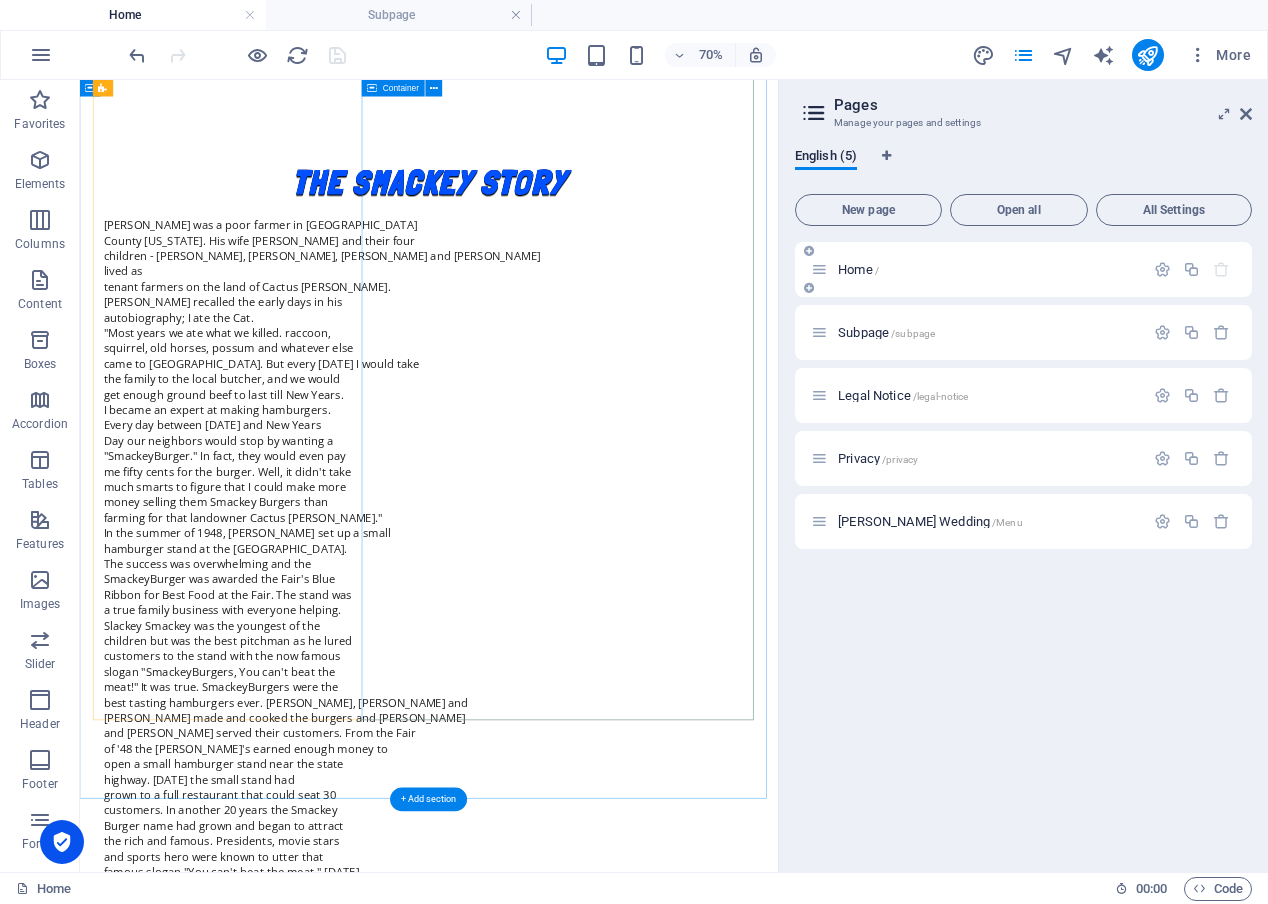 scroll, scrollTop: 1484, scrollLeft: 0, axis: vertical 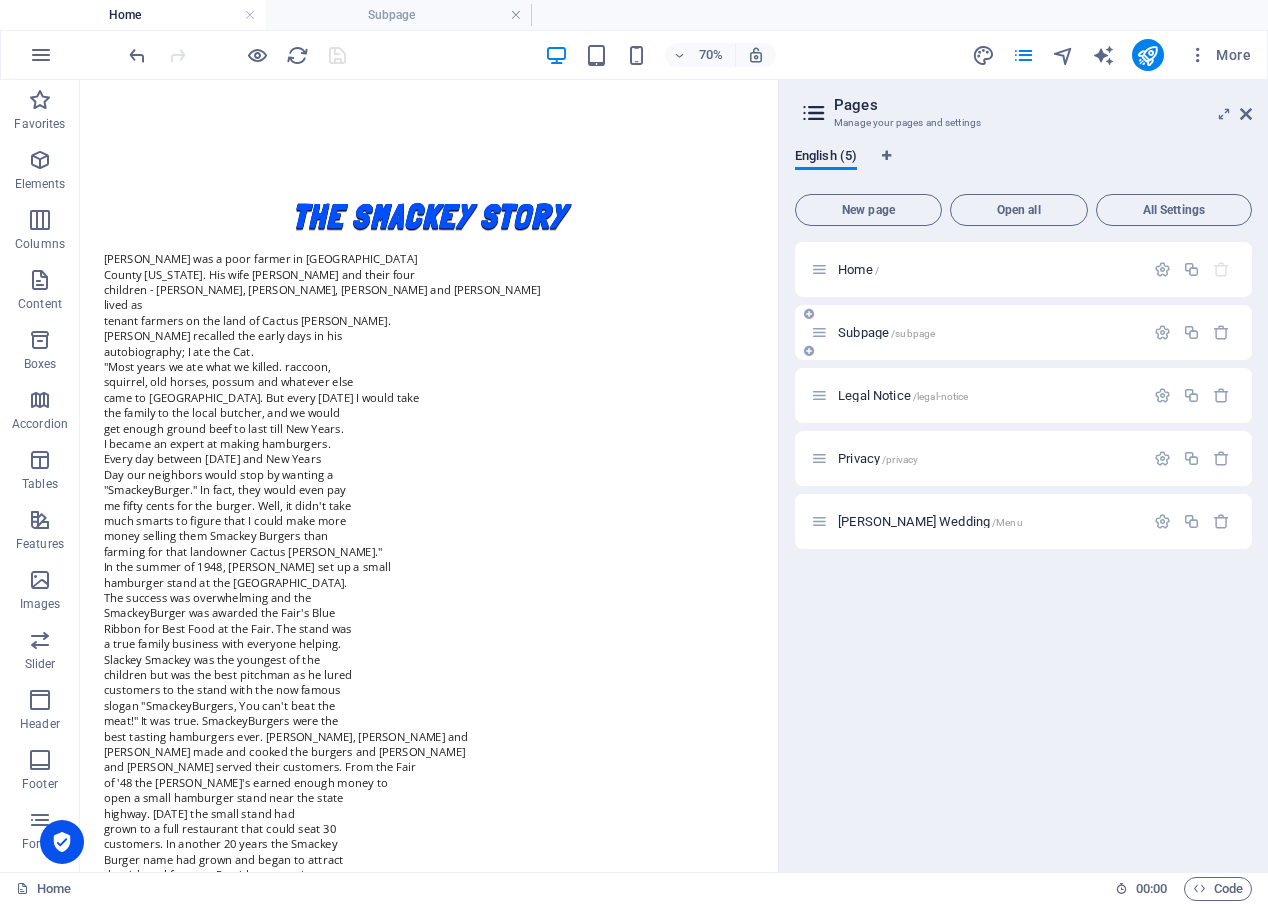 click on "Subpage /subpage" at bounding box center [988, 332] 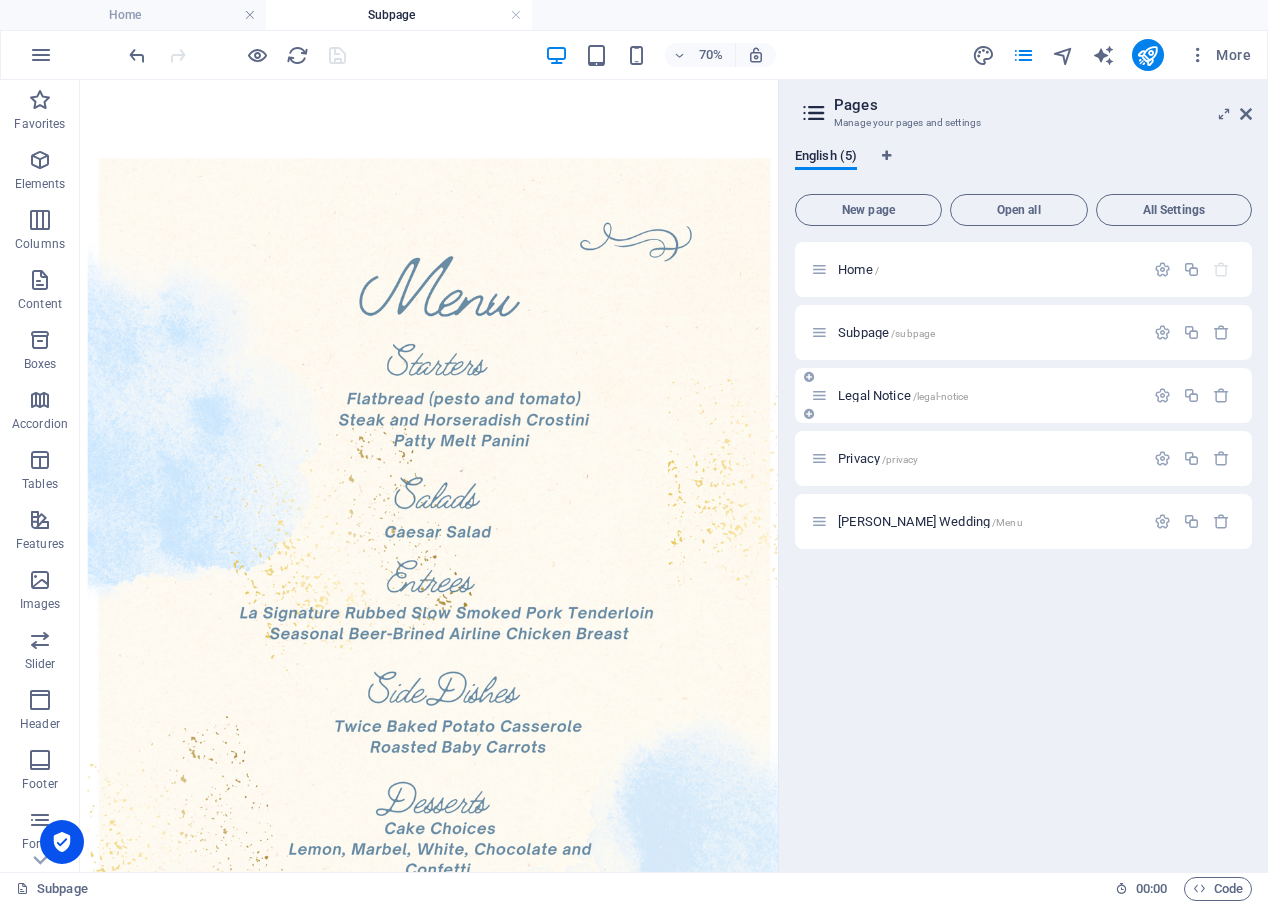 click on "Legal Notice /legal-notice" at bounding box center [988, 395] 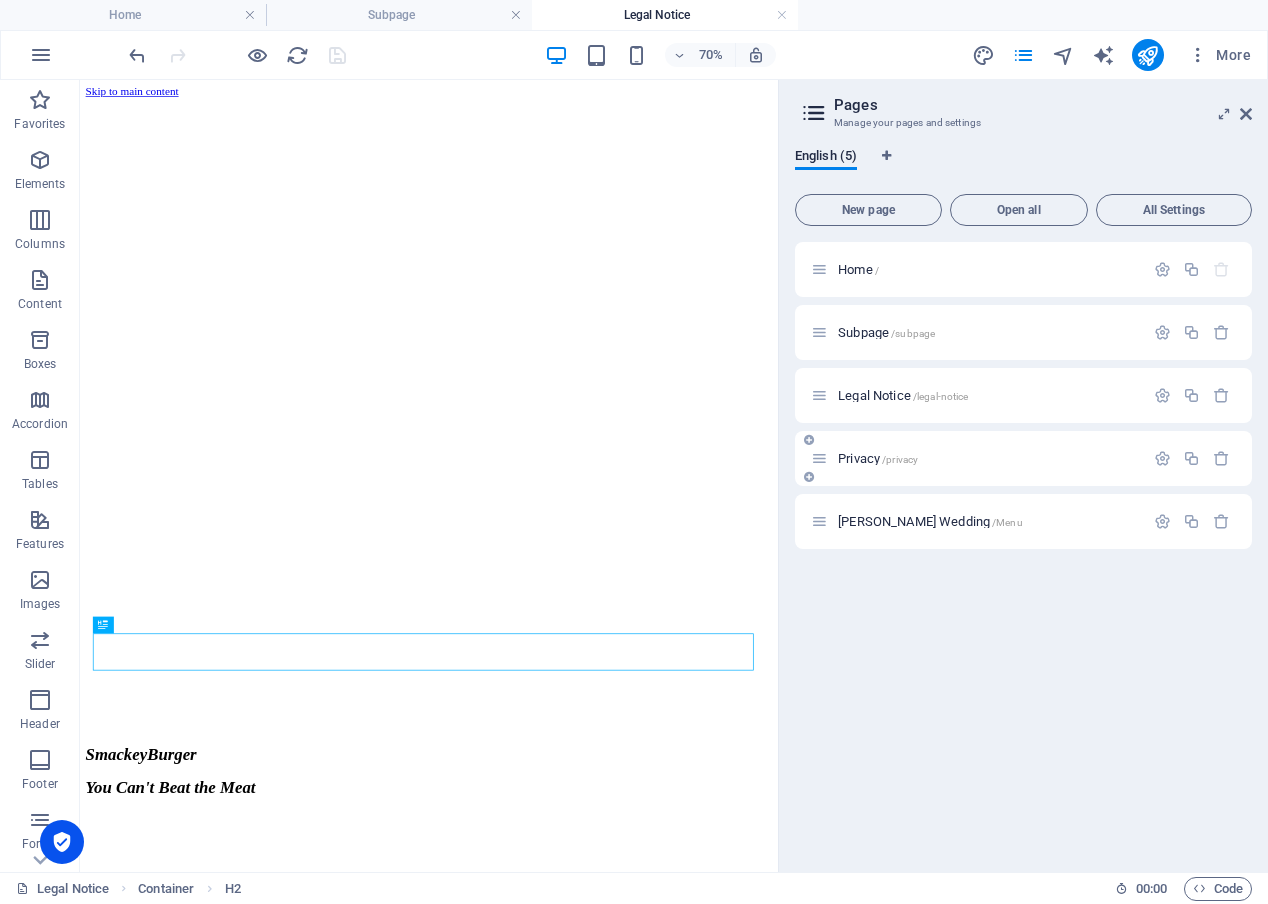 scroll, scrollTop: 0, scrollLeft: 0, axis: both 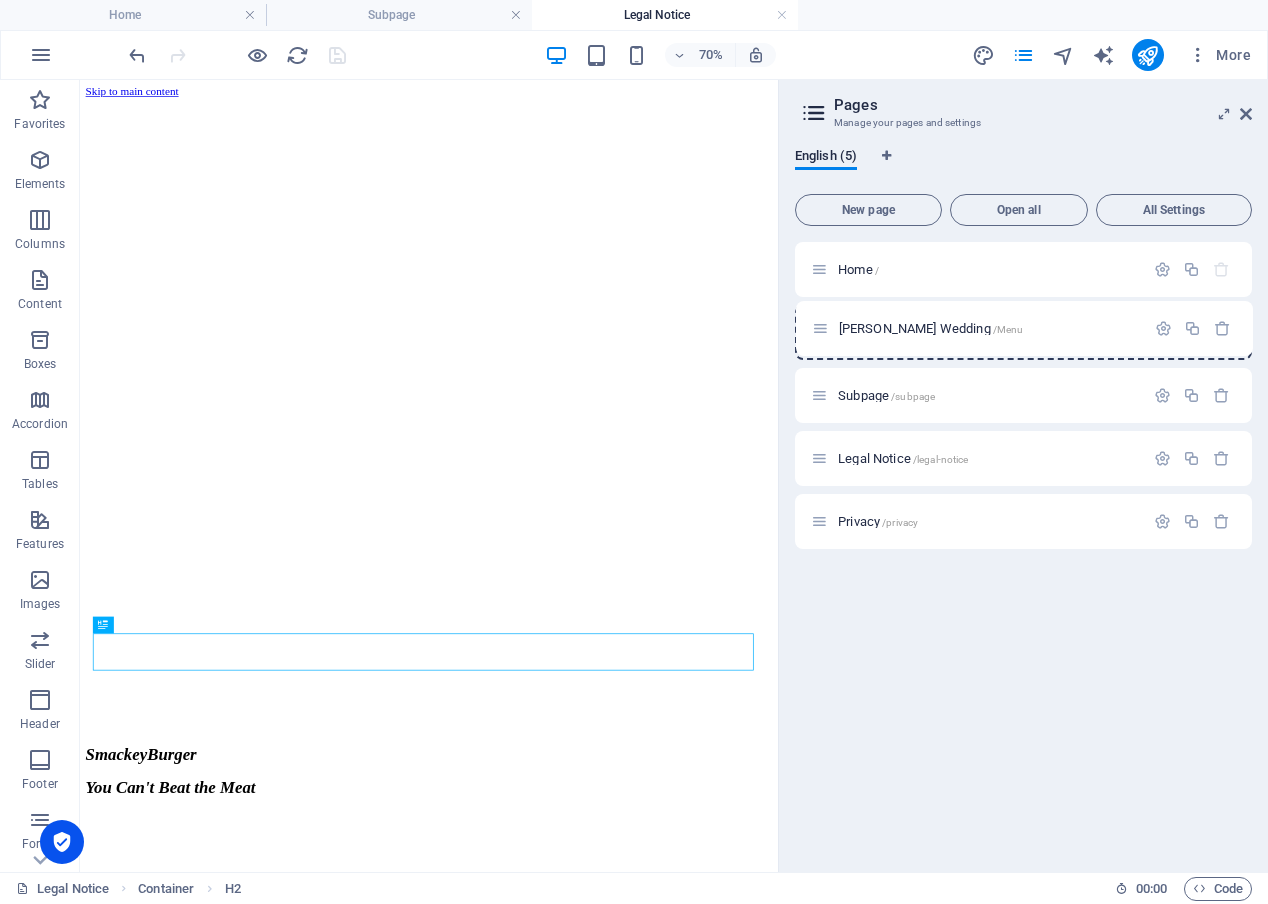 drag, startPoint x: 824, startPoint y: 523, endPoint x: 830, endPoint y: 325, distance: 198.09088 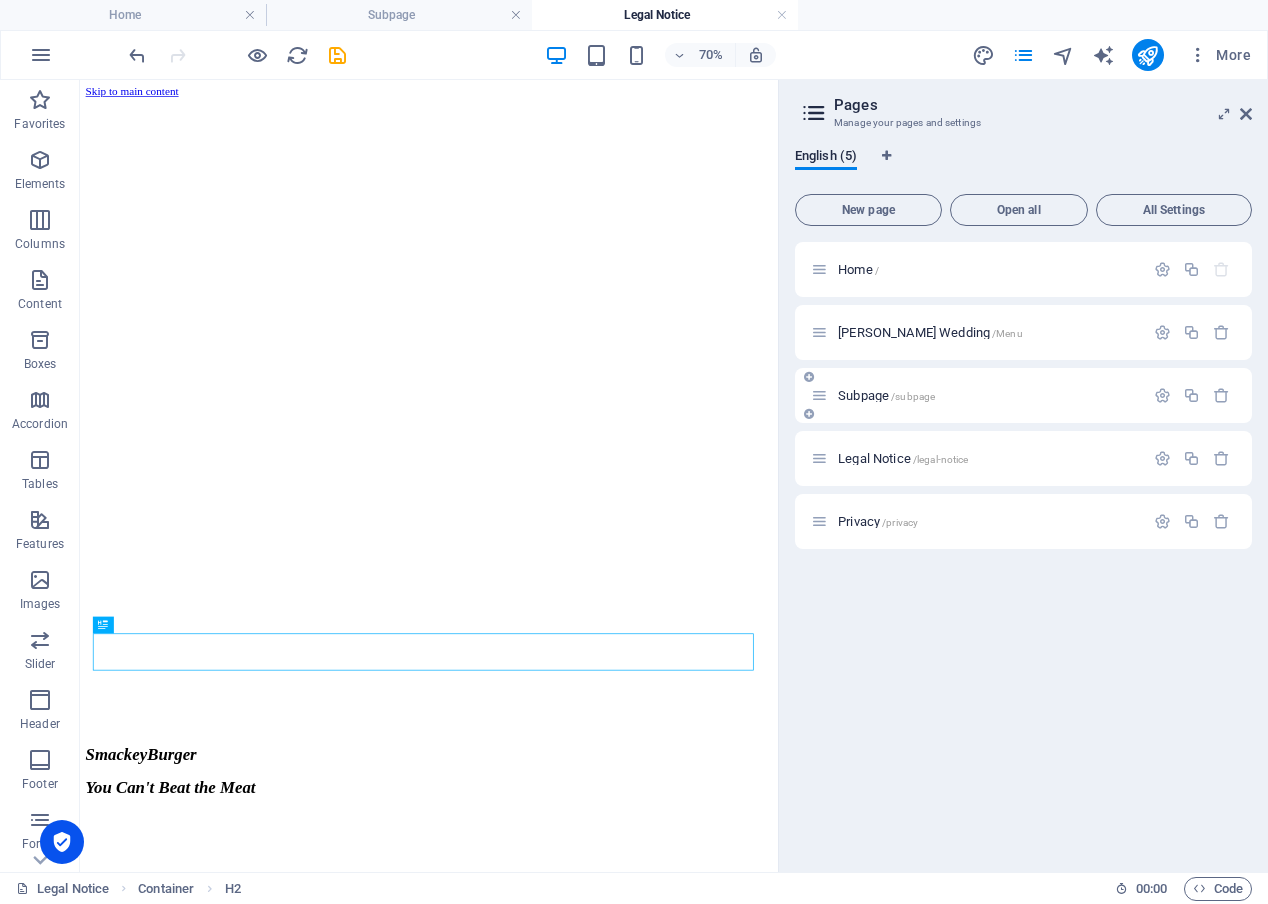 click on "Subpage /subpage" at bounding box center [977, 395] 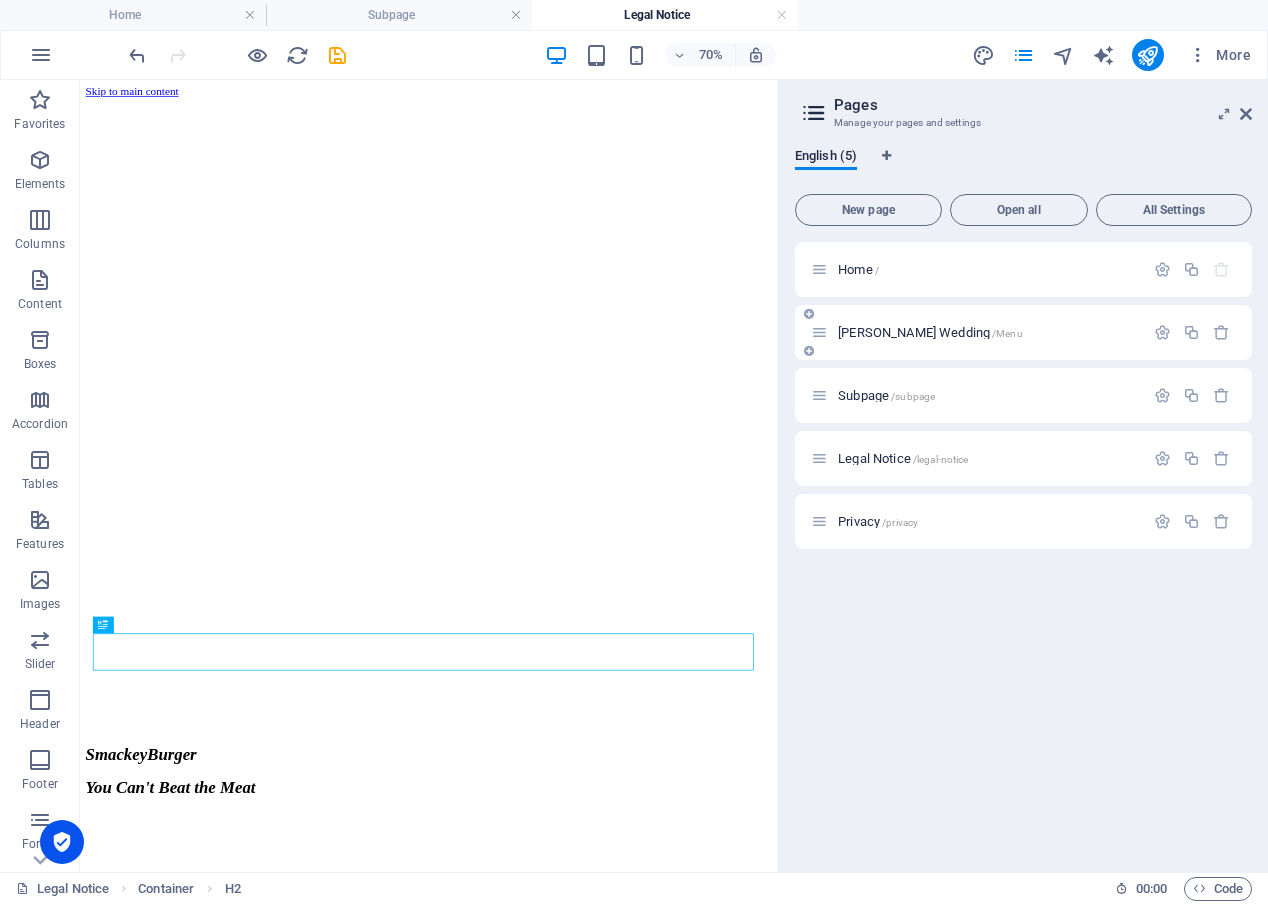 click on "Bohlen Wedding /Menu" at bounding box center [988, 332] 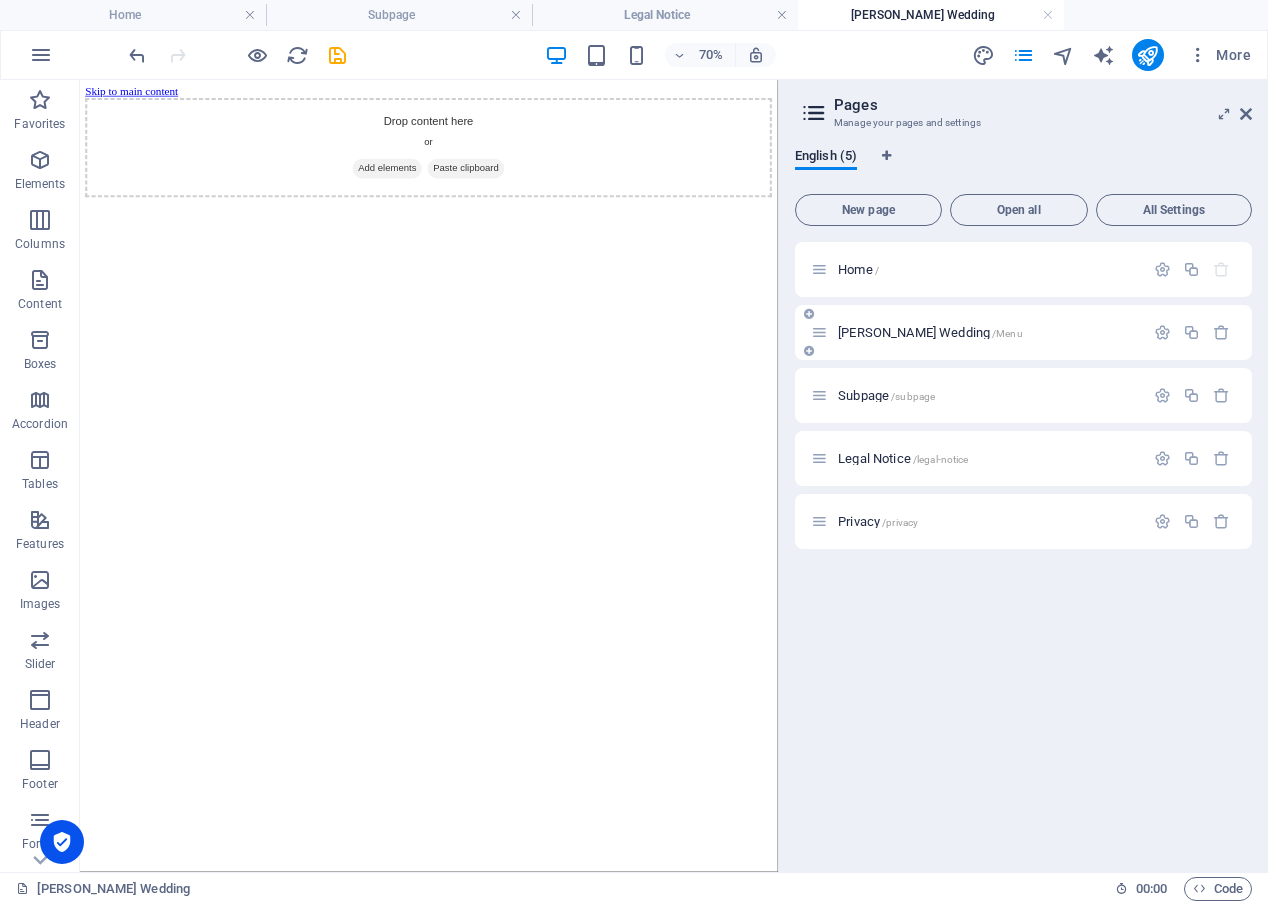 scroll, scrollTop: 0, scrollLeft: 0, axis: both 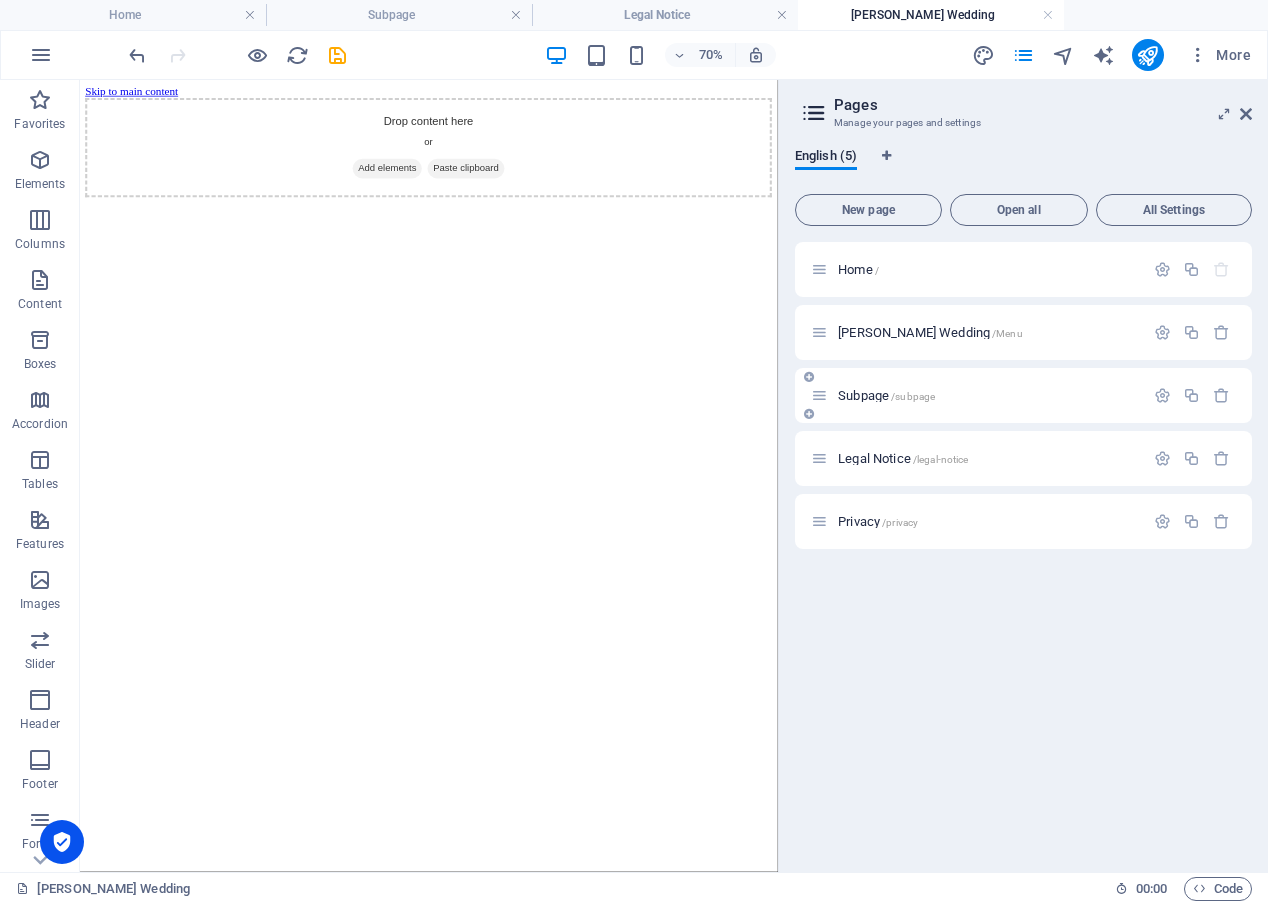click on "Subpage /subpage" at bounding box center (988, 395) 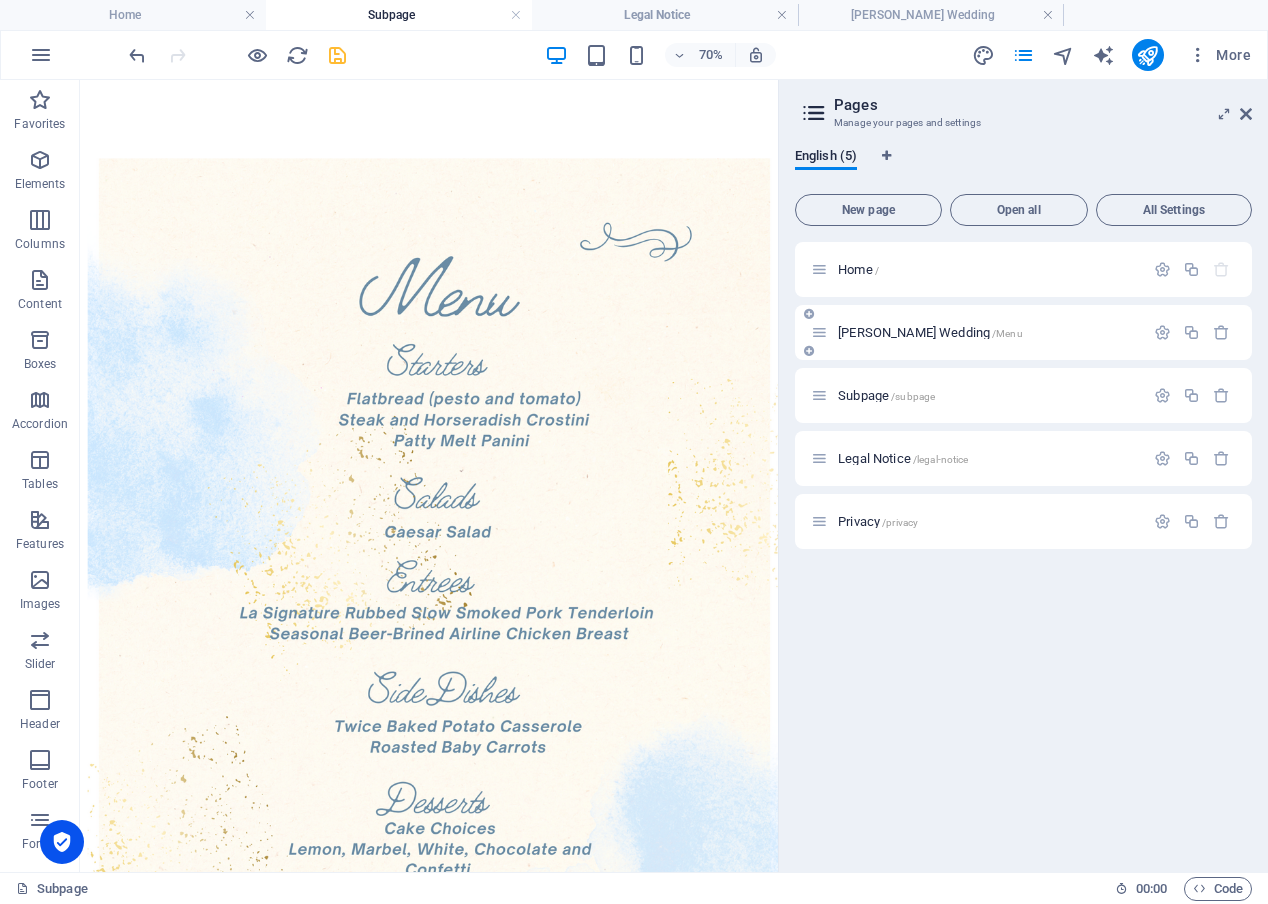 click on "Bohlen Wedding /Menu" at bounding box center (988, 332) 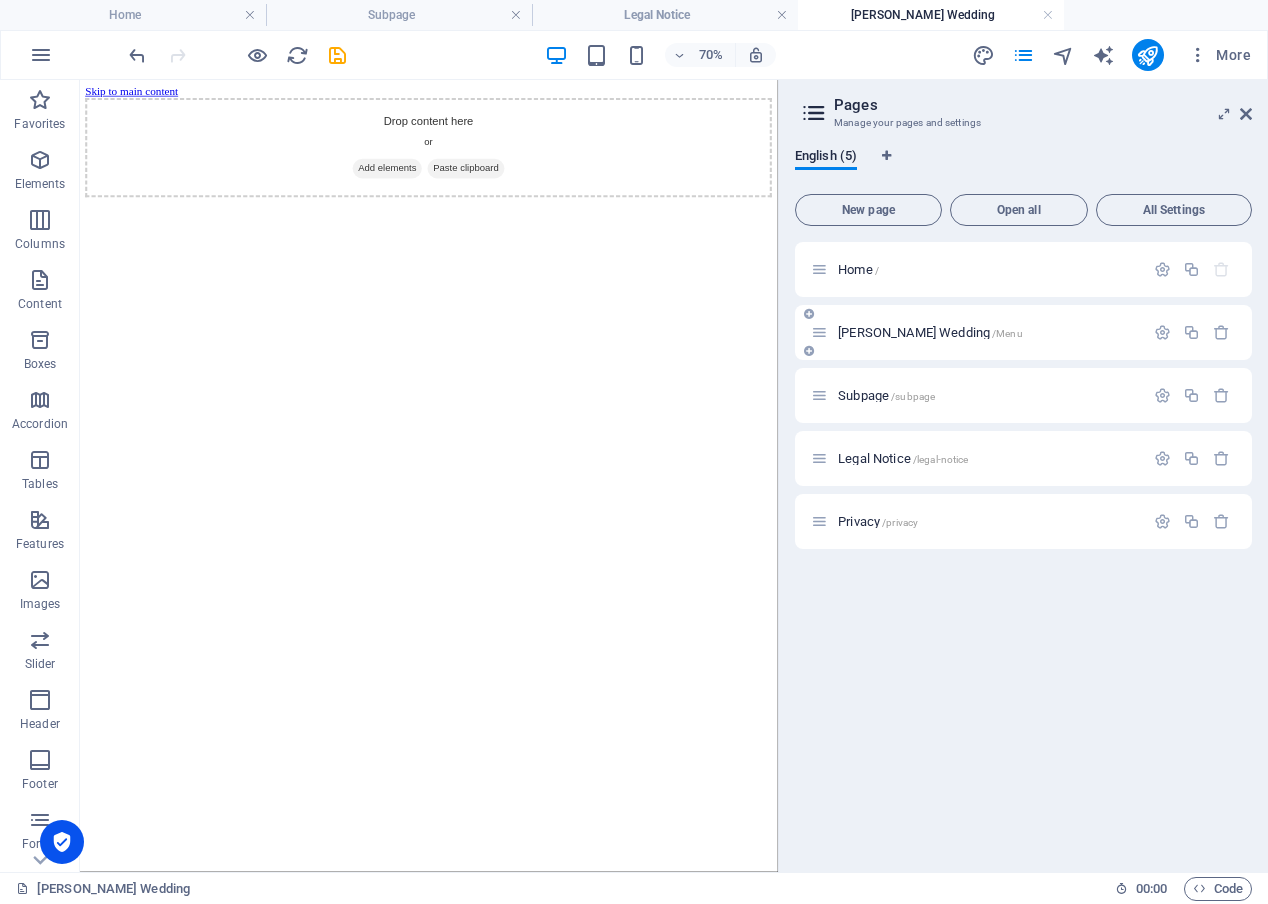 click on "Bohlen Wedding /Menu" at bounding box center (988, 332) 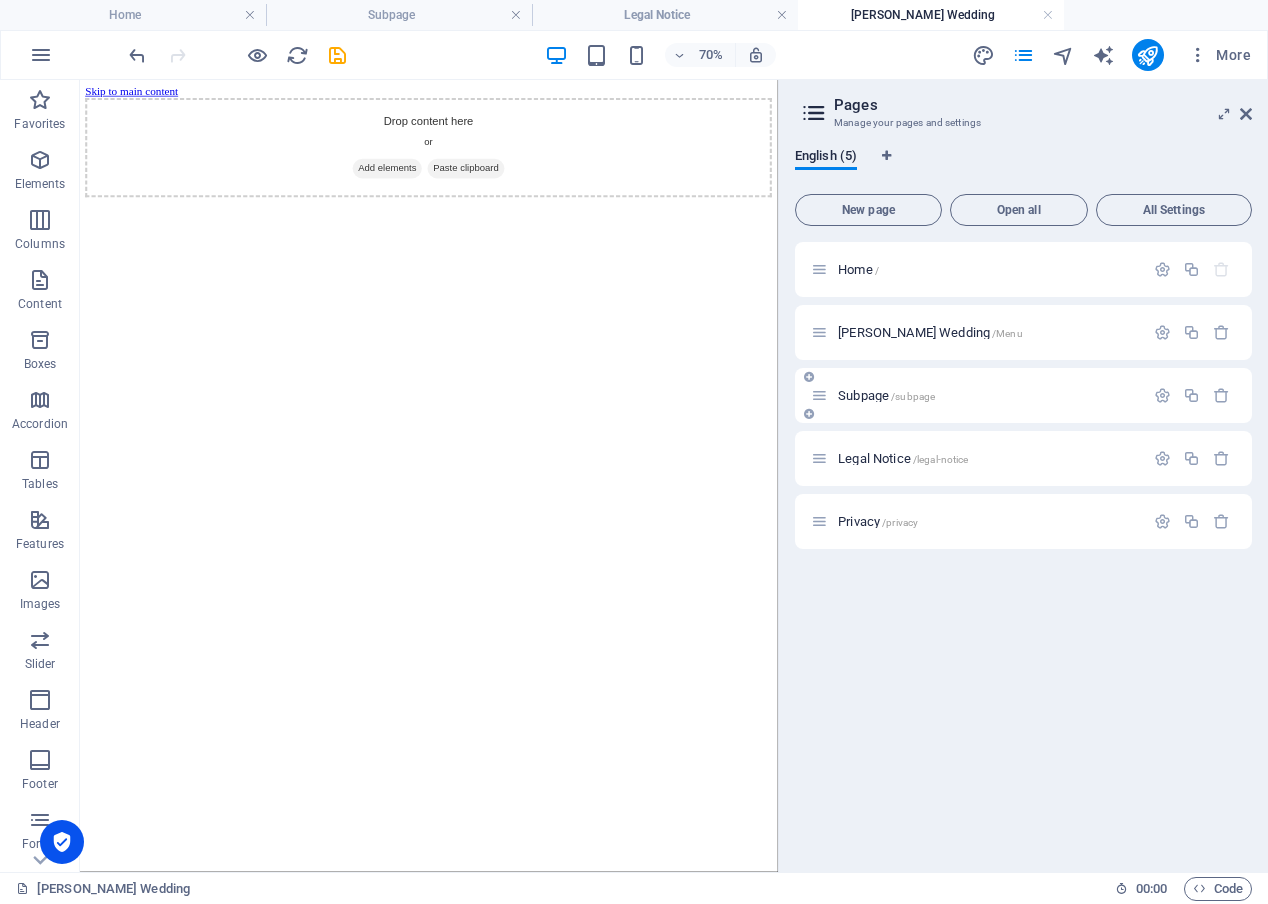 click on "Subpage /subpage" at bounding box center (1023, 395) 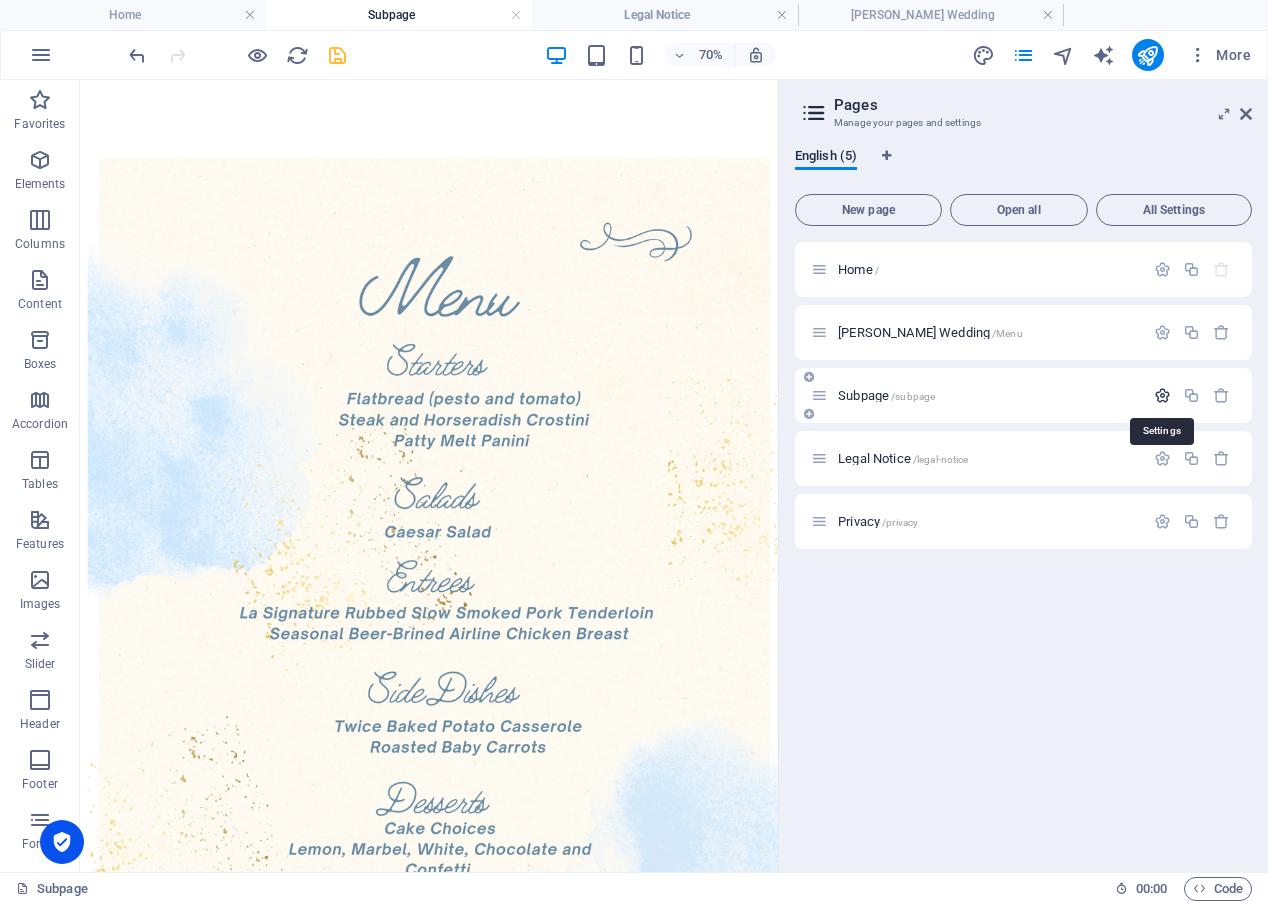 click at bounding box center [1162, 395] 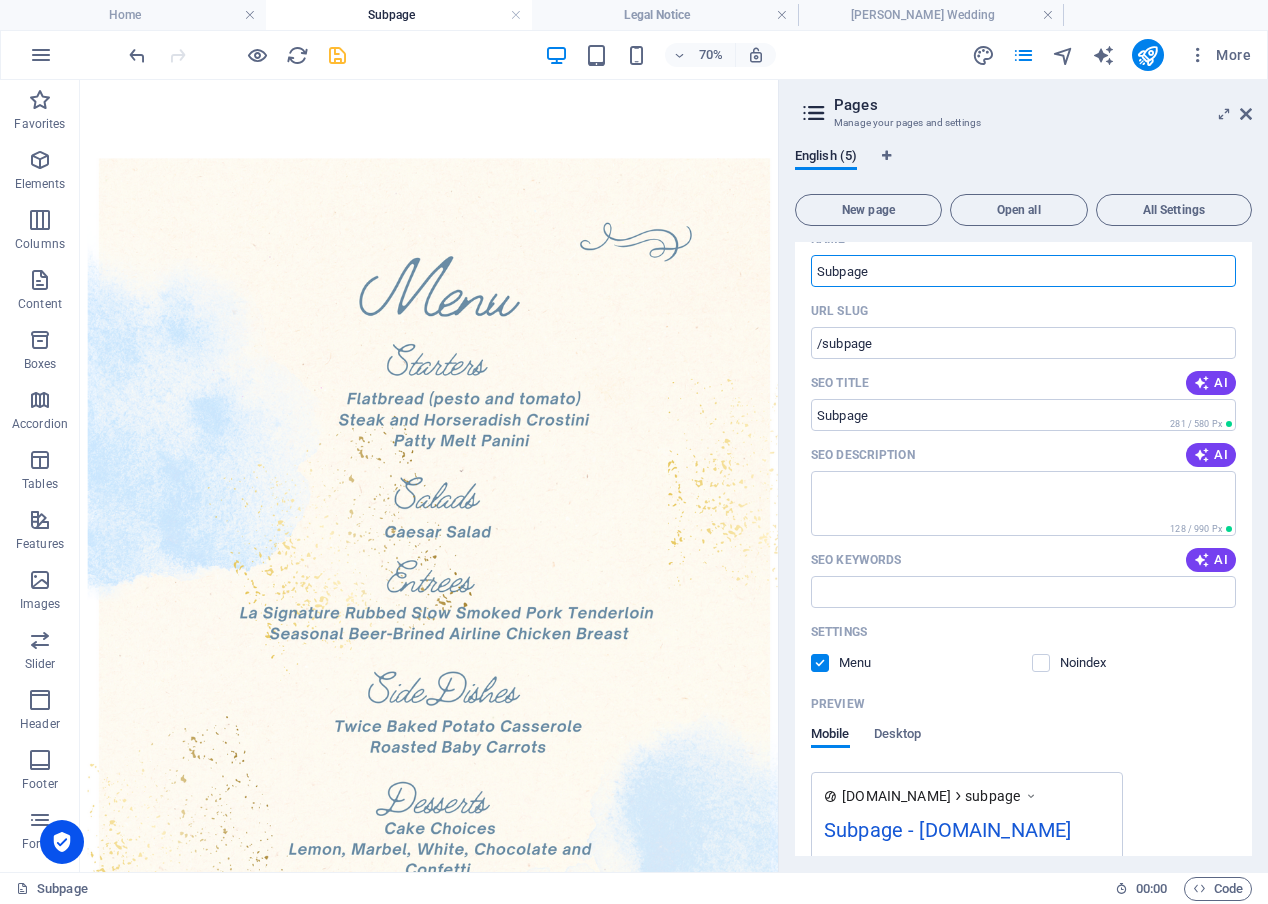 scroll, scrollTop: 0, scrollLeft: 0, axis: both 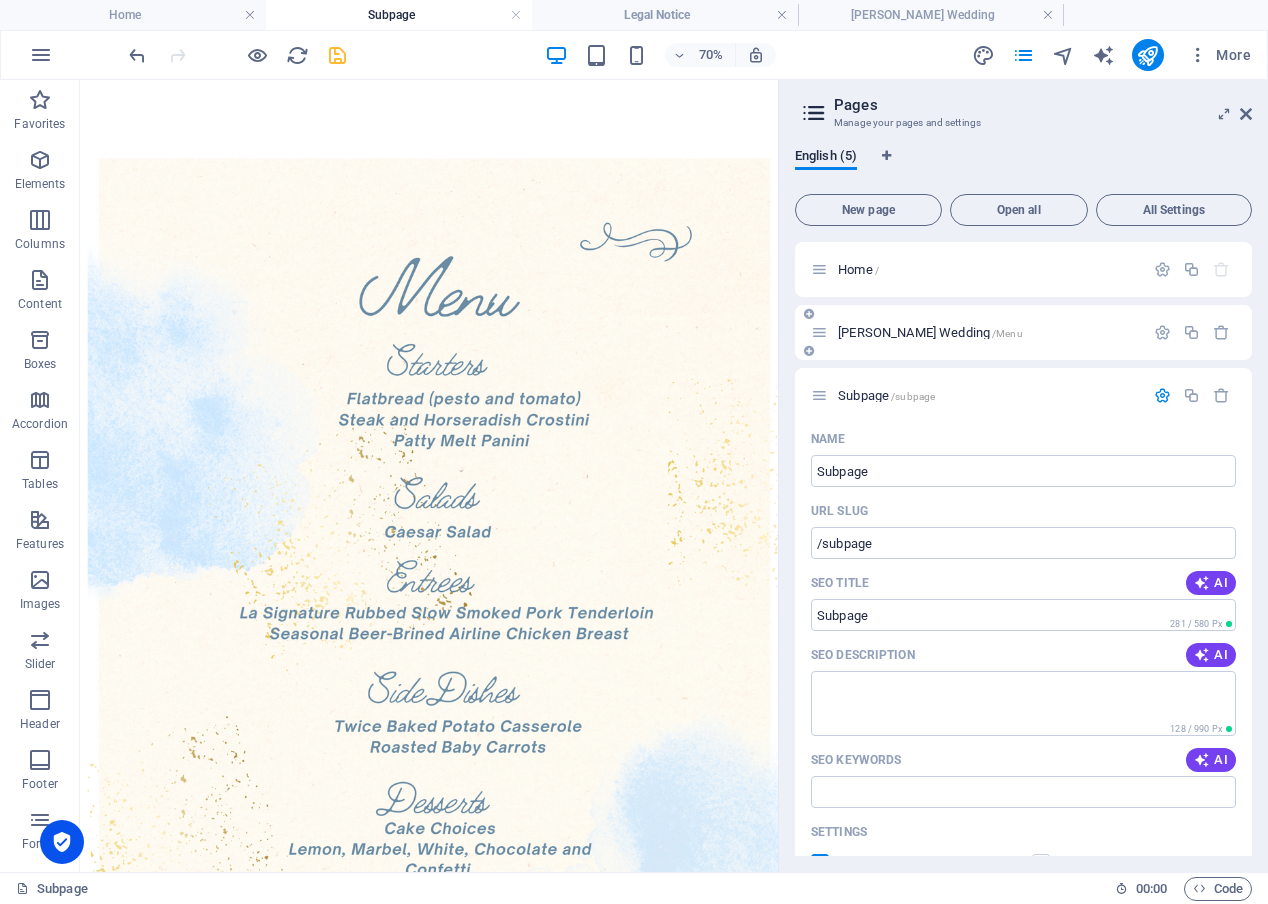 click on "Bohlen Wedding /Menu" at bounding box center (988, 332) 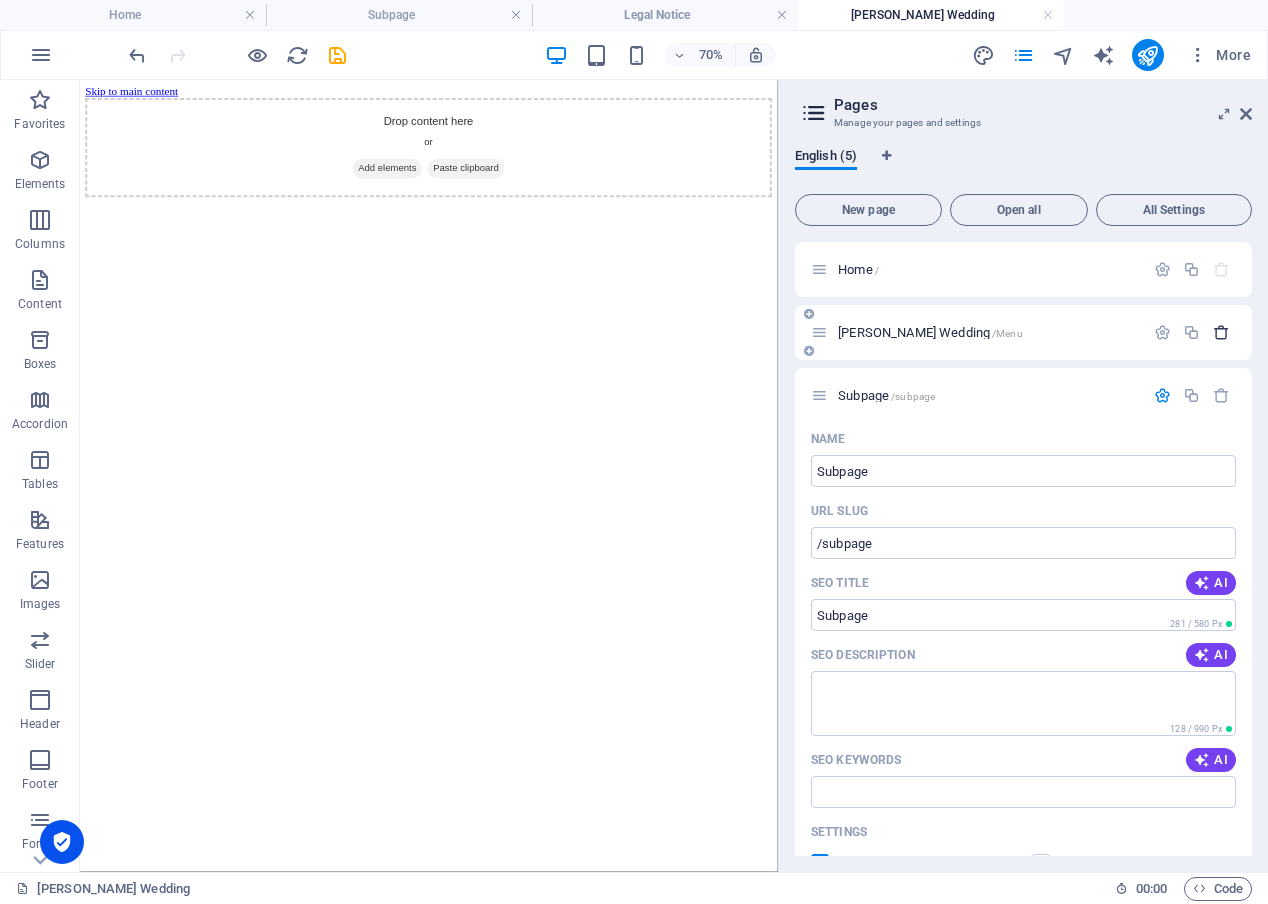 click at bounding box center (1221, 332) 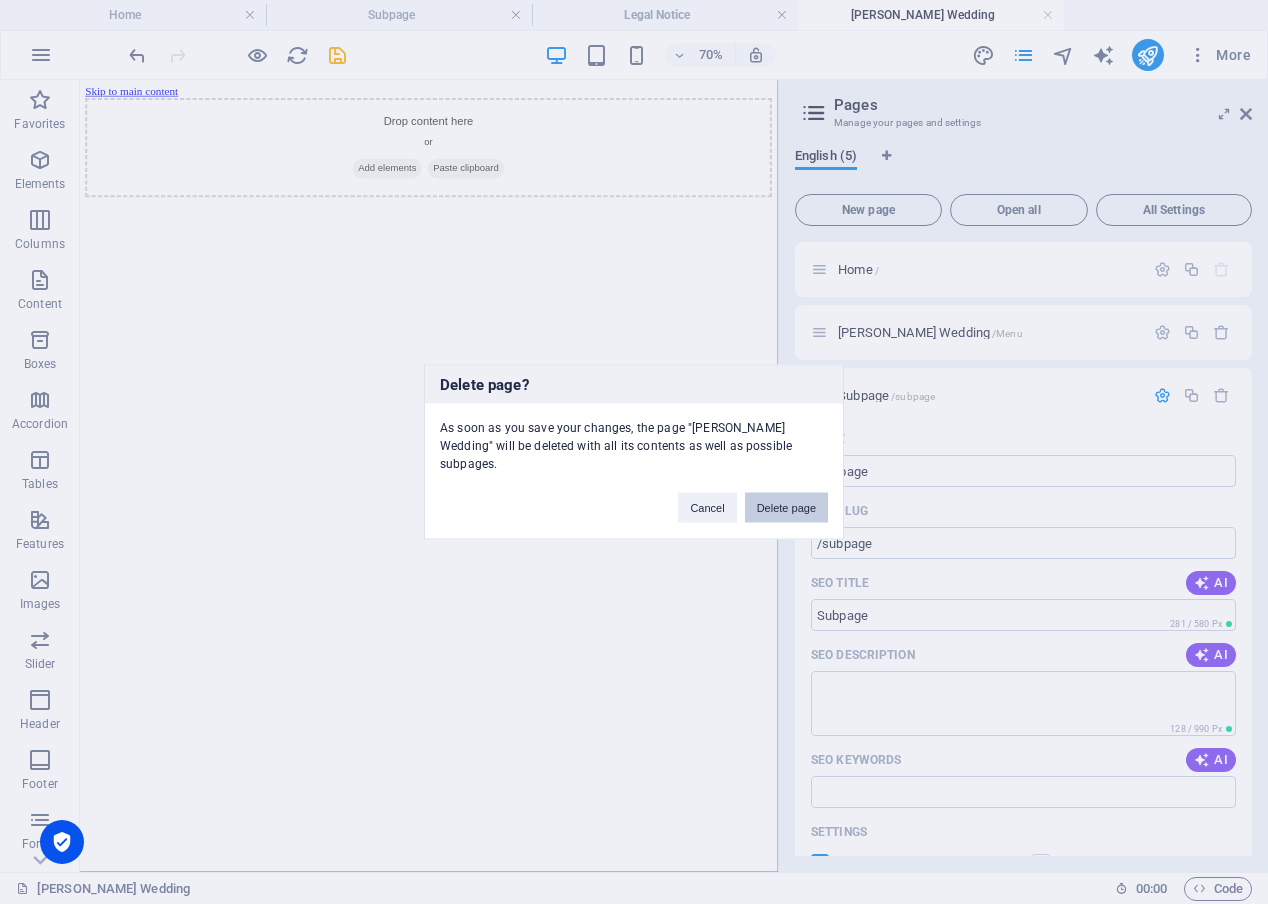 click on "Delete page" at bounding box center [786, 508] 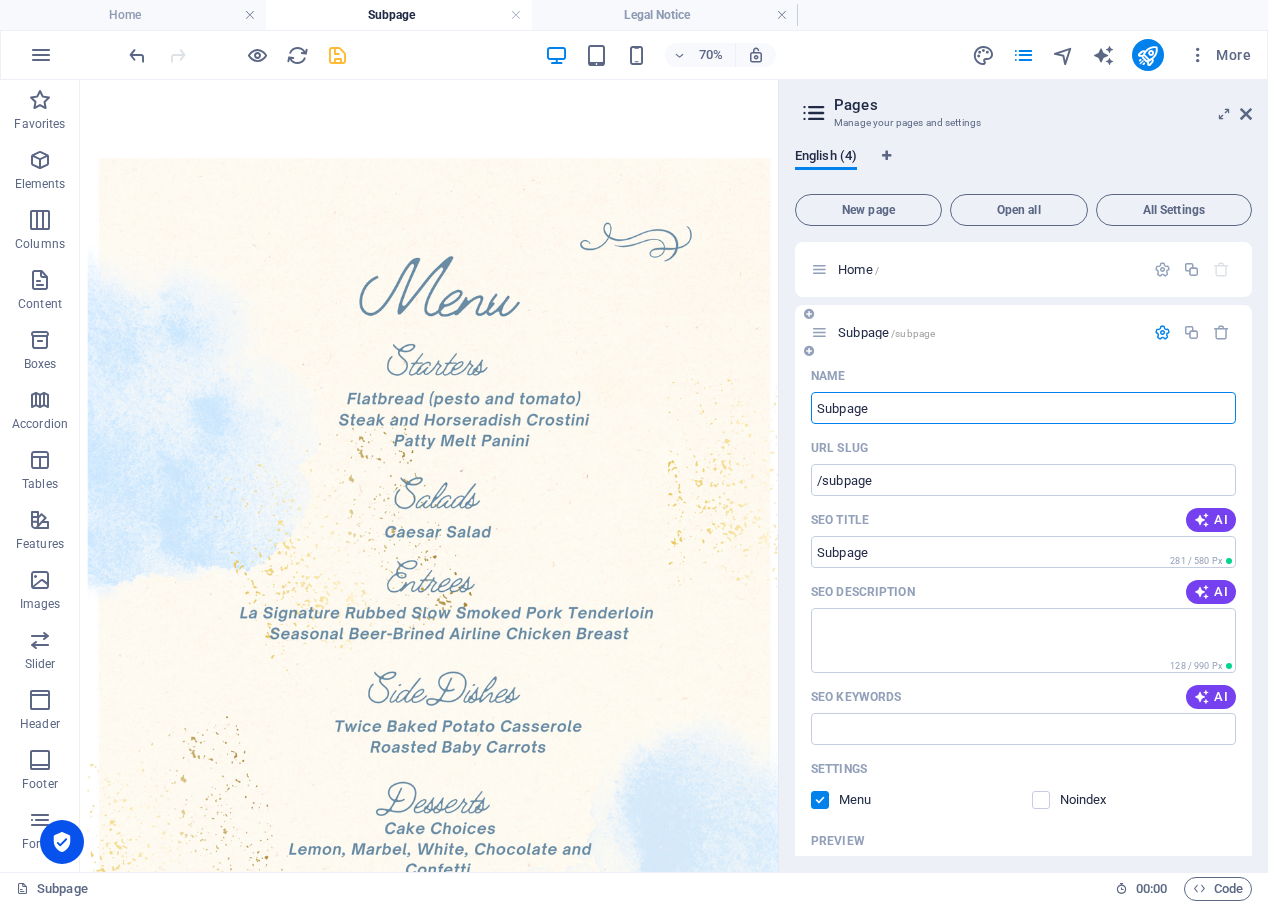 click on "Subpage" at bounding box center (1023, 408) 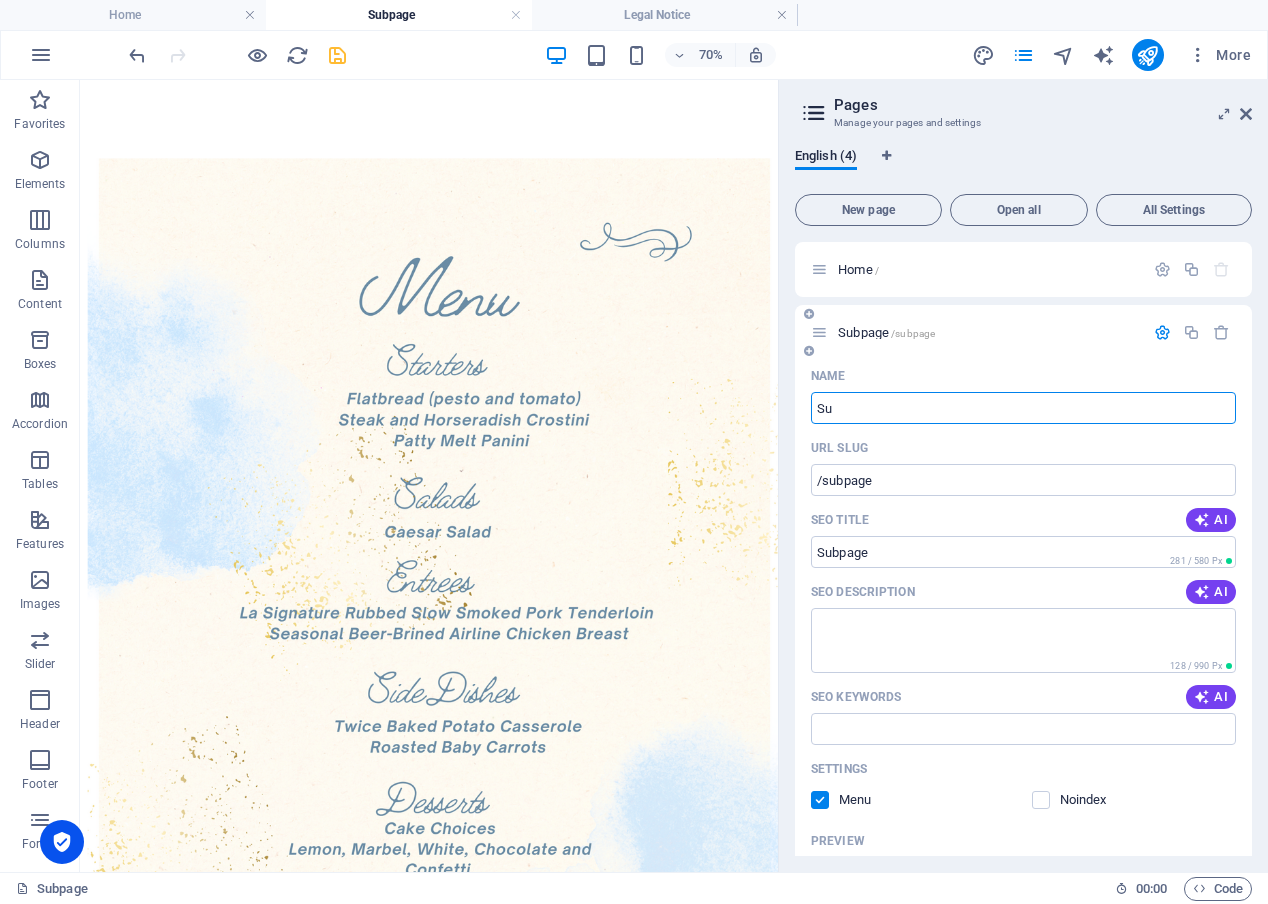 type on "S" 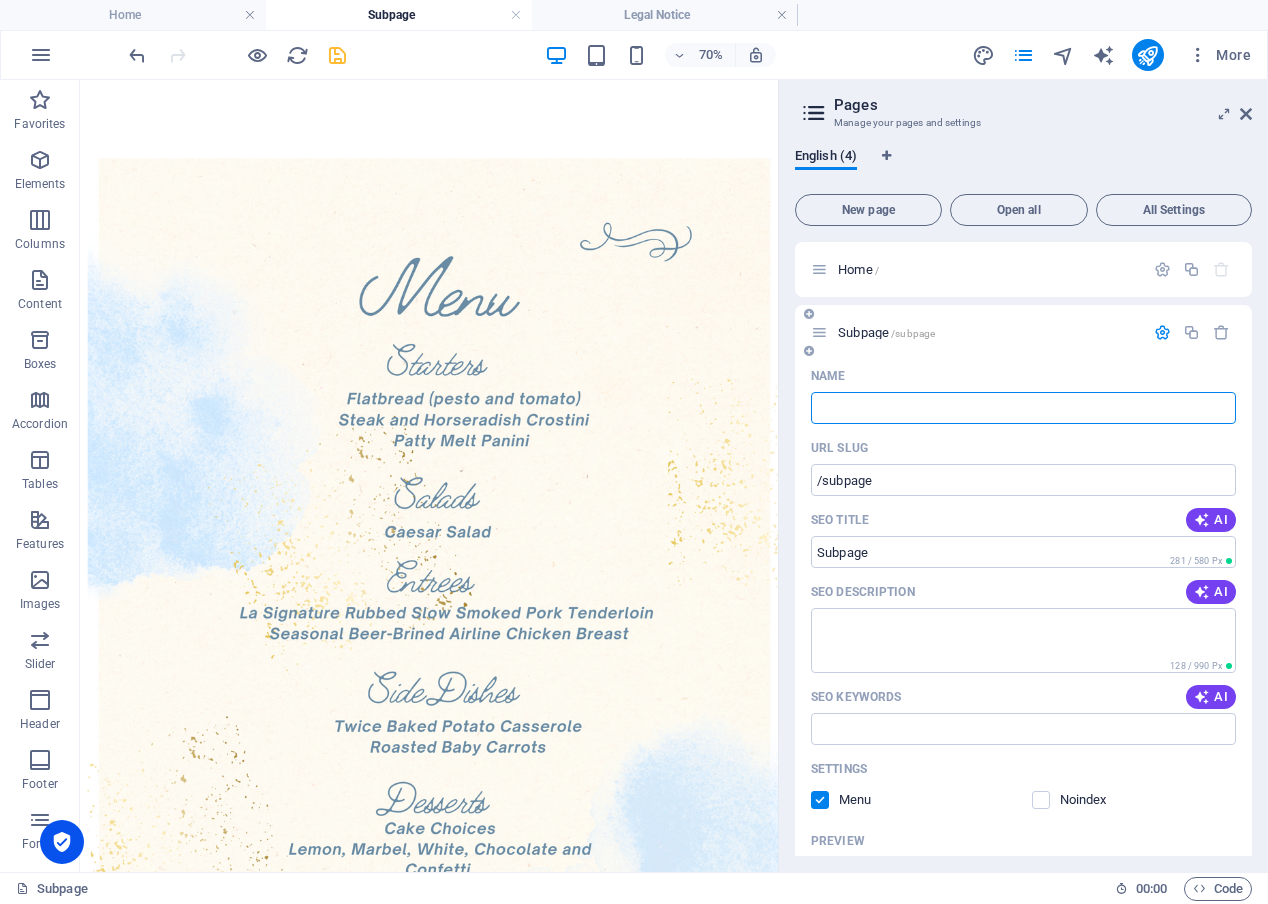 type 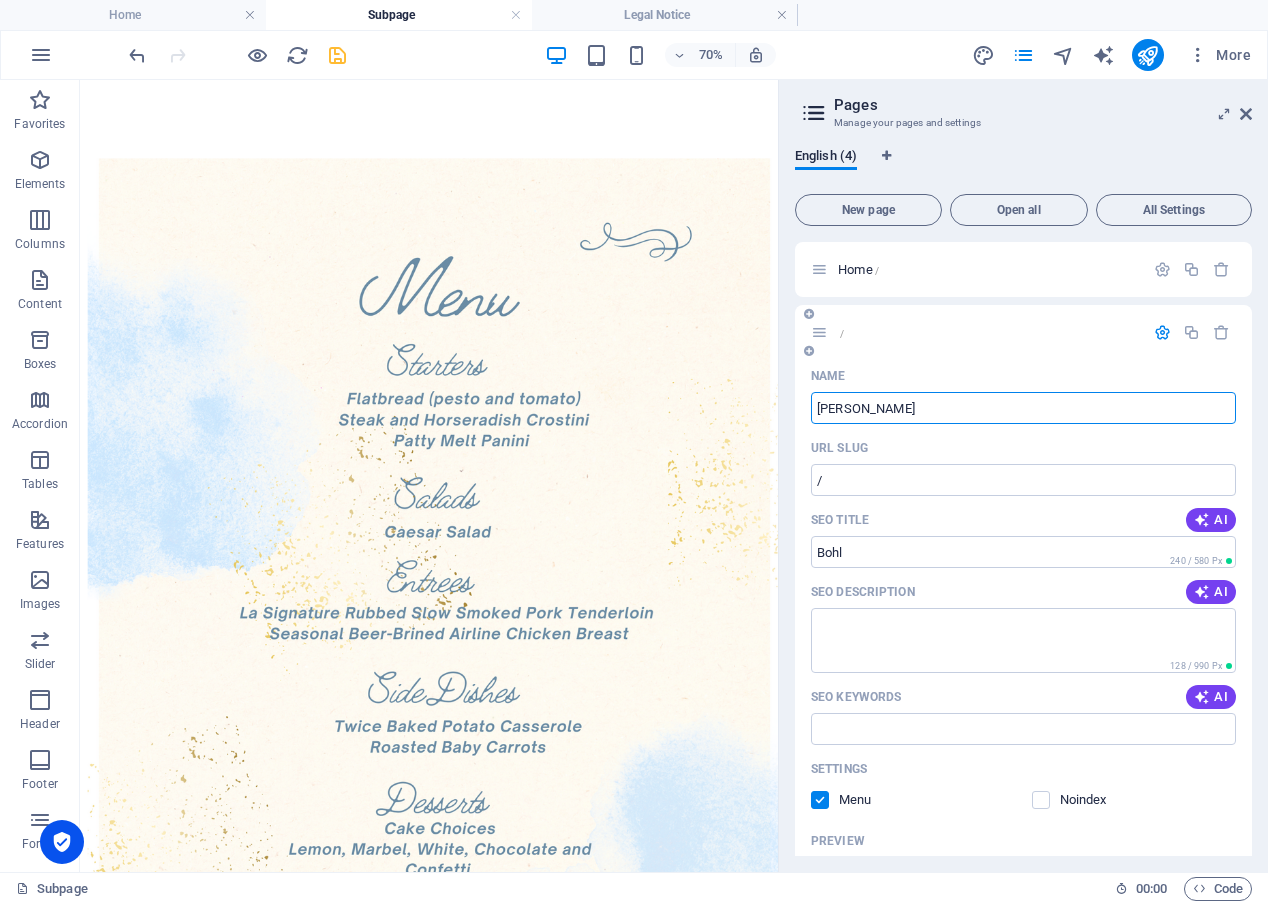 type on "Bohl" 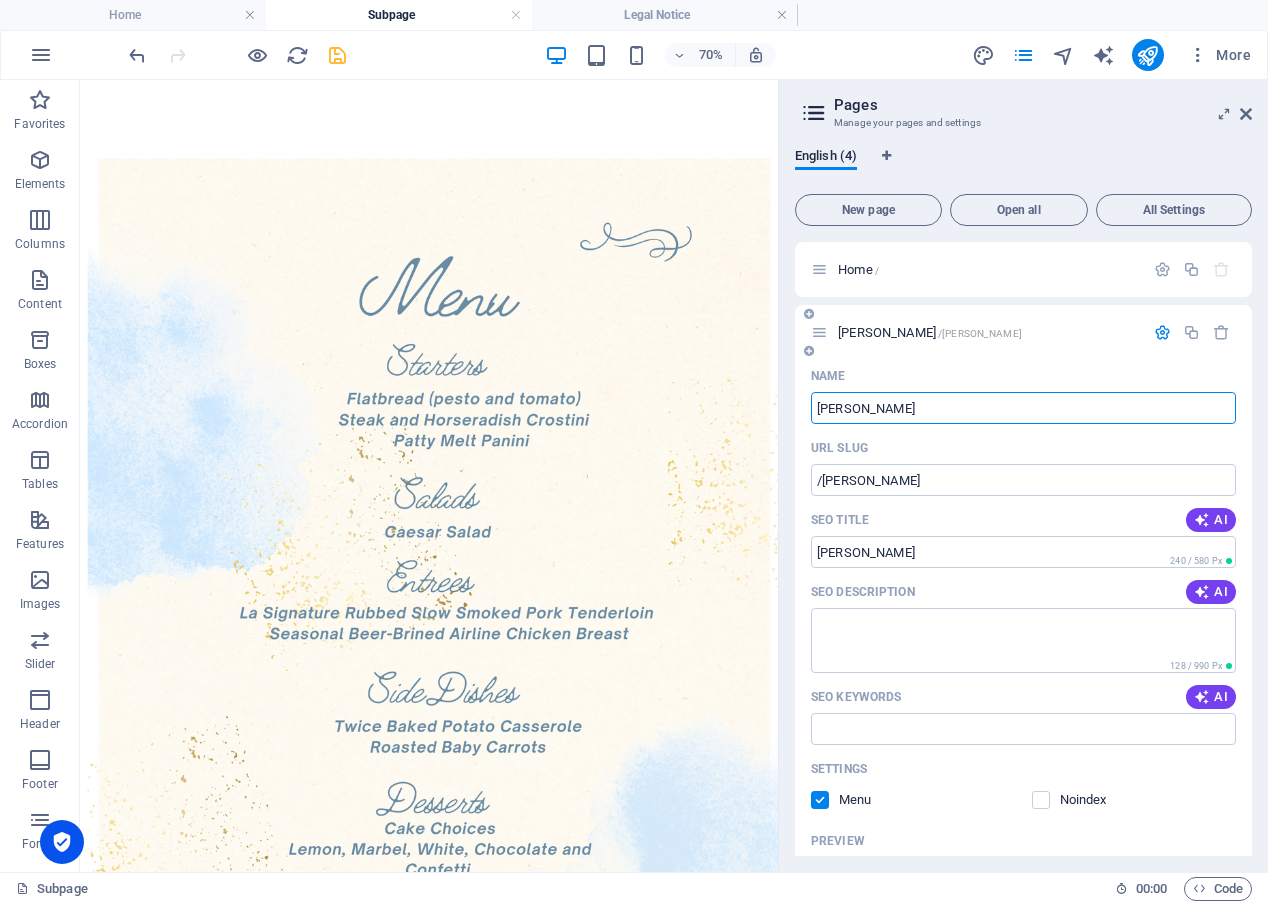 type on "Bohlem" 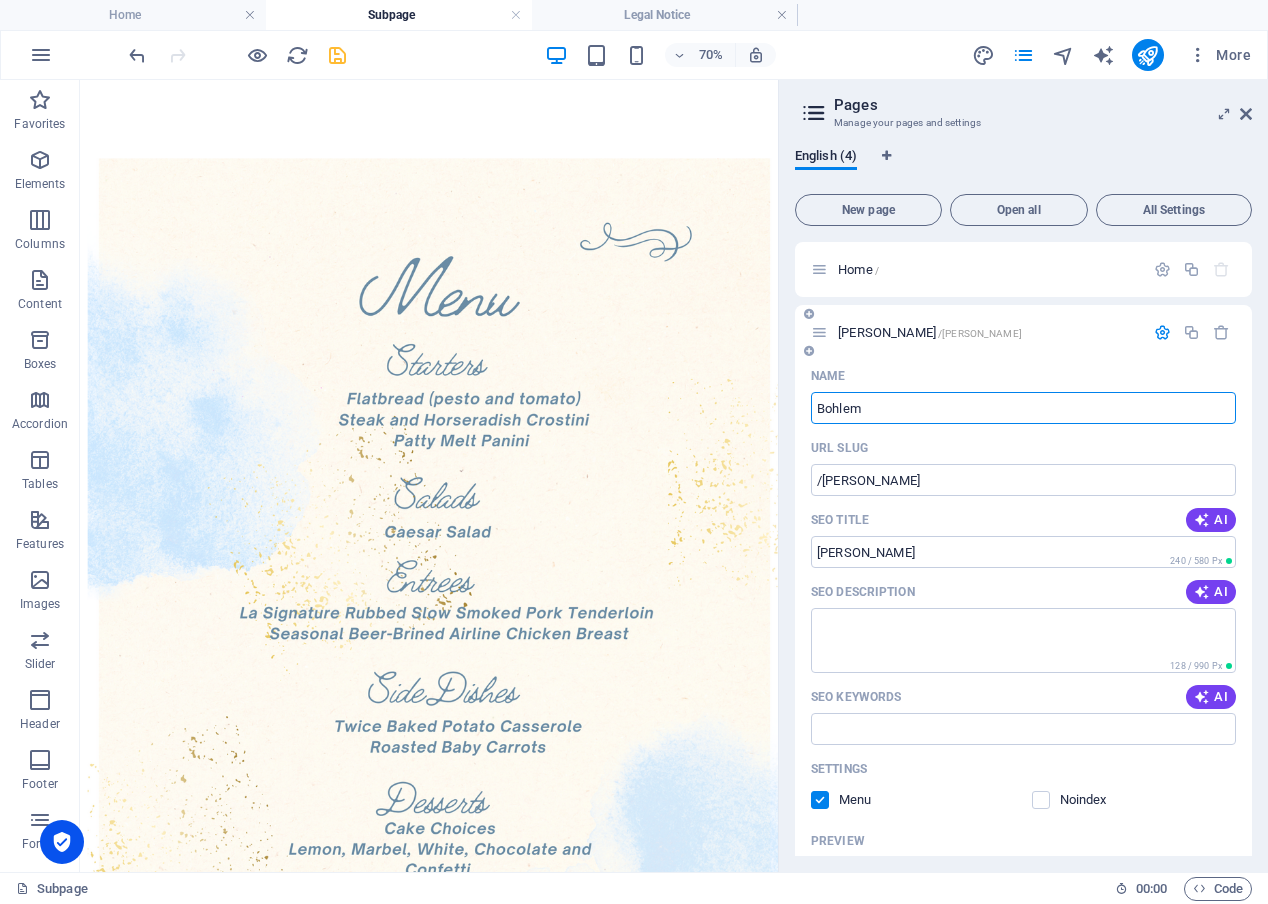 type on "/bohle" 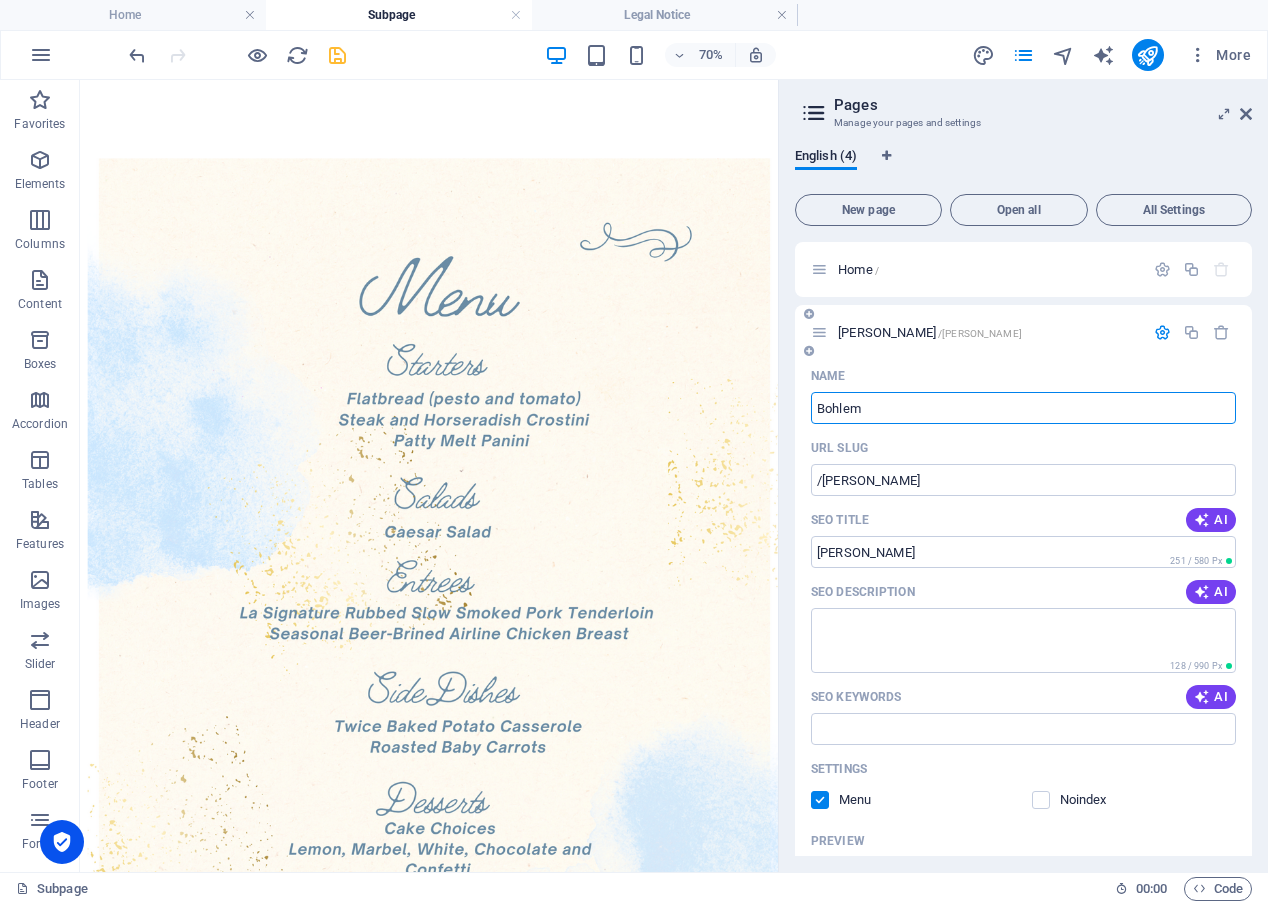 type on "Bohlem" 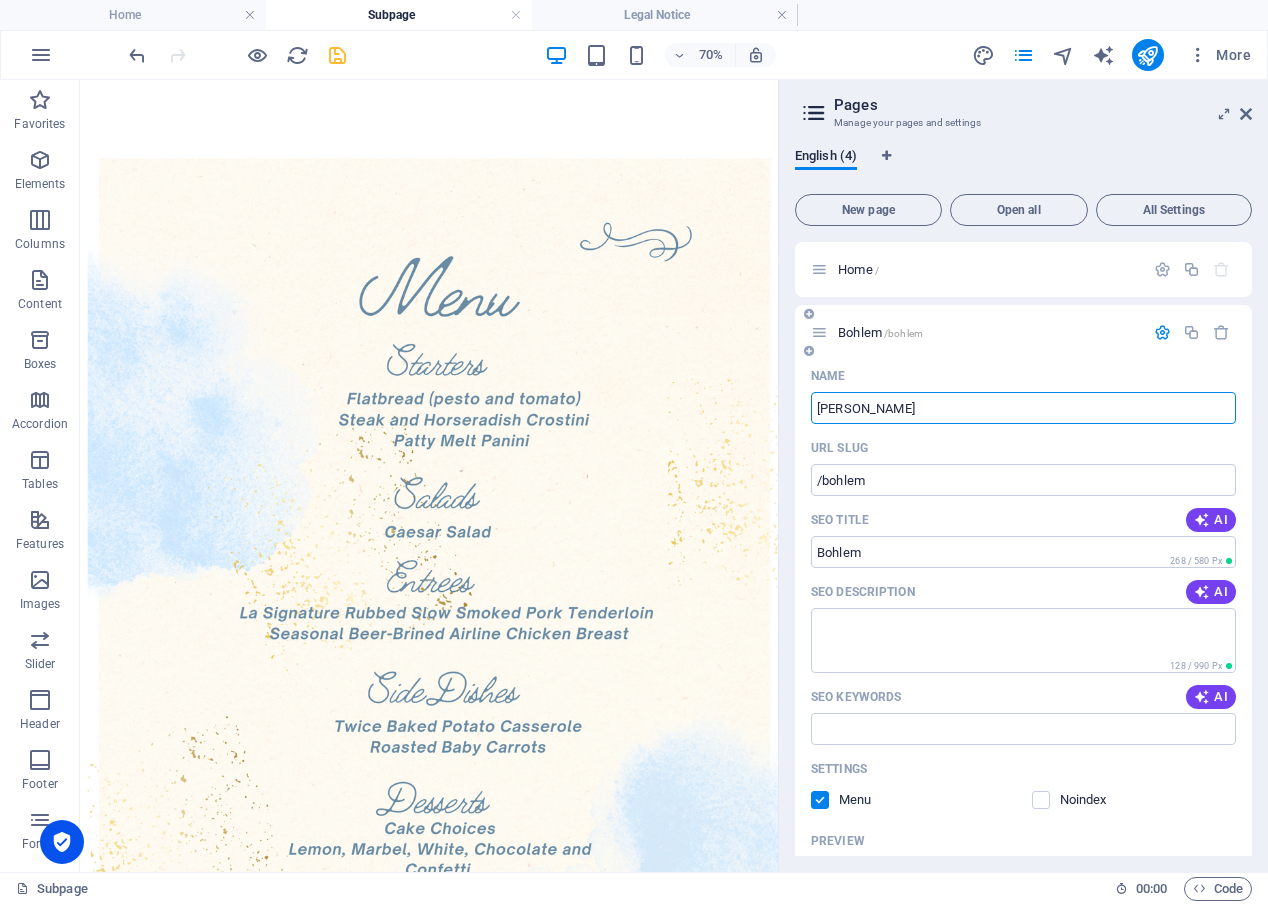 type on "Bohlen" 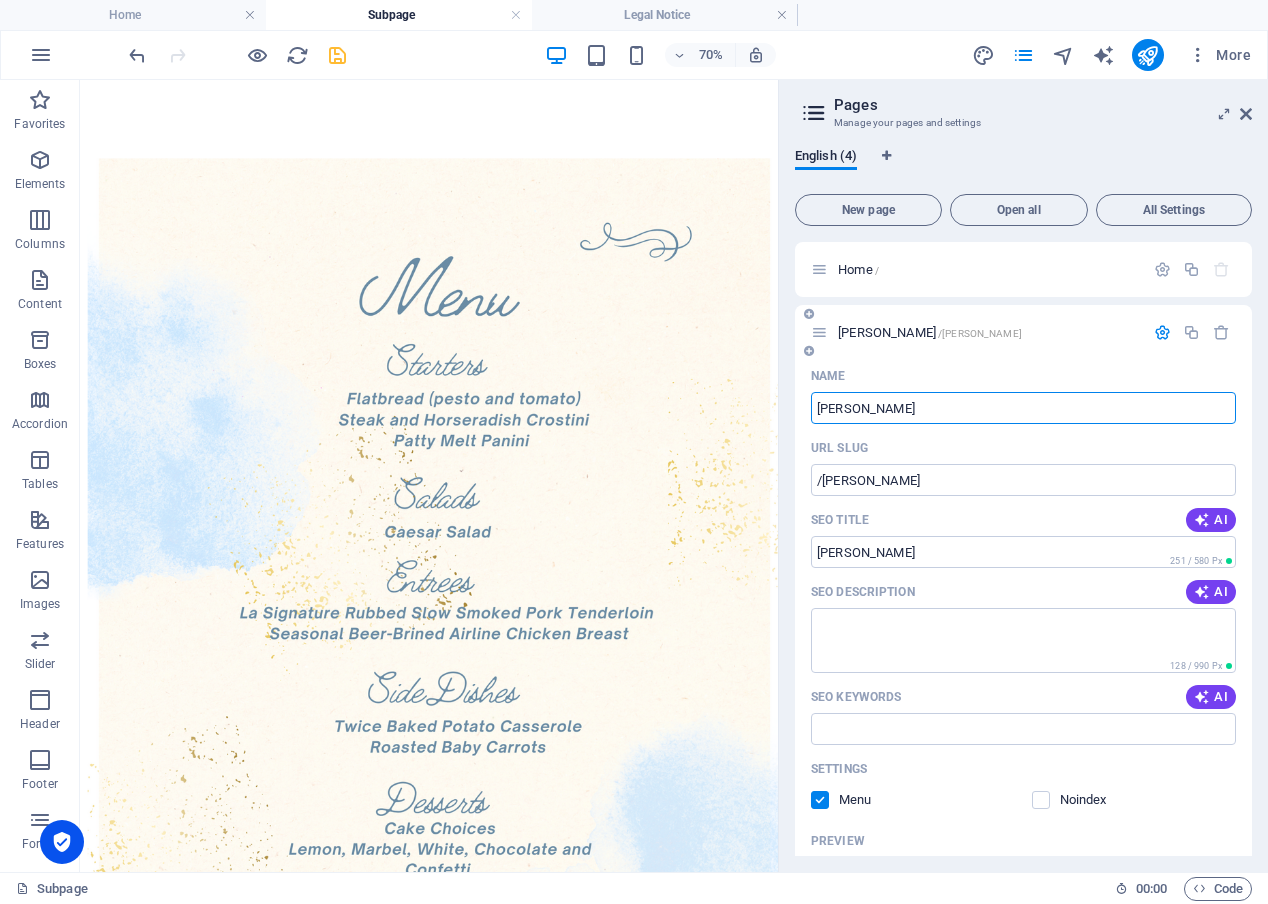 type on "Bohlen" 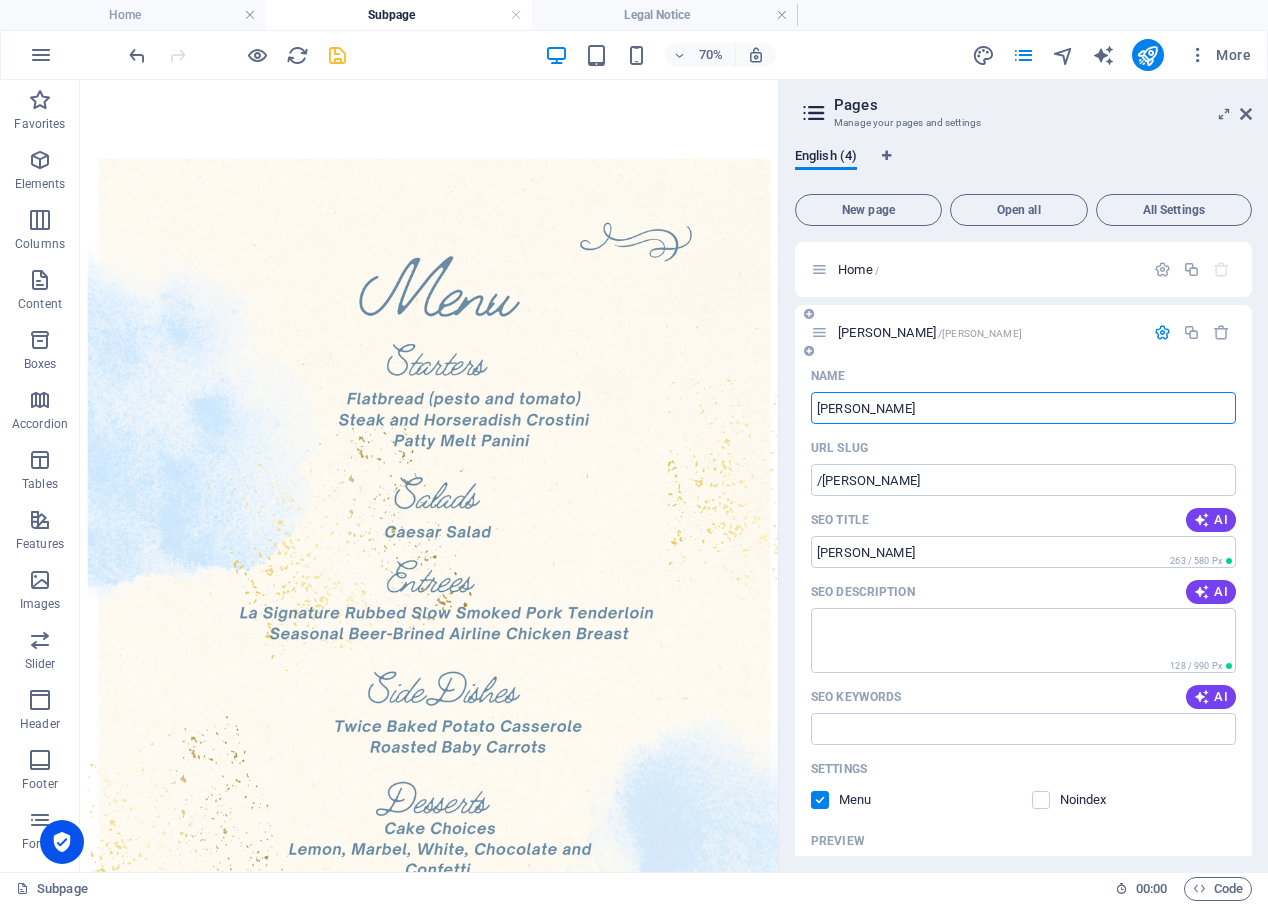 type on "Bohlen" 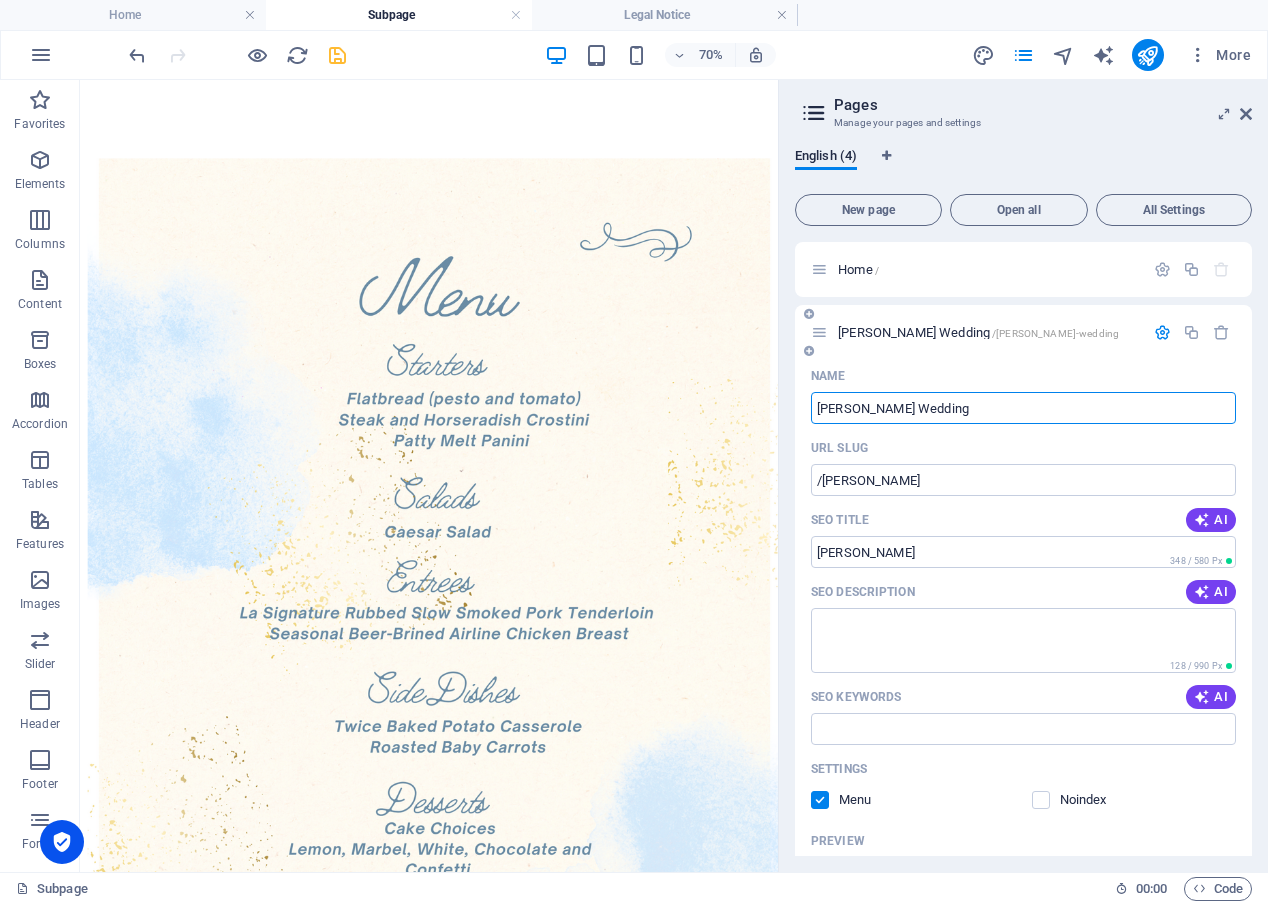 type on "[PERSON_NAME] Wedding" 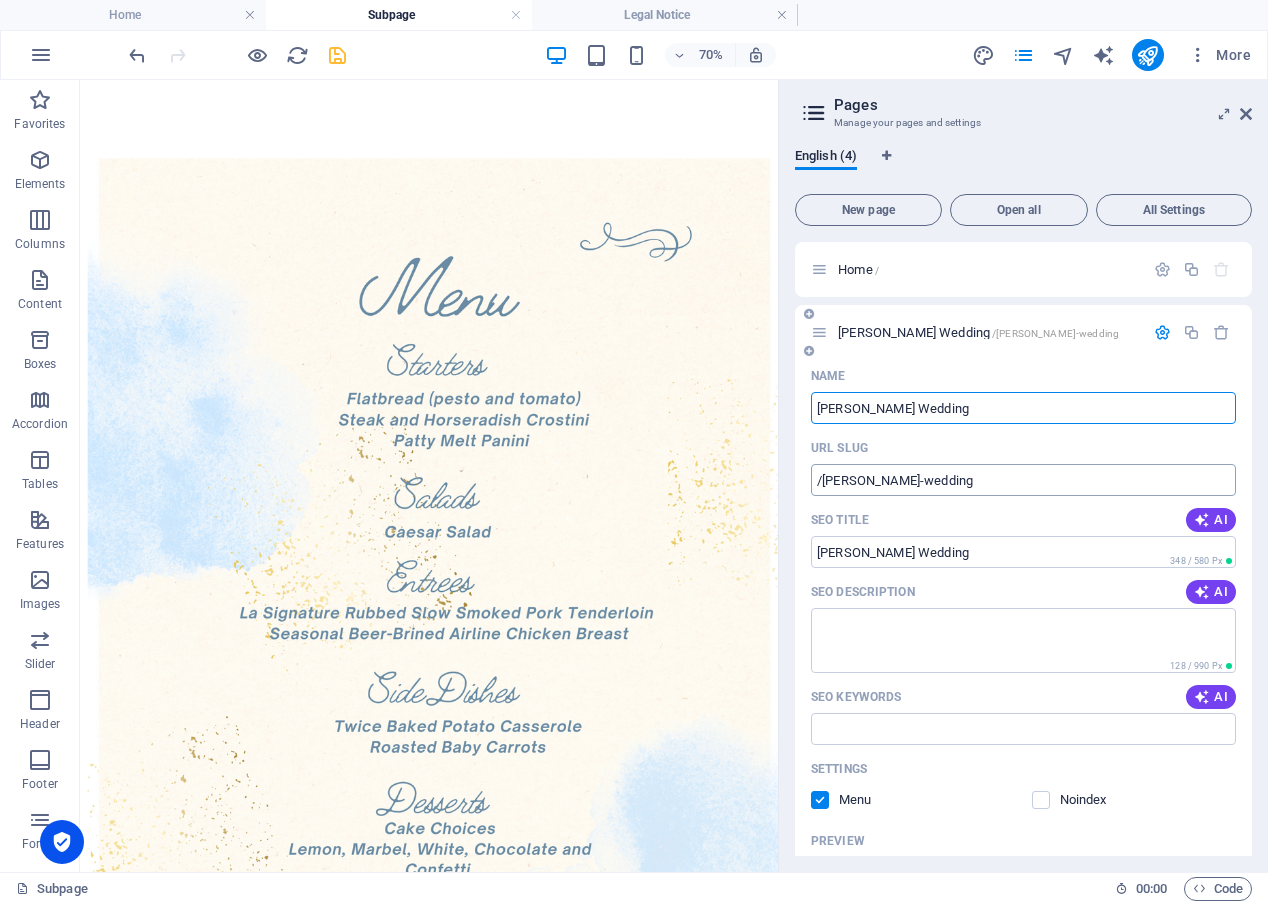type on "[PERSON_NAME] Wedding" 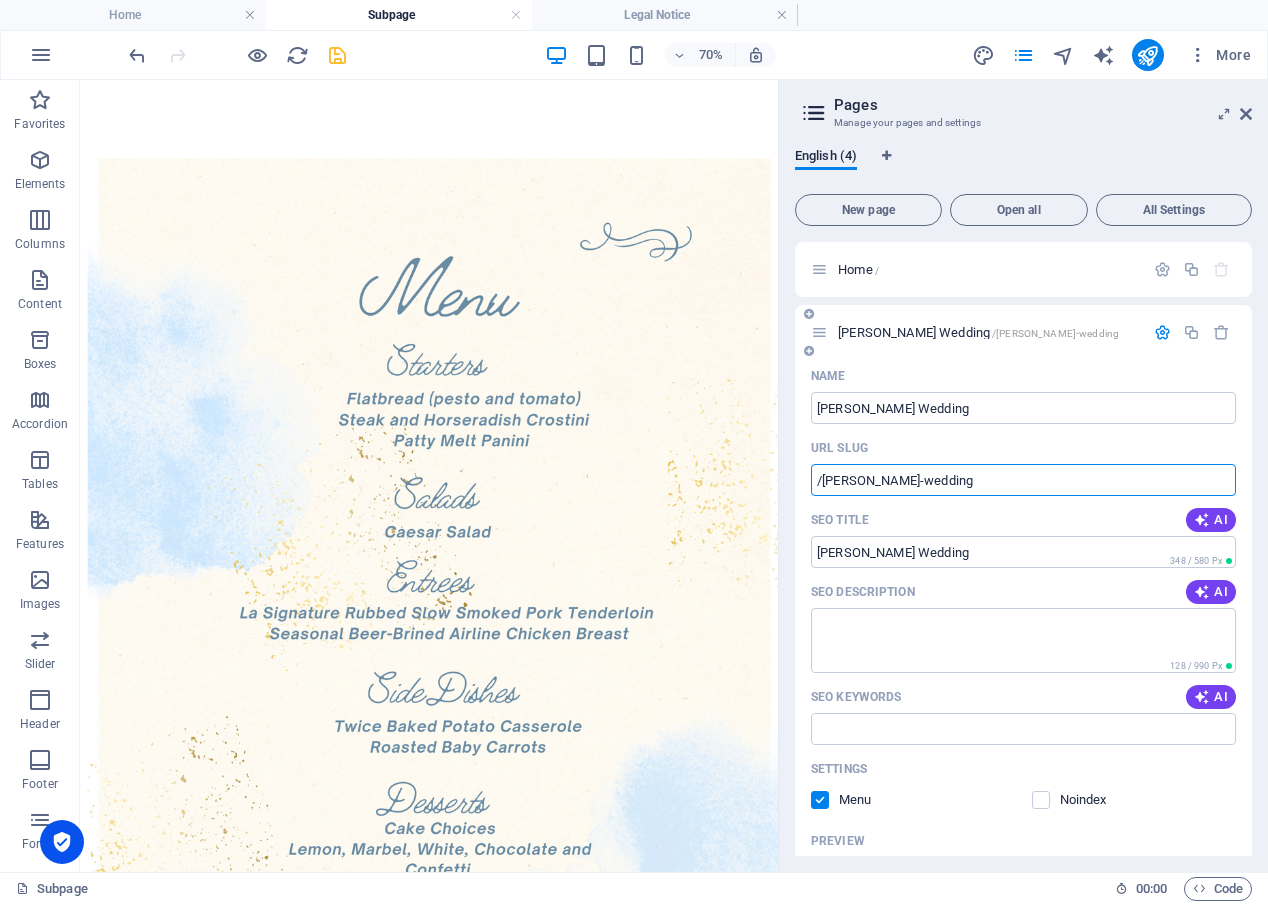 click on "/bohlen-wedding" at bounding box center (1023, 480) 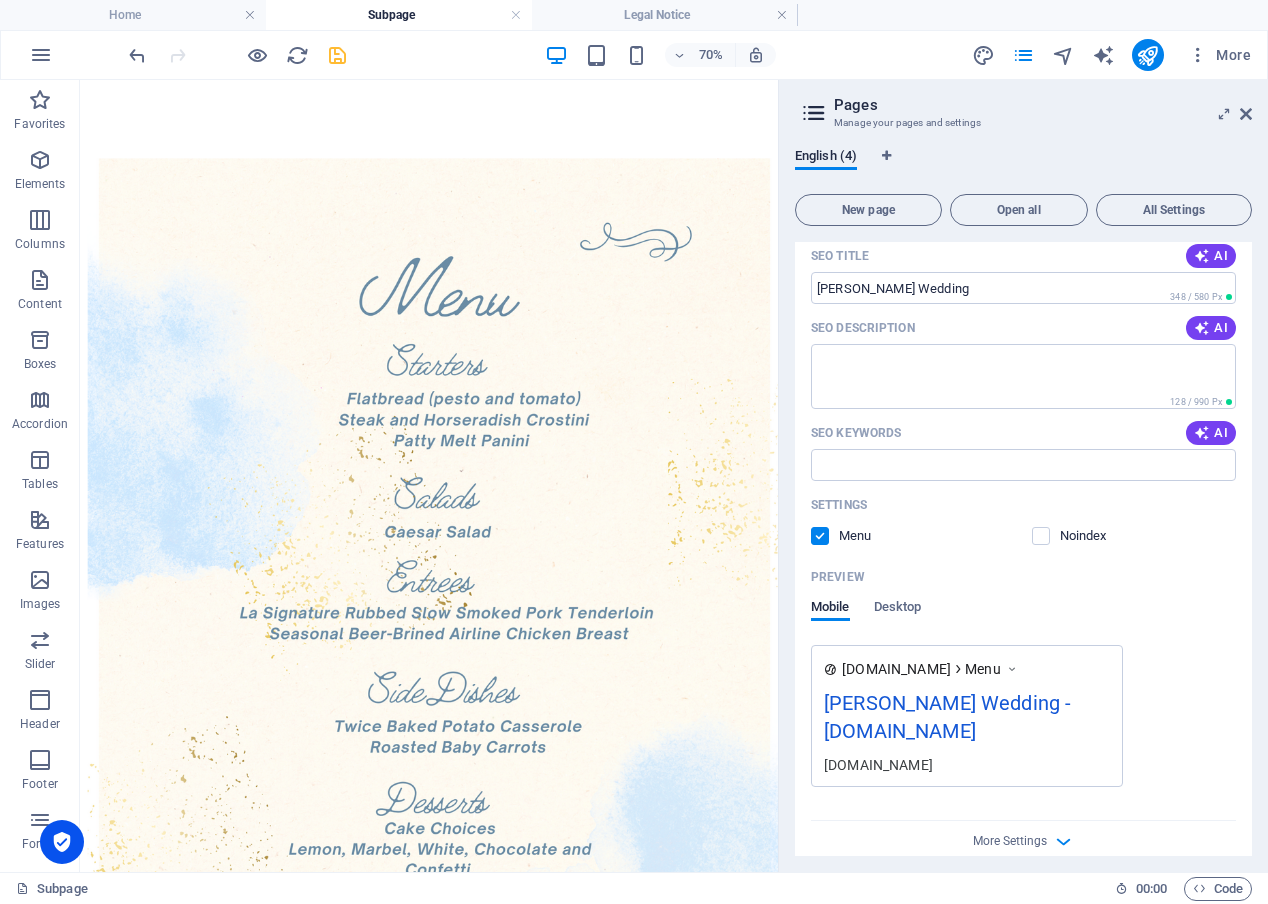 scroll, scrollTop: 300, scrollLeft: 0, axis: vertical 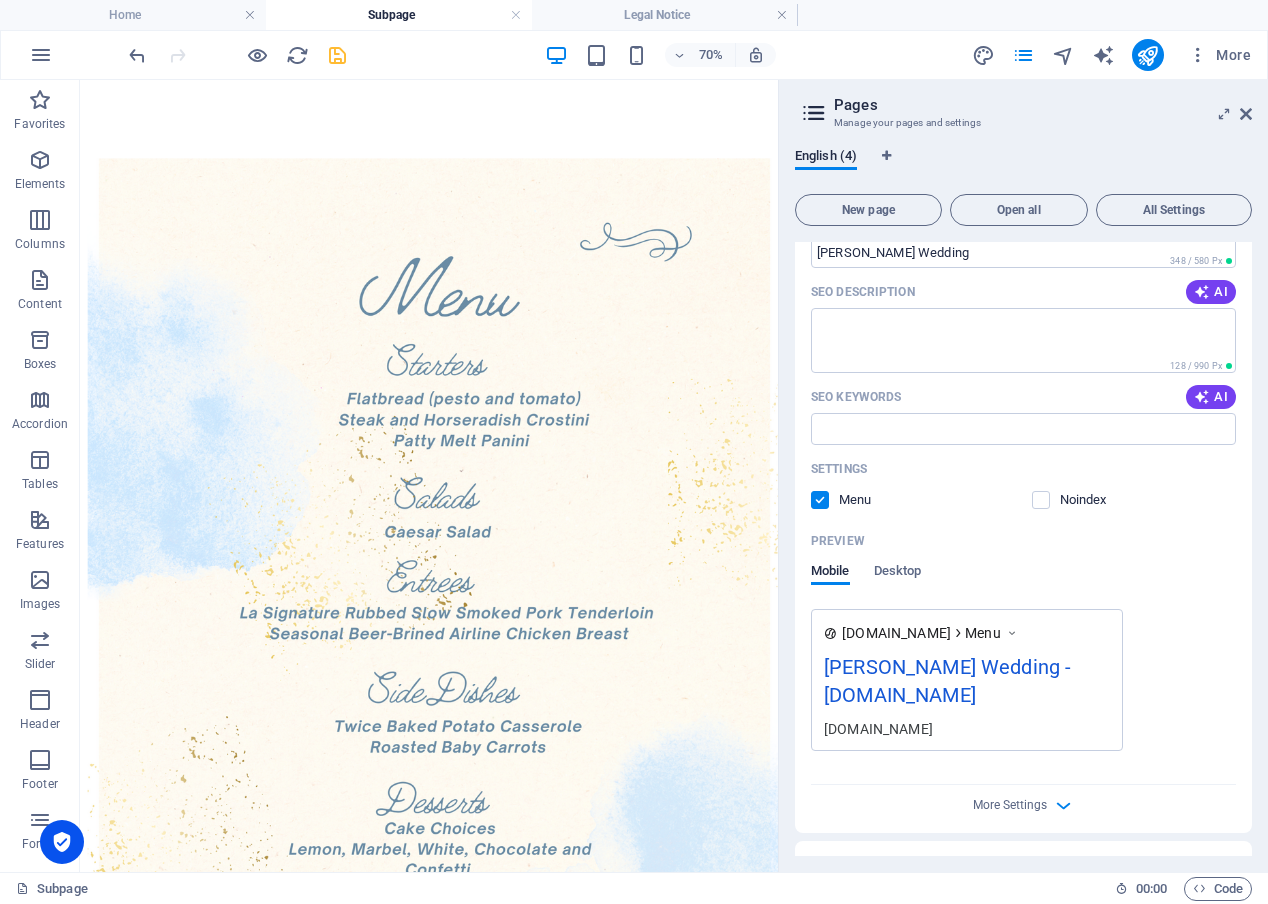 type on "/Menu" 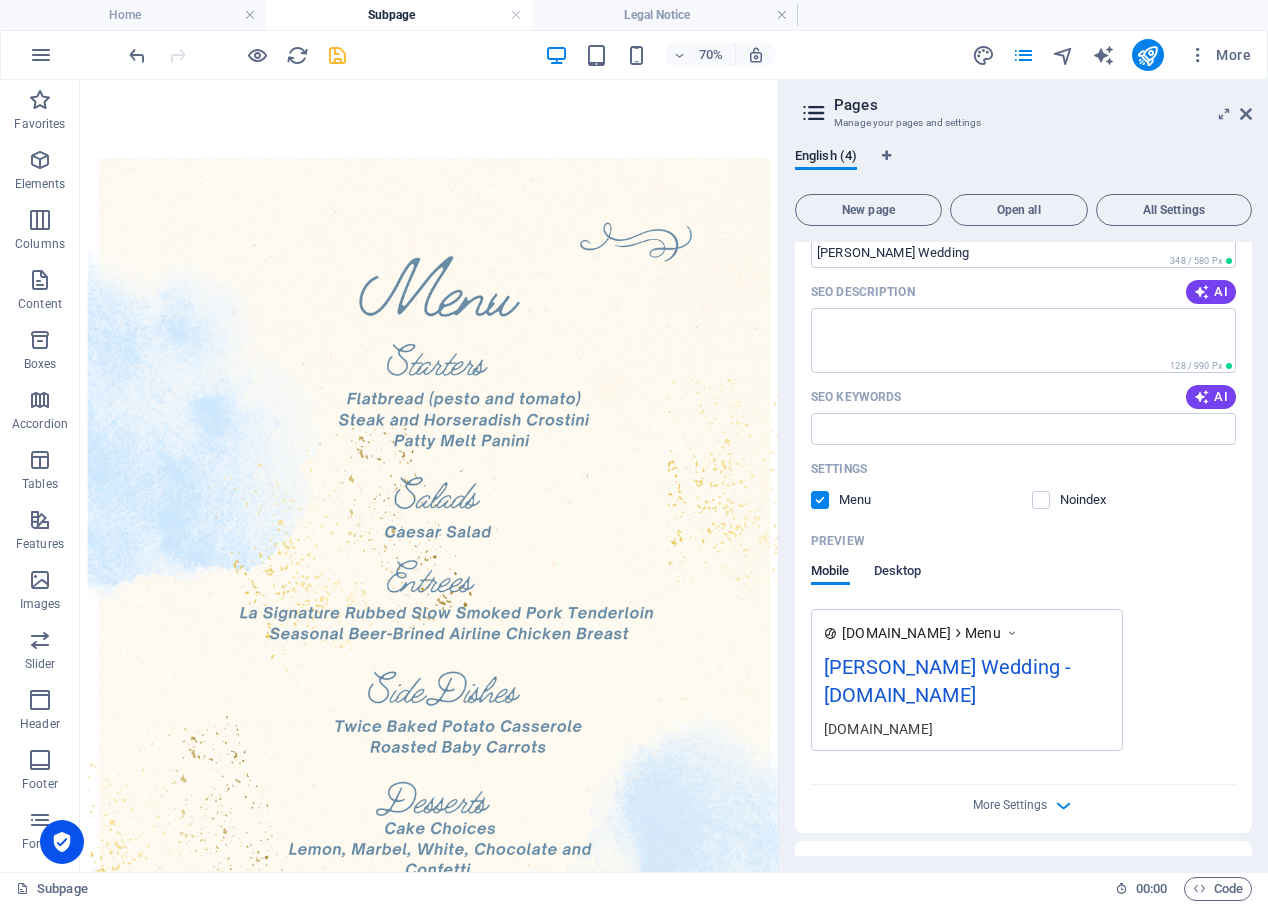 click on "Desktop" at bounding box center [898, 573] 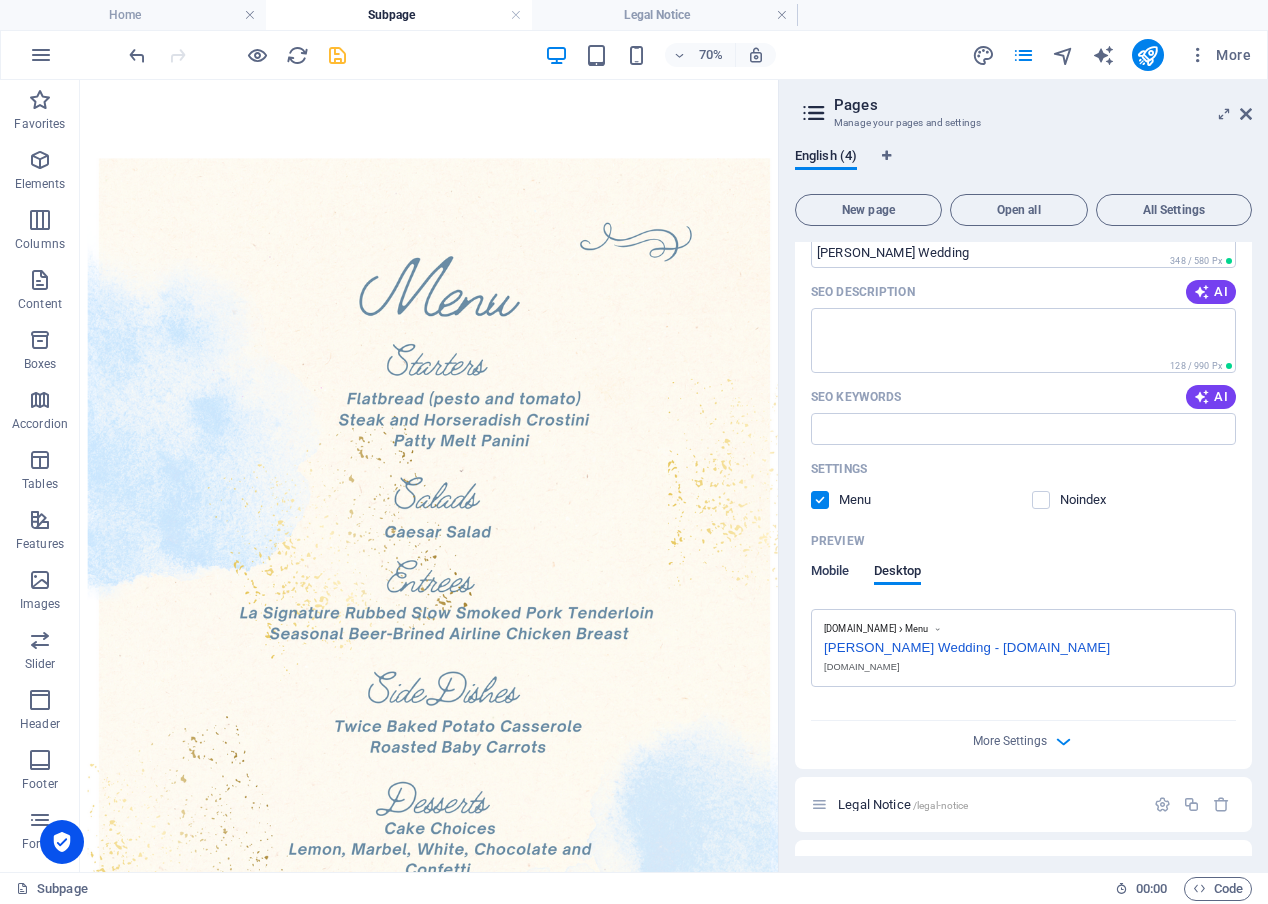 click on "Mobile" at bounding box center [830, 573] 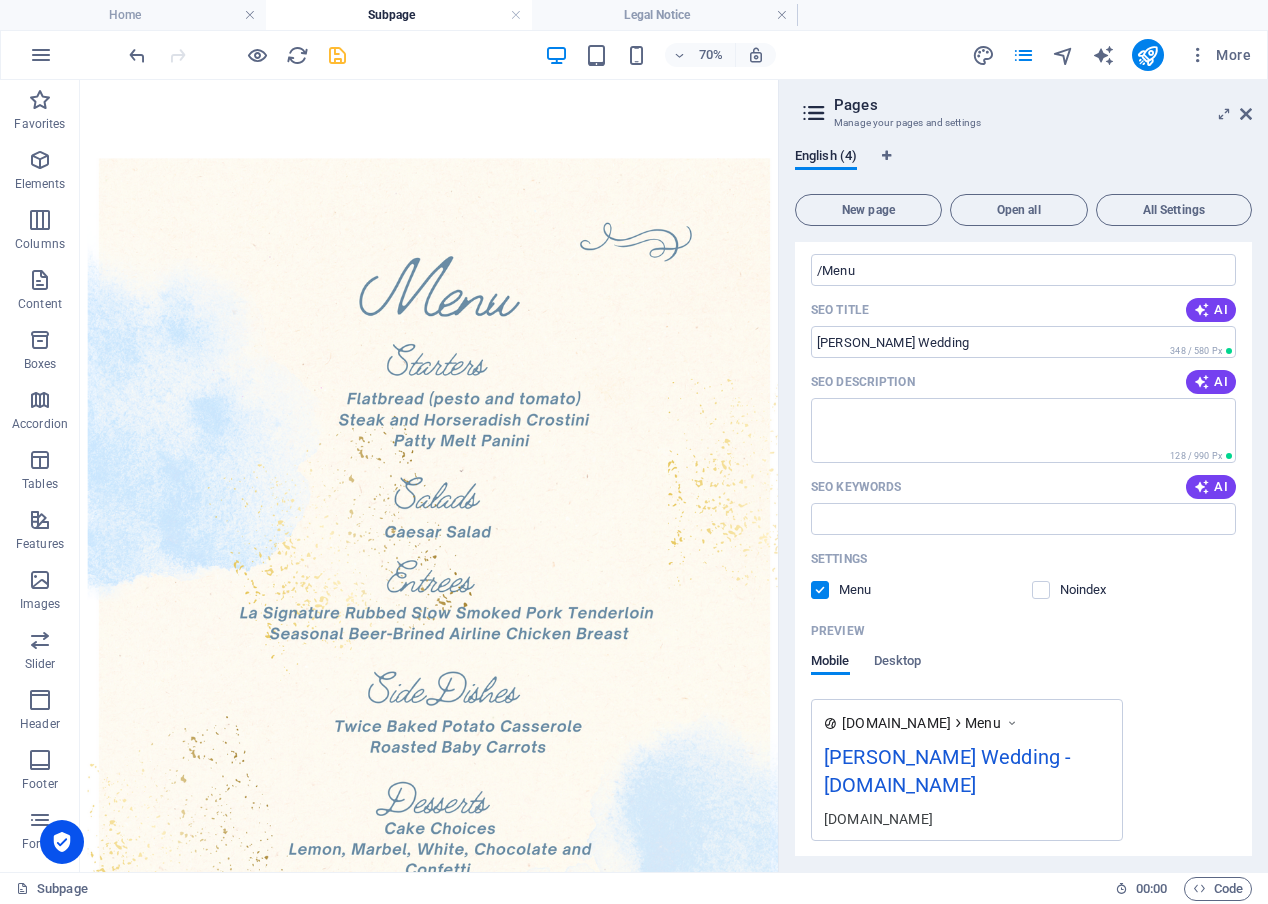 scroll, scrollTop: 410, scrollLeft: 0, axis: vertical 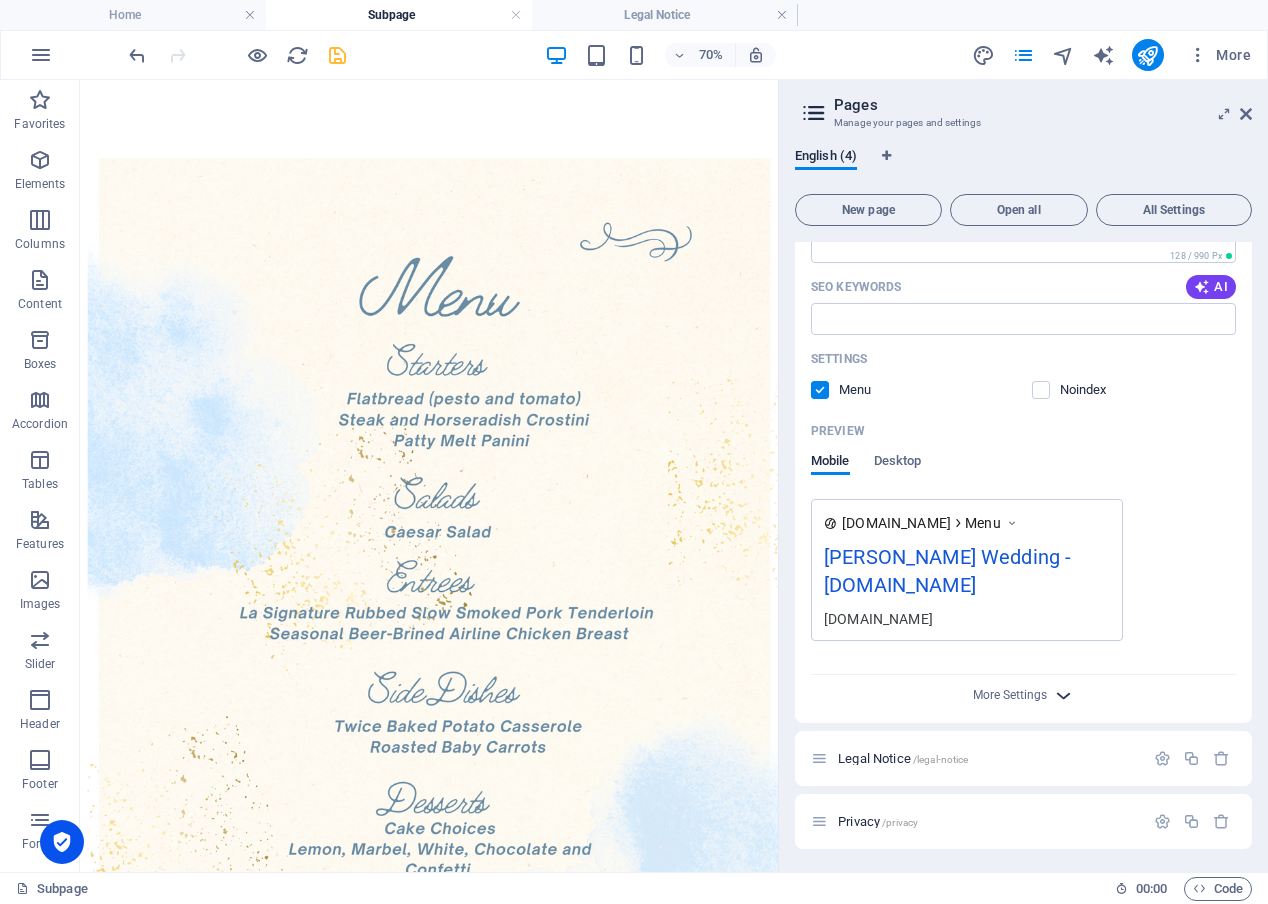 click at bounding box center (1063, 695) 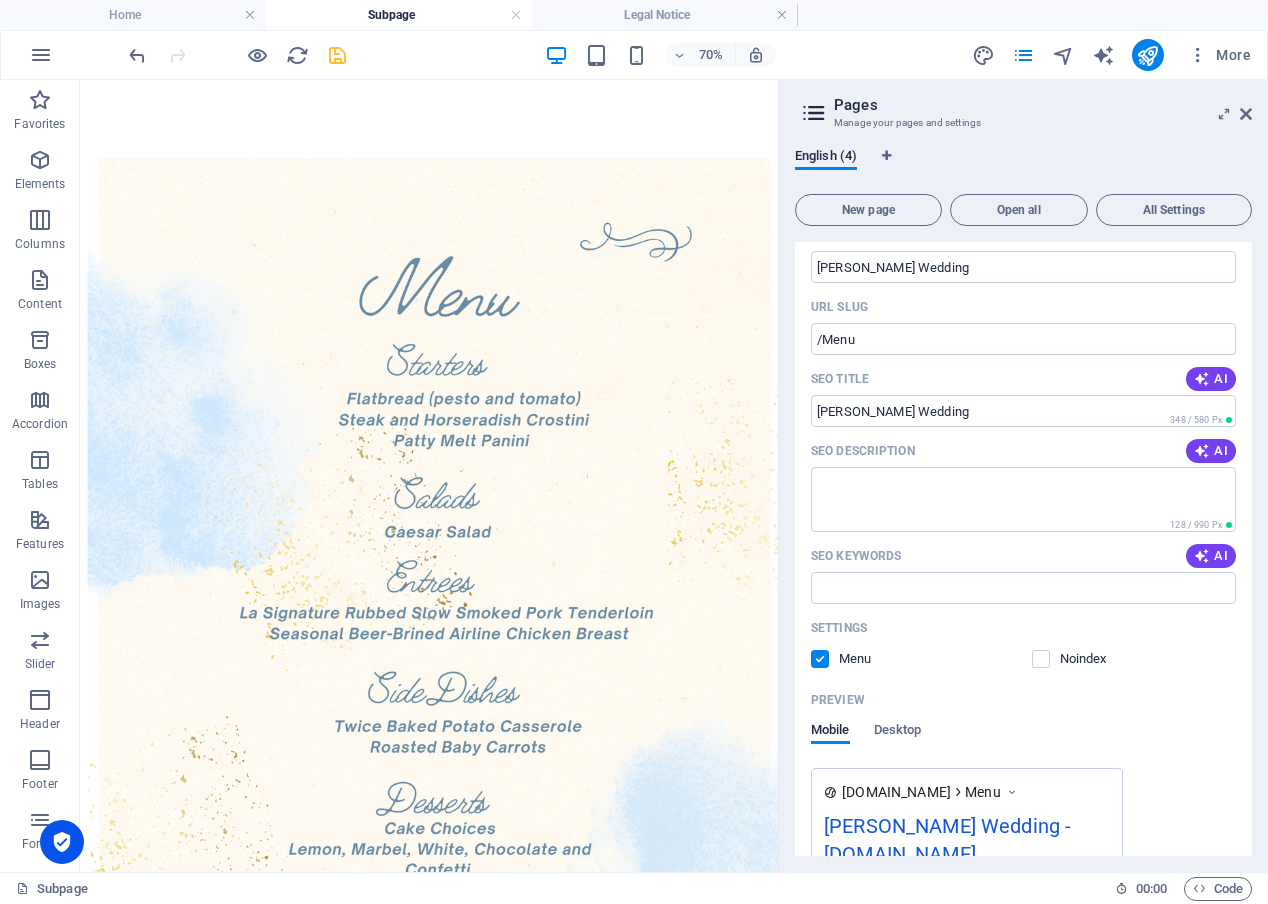 scroll, scrollTop: 0, scrollLeft: 0, axis: both 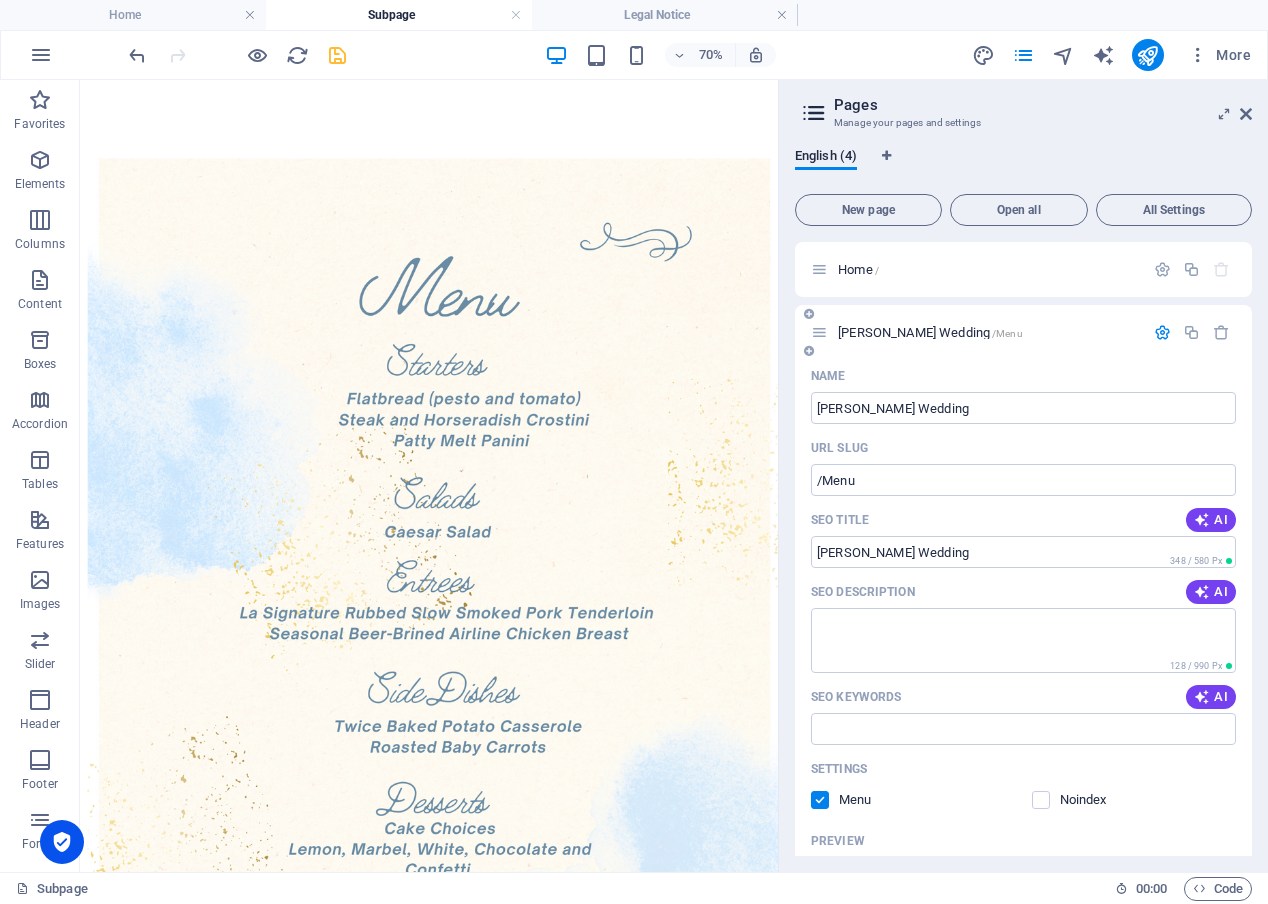 click on "Bohlen Wedding /Menu" at bounding box center [1023, 332] 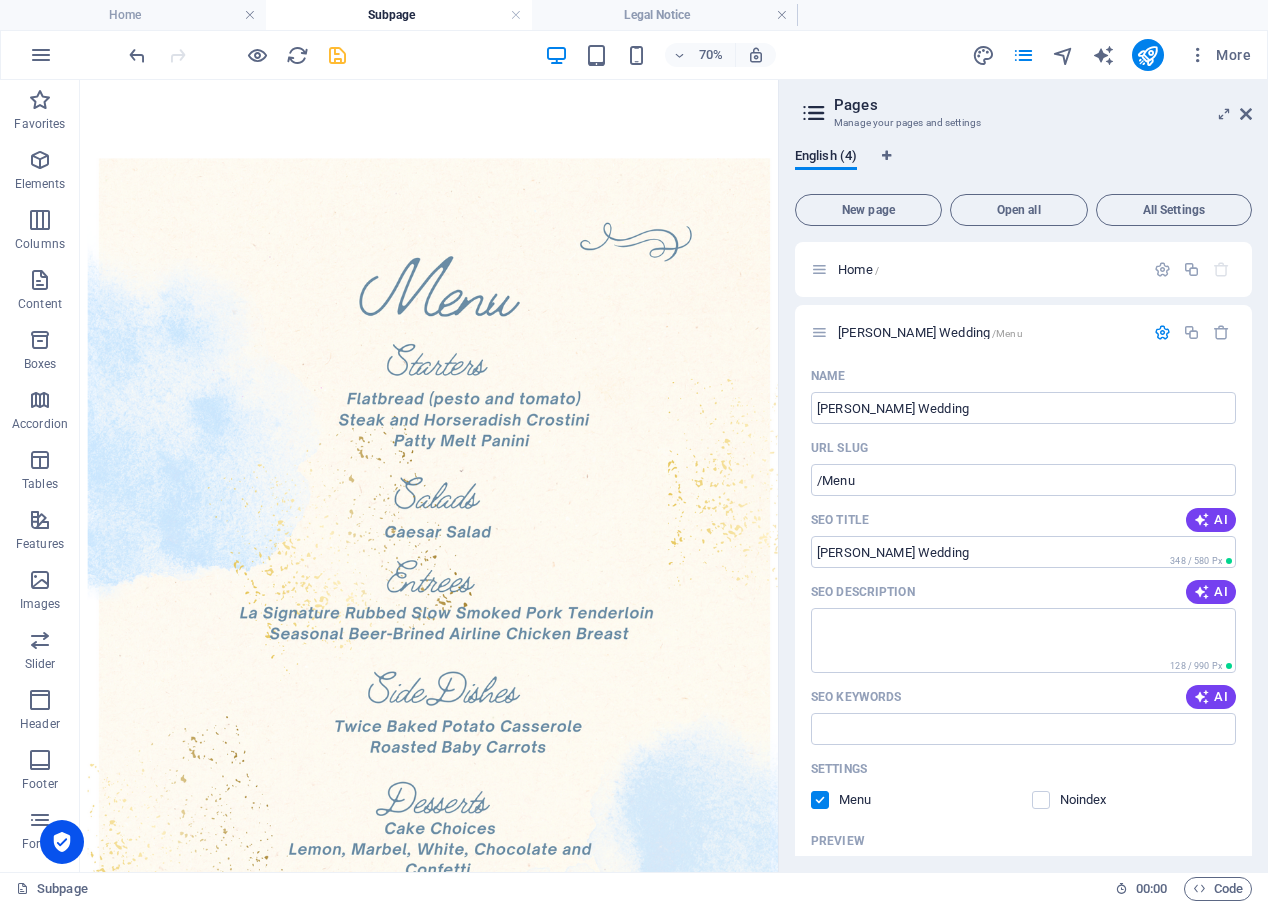 click at bounding box center (814, 113) 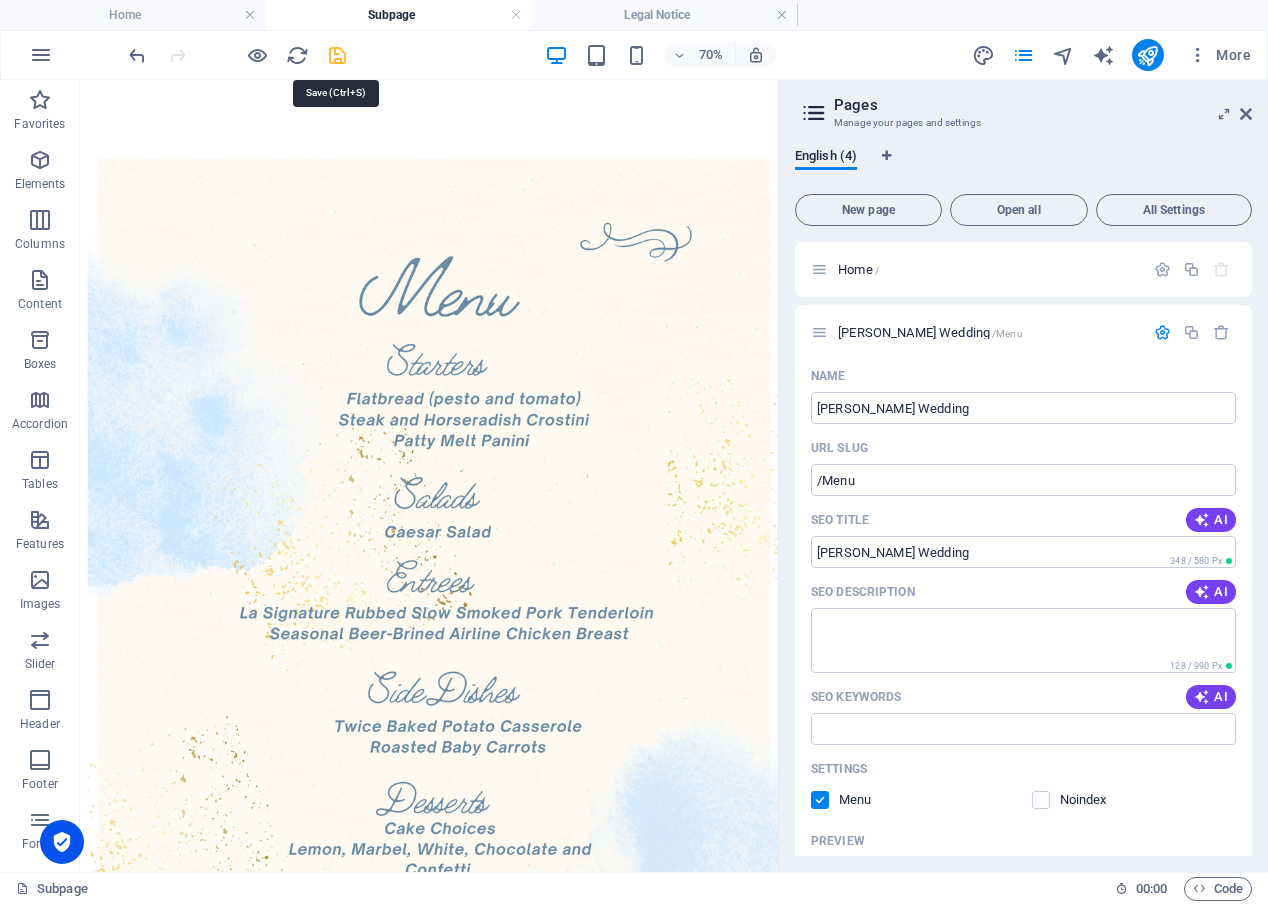 click at bounding box center (337, 55) 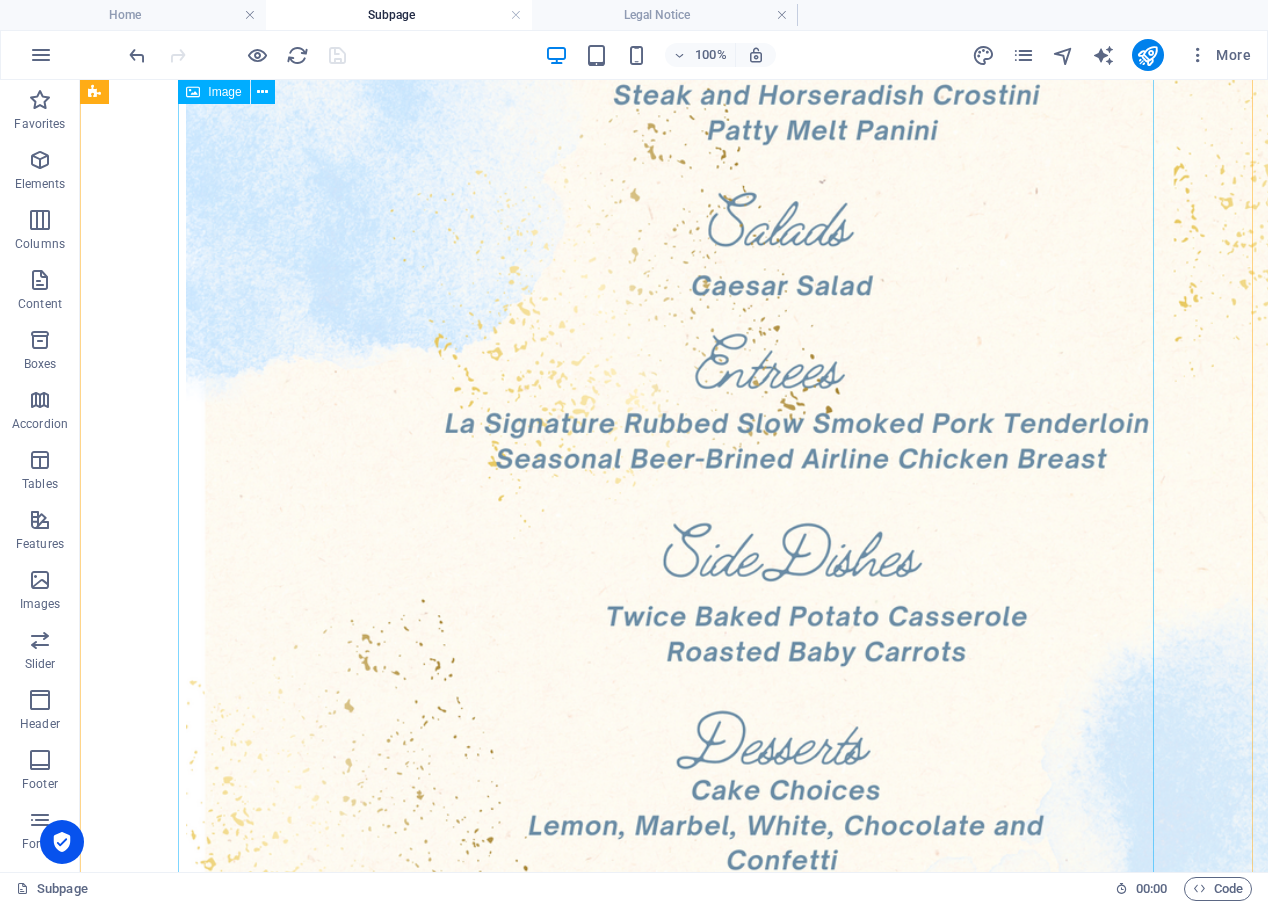 scroll, scrollTop: 500, scrollLeft: 0, axis: vertical 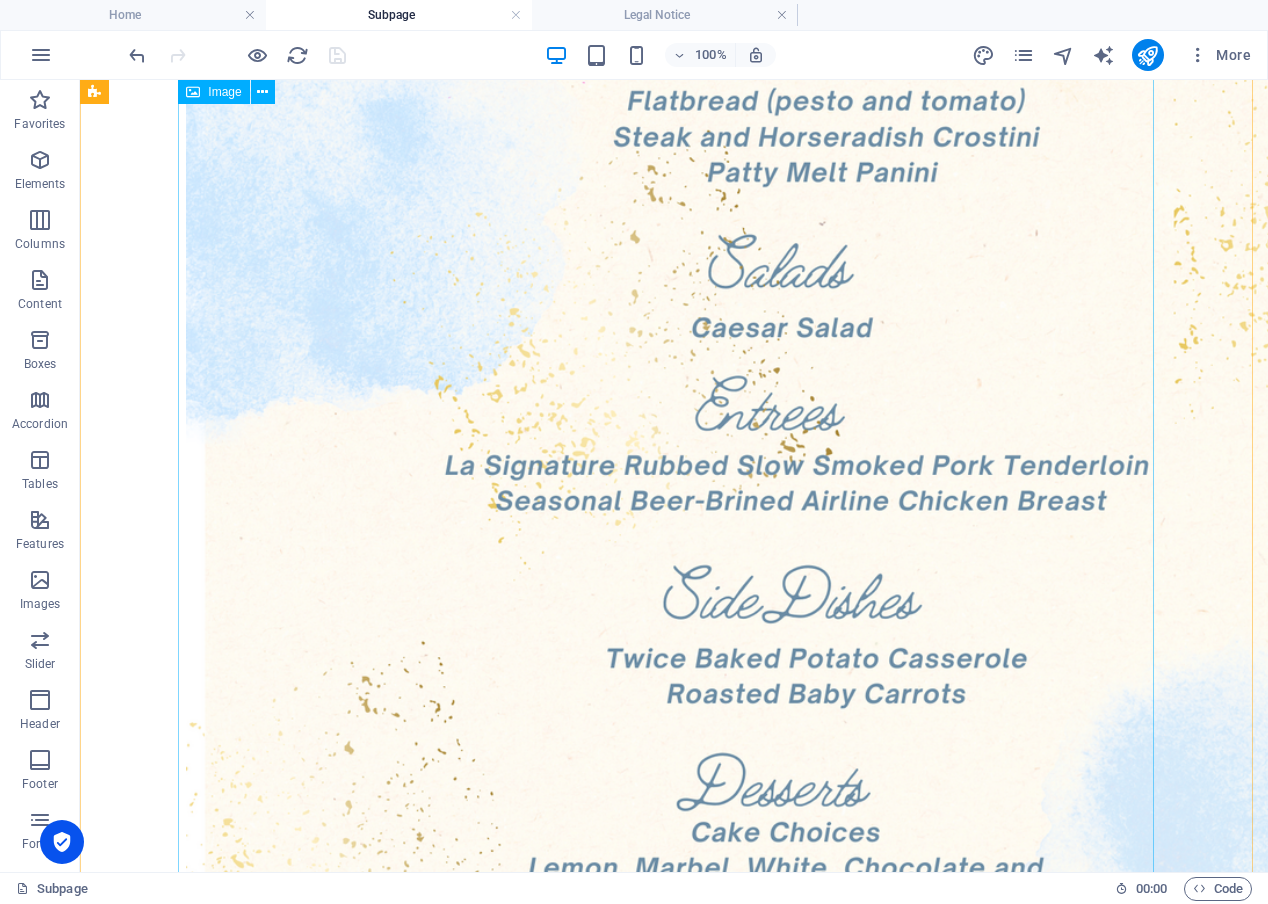 click at bounding box center (674, 461) 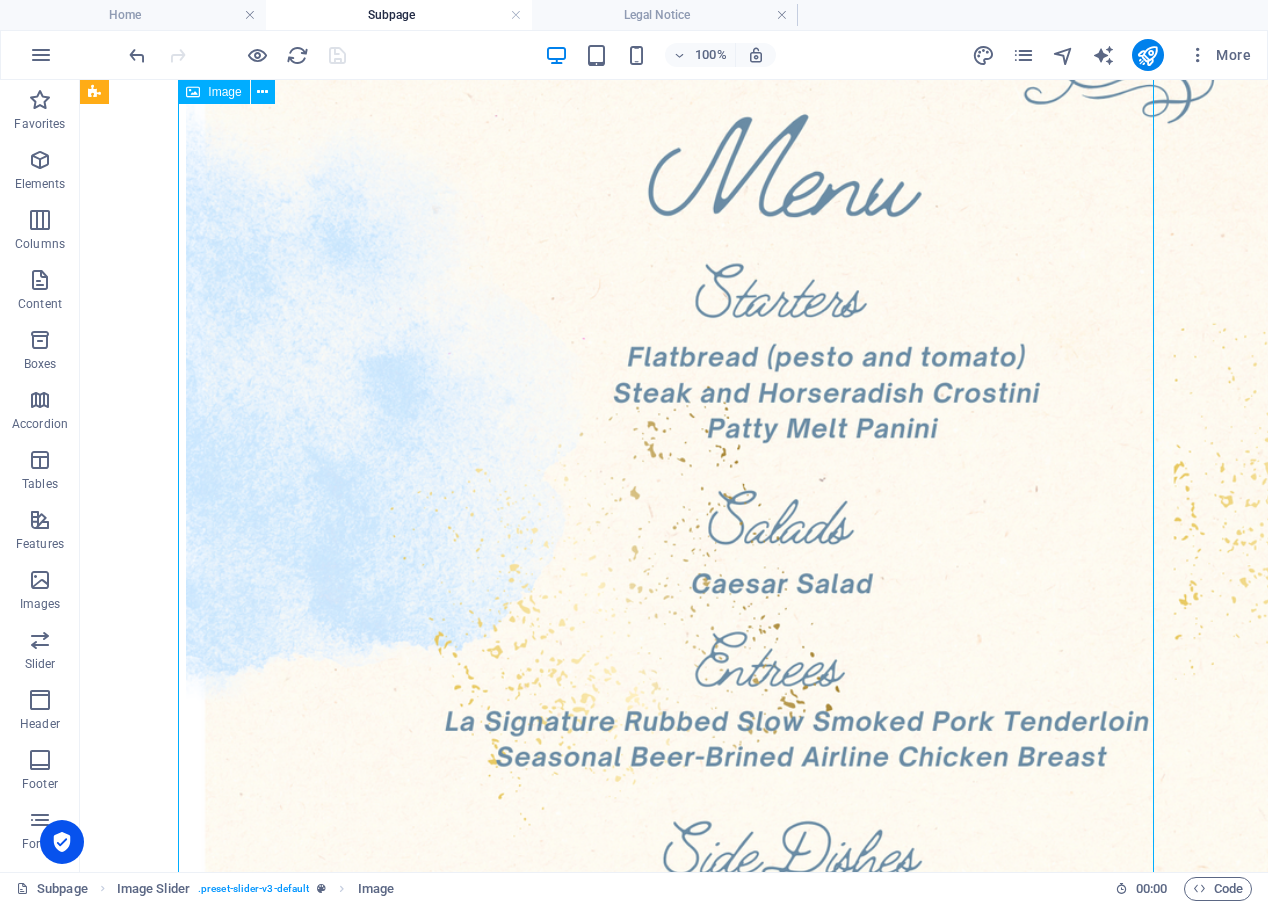 scroll, scrollTop: 200, scrollLeft: 0, axis: vertical 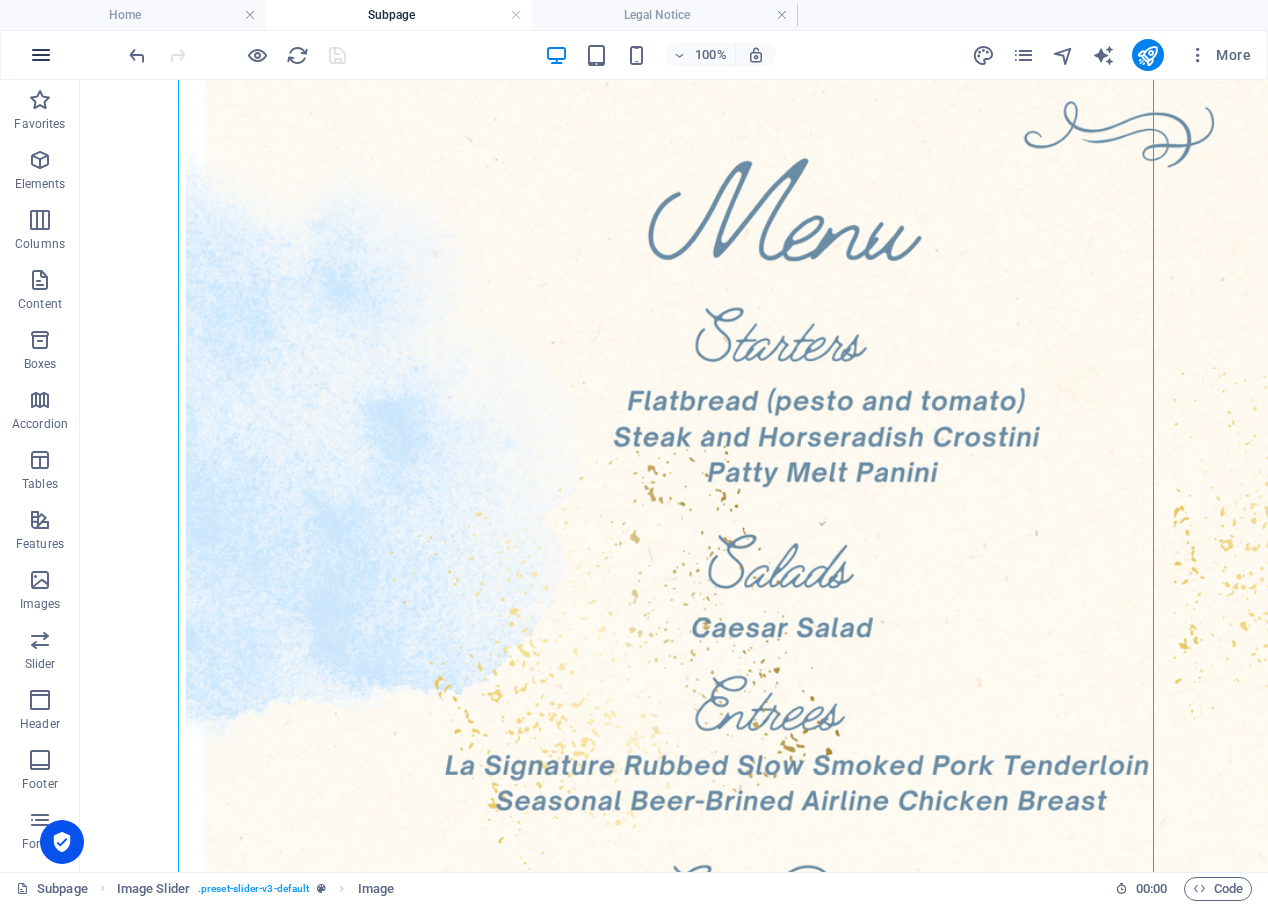click at bounding box center (41, 55) 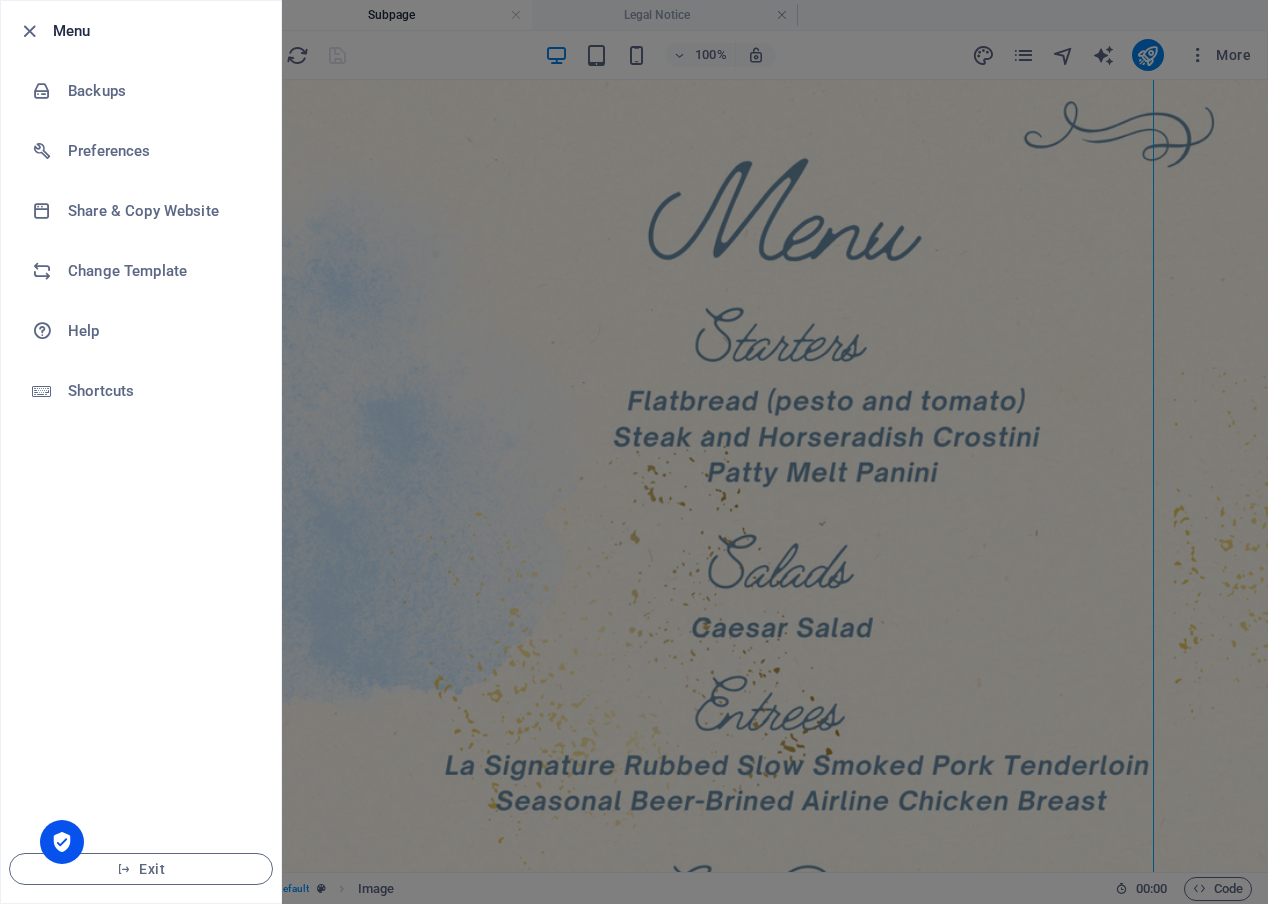 click at bounding box center [634, 452] 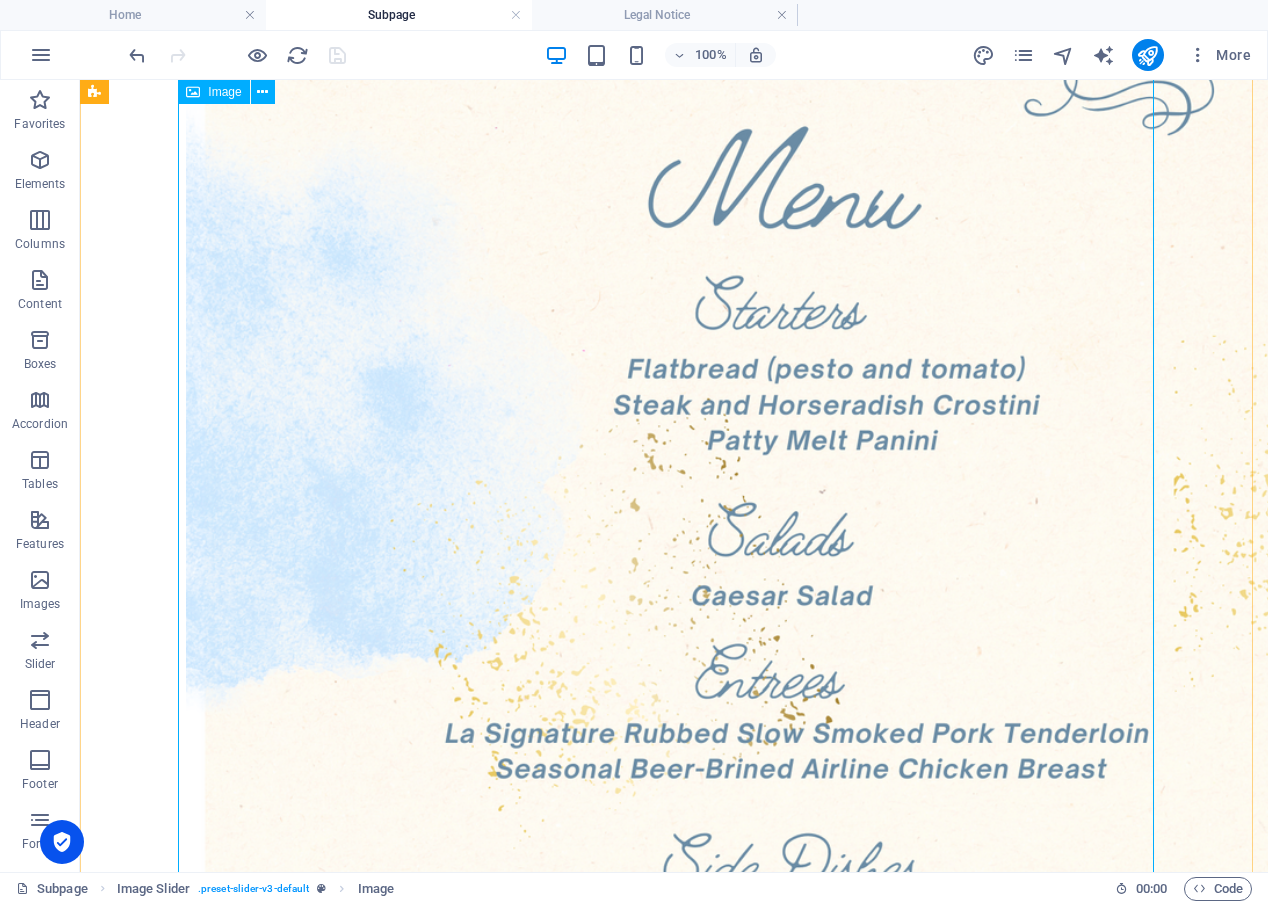 scroll, scrollTop: 200, scrollLeft: 0, axis: vertical 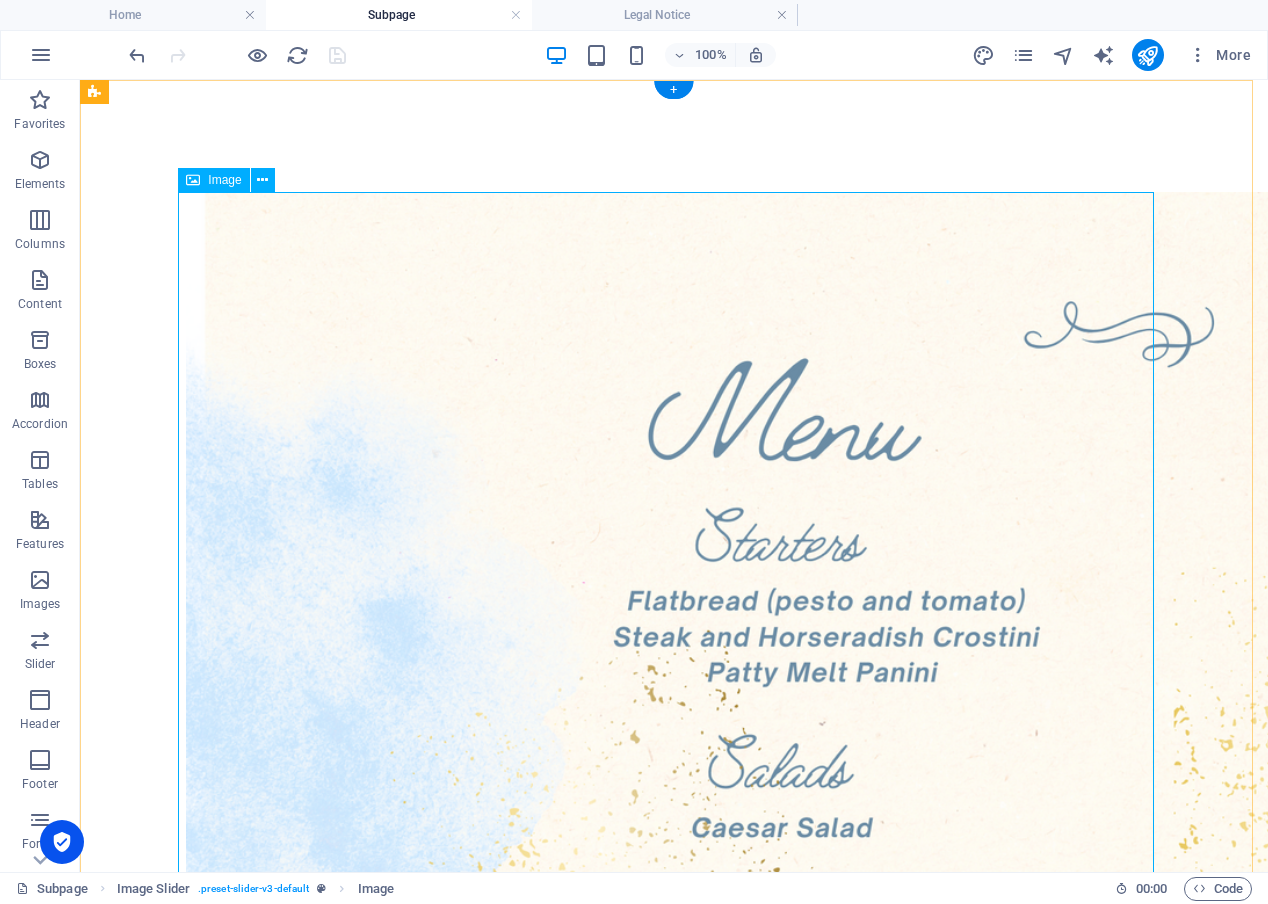 click at bounding box center (674, 961) 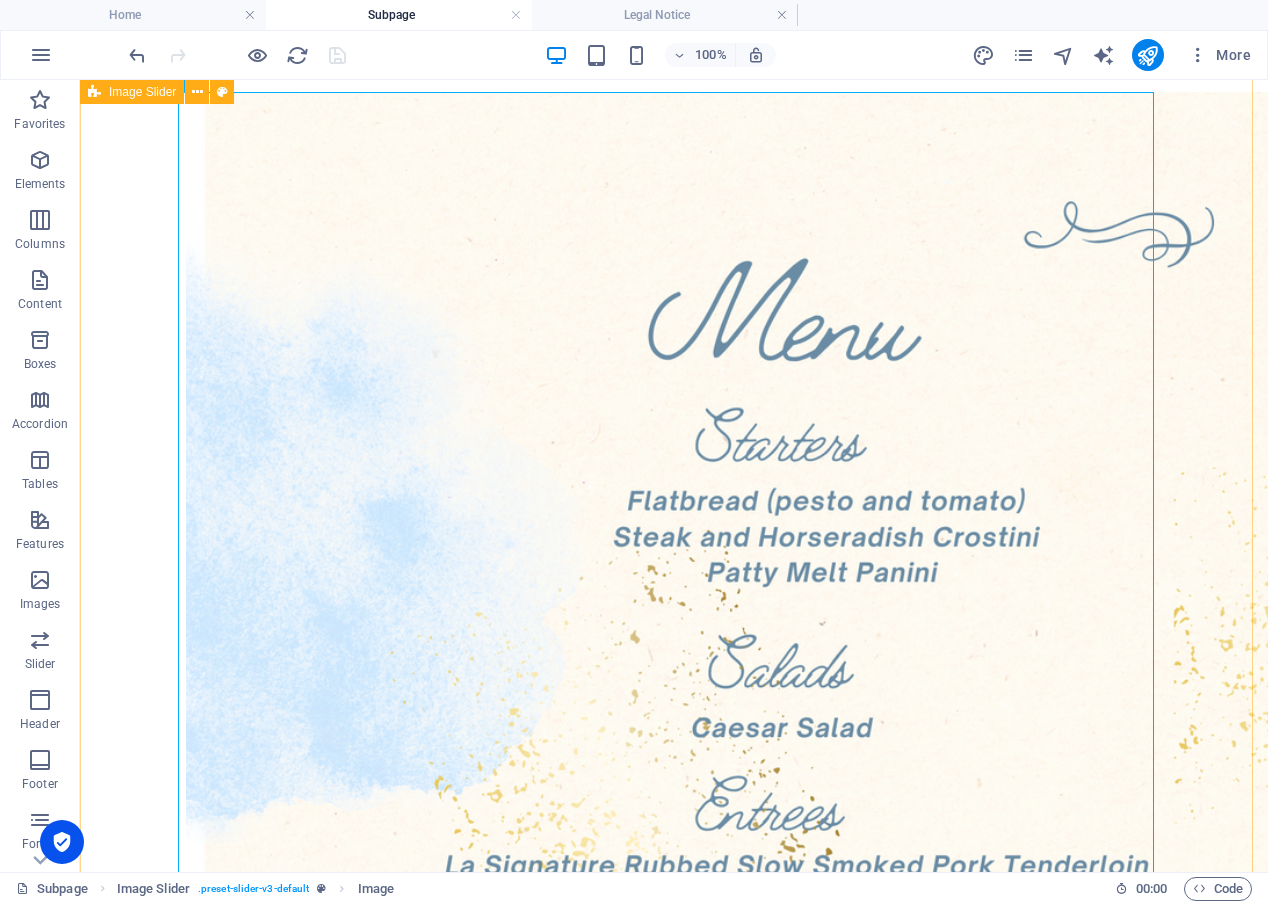 scroll, scrollTop: 0, scrollLeft: 0, axis: both 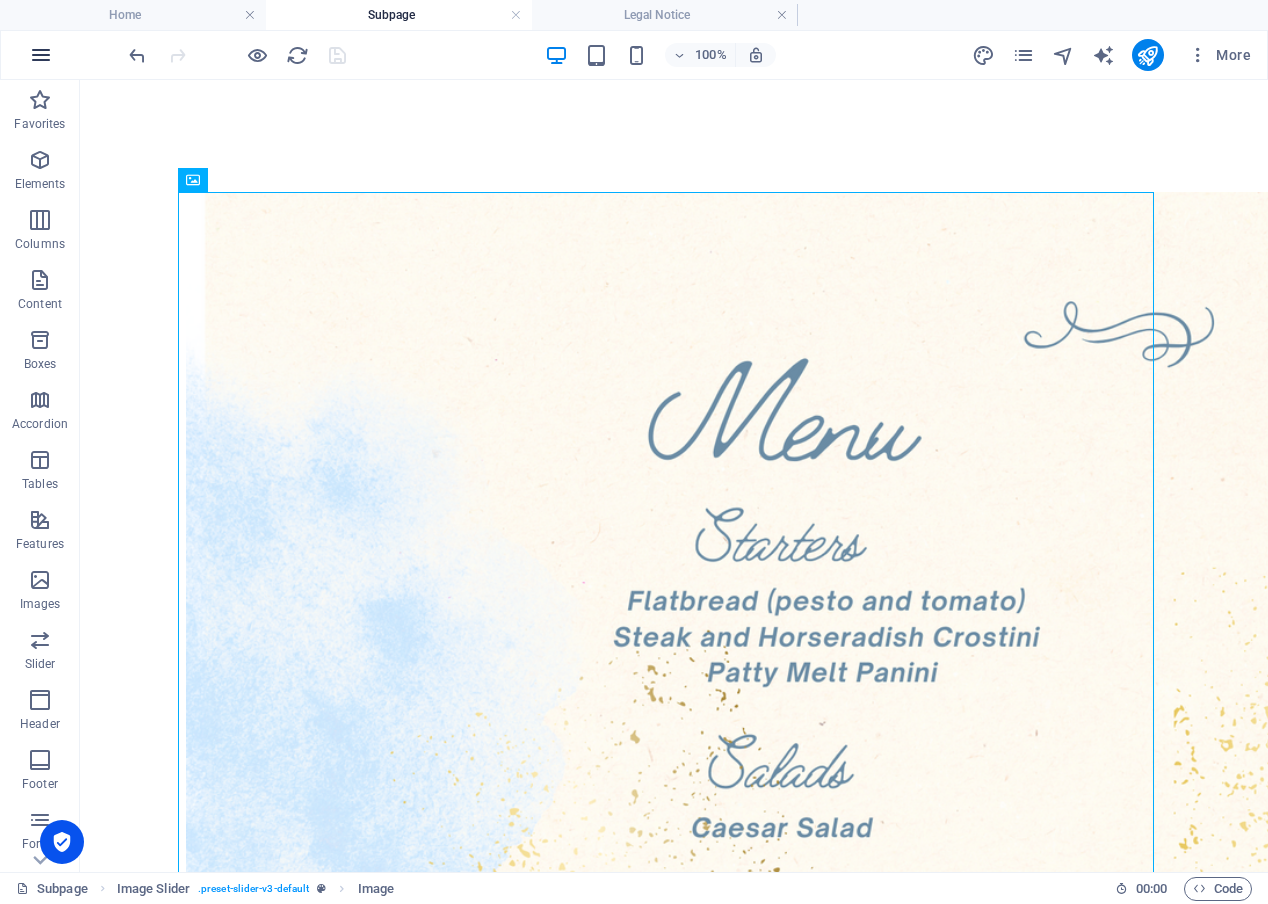 click at bounding box center [41, 55] 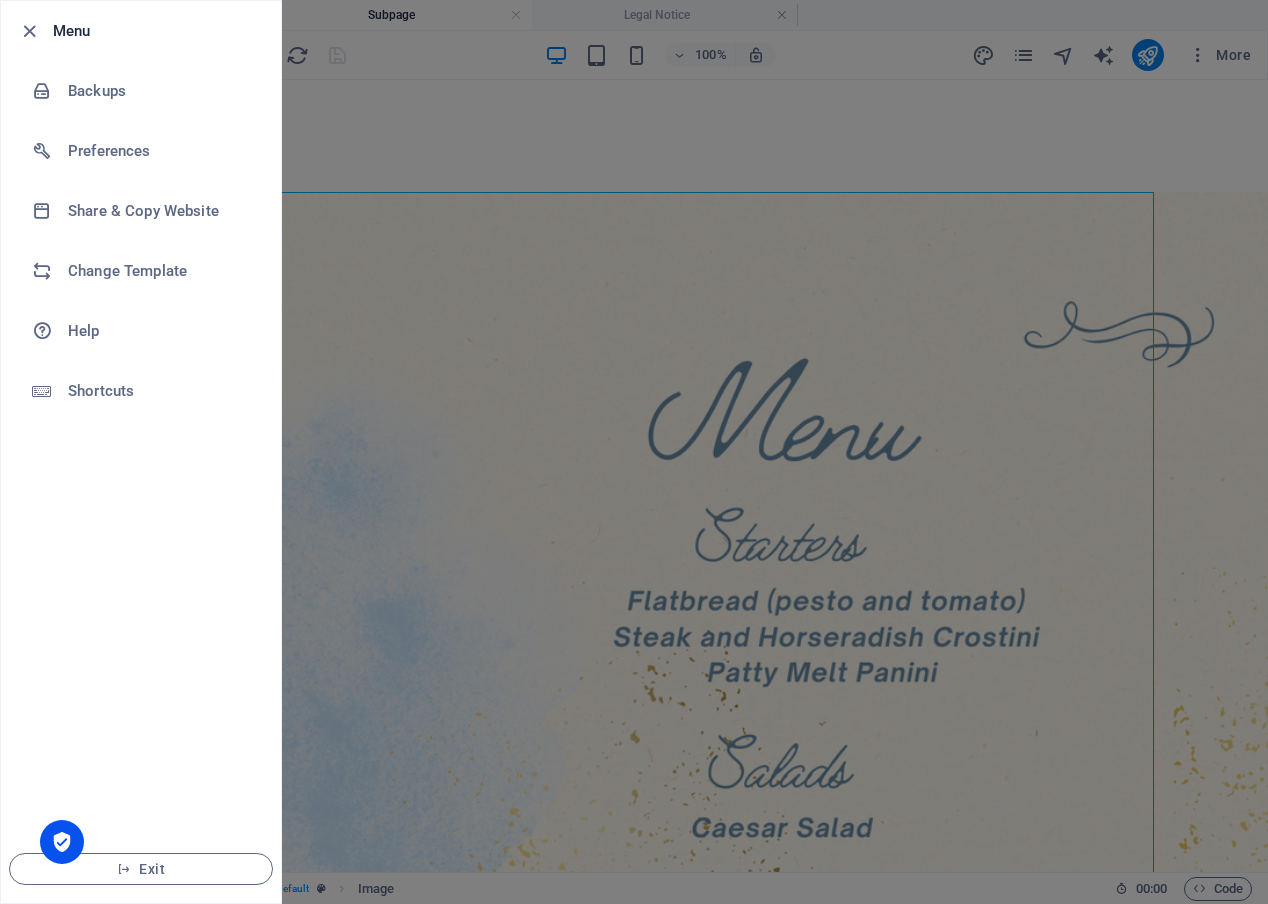click at bounding box center [634, 452] 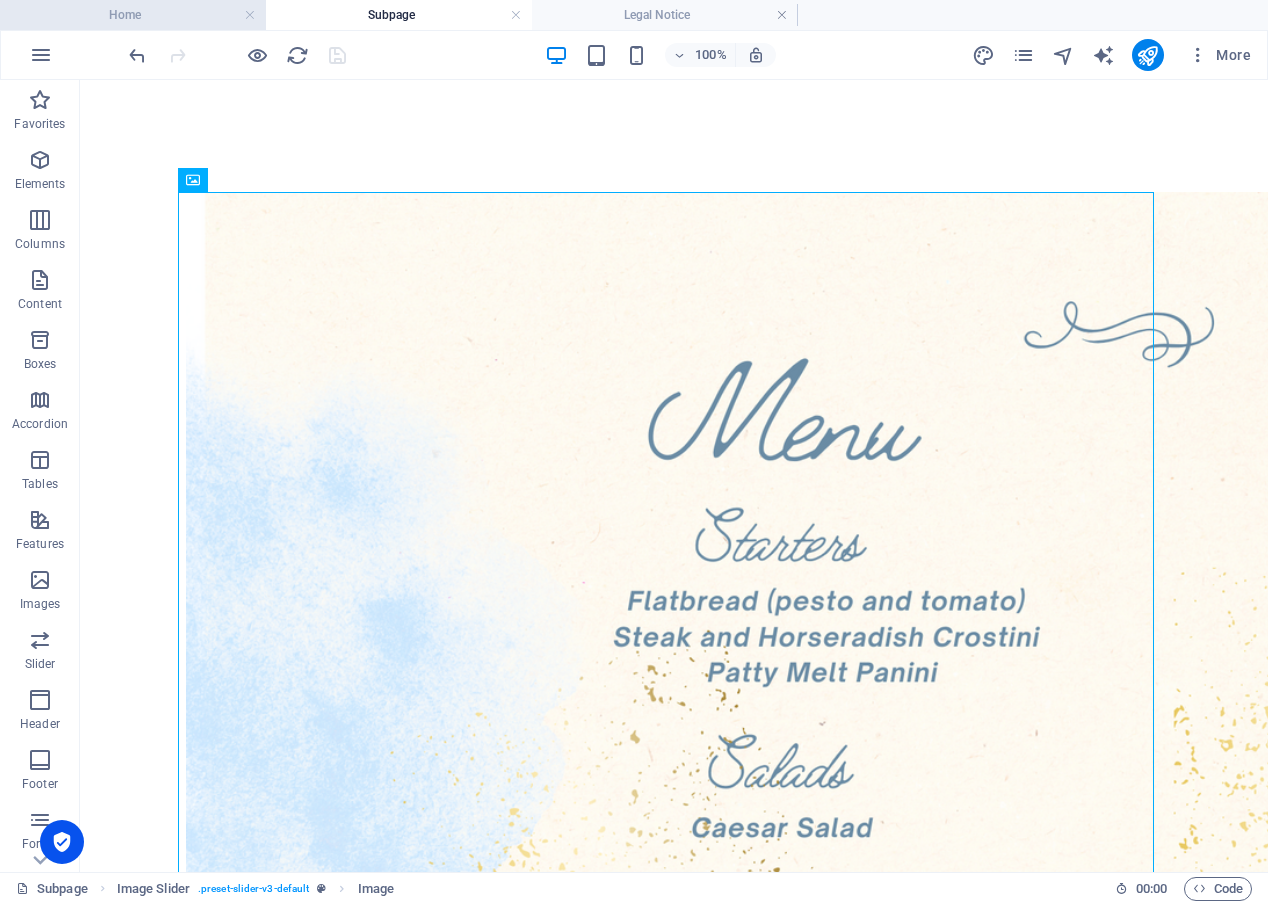 click on "Home" at bounding box center (133, 15) 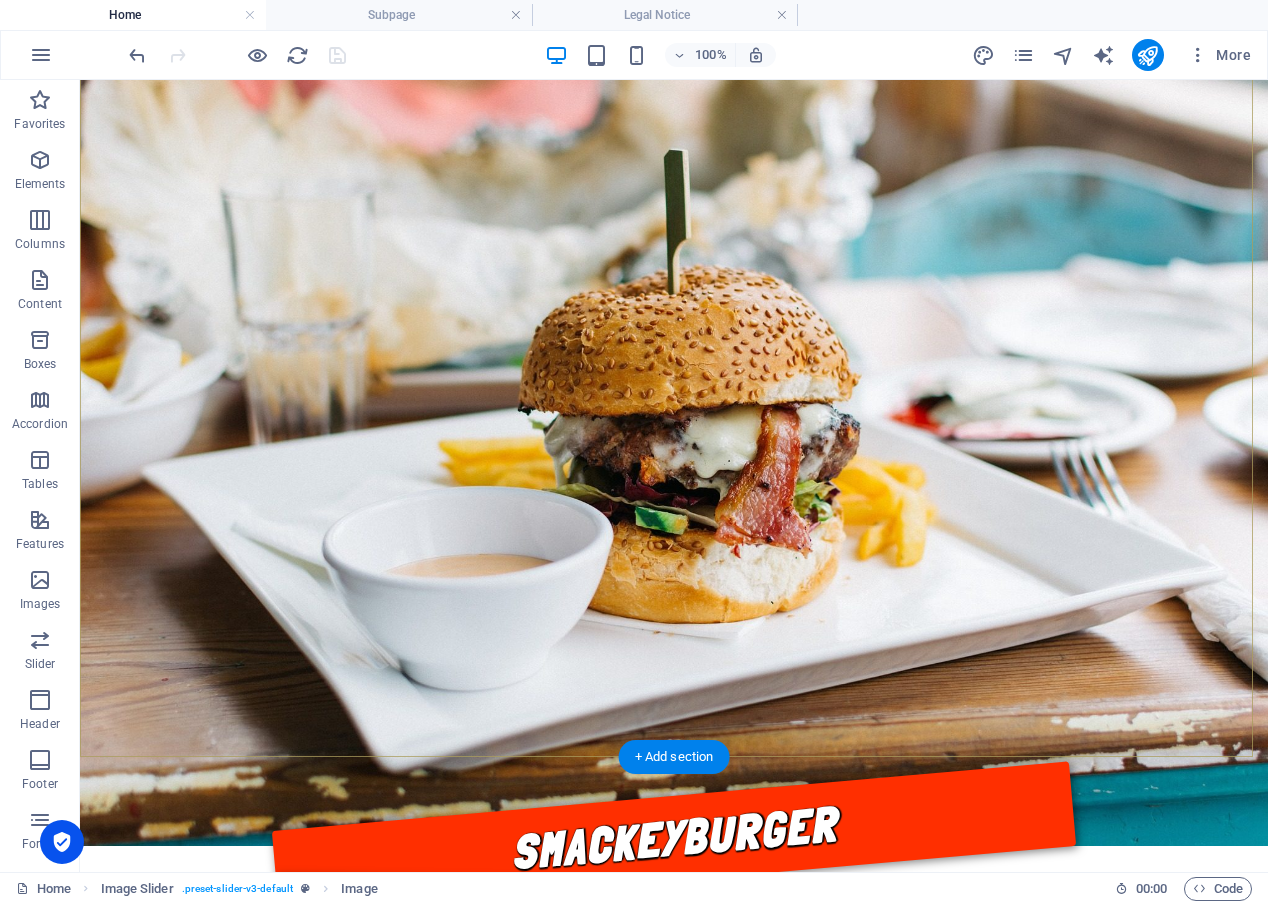 scroll, scrollTop: 400, scrollLeft: 0, axis: vertical 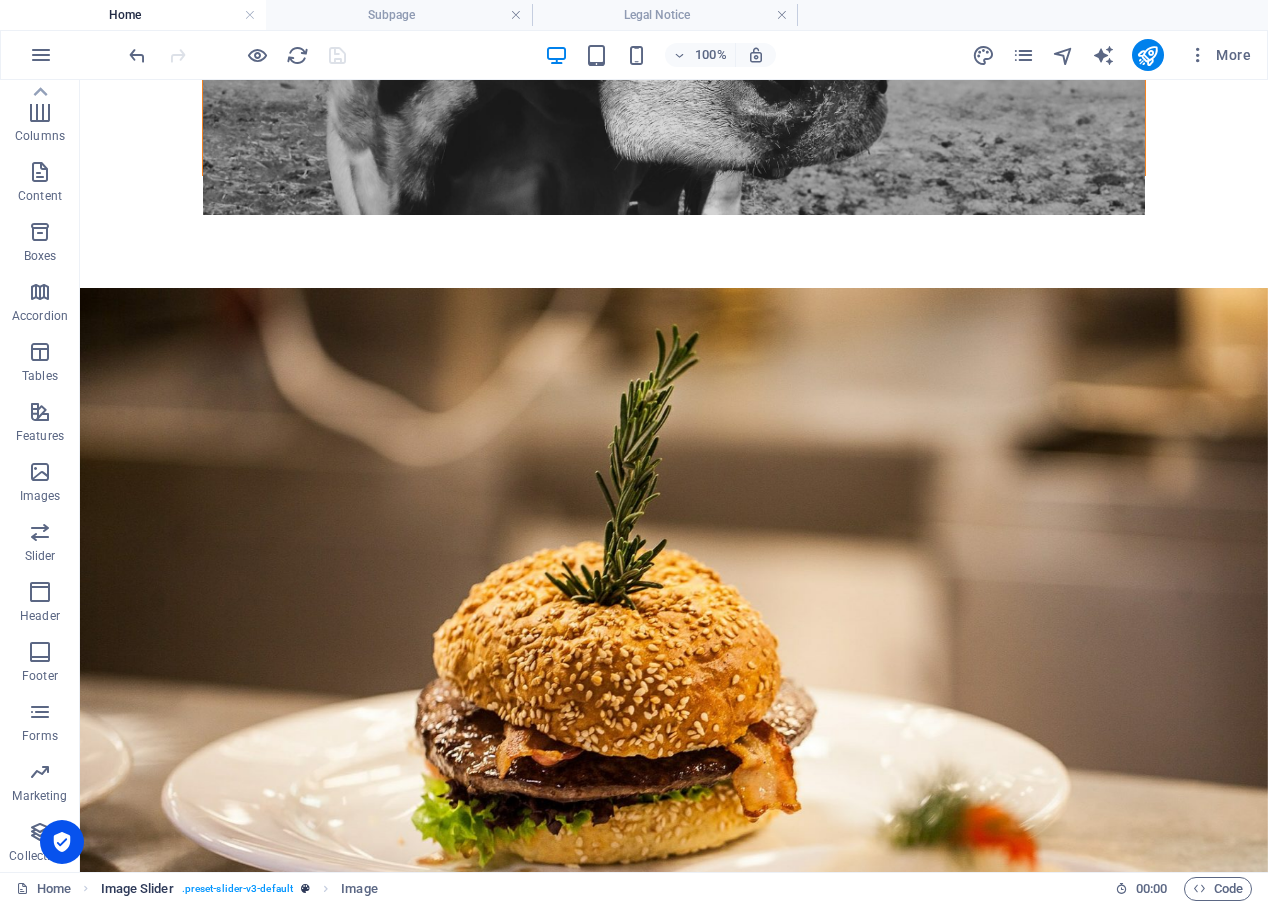 click on ". preset-slider-v3-default" at bounding box center (237, 889) 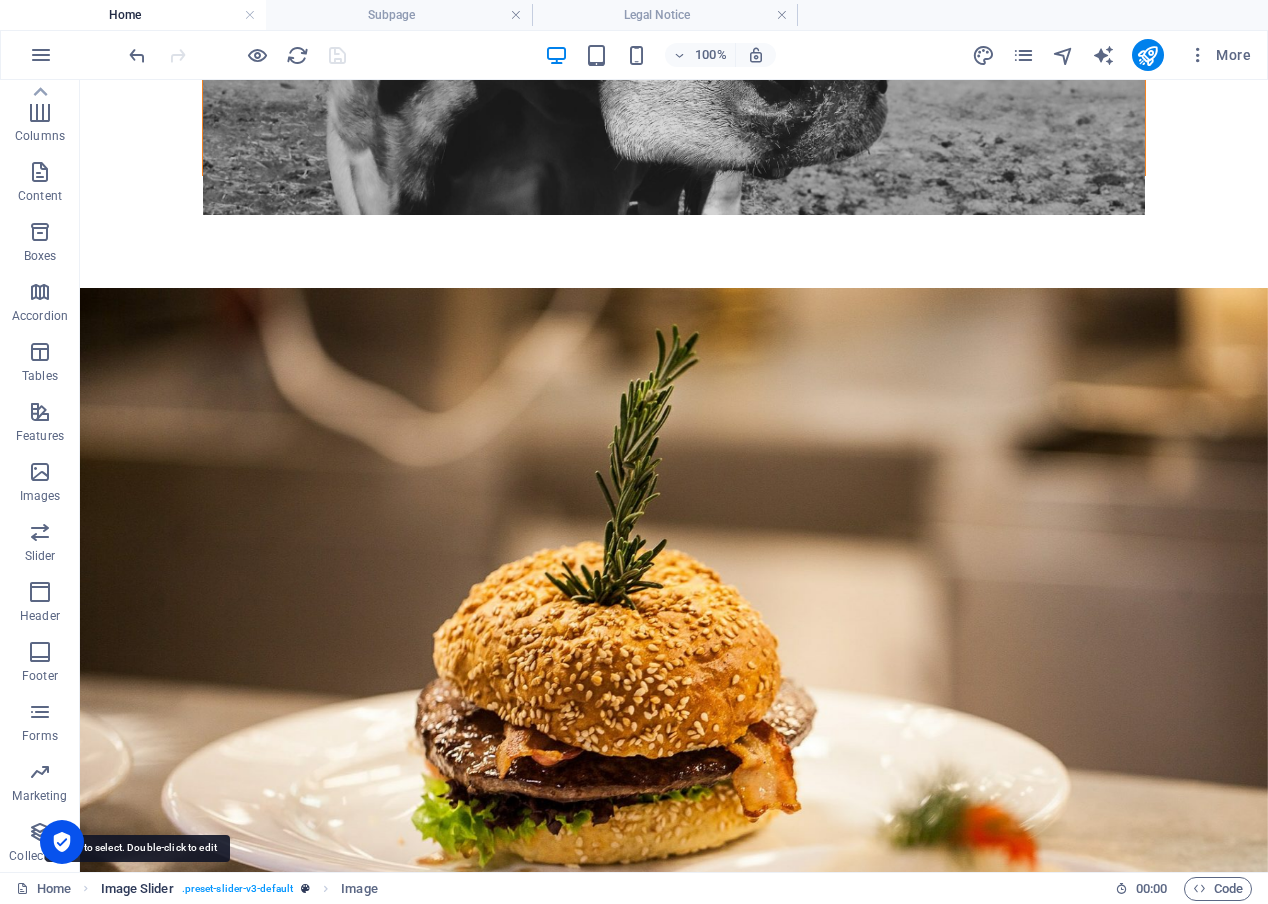 click on "Image Slider" at bounding box center (137, 889) 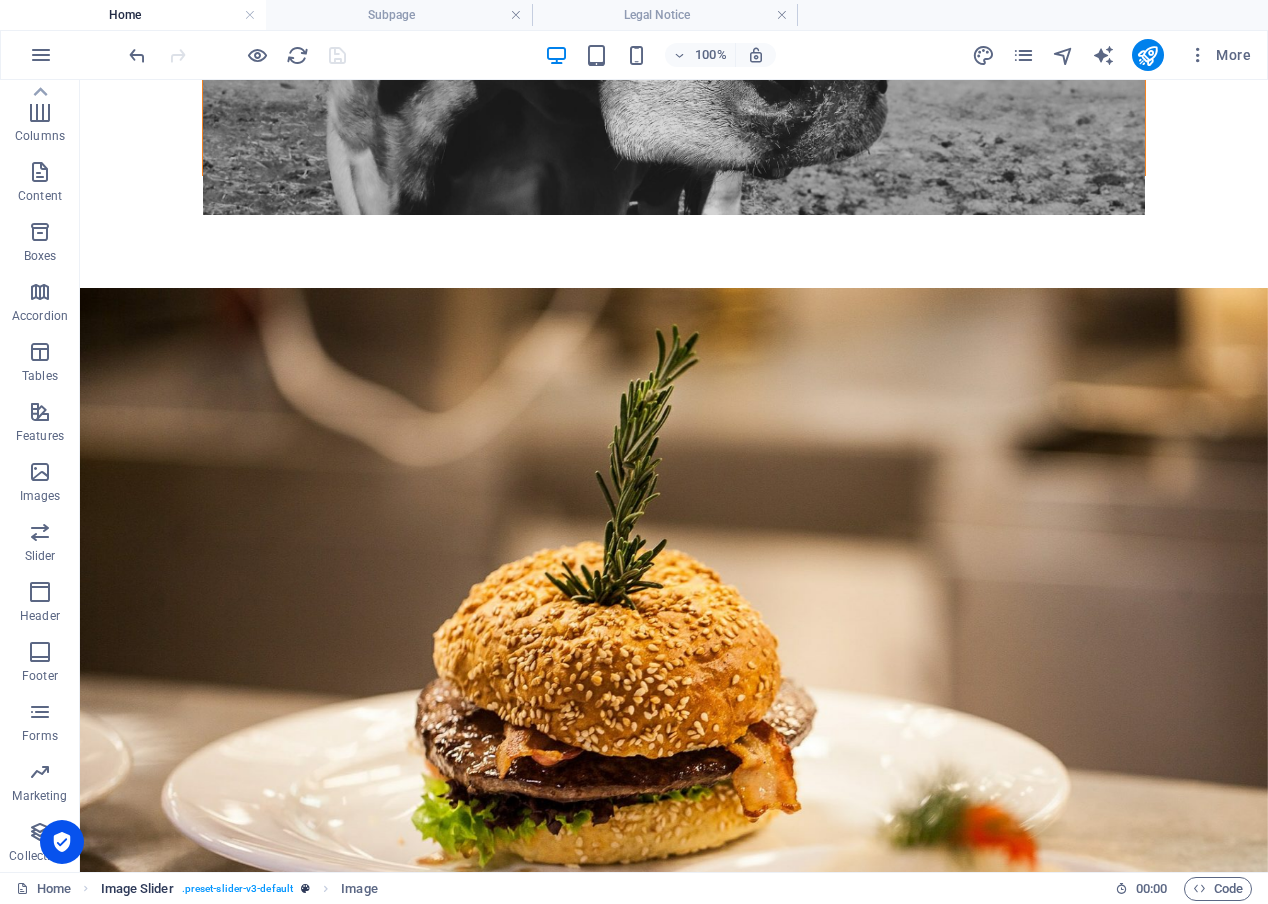 click on ". preset-slider-v3-default" at bounding box center [237, 889] 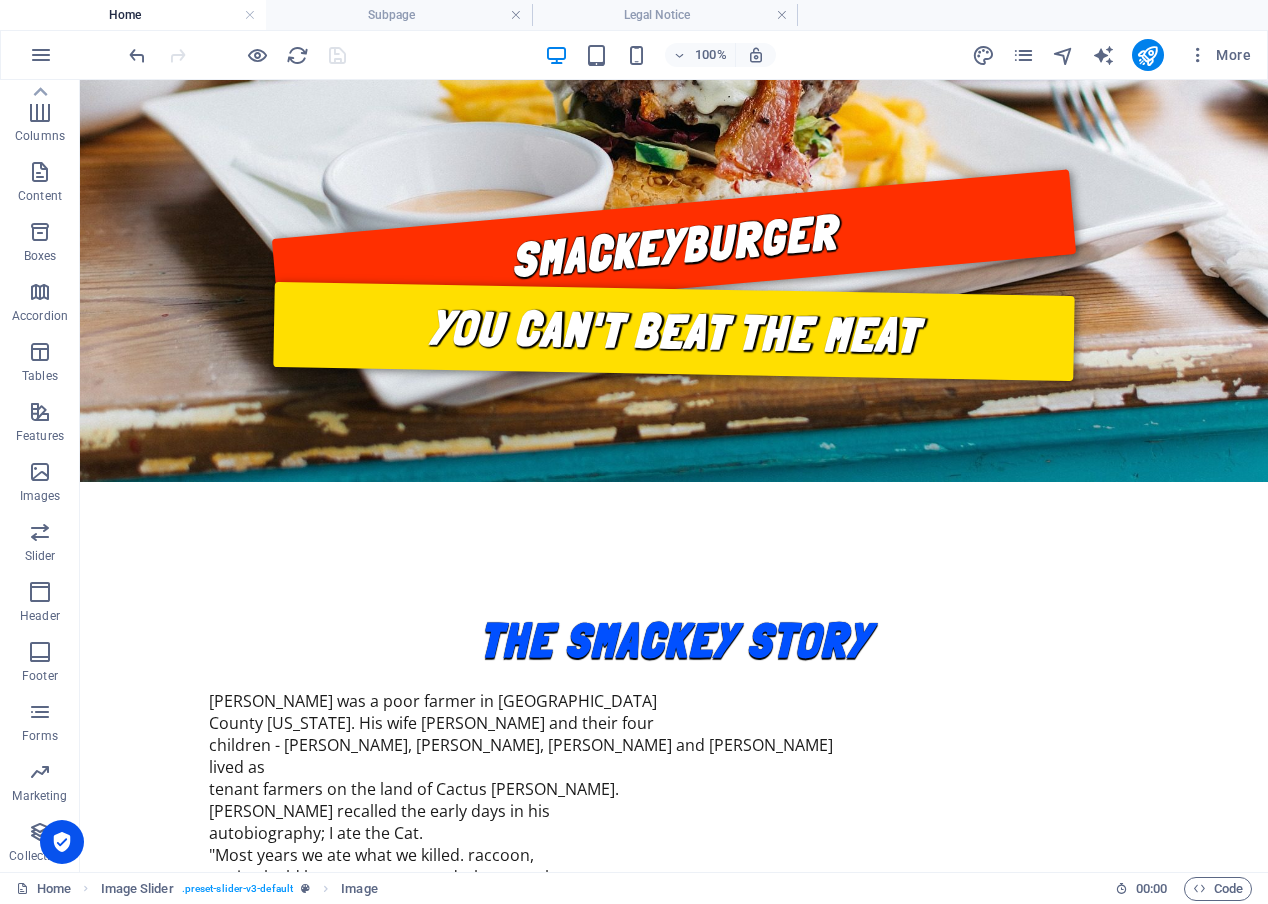 scroll, scrollTop: 584, scrollLeft: 0, axis: vertical 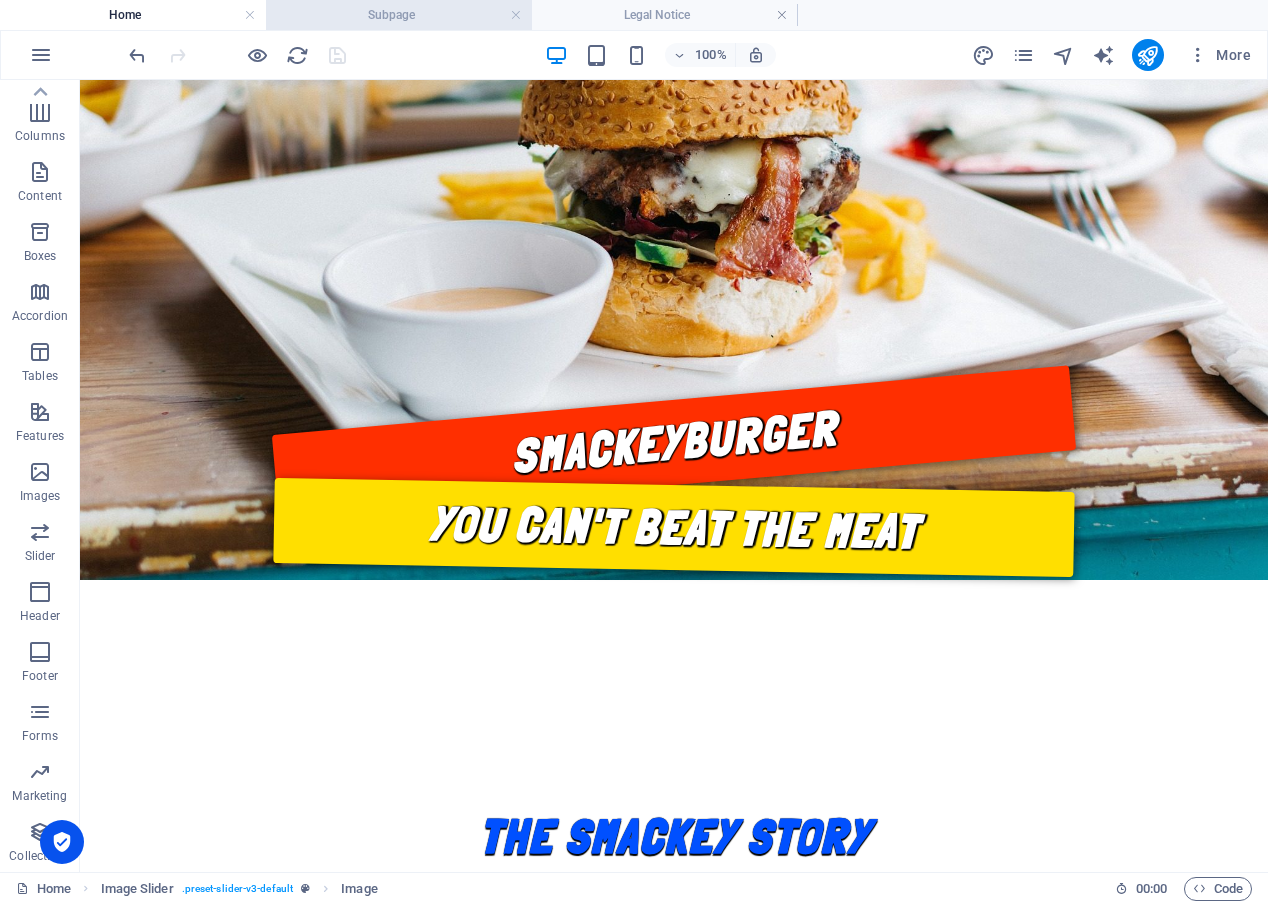 click on "Subpage" at bounding box center [399, 15] 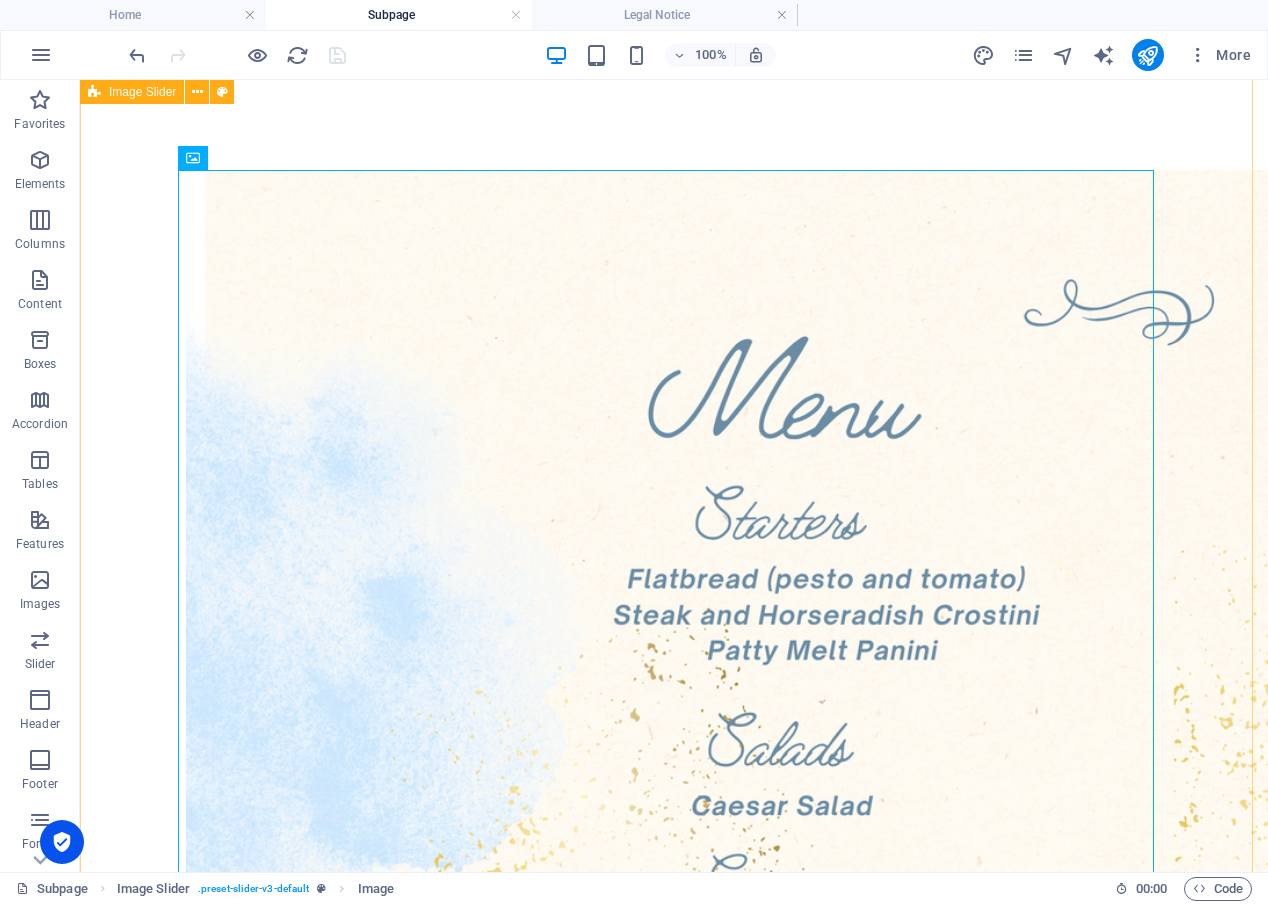 scroll, scrollTop: 0, scrollLeft: 0, axis: both 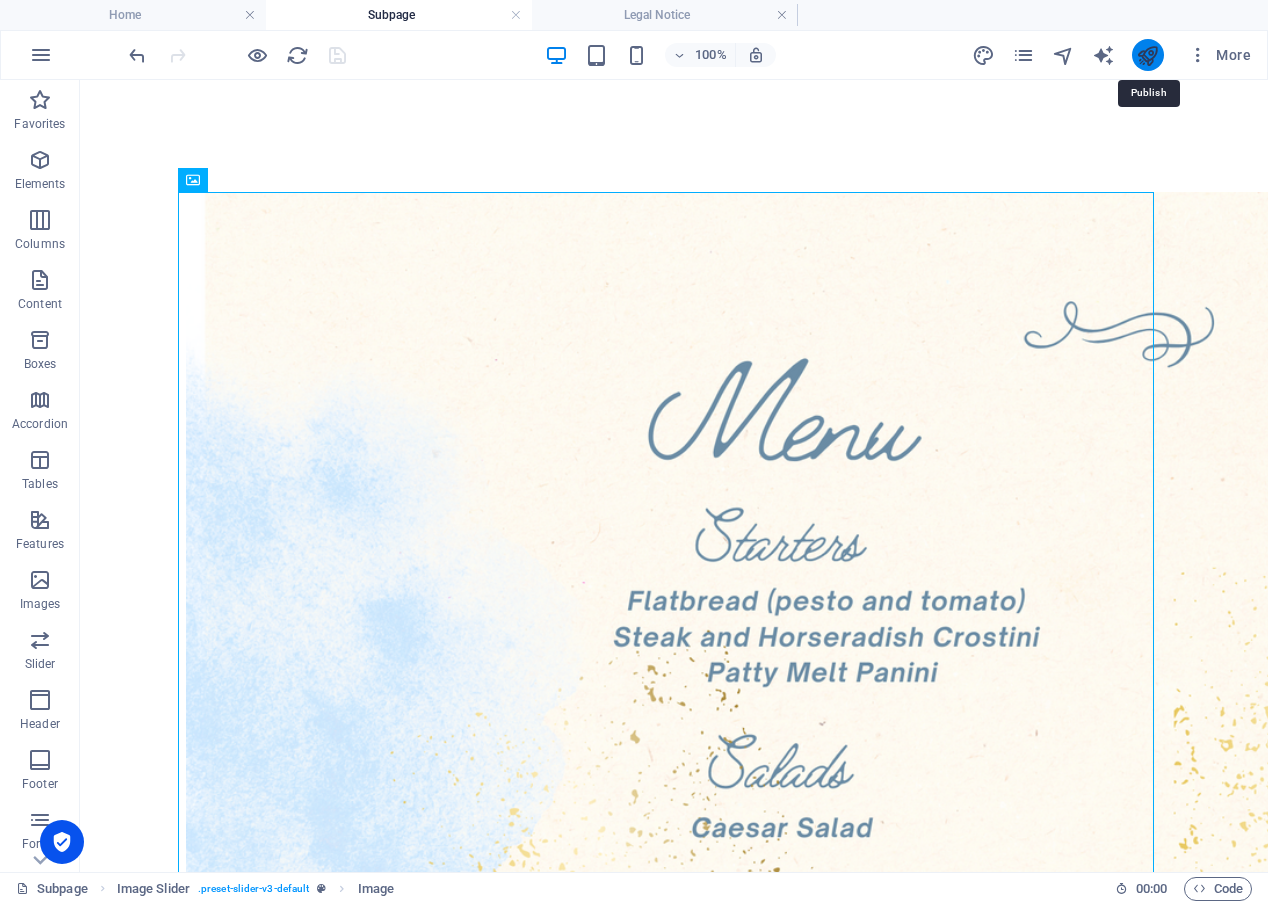 click at bounding box center [1147, 55] 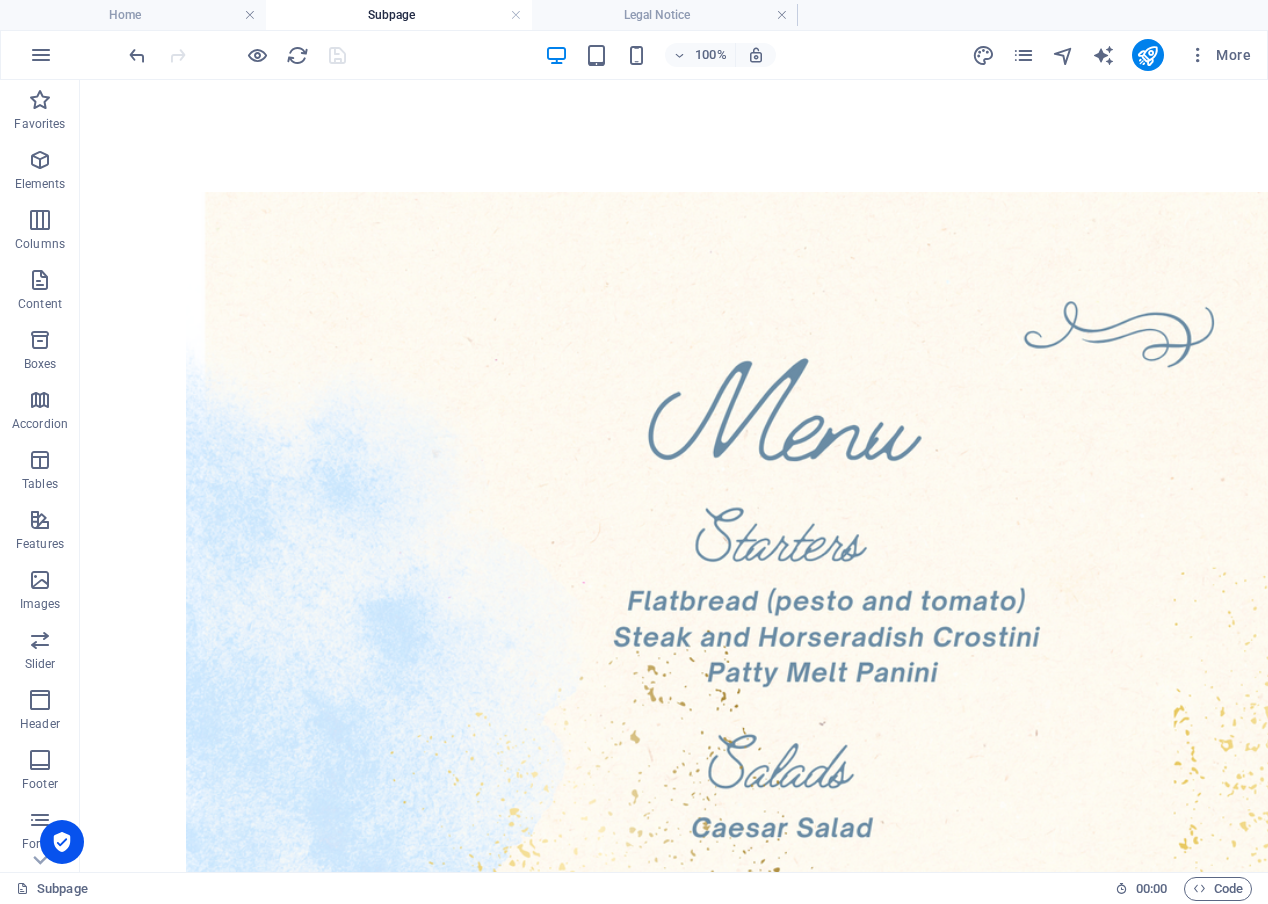 click at bounding box center [237, 55] 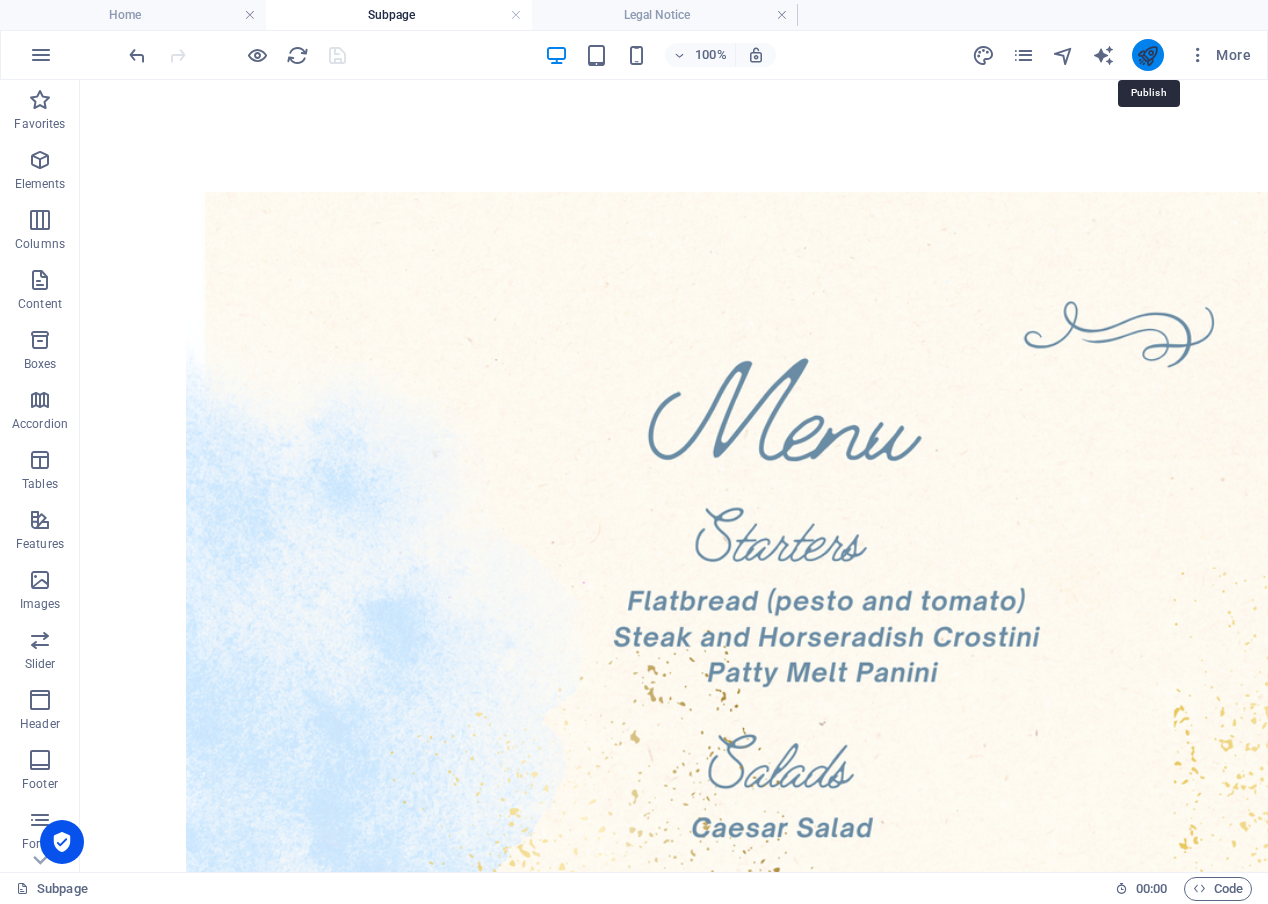 click at bounding box center (1147, 55) 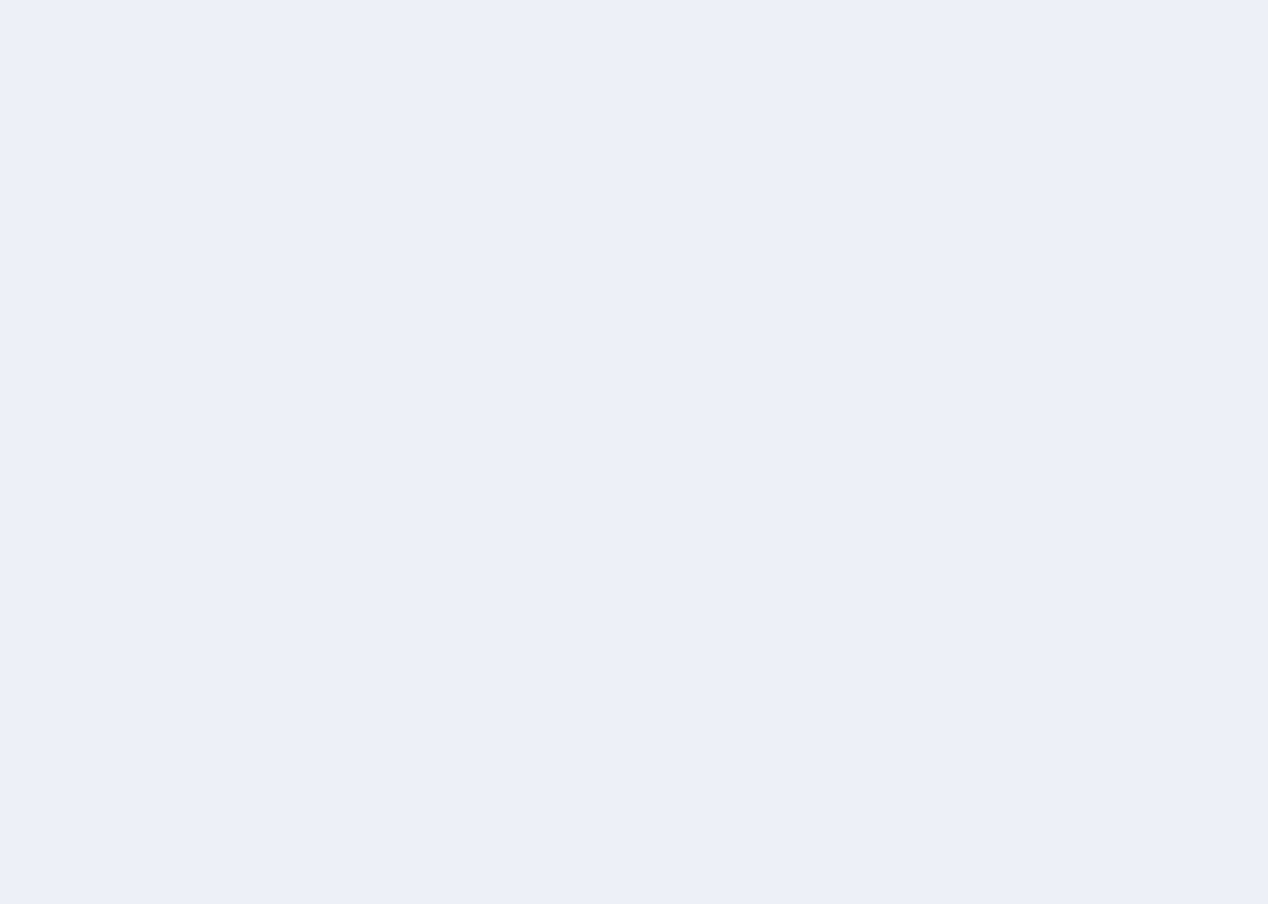 scroll, scrollTop: 0, scrollLeft: 0, axis: both 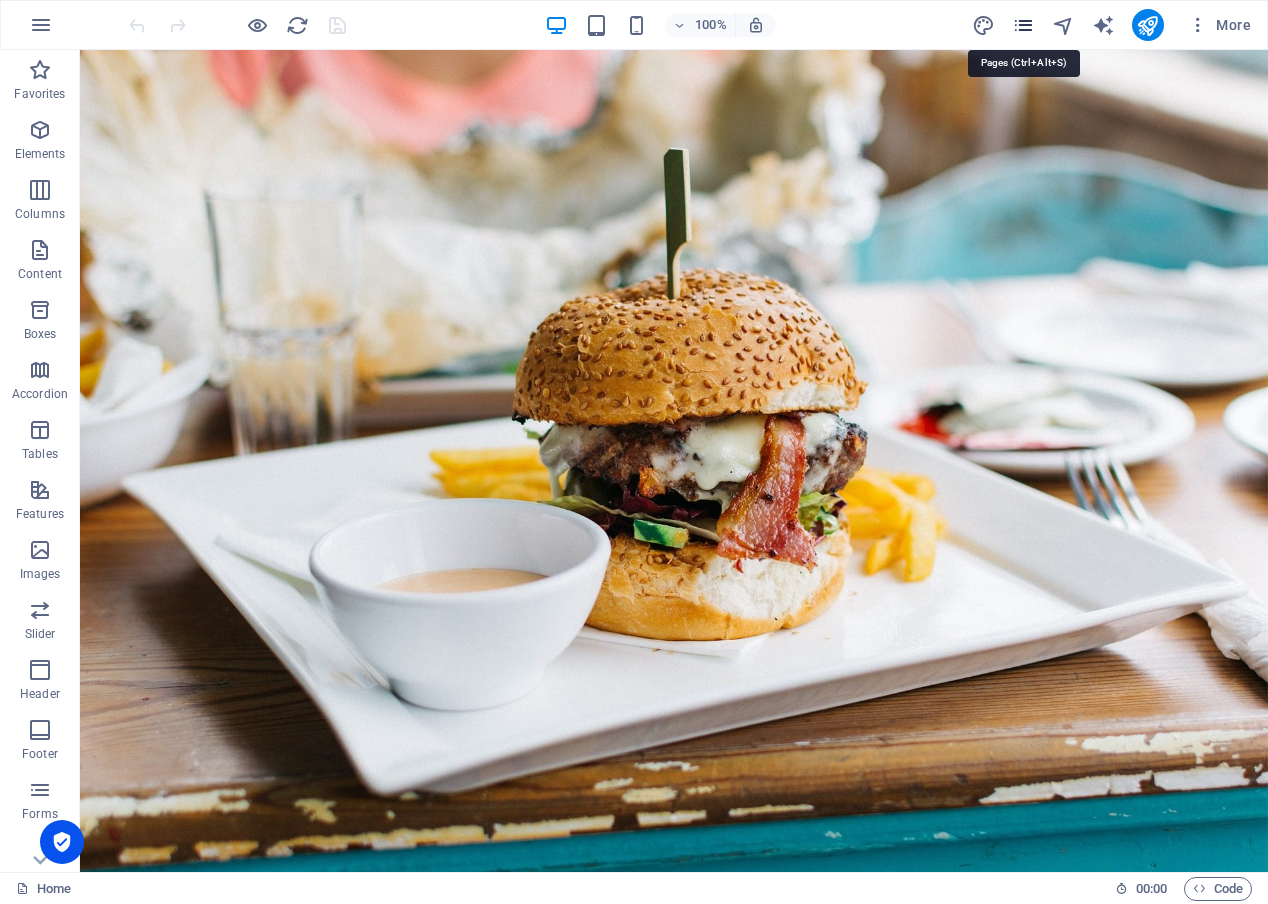 click at bounding box center (1023, 25) 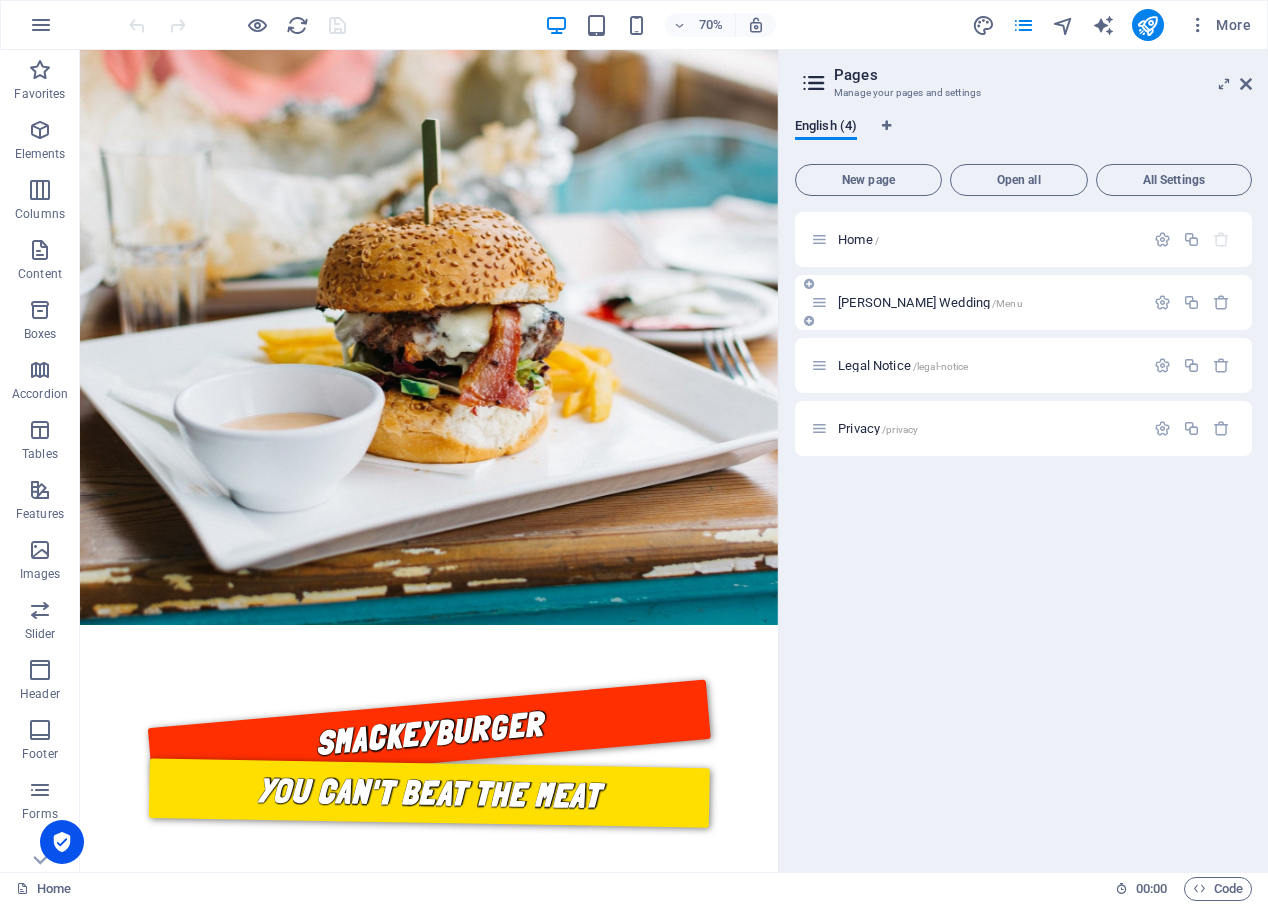 click on "Bohlen Wedding /Menu" at bounding box center (988, 302) 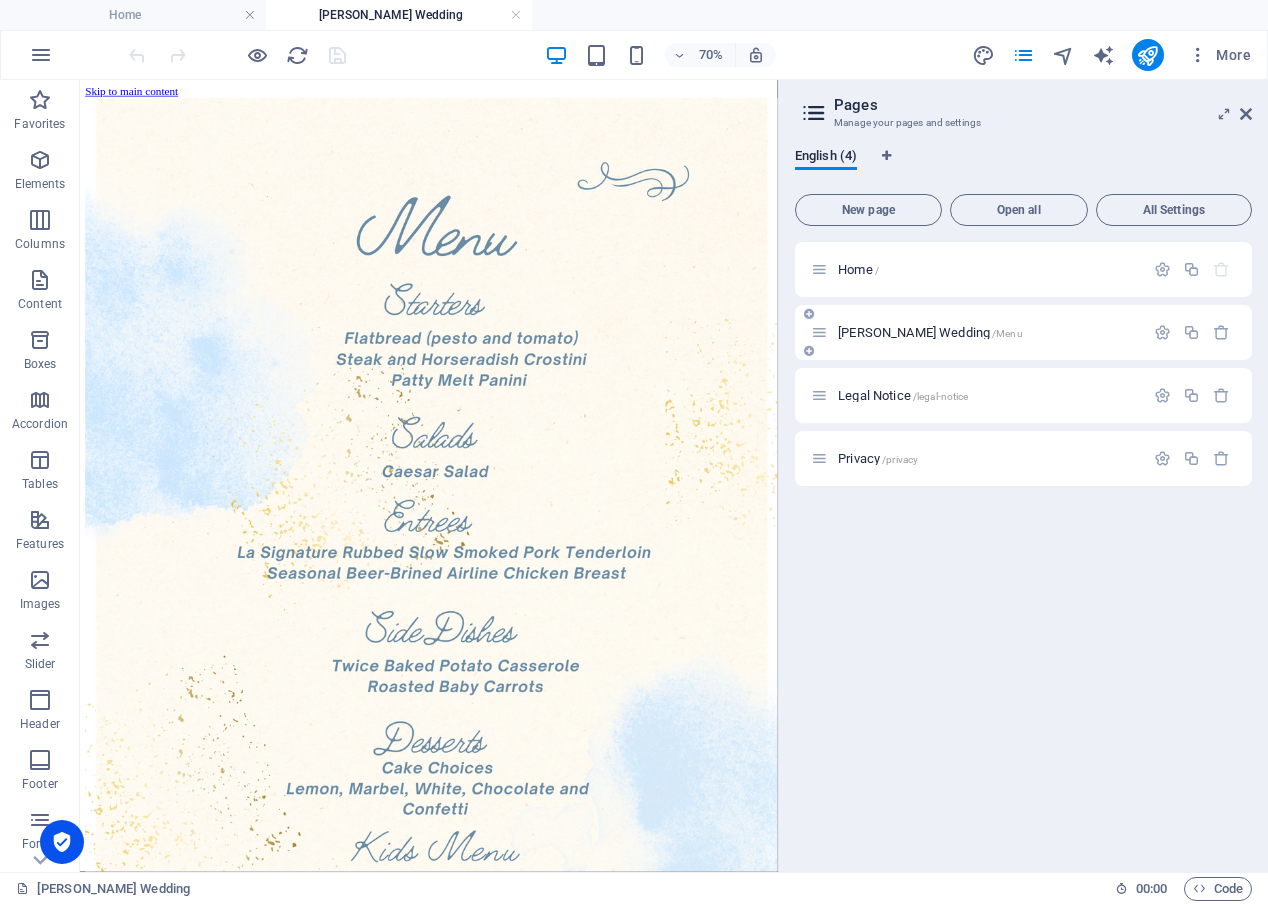scroll, scrollTop: 0, scrollLeft: 0, axis: both 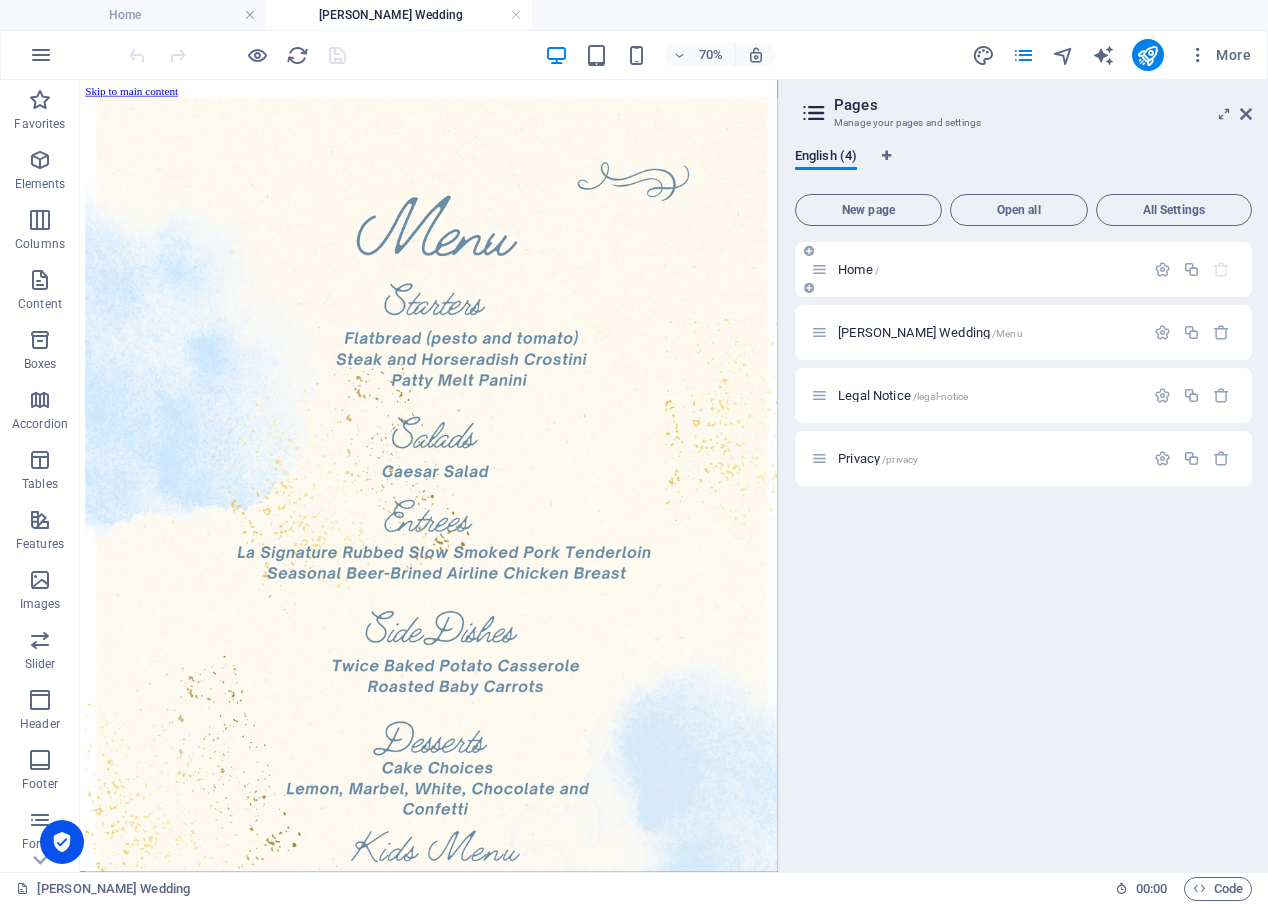 click on "Home /" at bounding box center [988, 269] 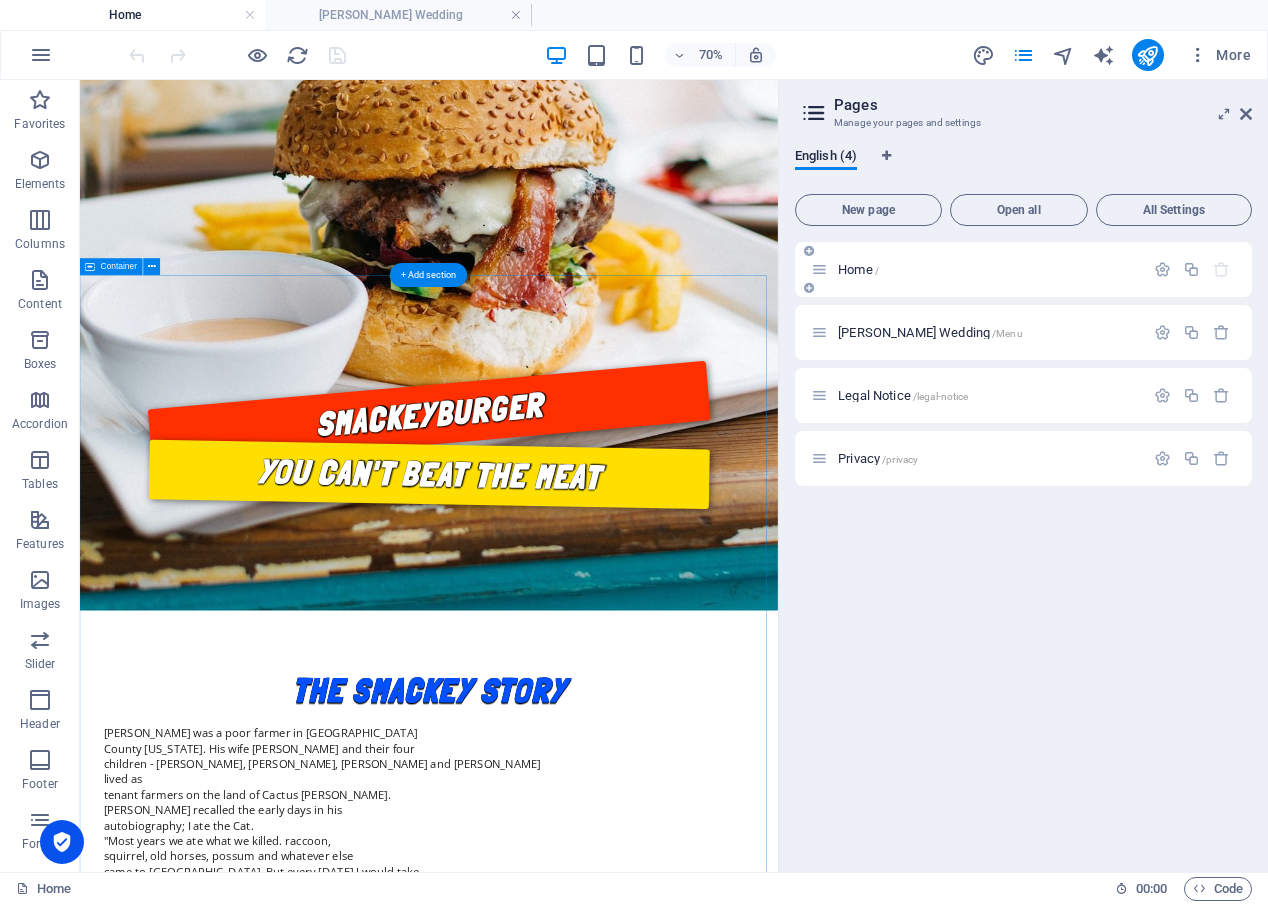 scroll, scrollTop: 800, scrollLeft: 0, axis: vertical 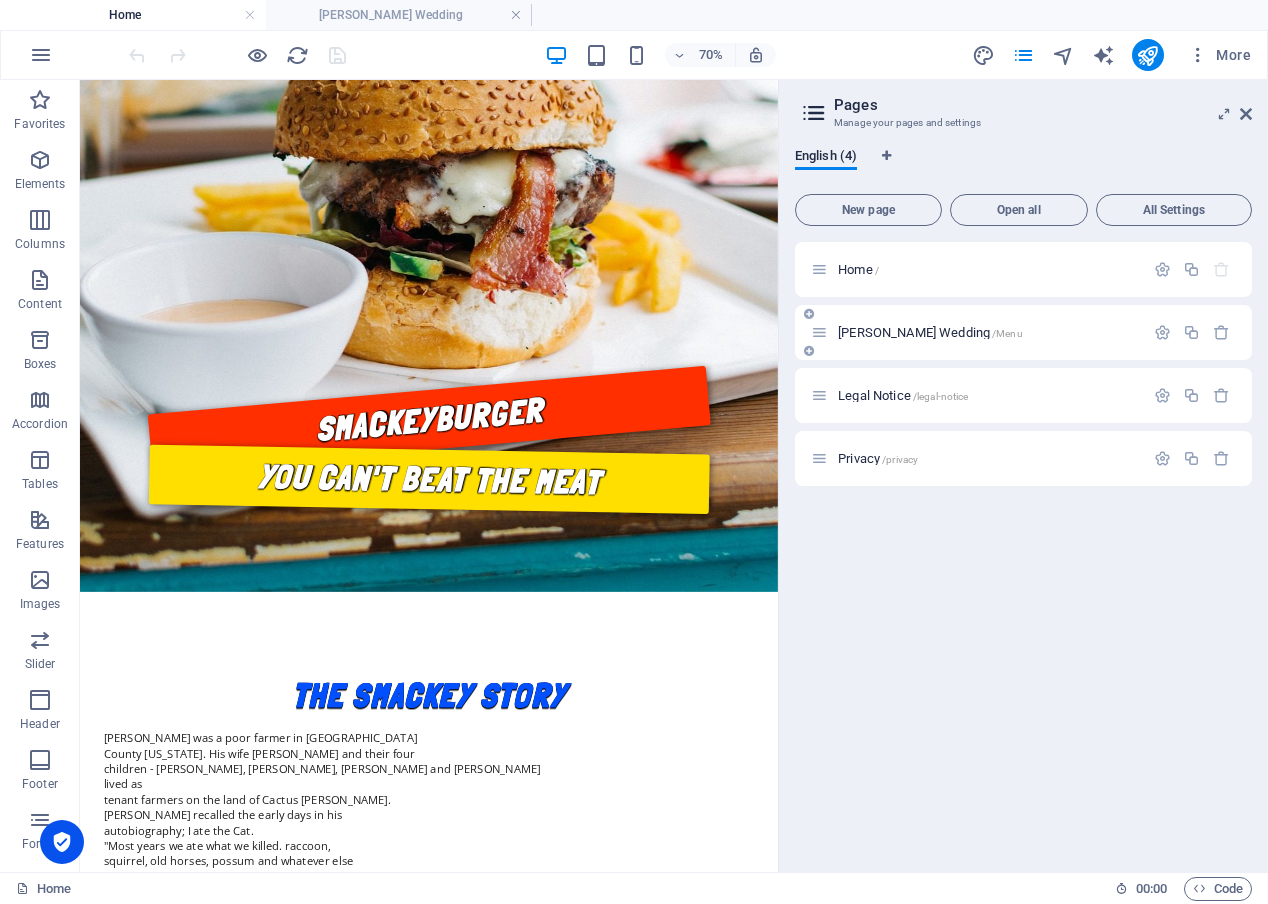 click on "Bohlen Wedding /Menu" at bounding box center [988, 332] 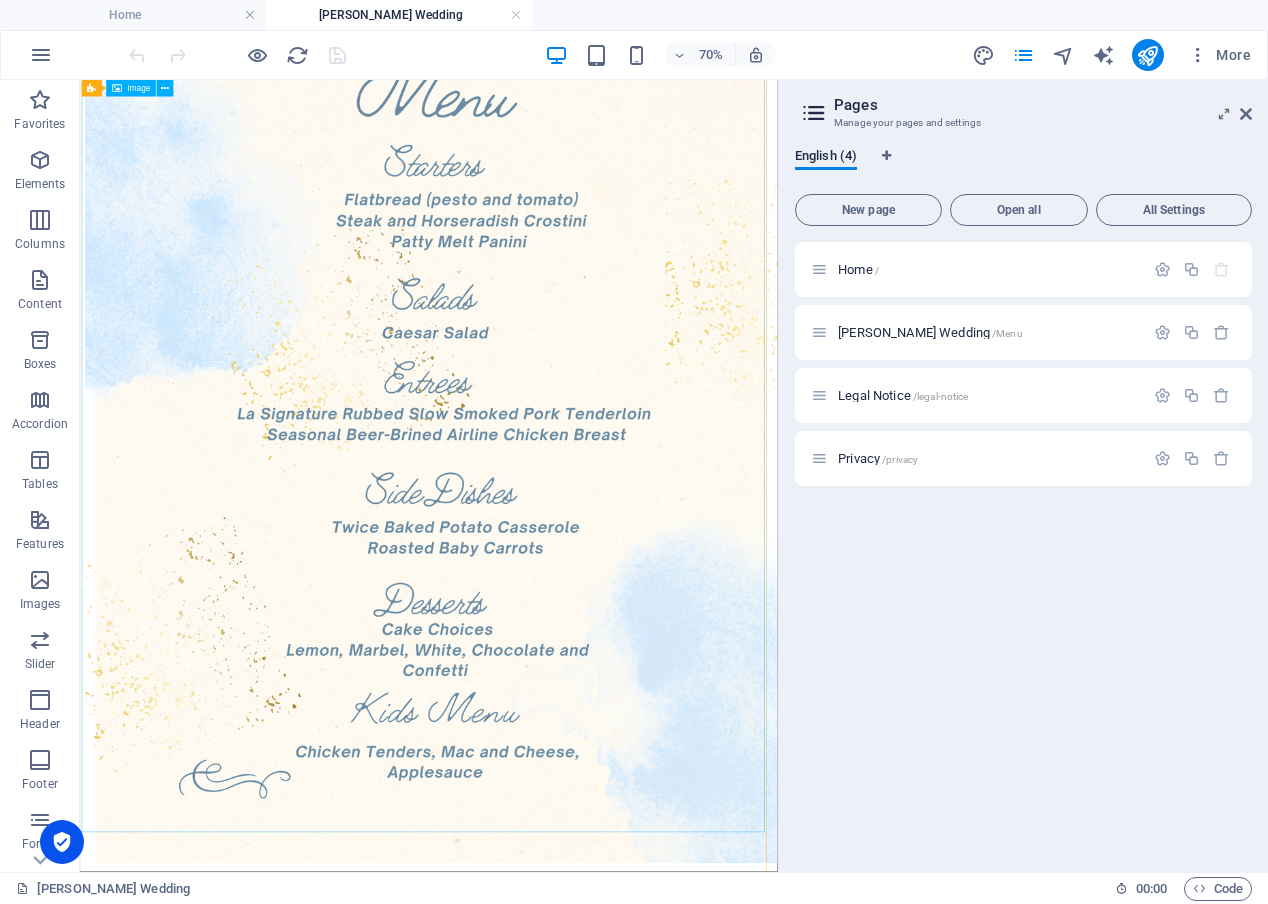 scroll, scrollTop: 356, scrollLeft: 0, axis: vertical 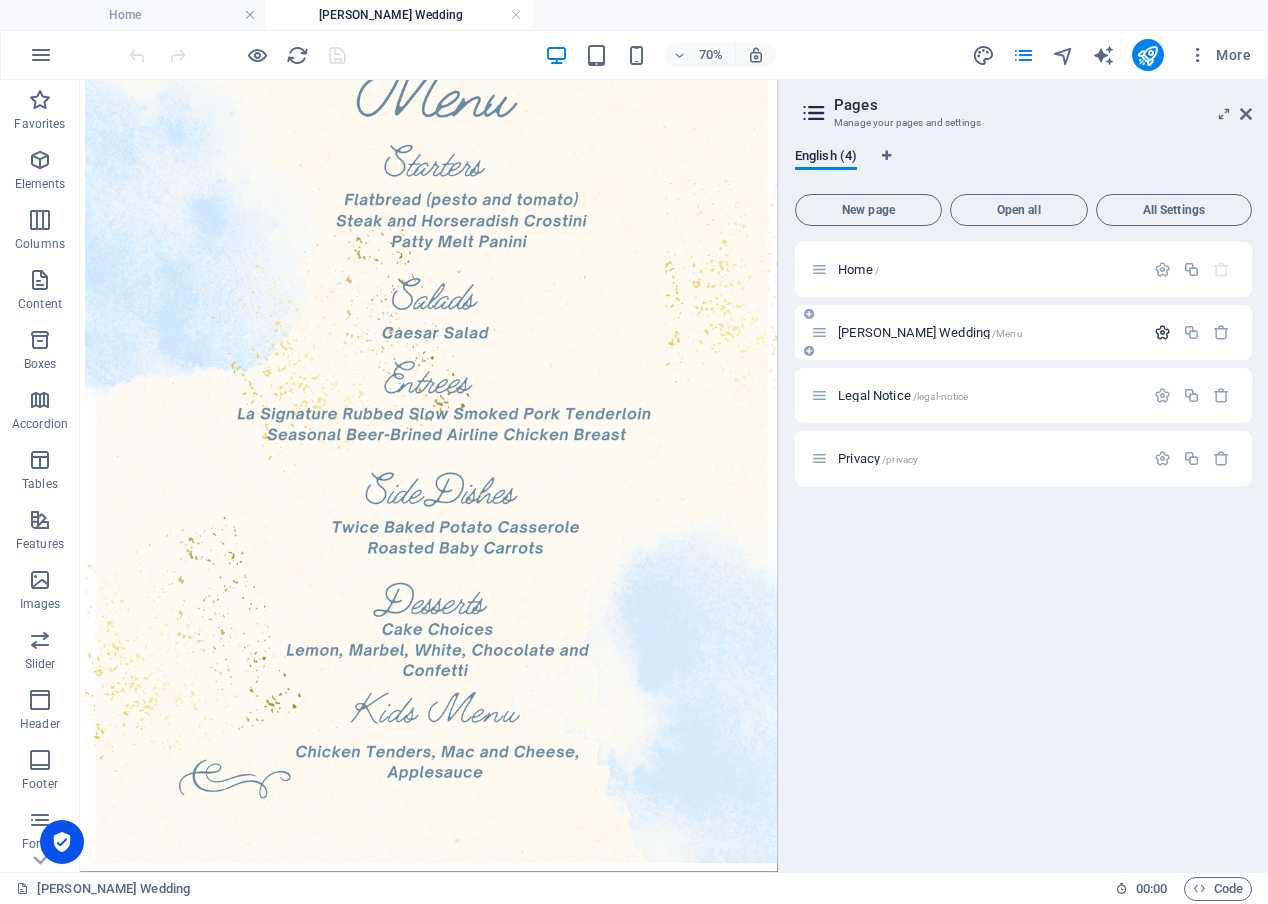 click at bounding box center [1162, 332] 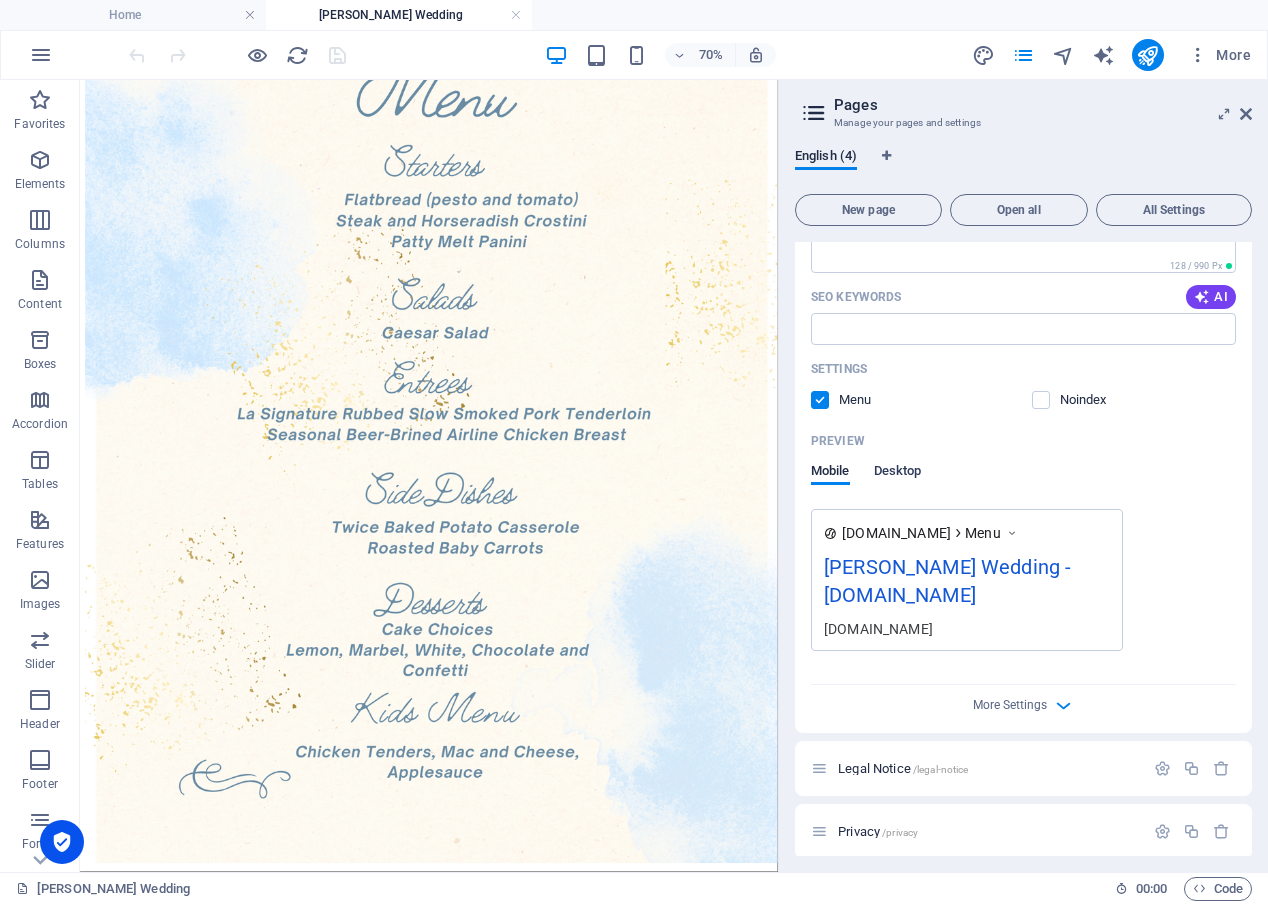 click on "Desktop" at bounding box center [898, 473] 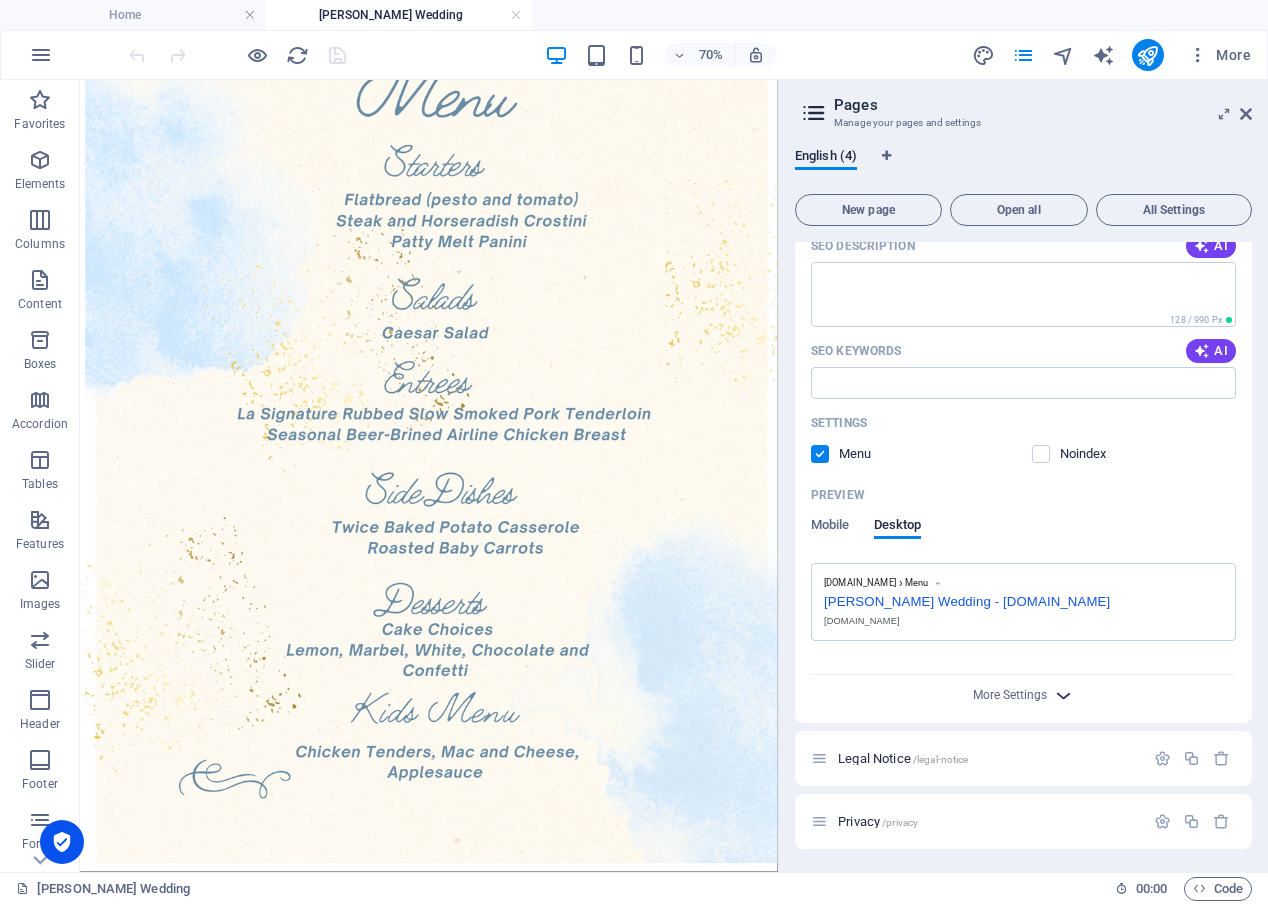 click at bounding box center (1063, 695) 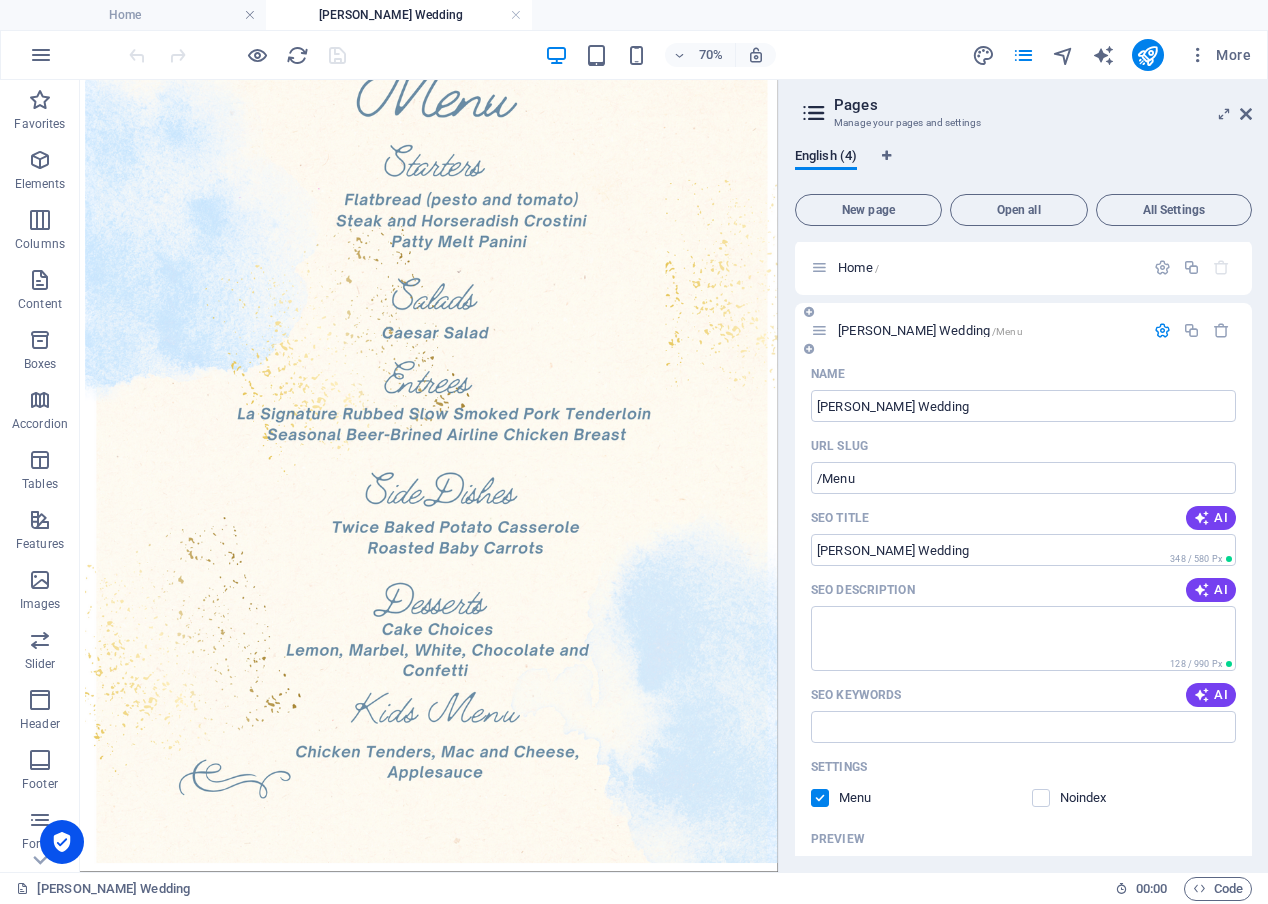 scroll, scrollTop: 0, scrollLeft: 0, axis: both 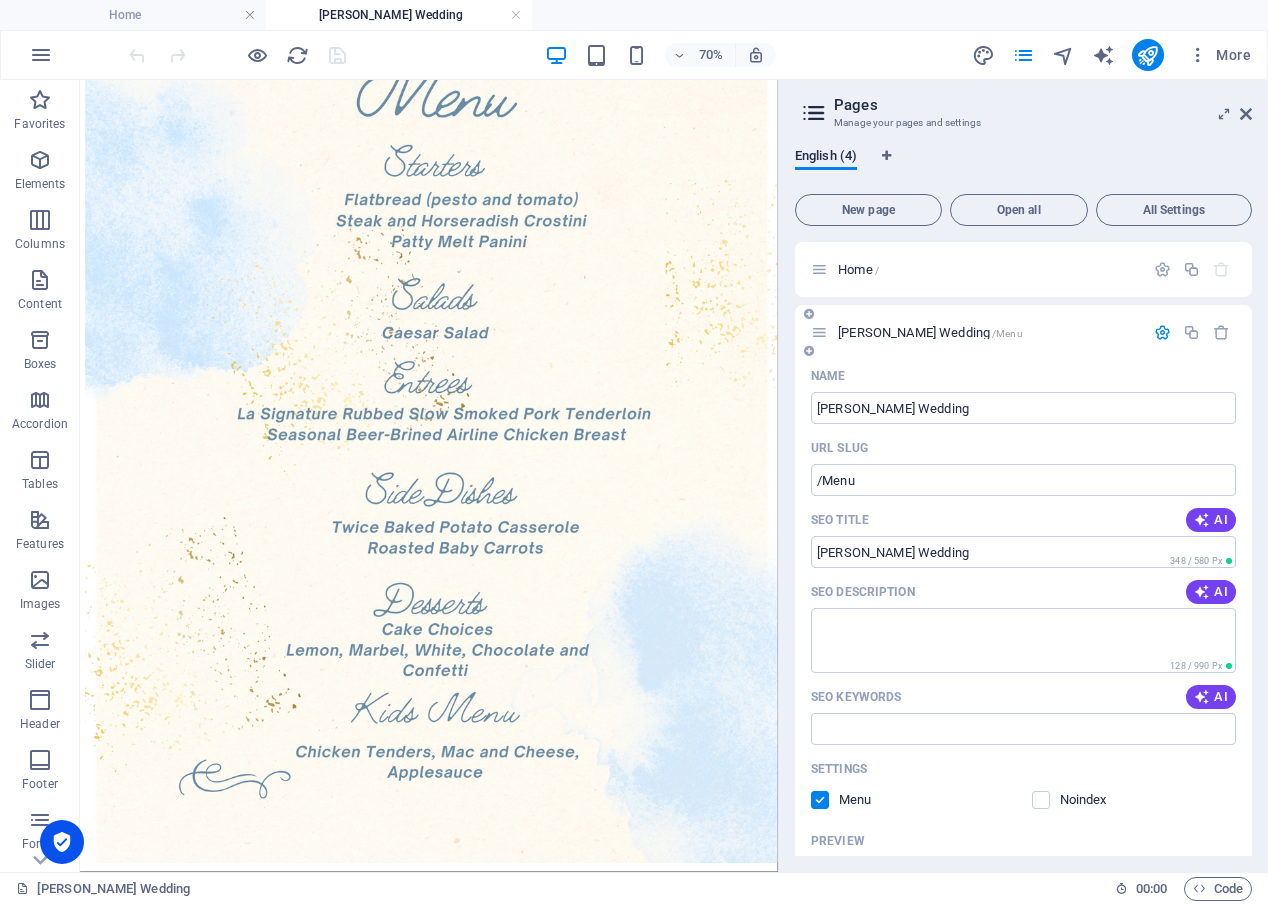 click on "Bohlen Wedding /Menu" at bounding box center [977, 332] 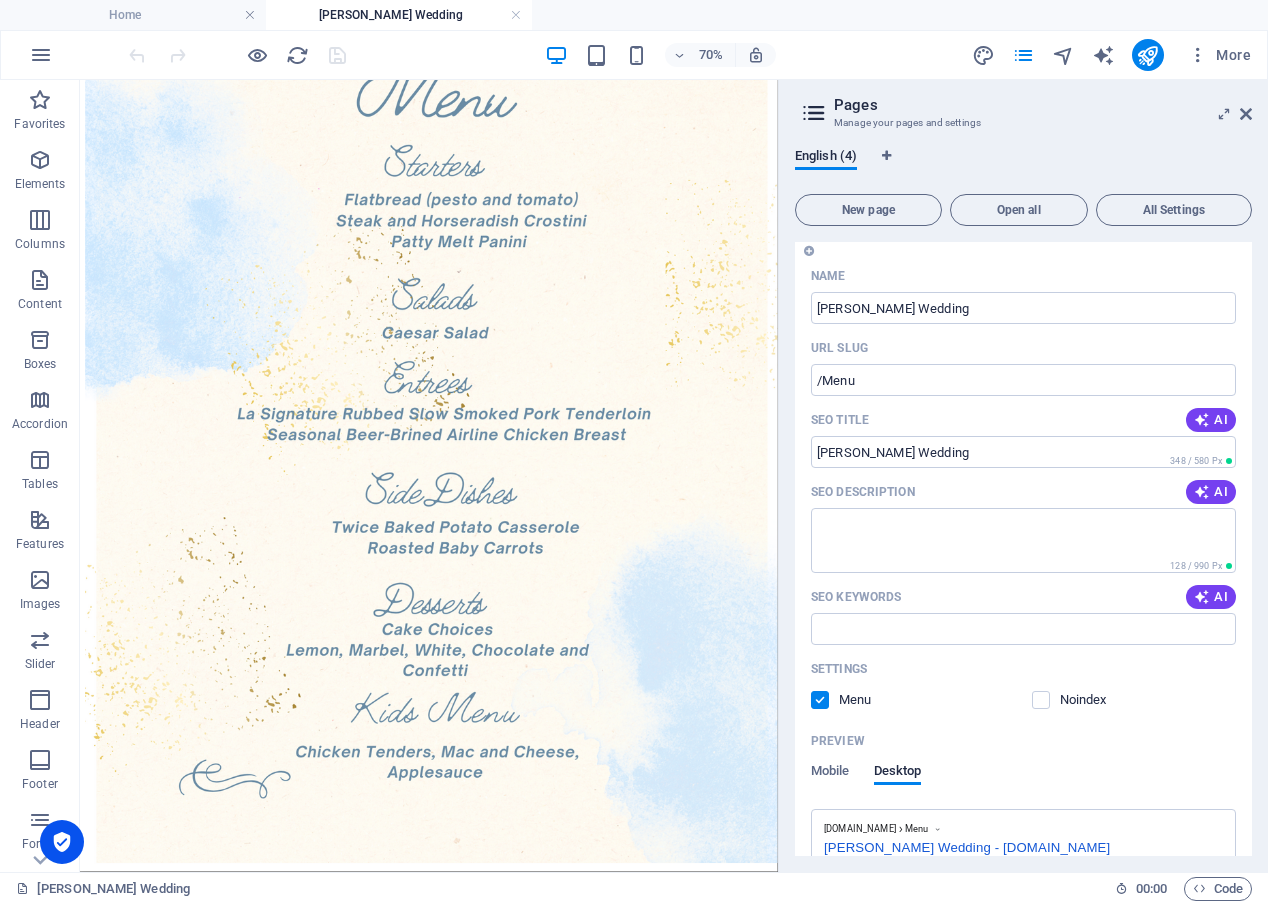 scroll, scrollTop: 0, scrollLeft: 0, axis: both 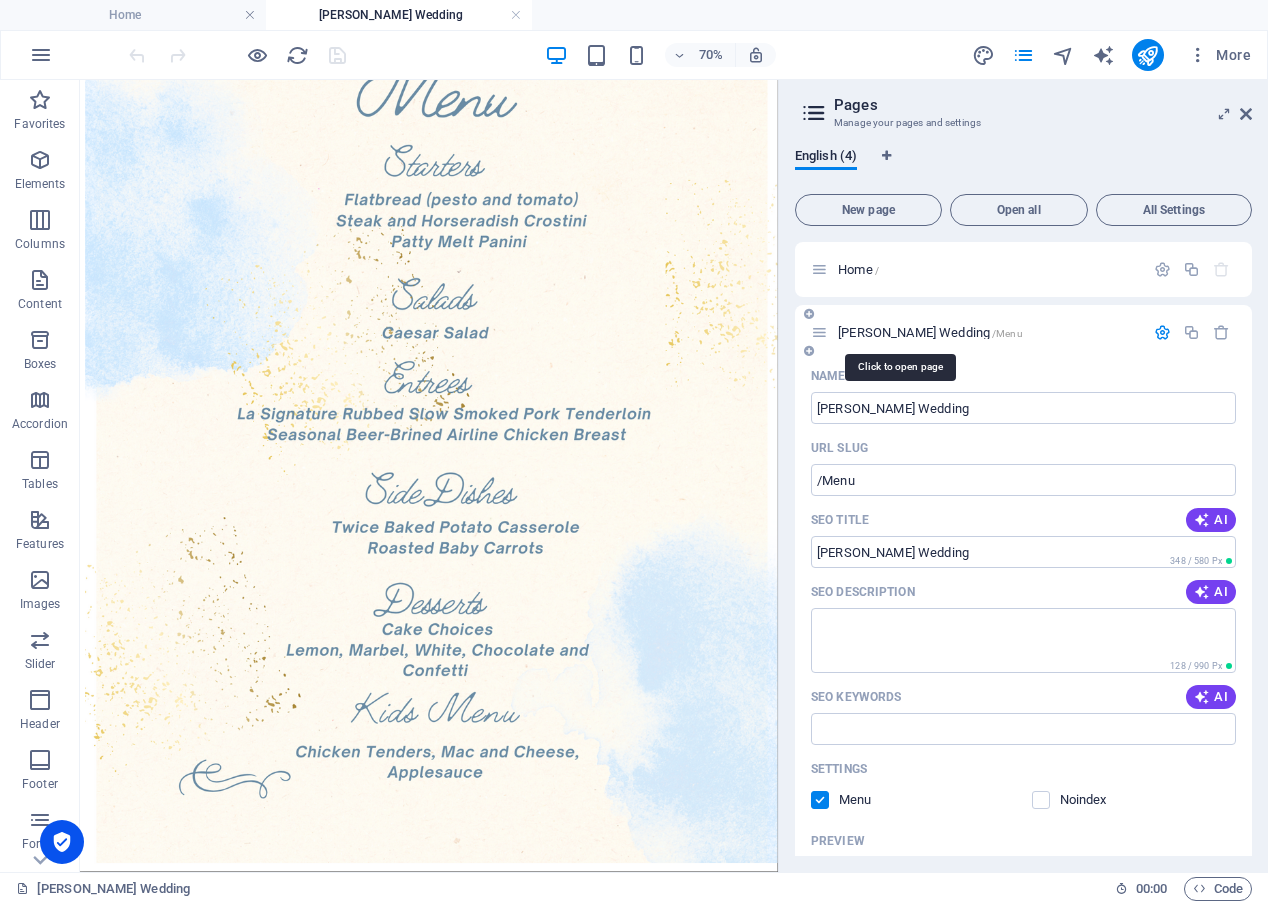 click on "/Menu" at bounding box center (1007, 333) 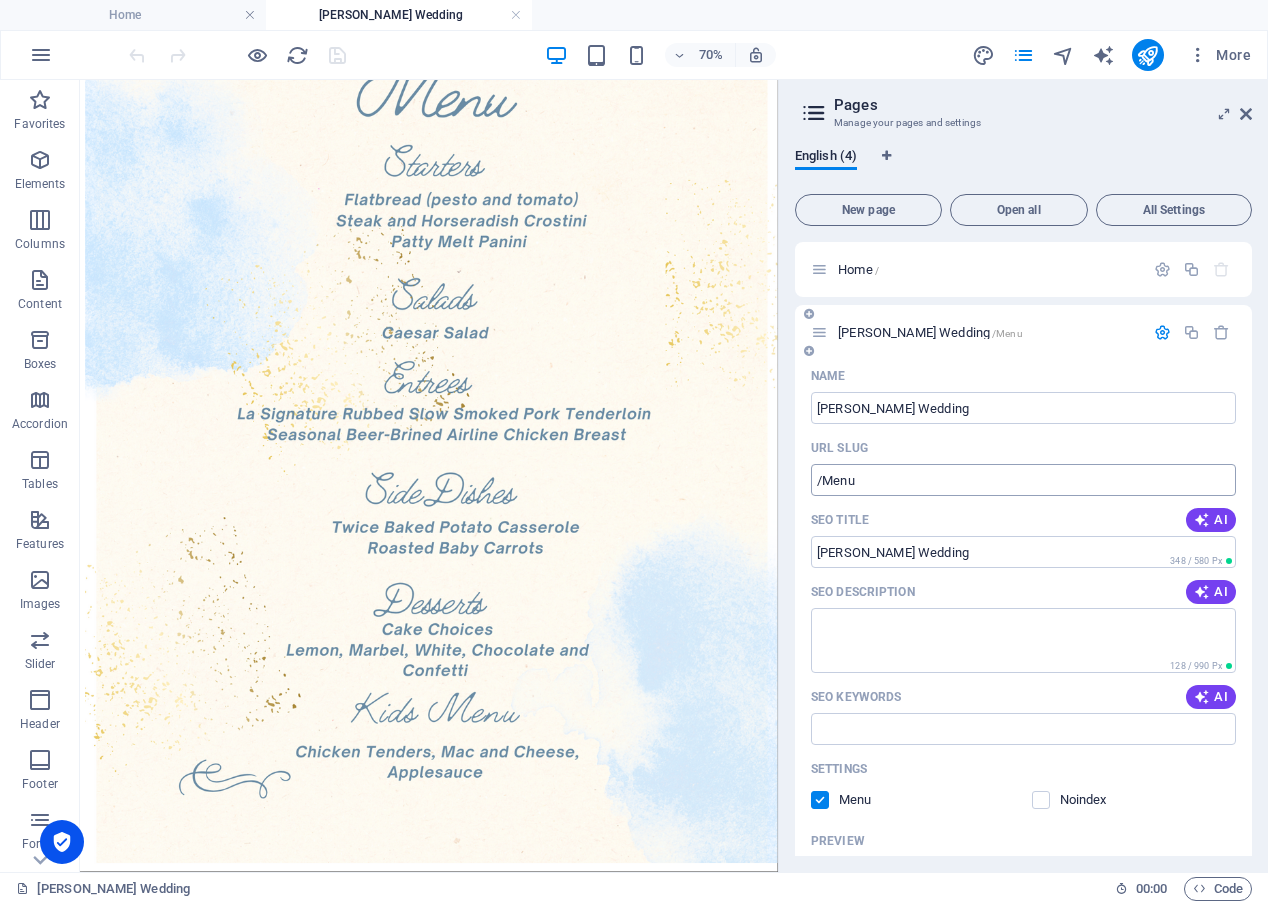 scroll, scrollTop: 100, scrollLeft: 0, axis: vertical 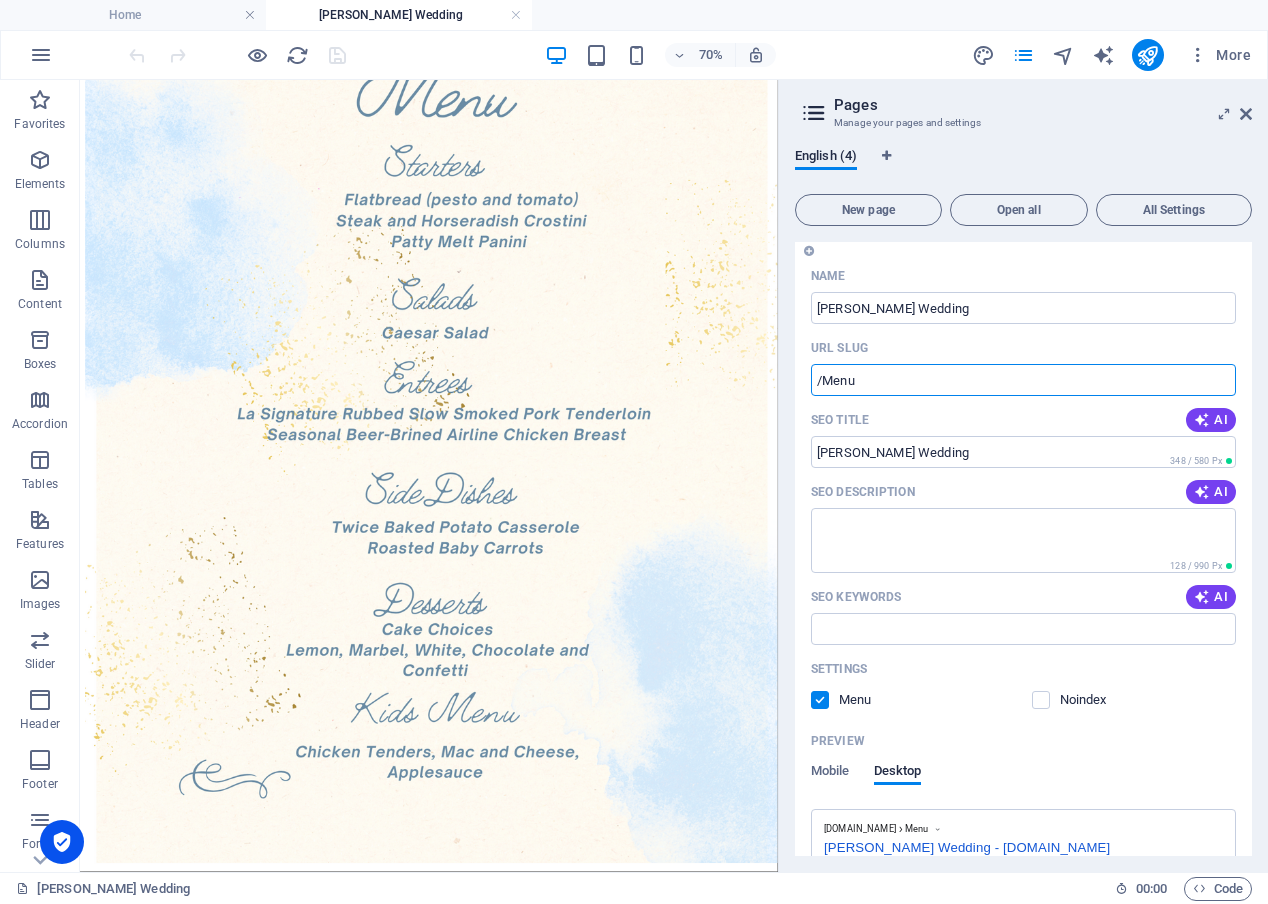 click on "/Menu" at bounding box center (1023, 380) 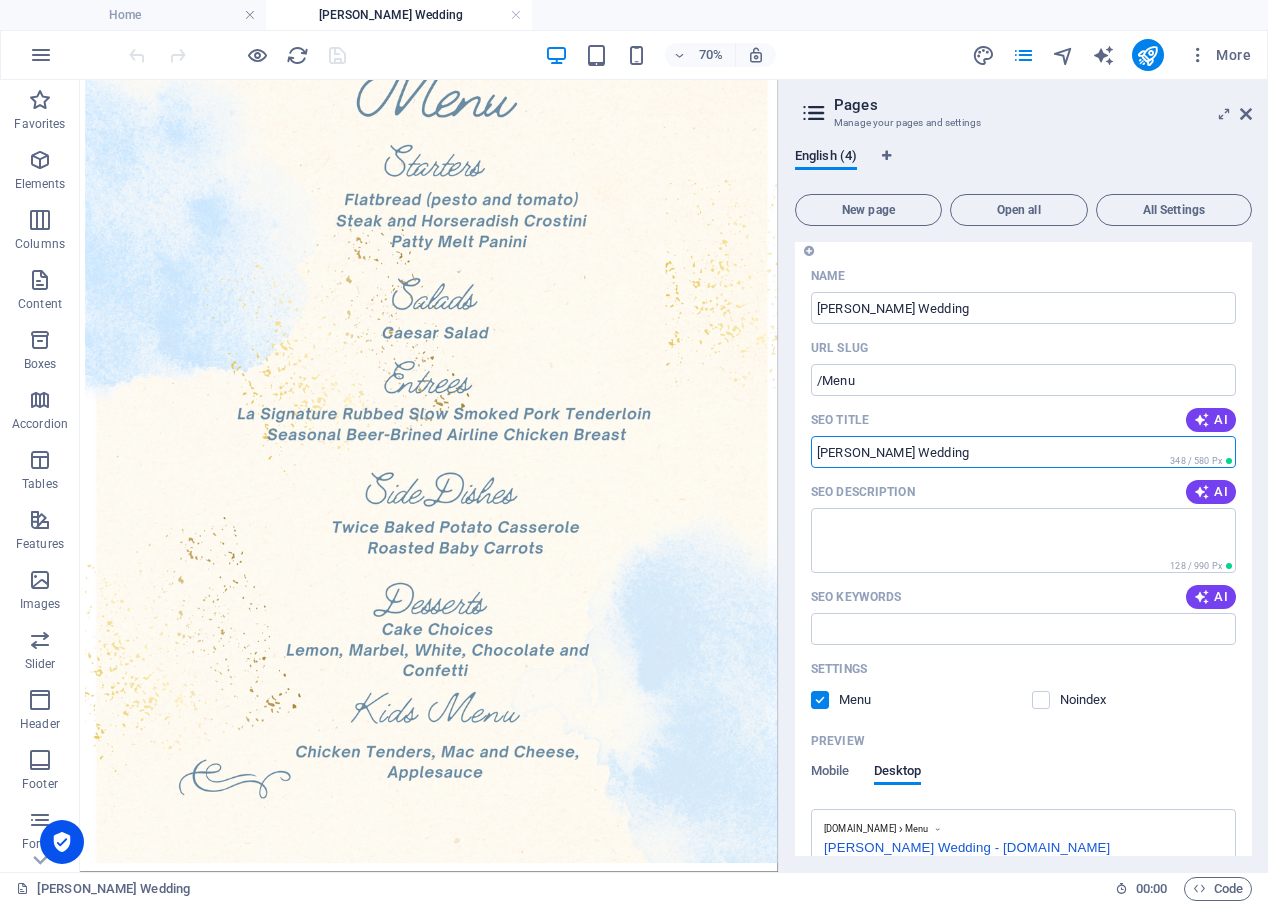 click on "[PERSON_NAME] Wedding" at bounding box center (1023, 452) 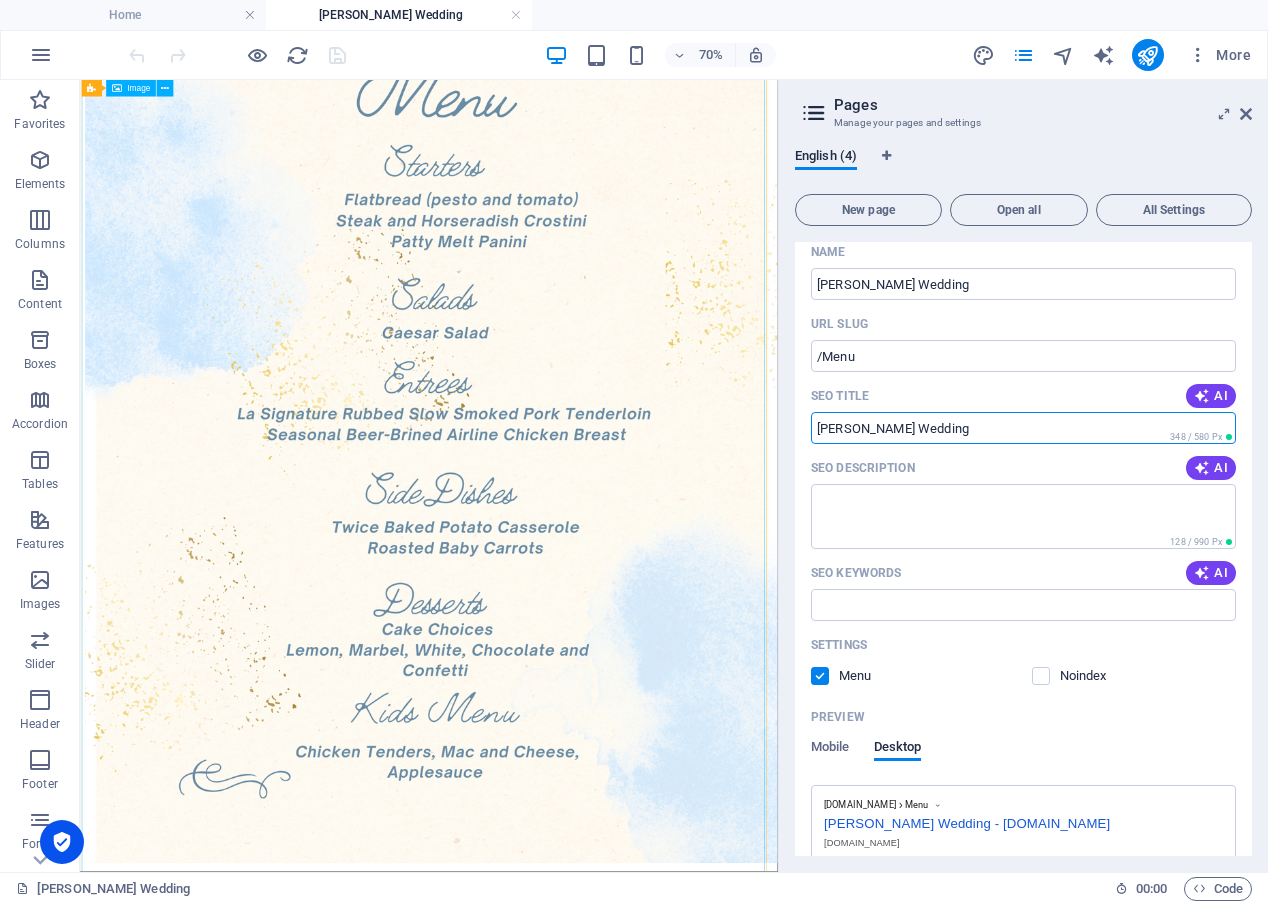 scroll, scrollTop: 100, scrollLeft: 0, axis: vertical 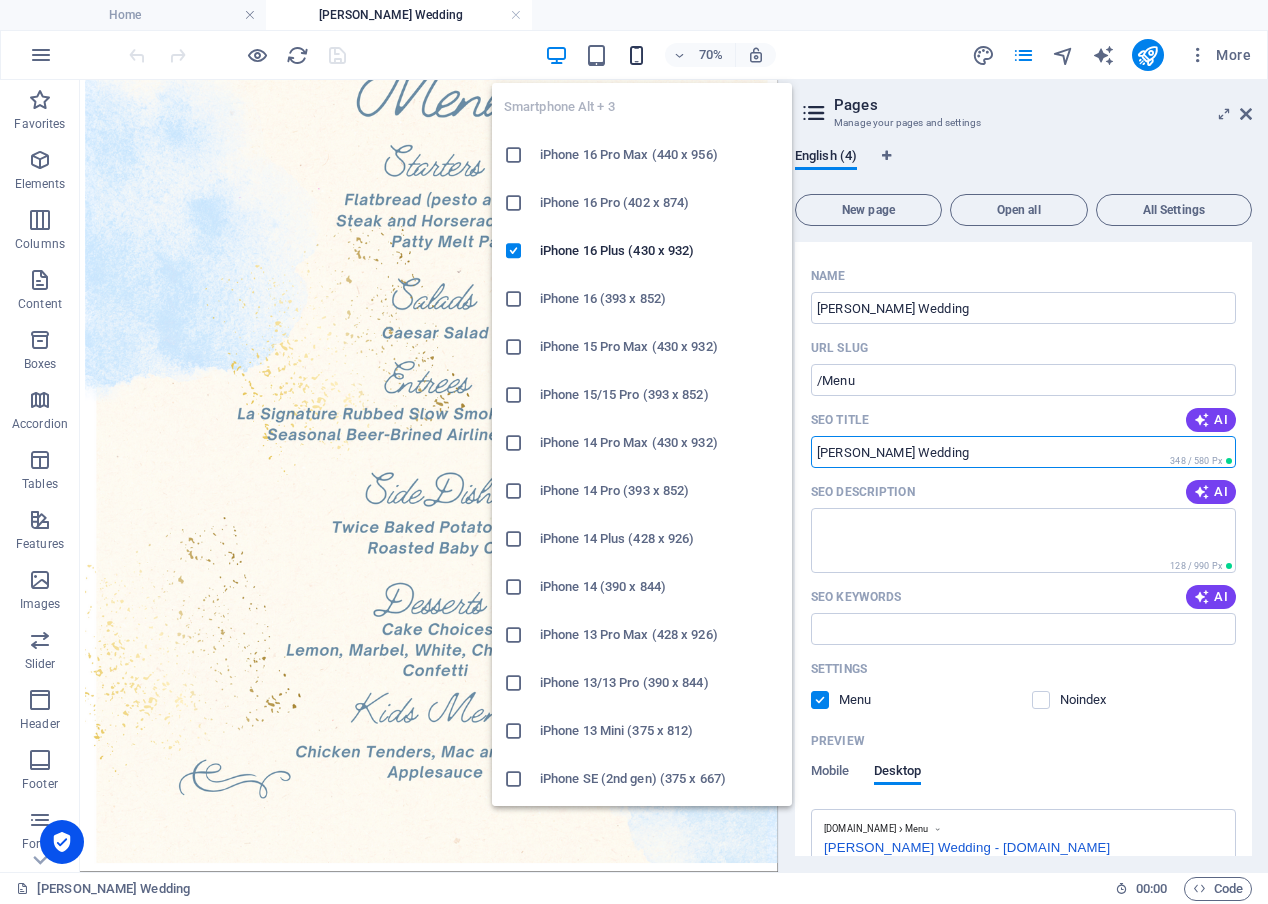 click at bounding box center (636, 55) 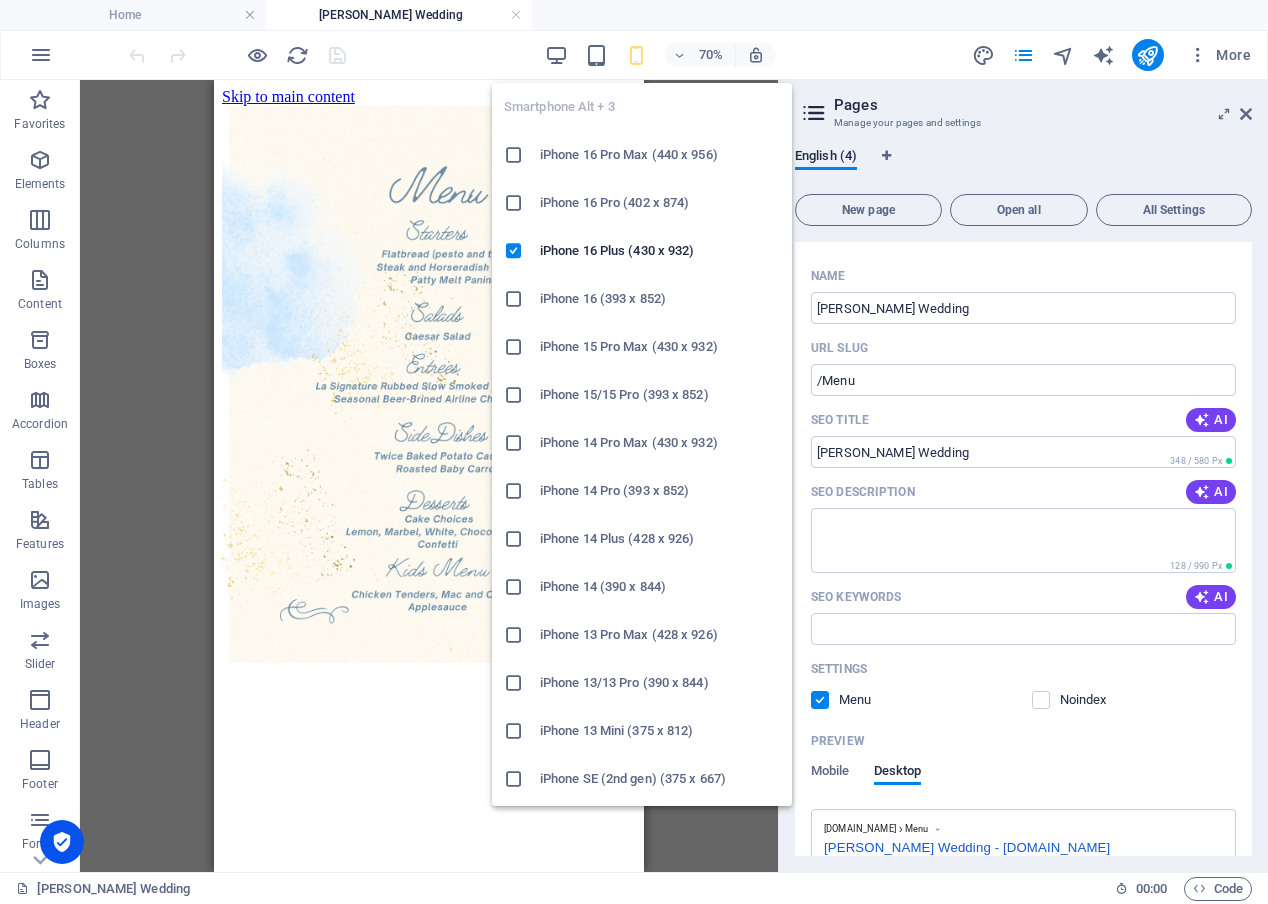 scroll, scrollTop: 0, scrollLeft: 0, axis: both 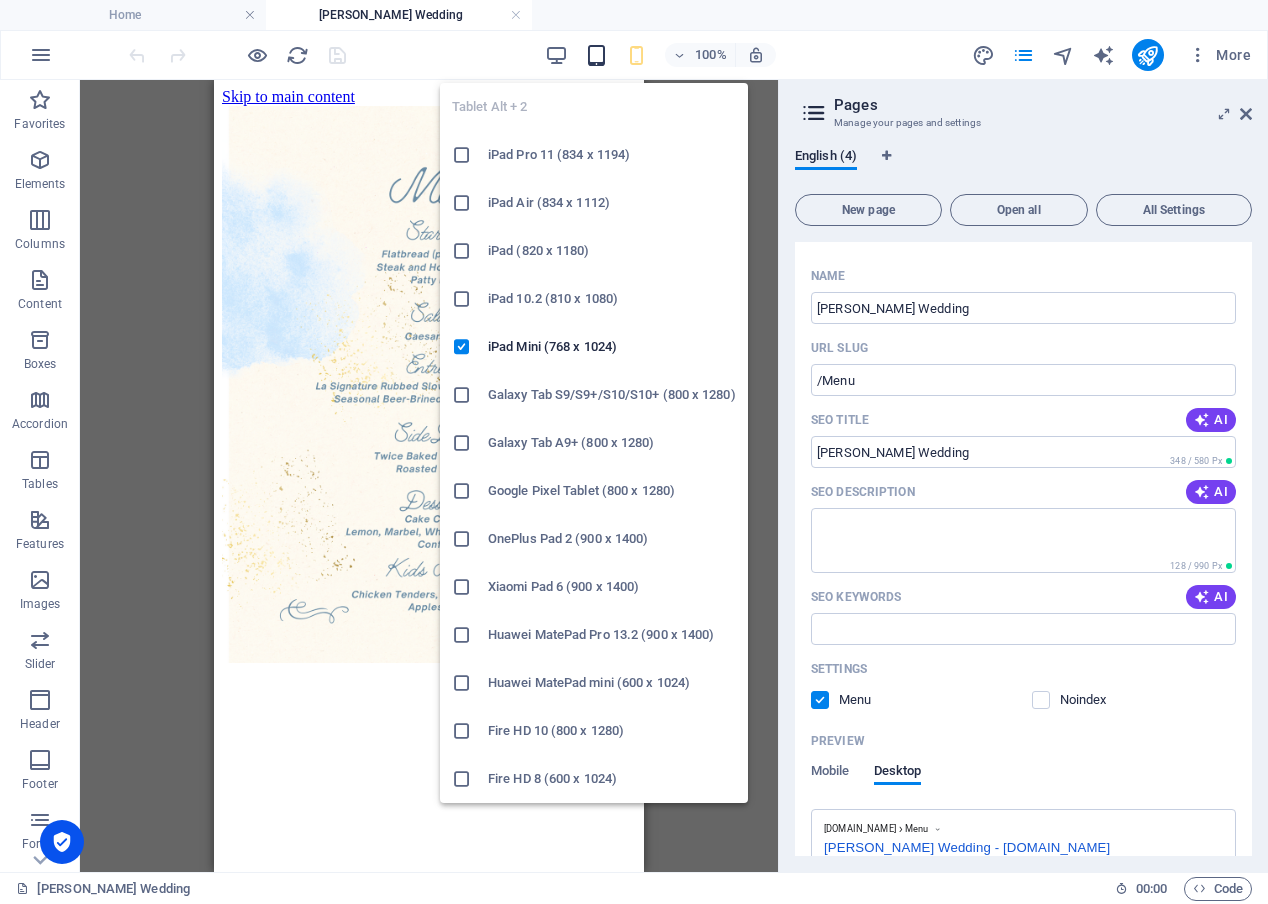 click at bounding box center [596, 55] 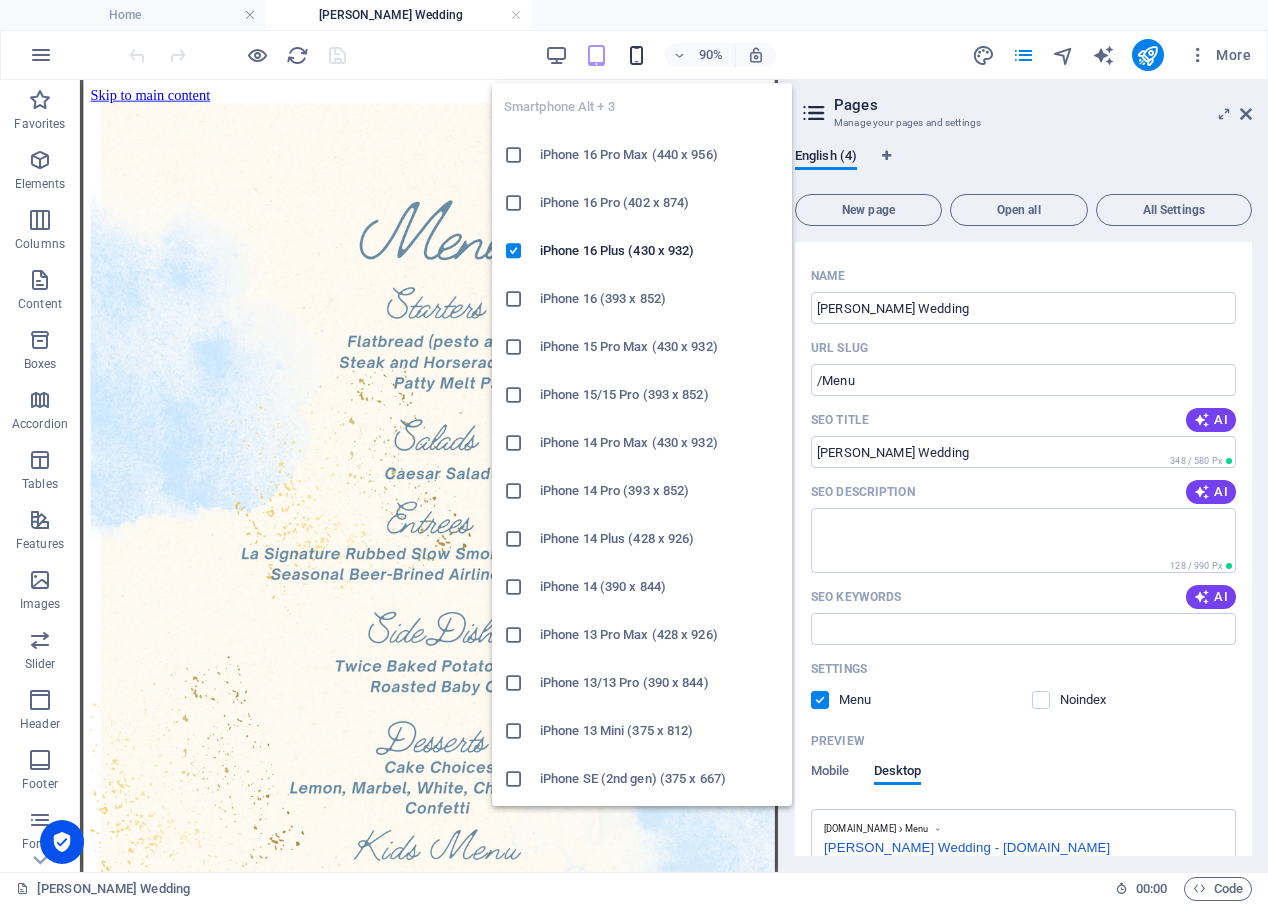 click at bounding box center (636, 55) 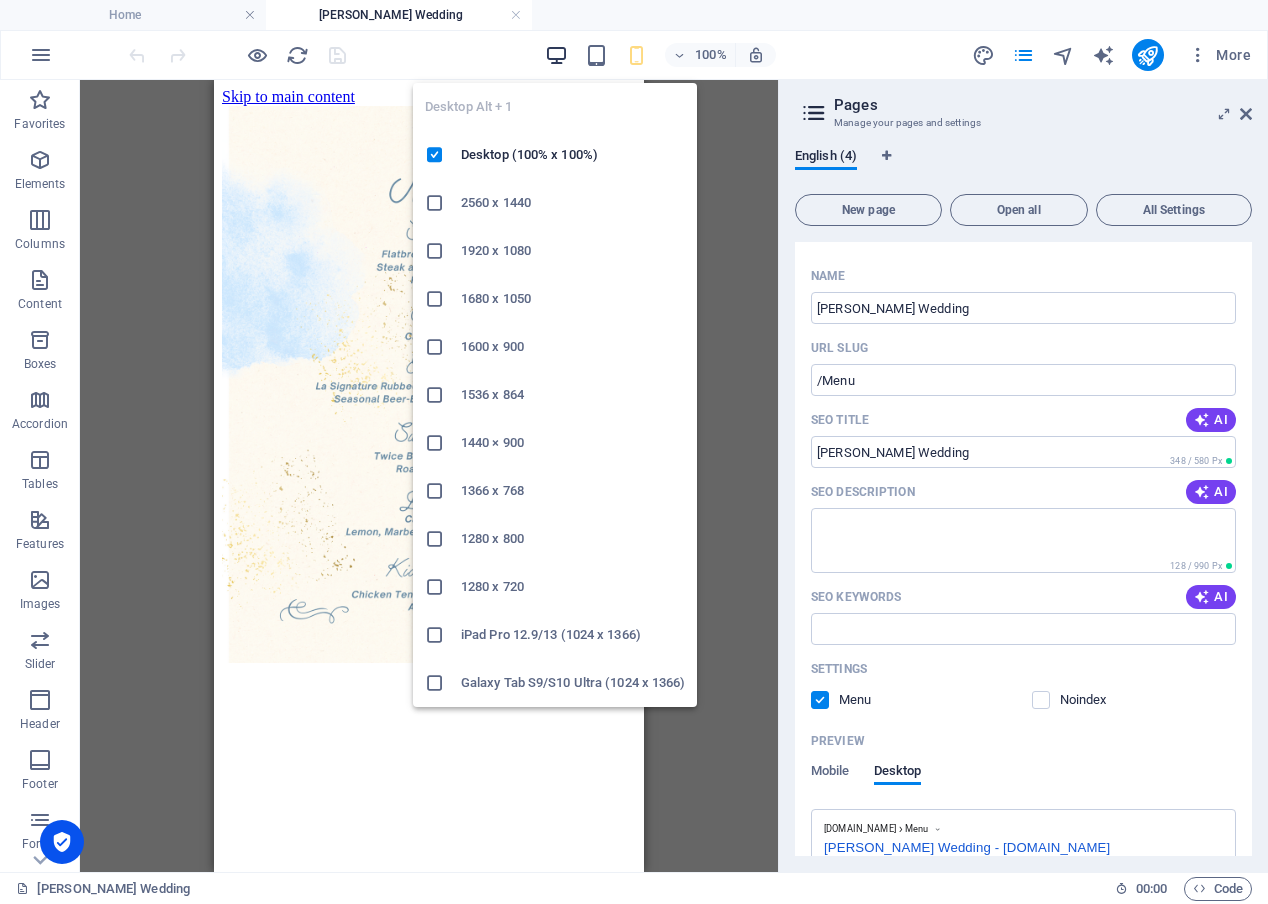 click at bounding box center (556, 55) 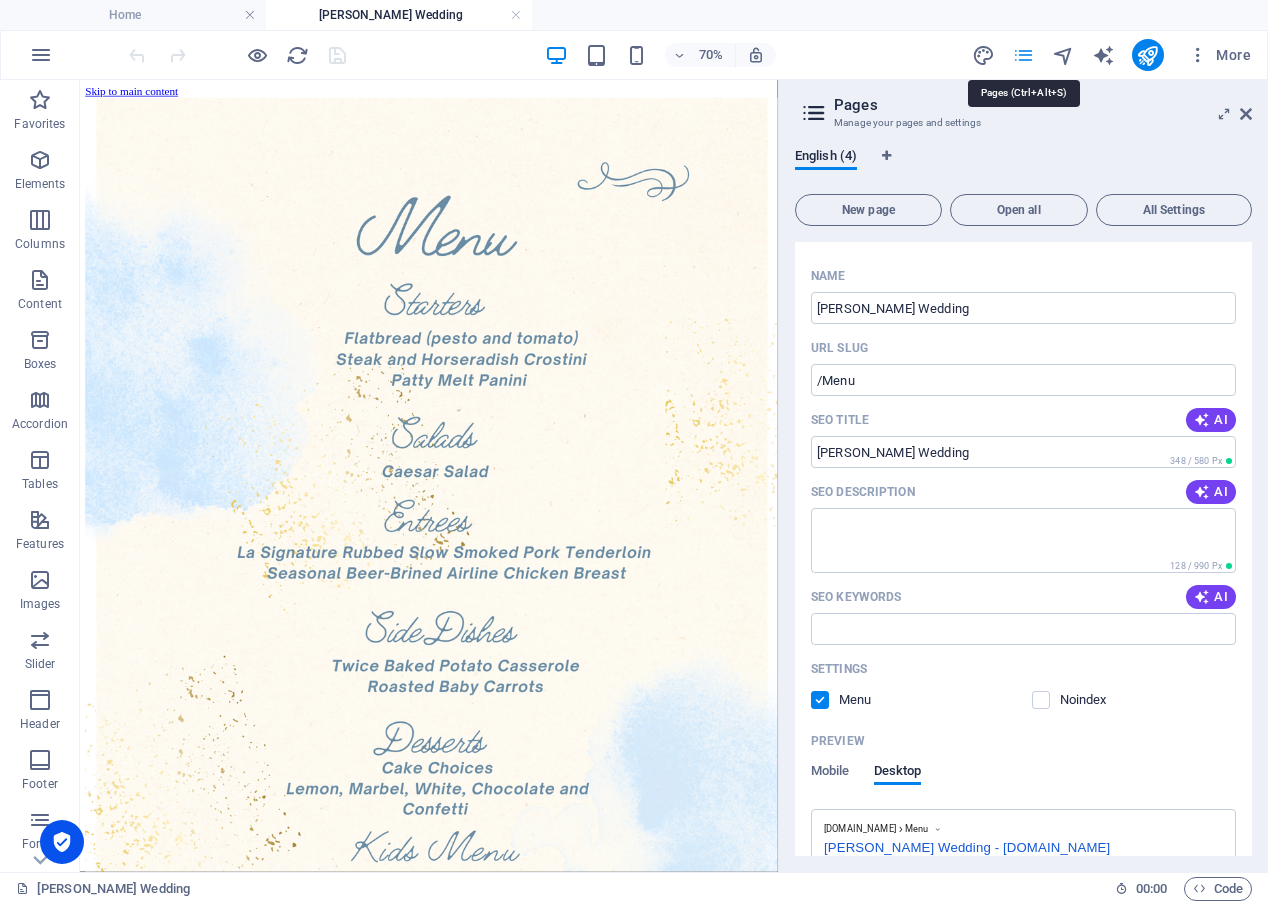 click at bounding box center (1023, 55) 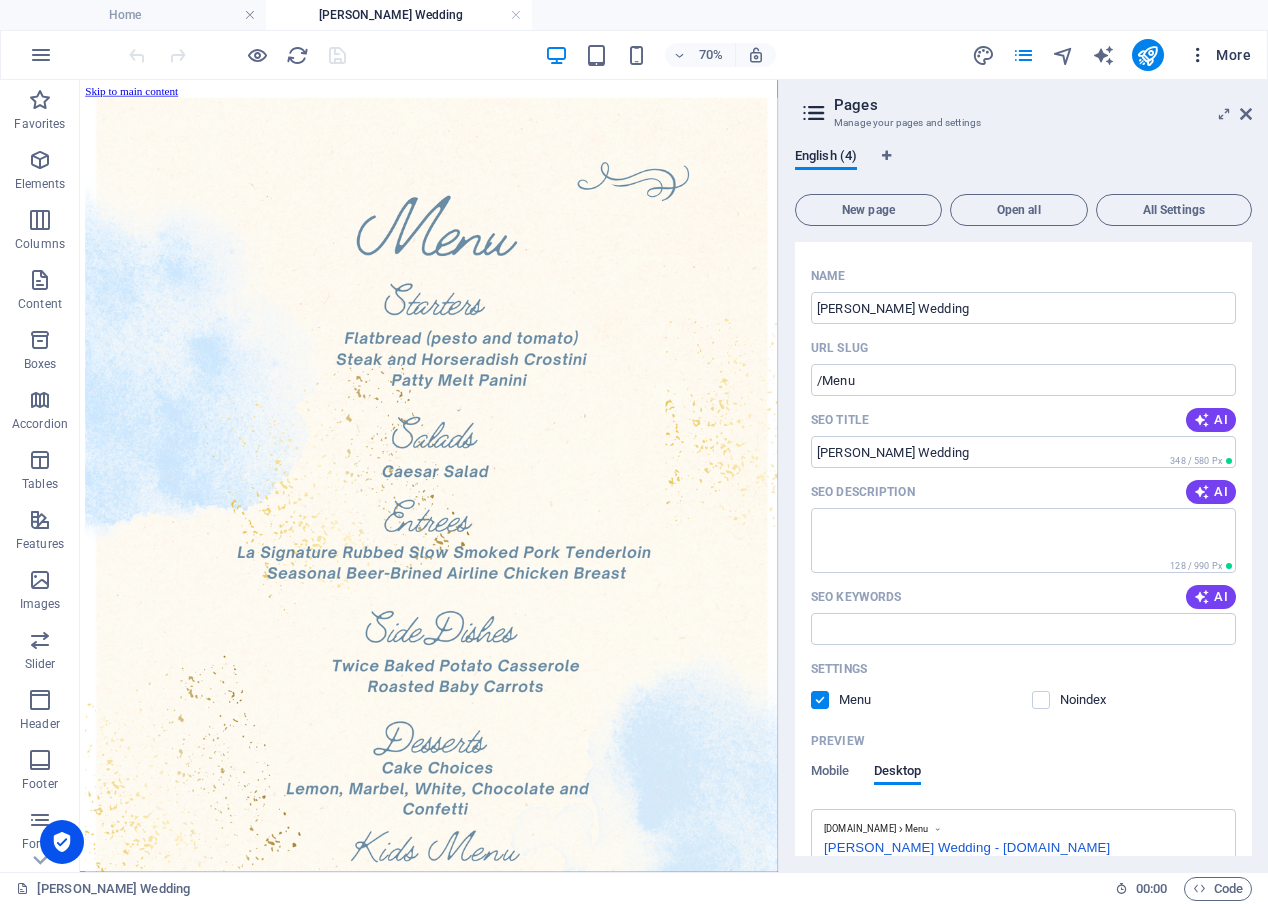 click at bounding box center [1198, 55] 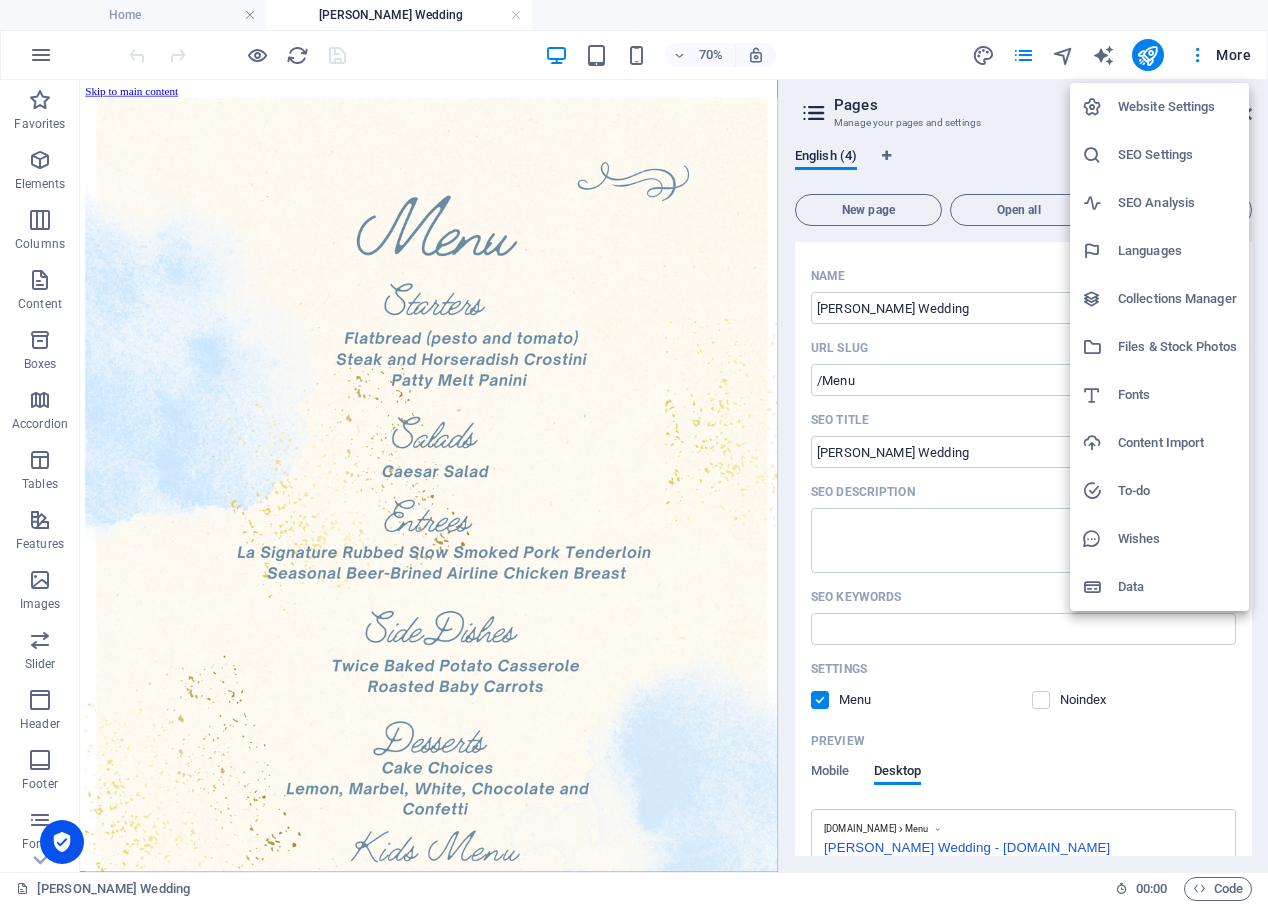 click at bounding box center (634, 452) 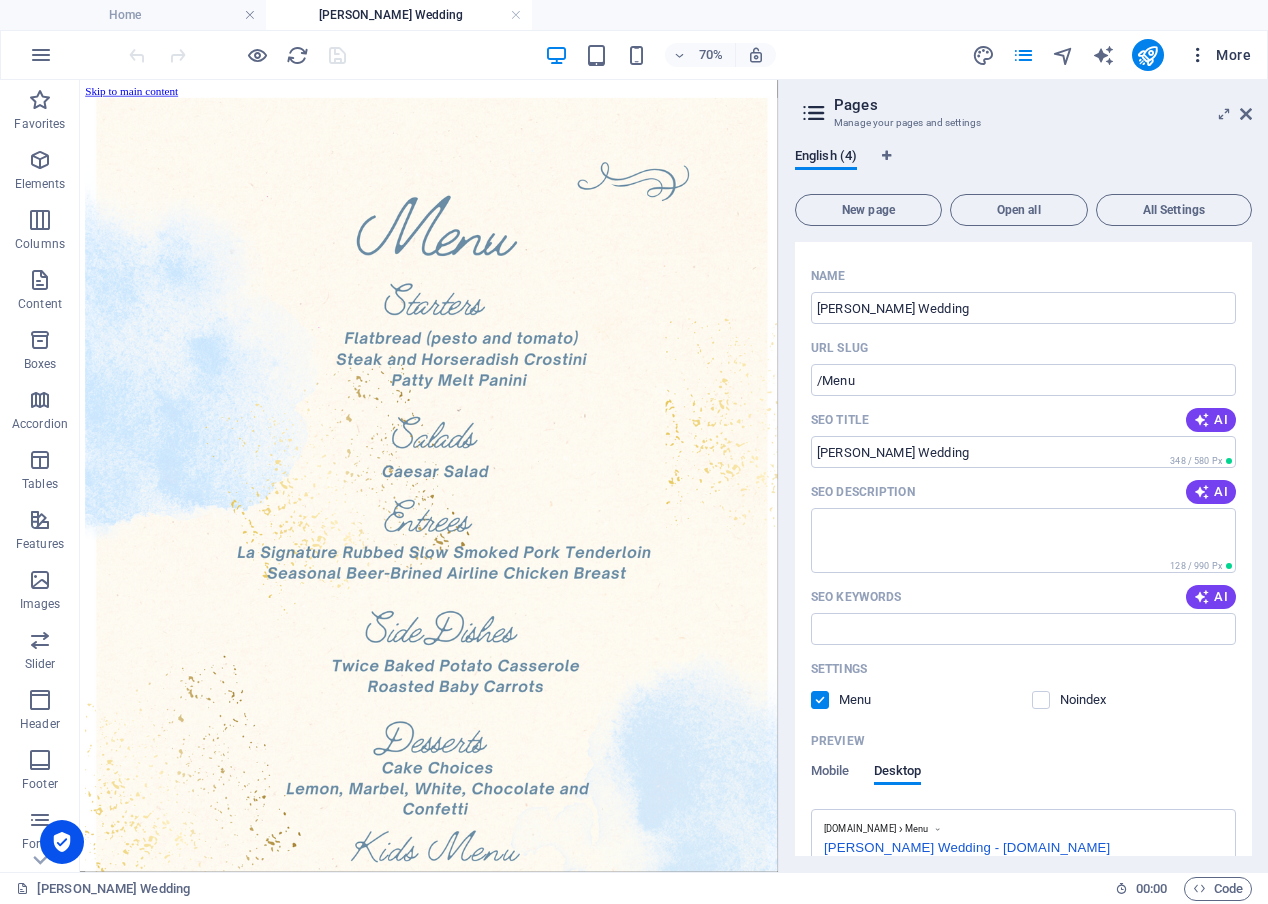 click at bounding box center [1198, 55] 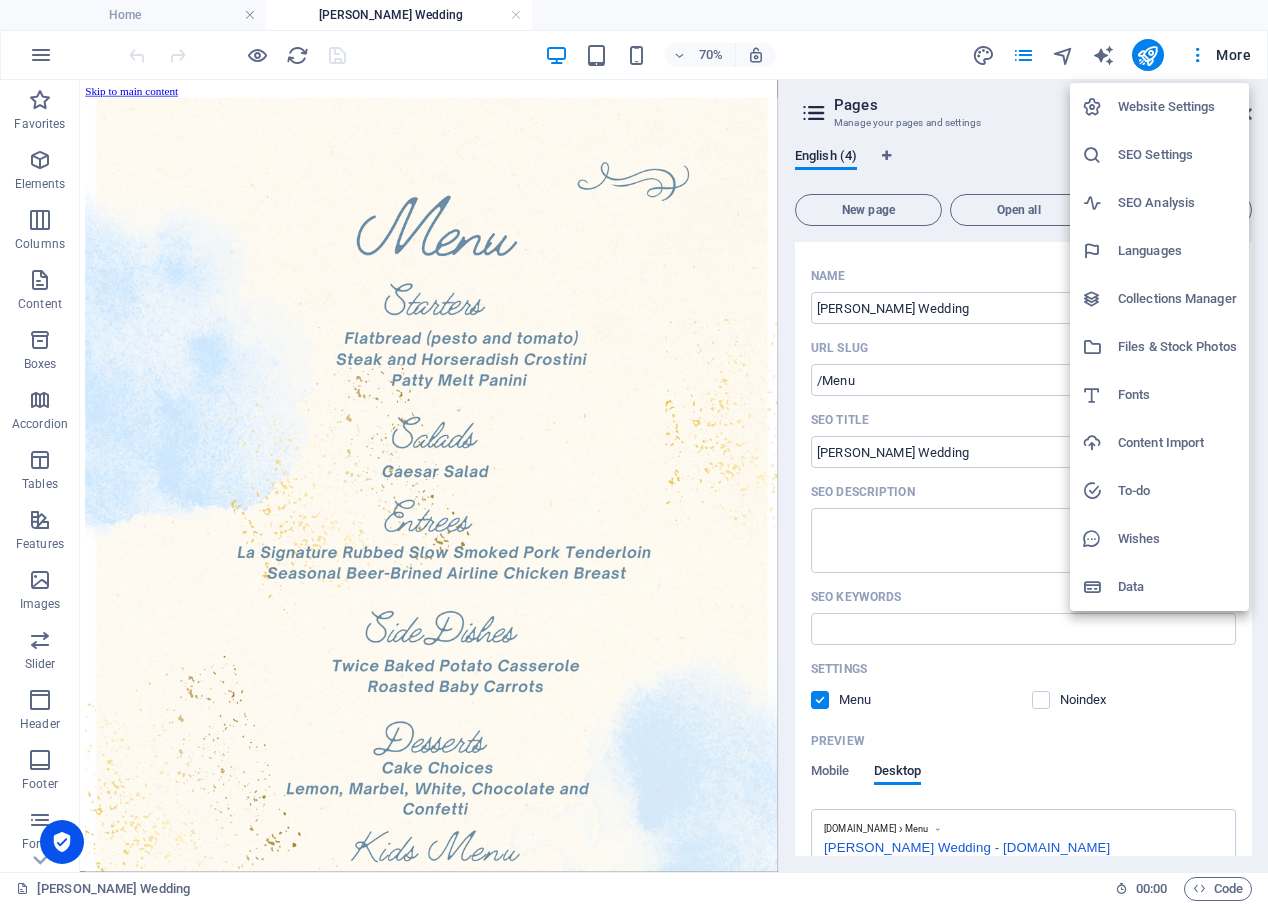 click on "Website Settings" at bounding box center [1177, 107] 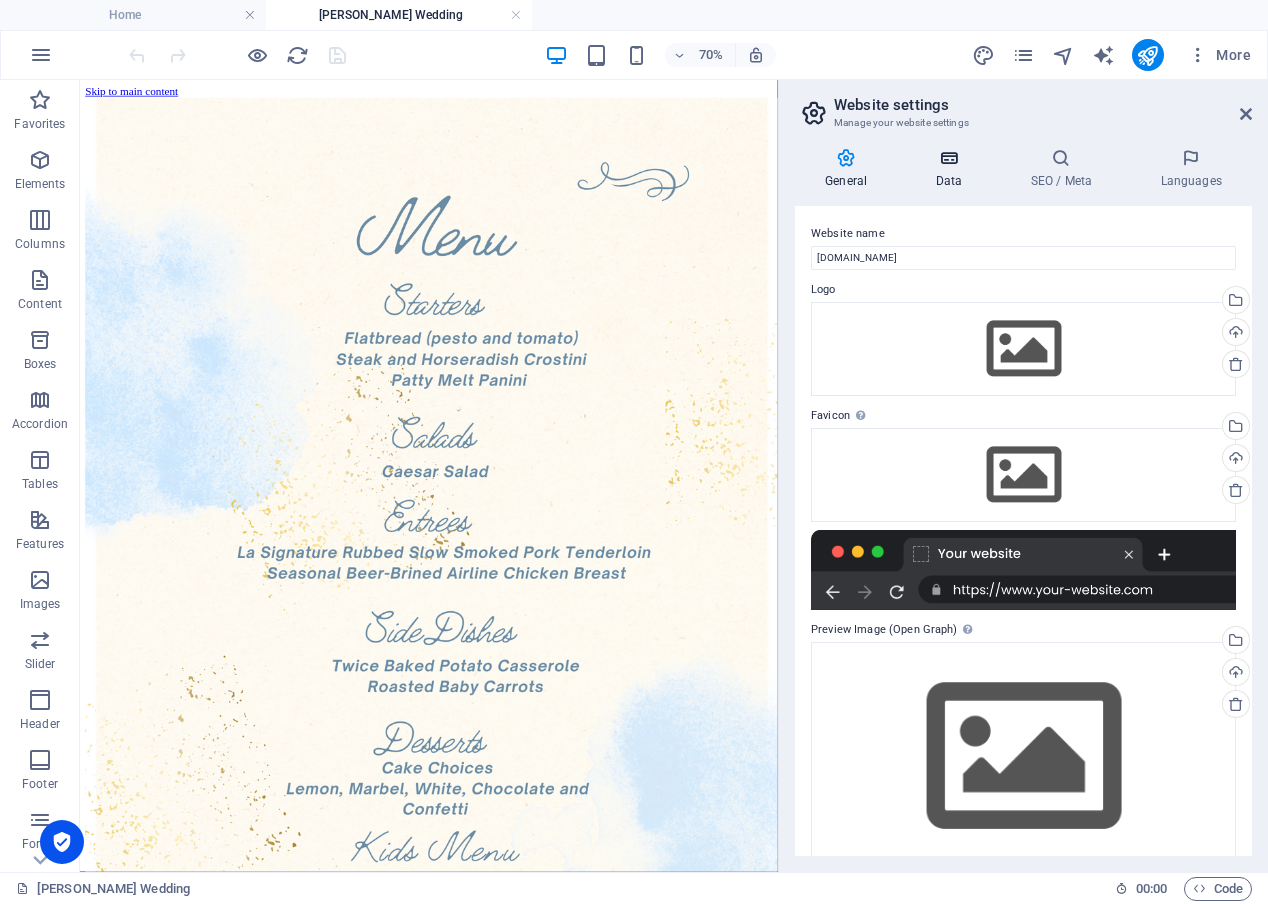 click on "Data" at bounding box center (952, 169) 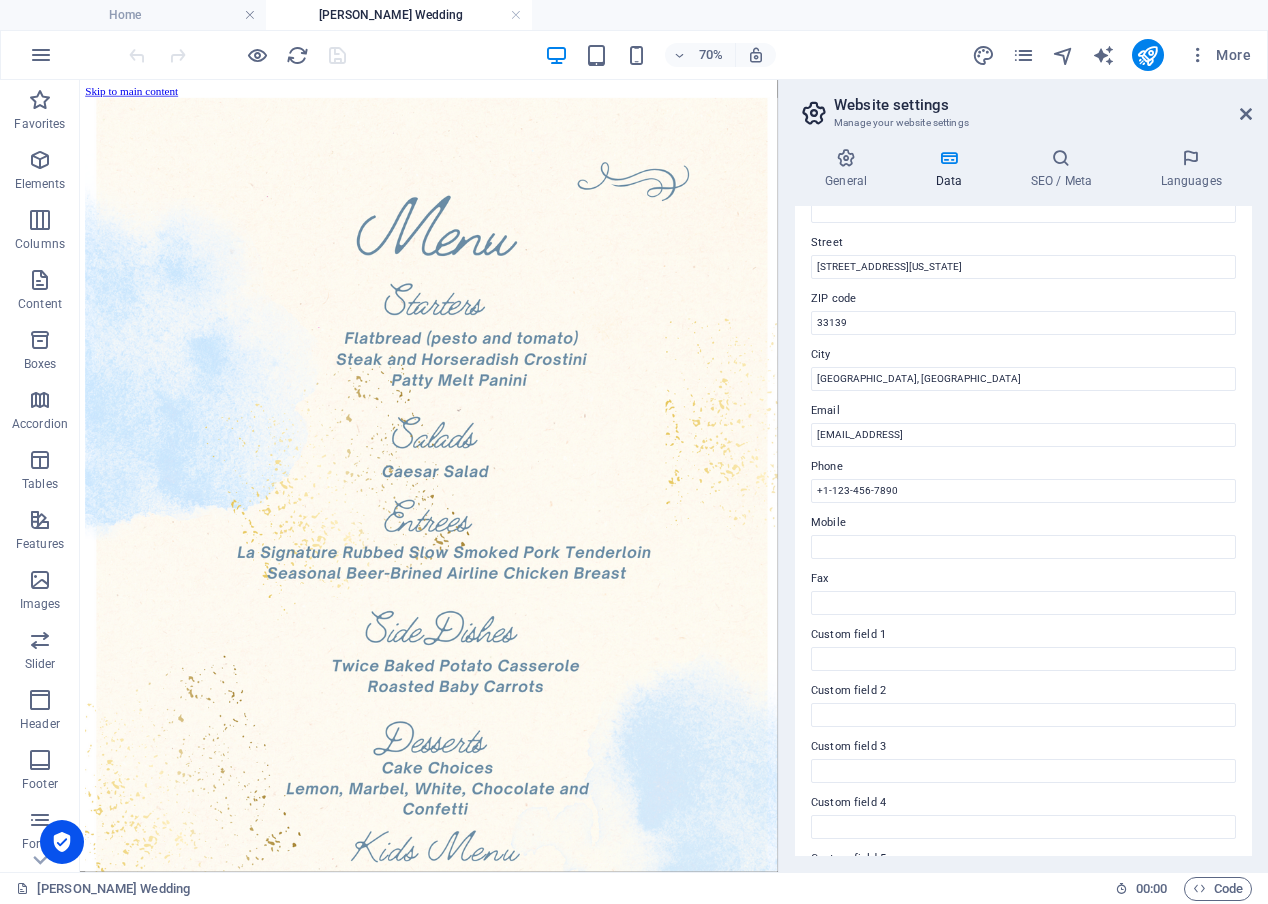 scroll, scrollTop: 0, scrollLeft: 0, axis: both 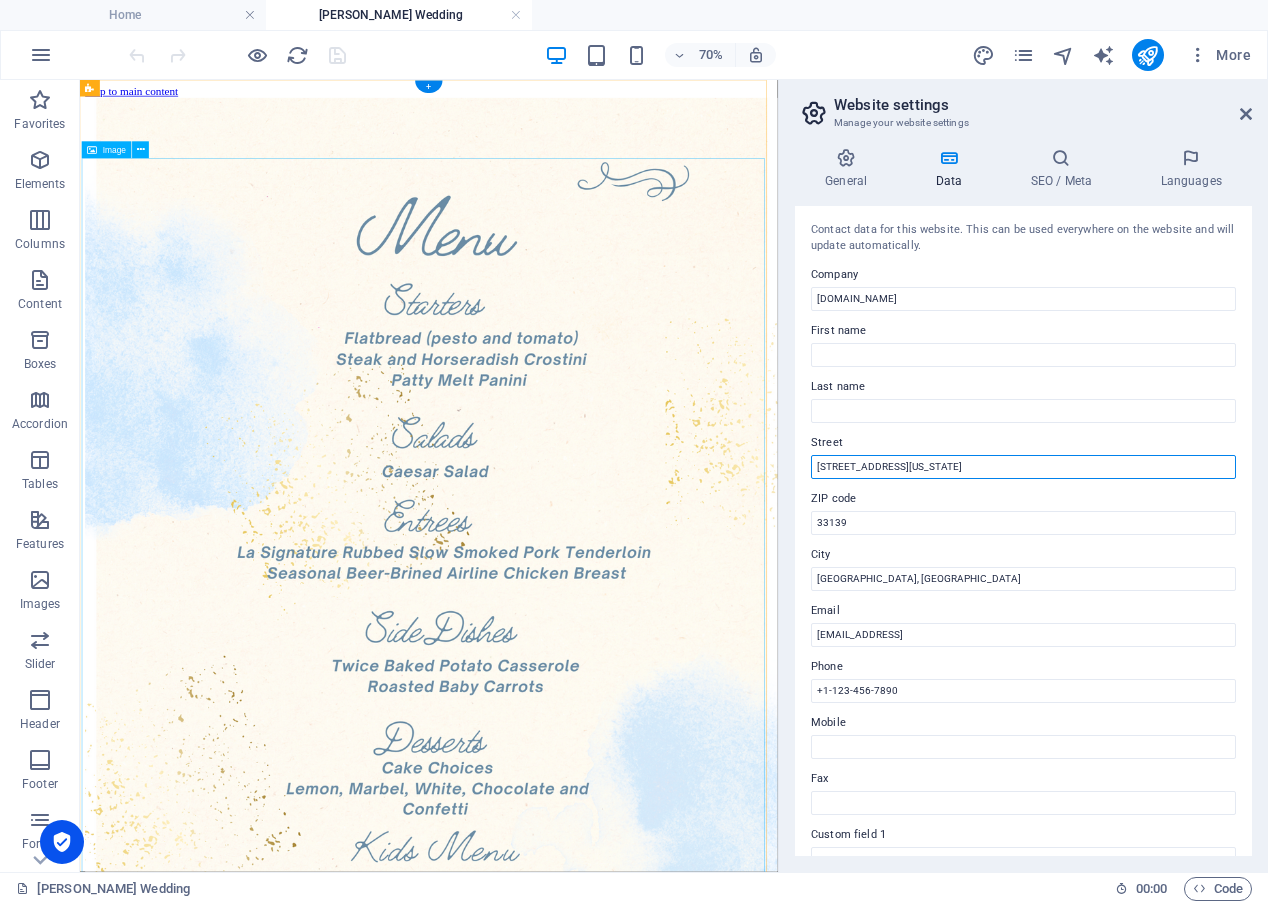 drag, startPoint x: 1086, startPoint y: 535, endPoint x: 854, endPoint y: 609, distance: 243.51591 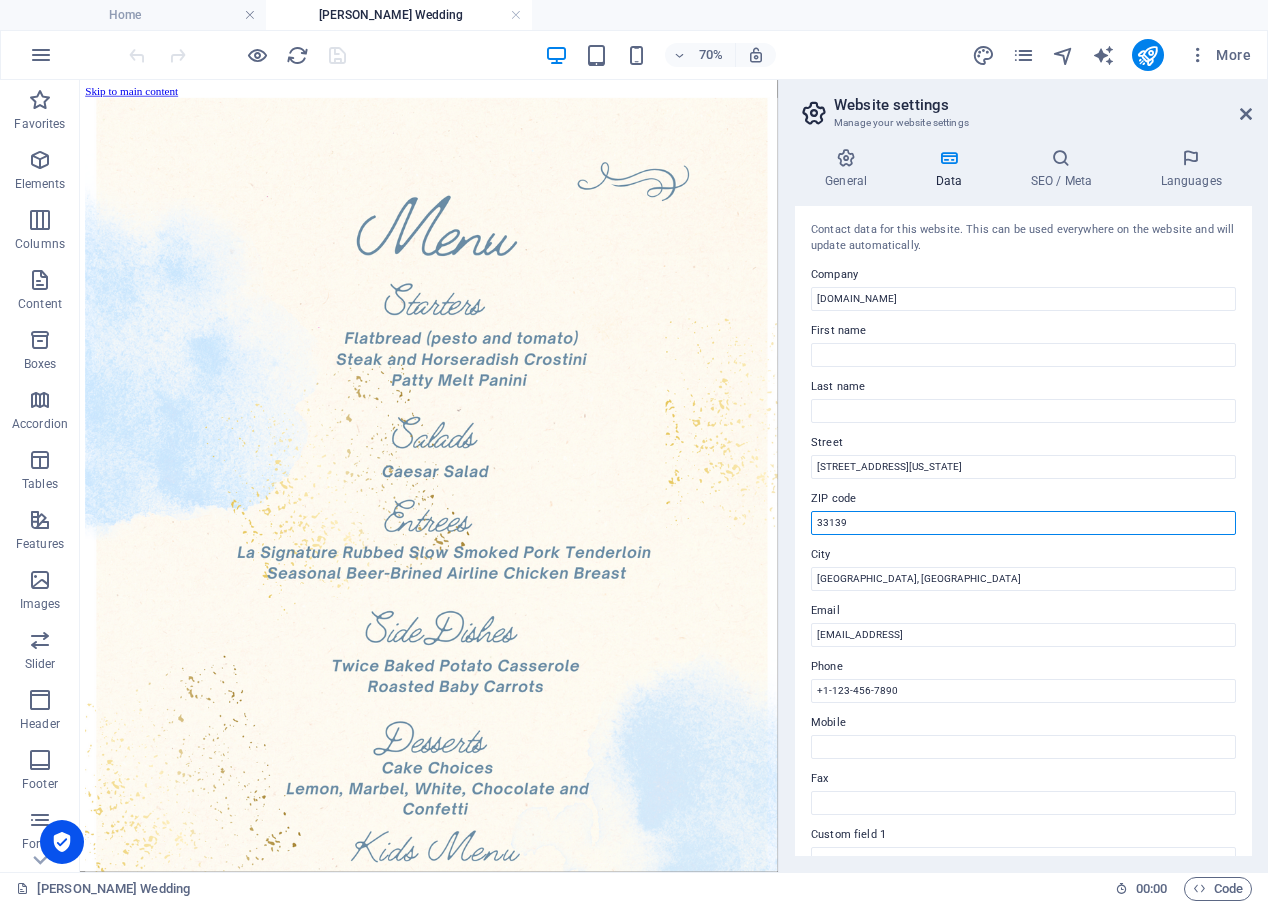click on "33139" at bounding box center [1023, 523] 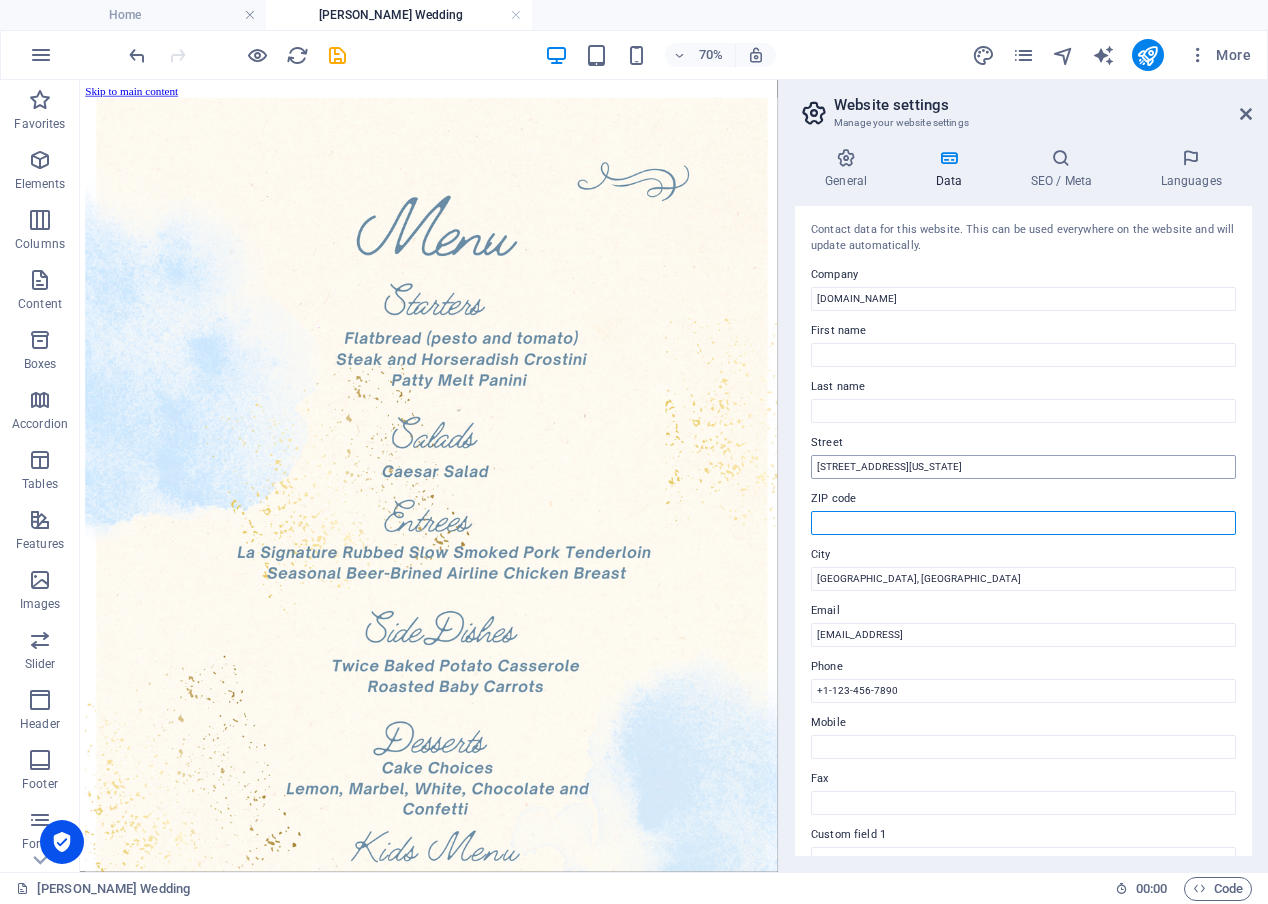 type 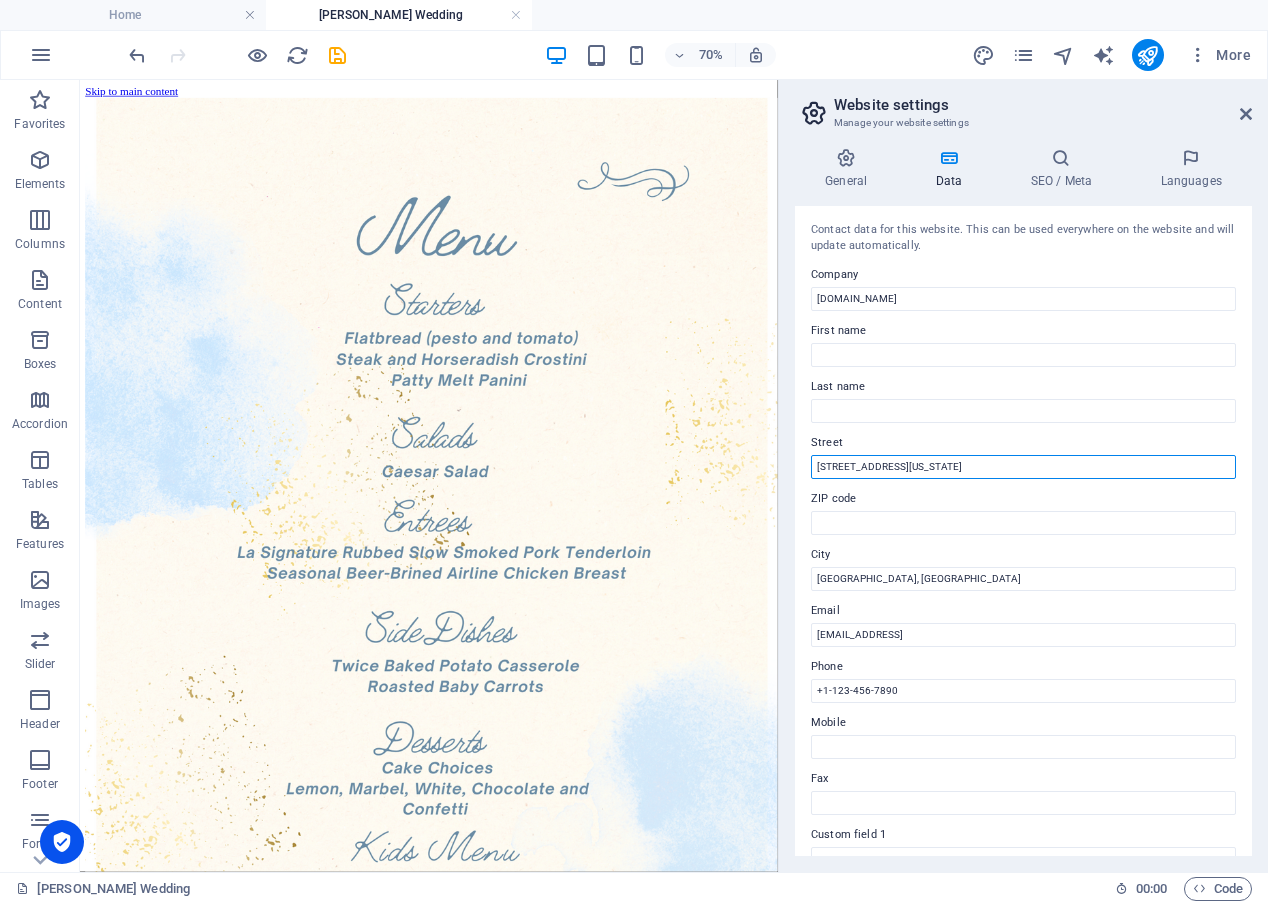drag, startPoint x: 1006, startPoint y: 551, endPoint x: 890, endPoint y: 619, distance: 134.46188 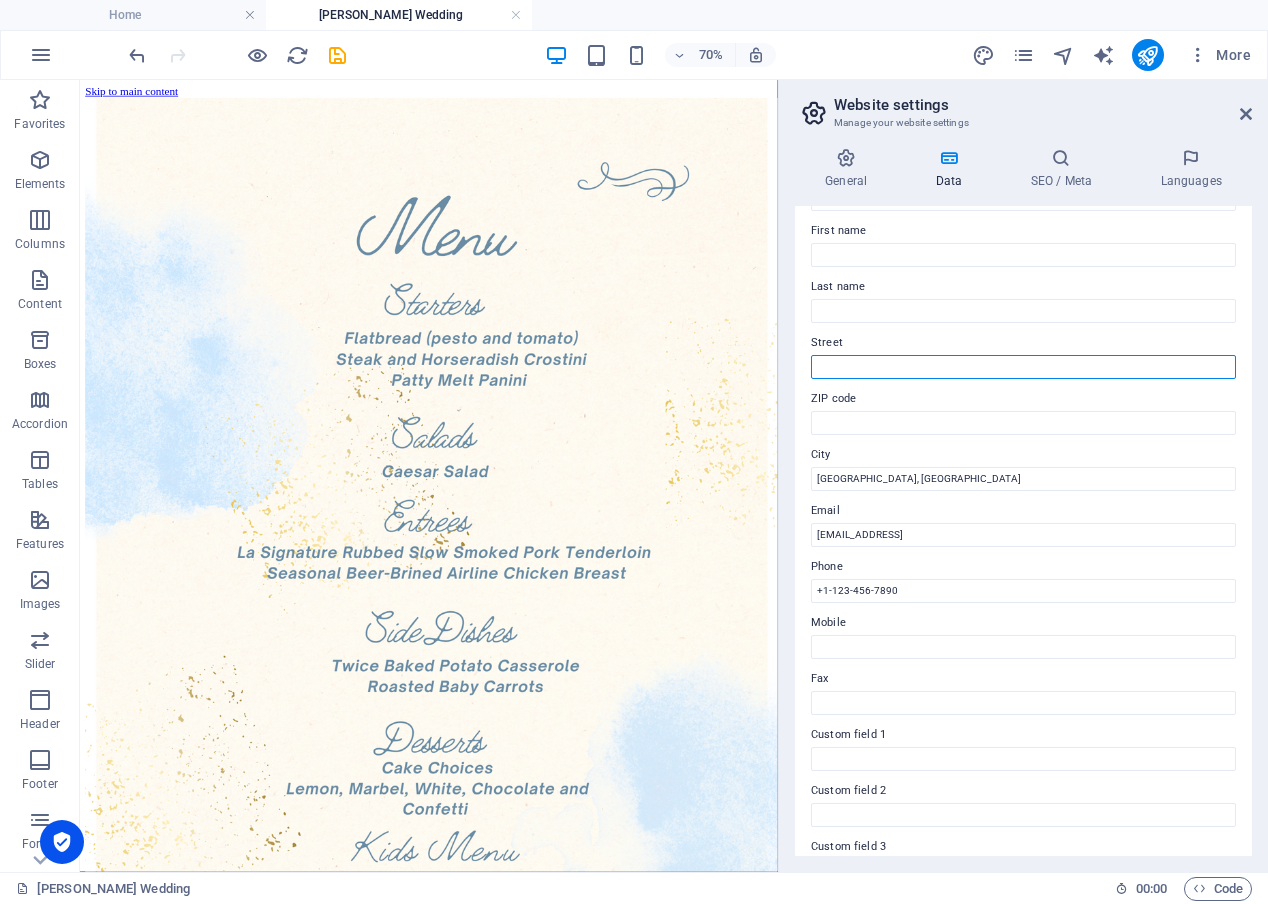 scroll, scrollTop: 0, scrollLeft: 0, axis: both 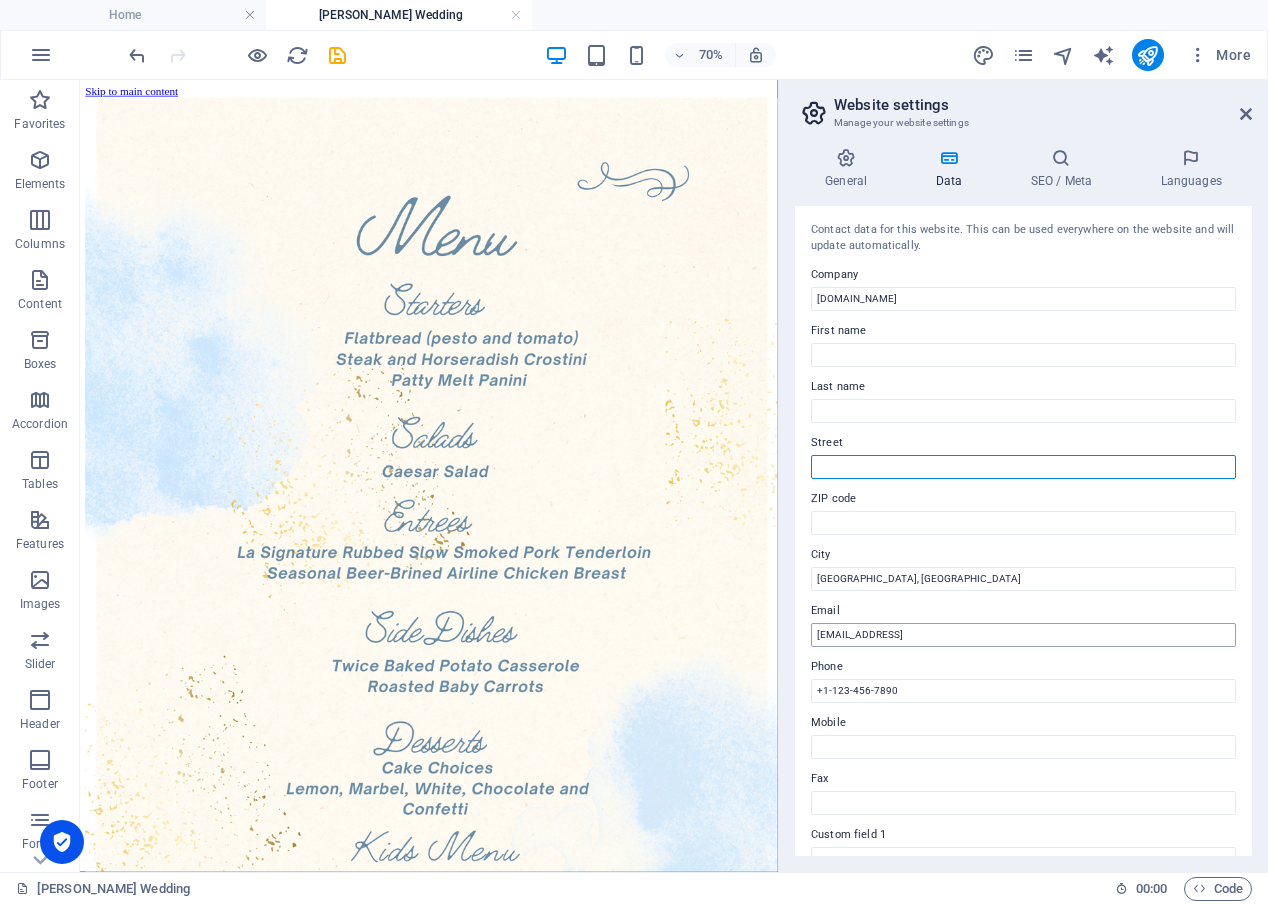 type 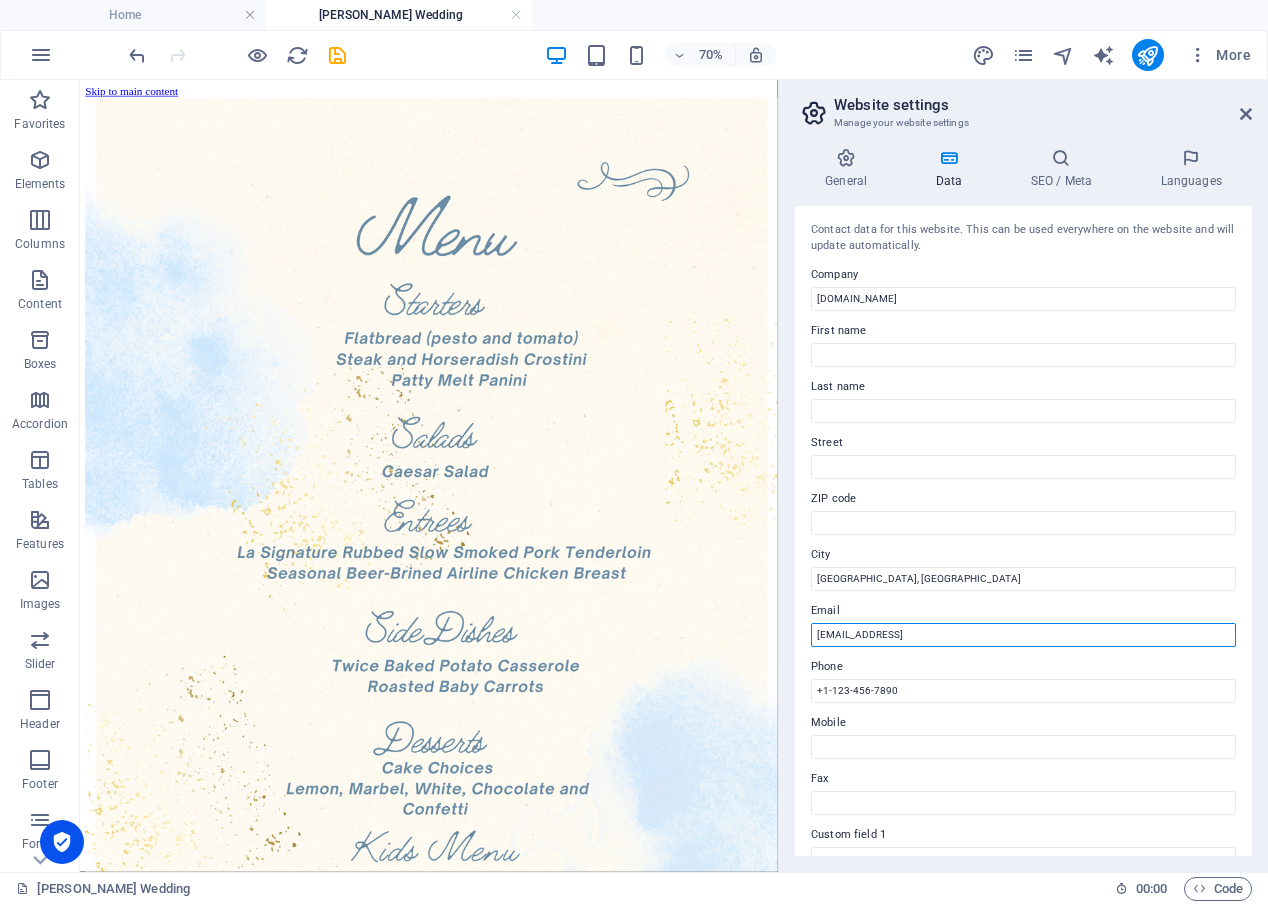 drag, startPoint x: 1053, startPoint y: 630, endPoint x: 806, endPoint y: 615, distance: 247.45505 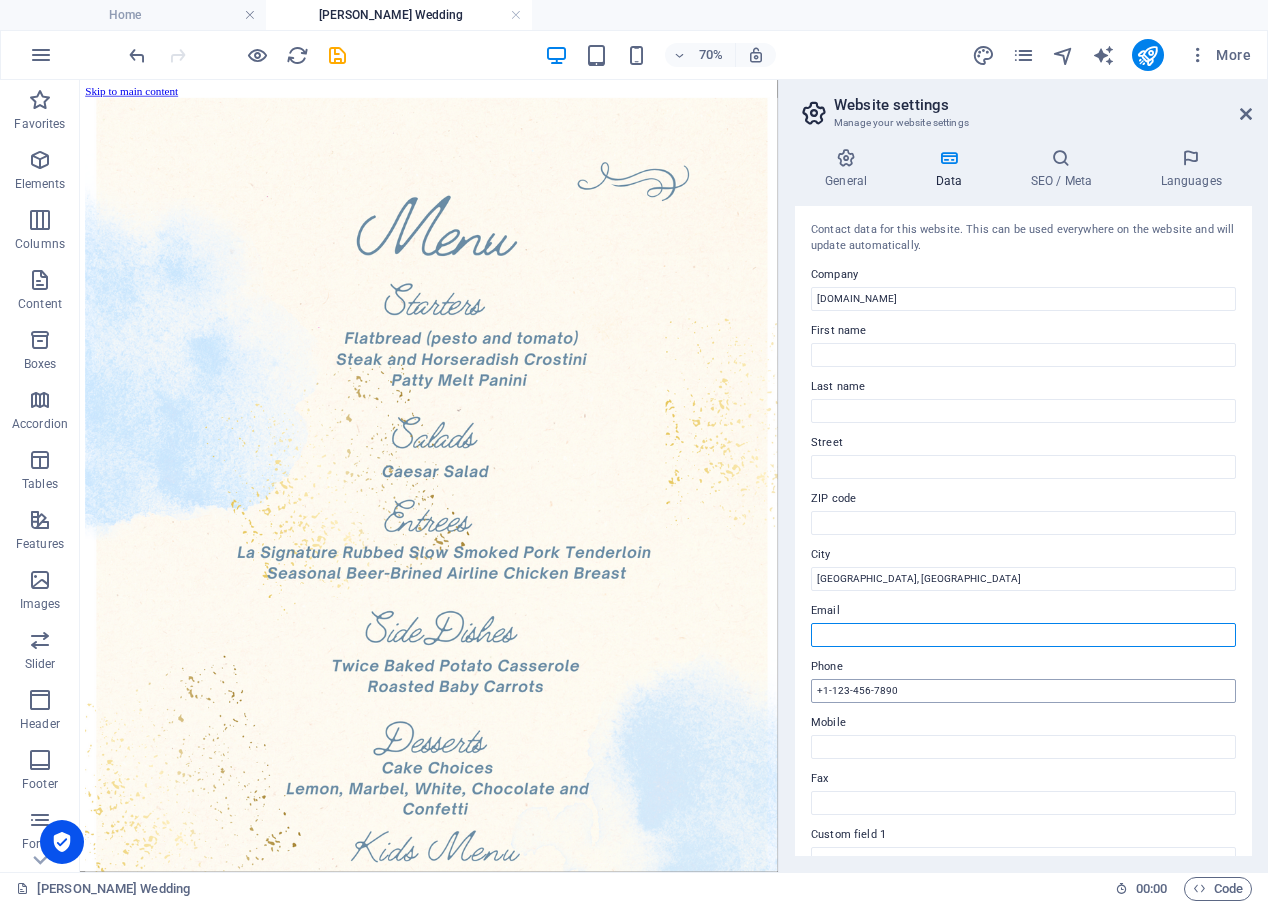 type 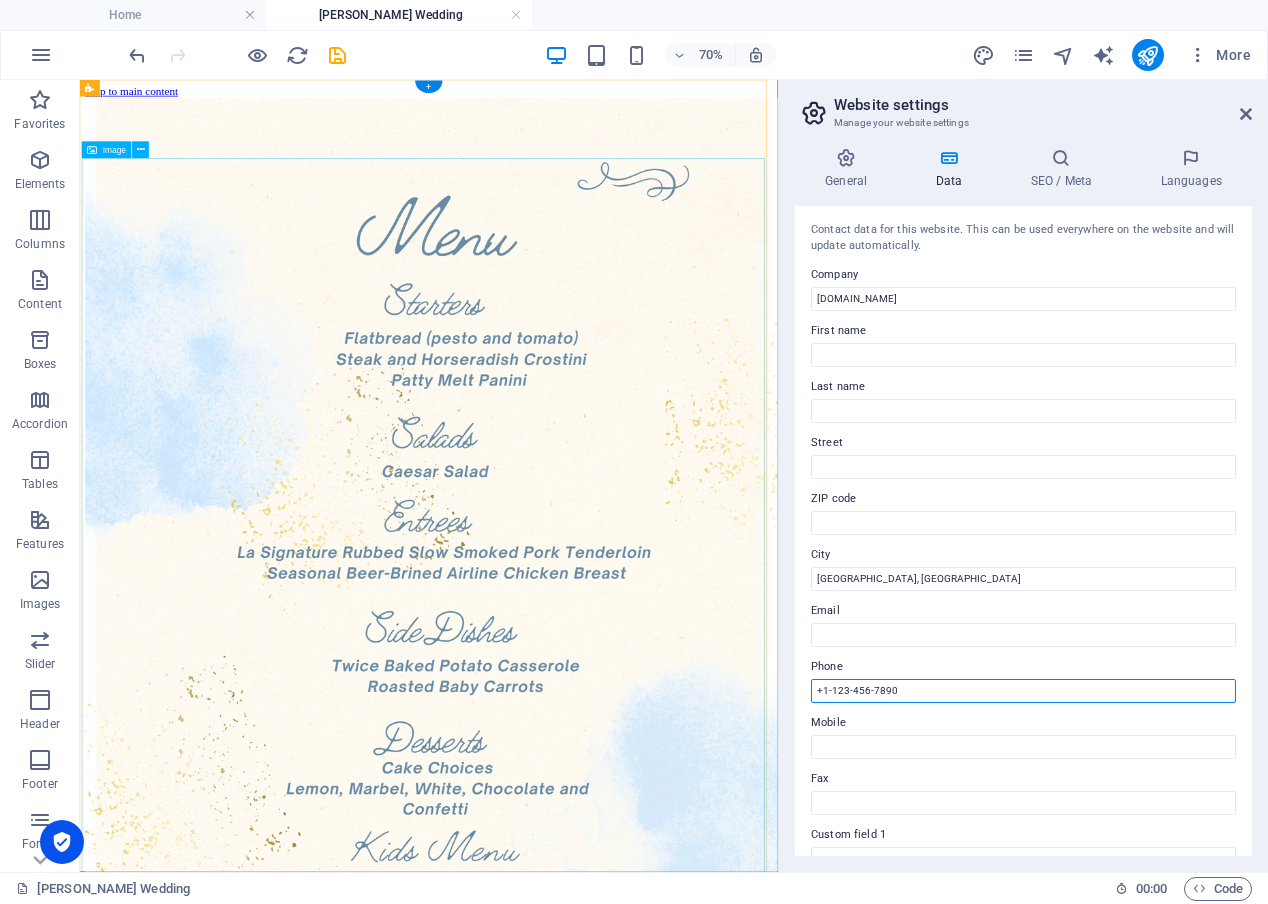 drag, startPoint x: 1014, startPoint y: 770, endPoint x: 1045, endPoint y: 914, distance: 147.29901 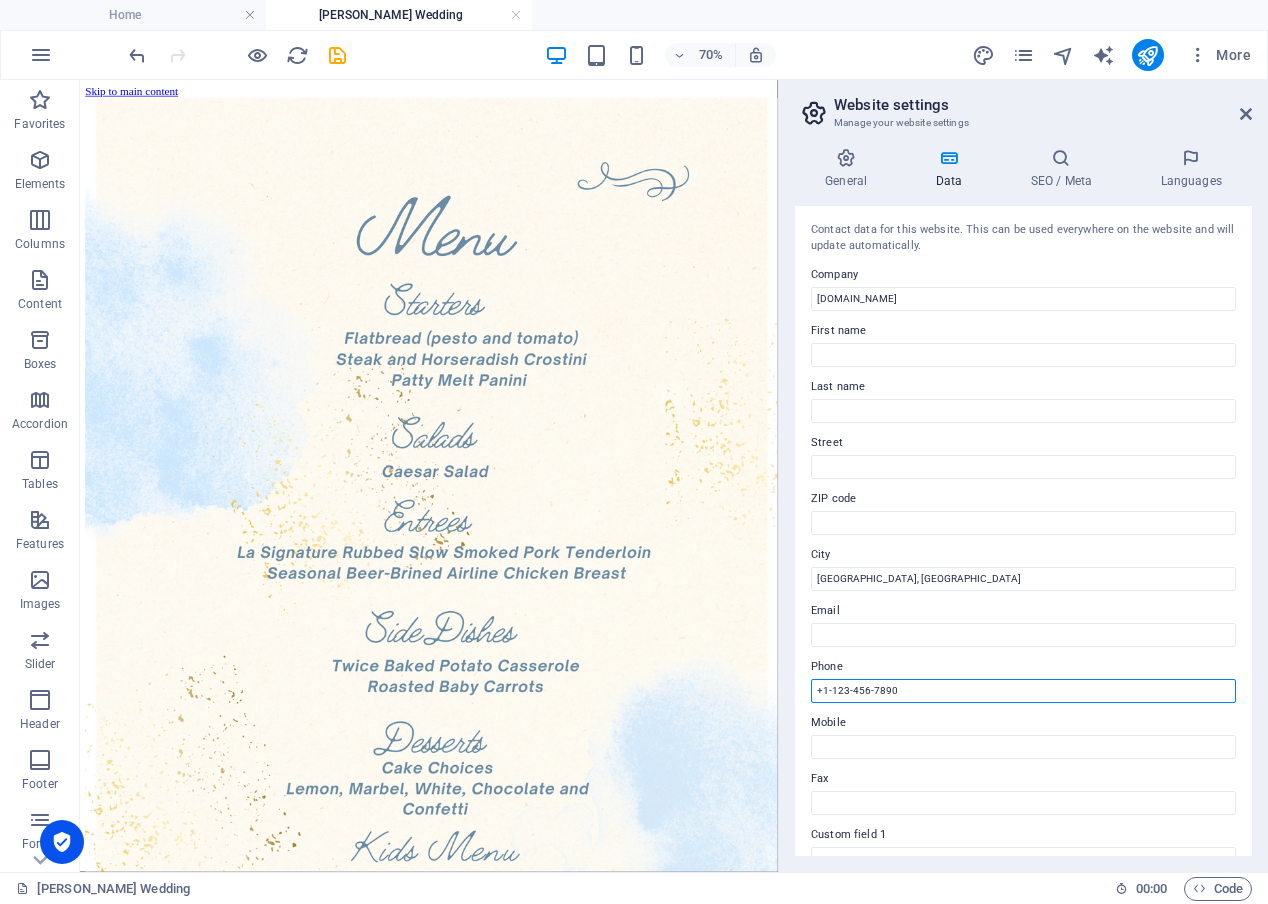 click on "+1-123-456-7890" at bounding box center (1023, 691) 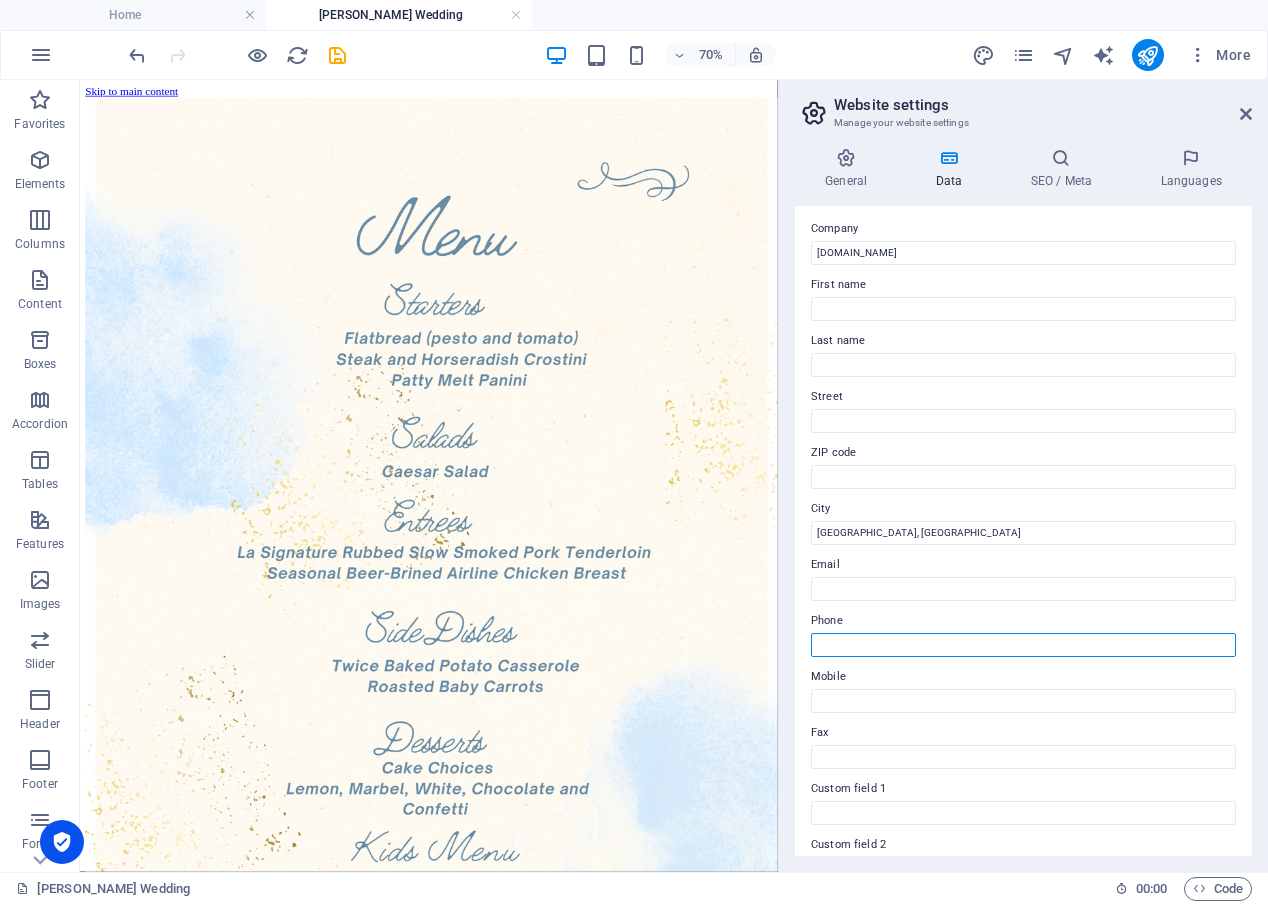 scroll, scrollTop: 0, scrollLeft: 0, axis: both 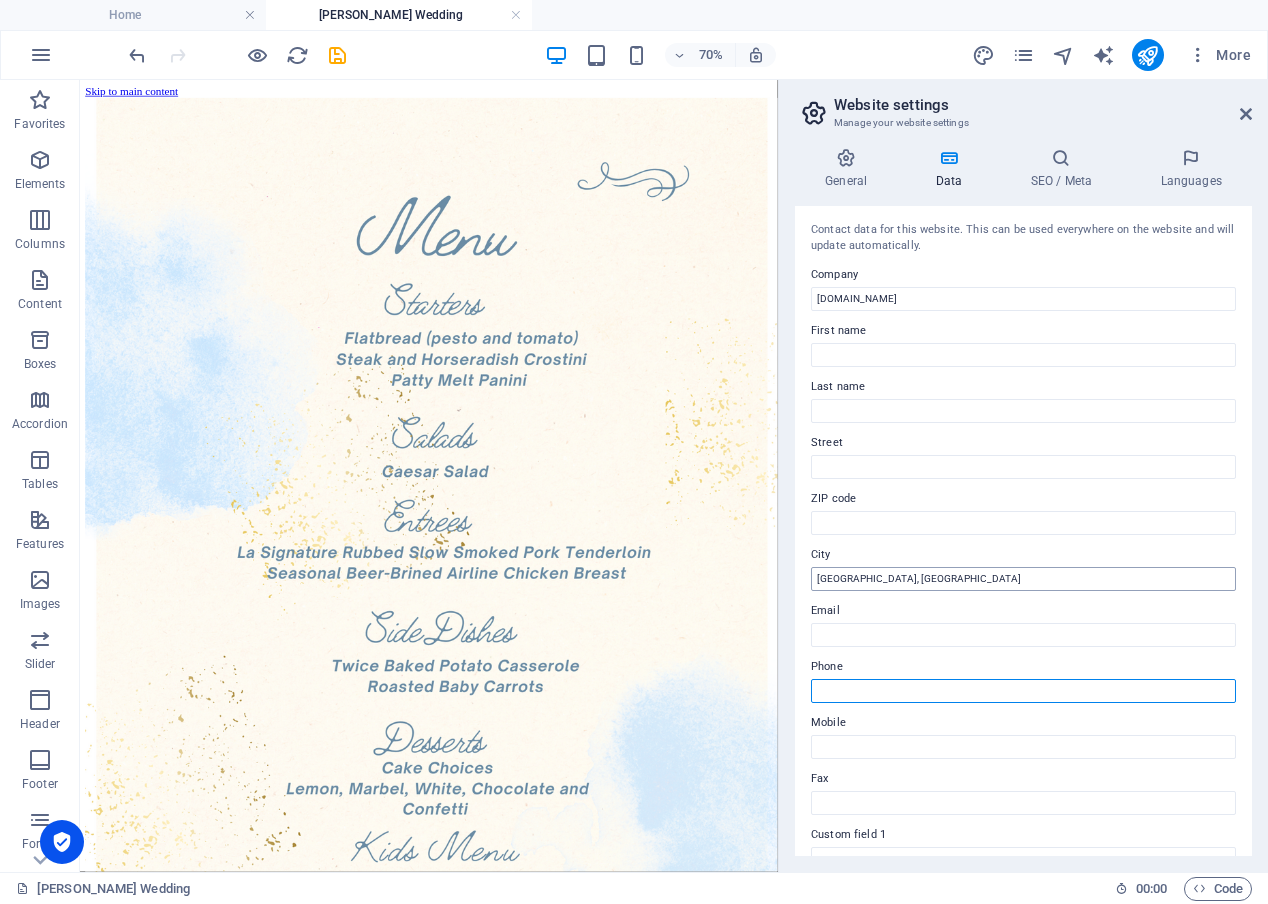 type 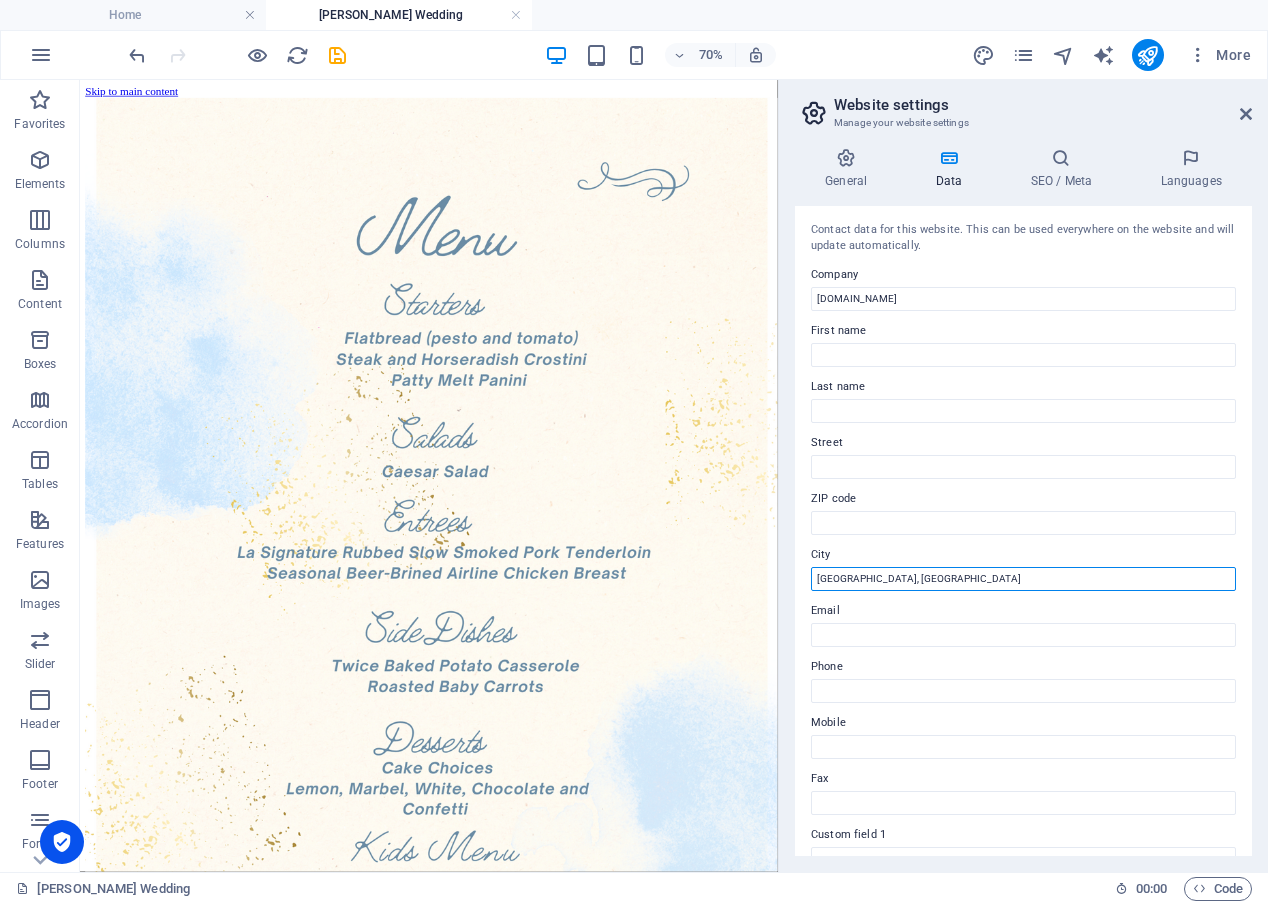 drag, startPoint x: 920, startPoint y: 579, endPoint x: 806, endPoint y: 571, distance: 114.28036 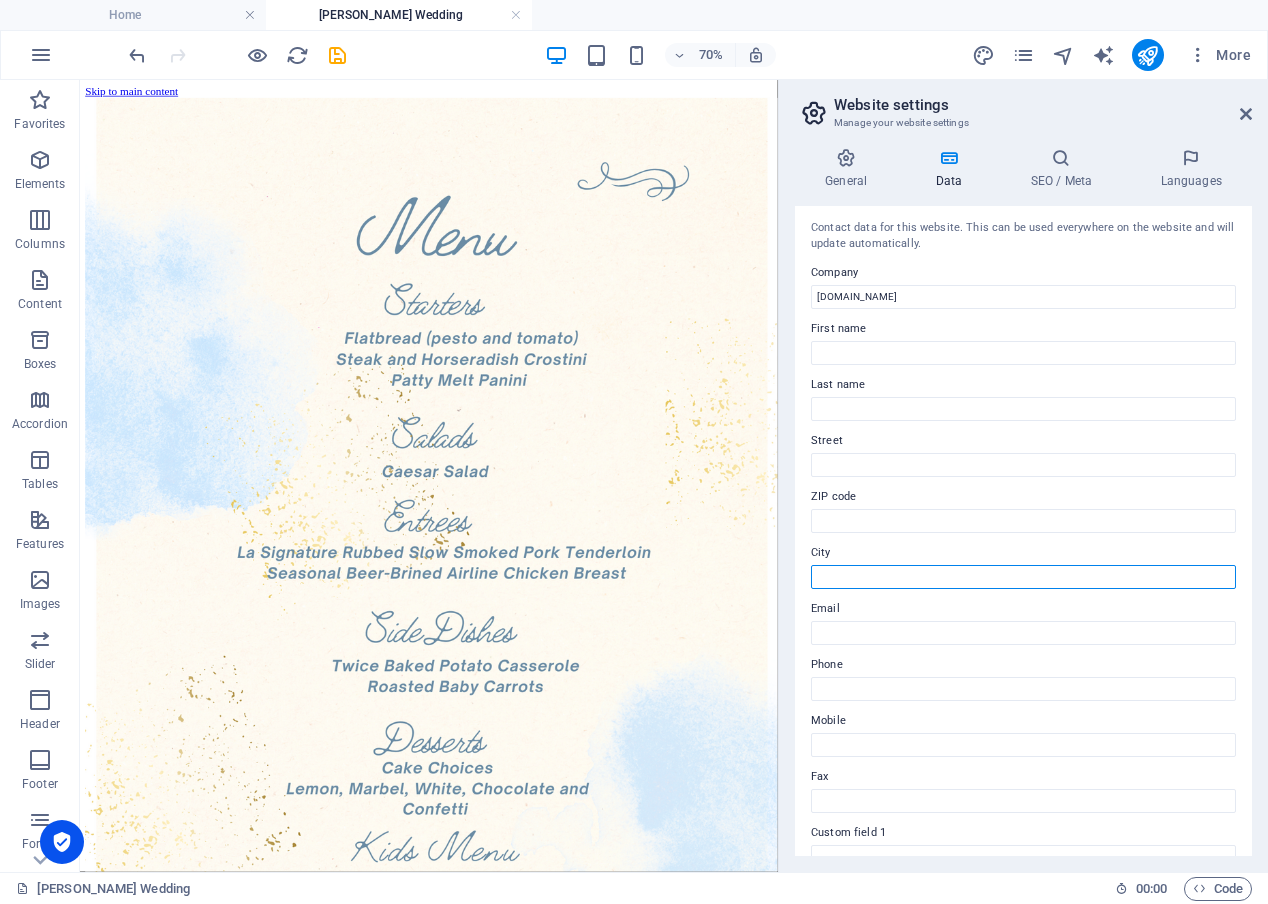 scroll, scrollTop: 0, scrollLeft: 0, axis: both 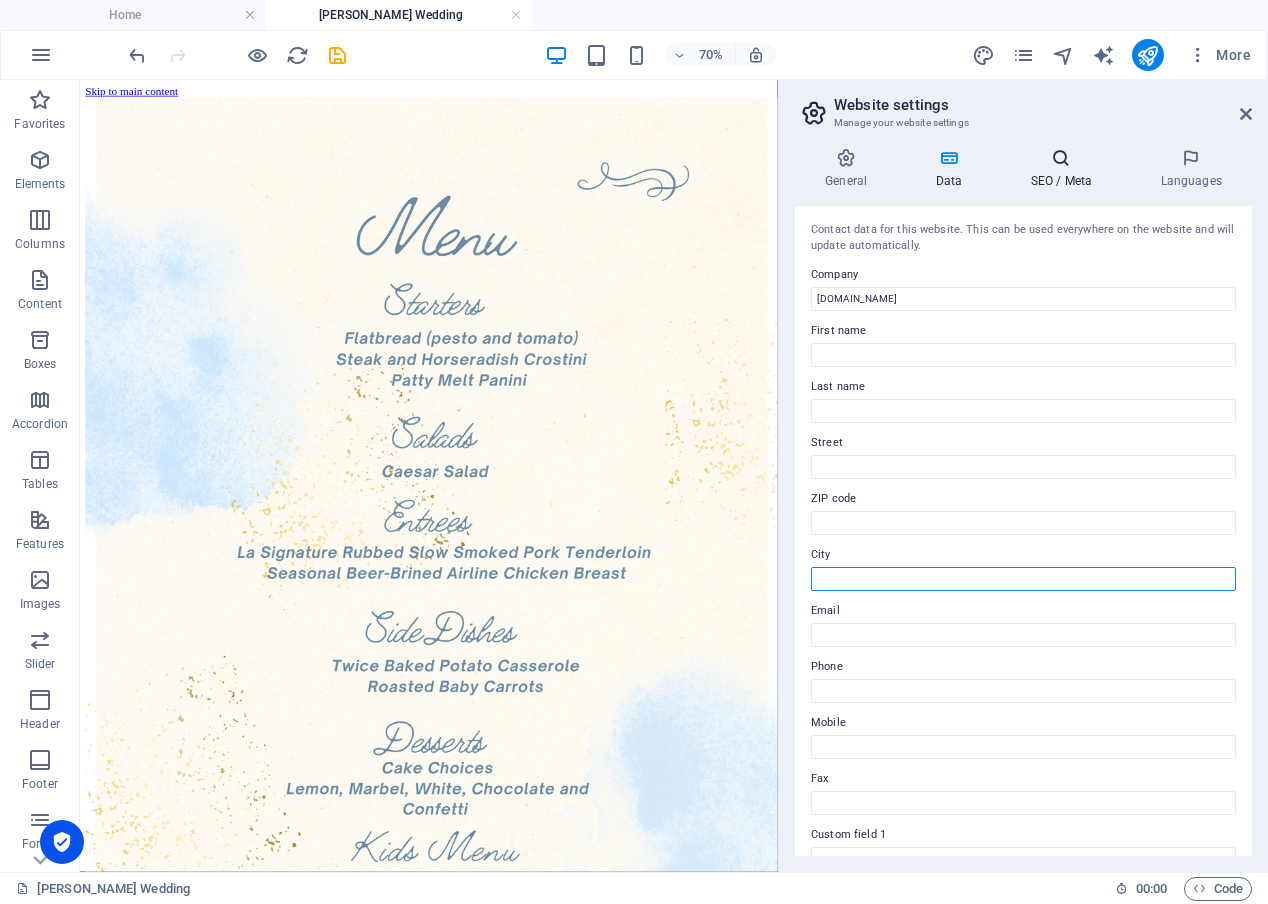 type 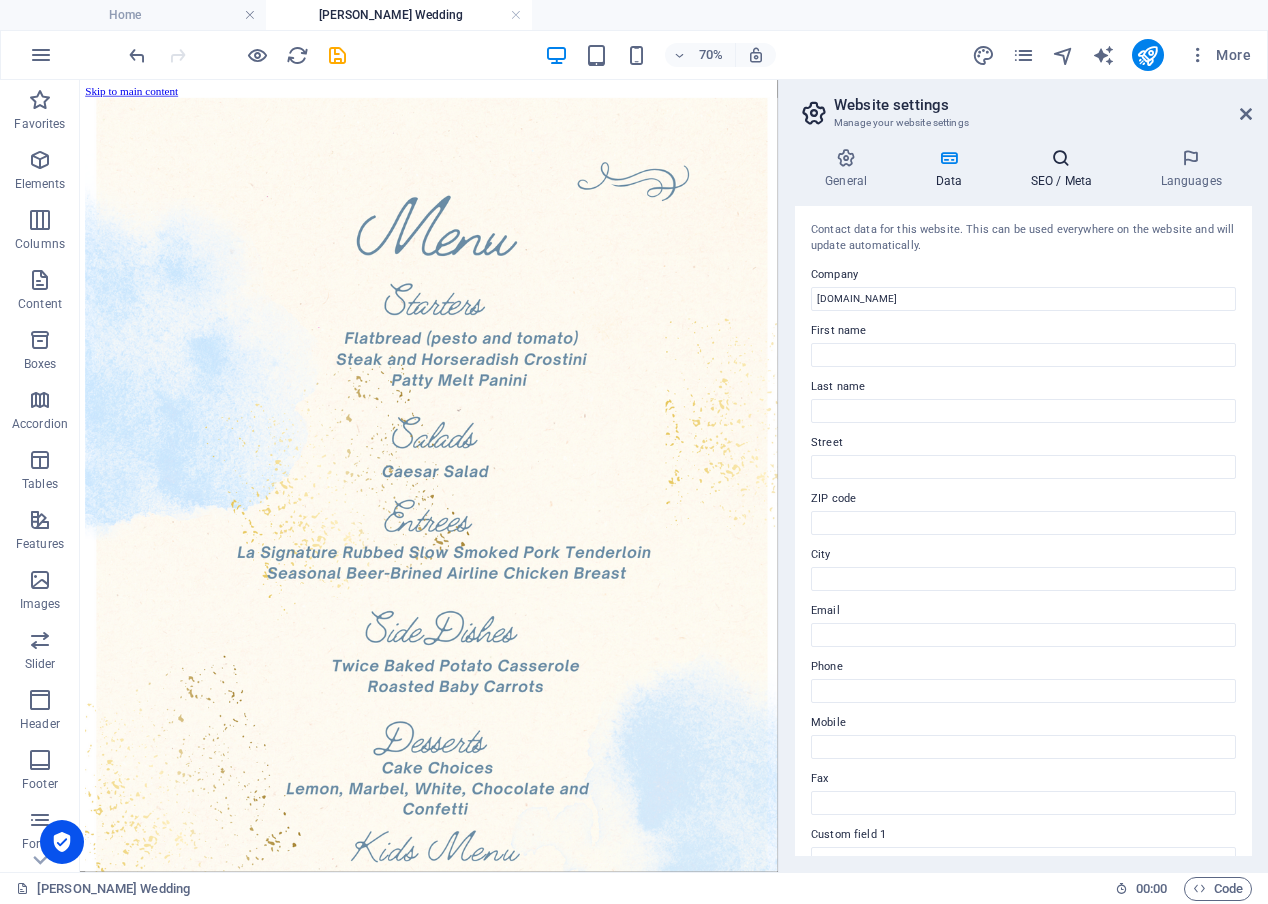 click at bounding box center (1061, 158) 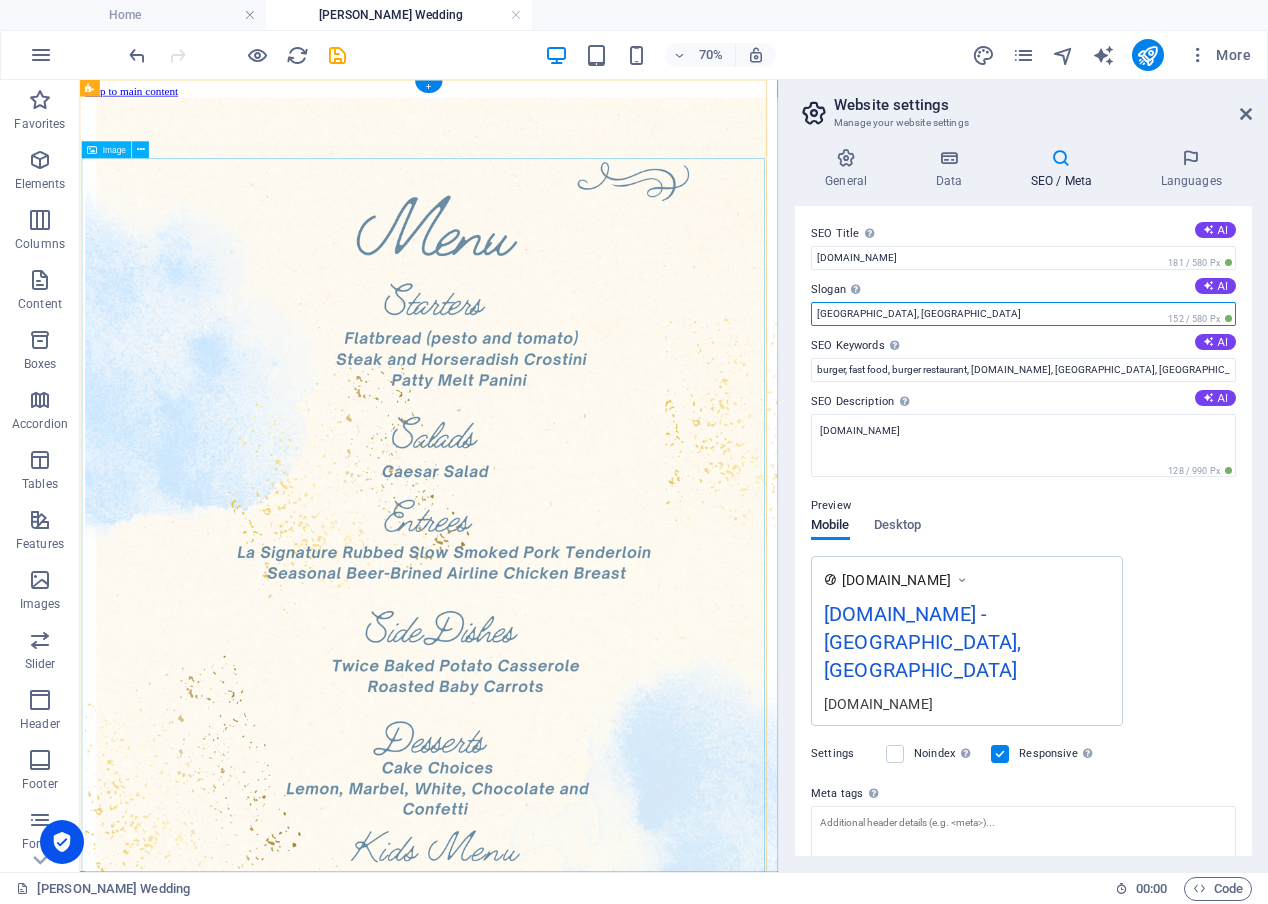 drag, startPoint x: 1025, startPoint y: 393, endPoint x: 948, endPoint y: 411, distance: 79.07591 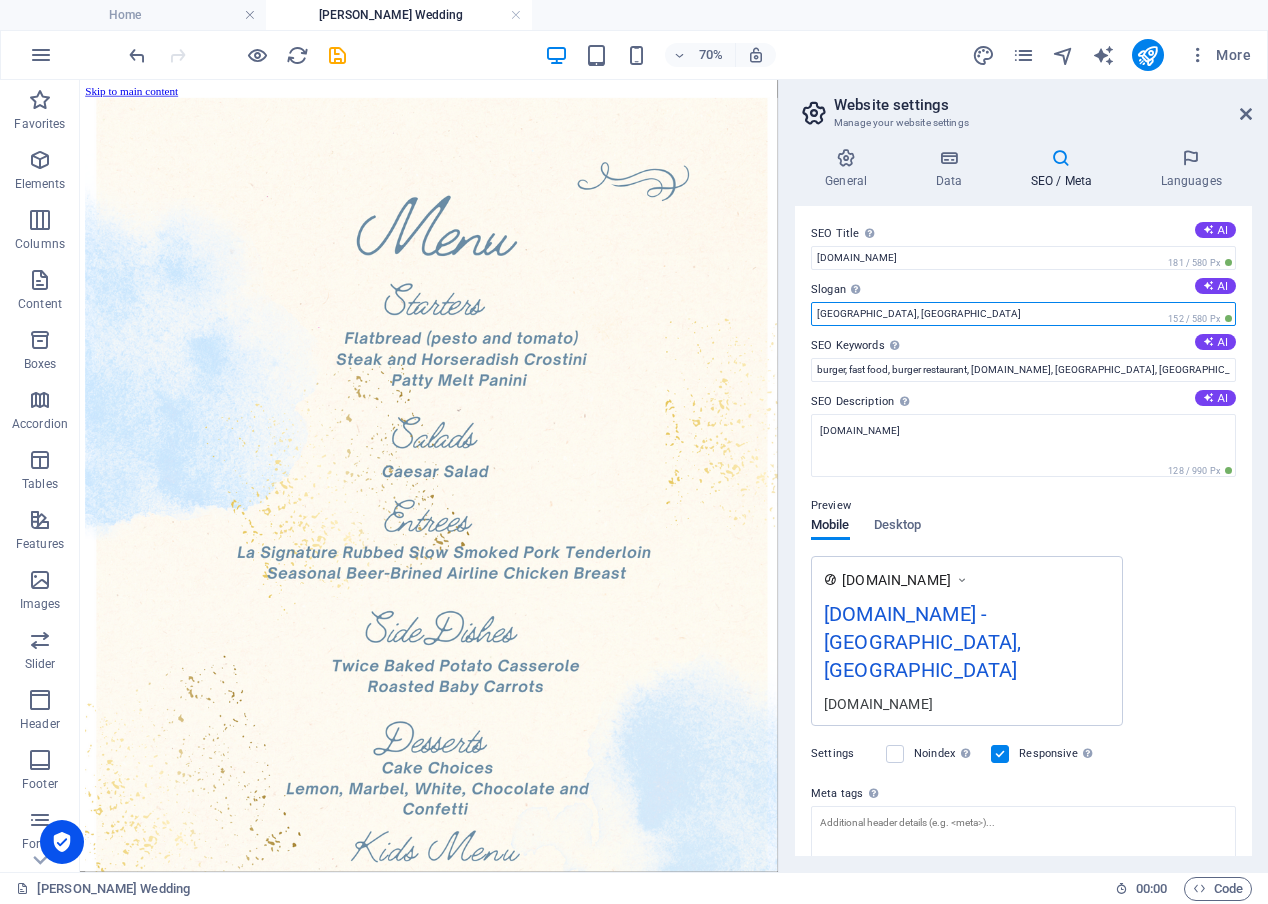 drag, startPoint x: 940, startPoint y: 307, endPoint x: 808, endPoint y: 309, distance: 132.01515 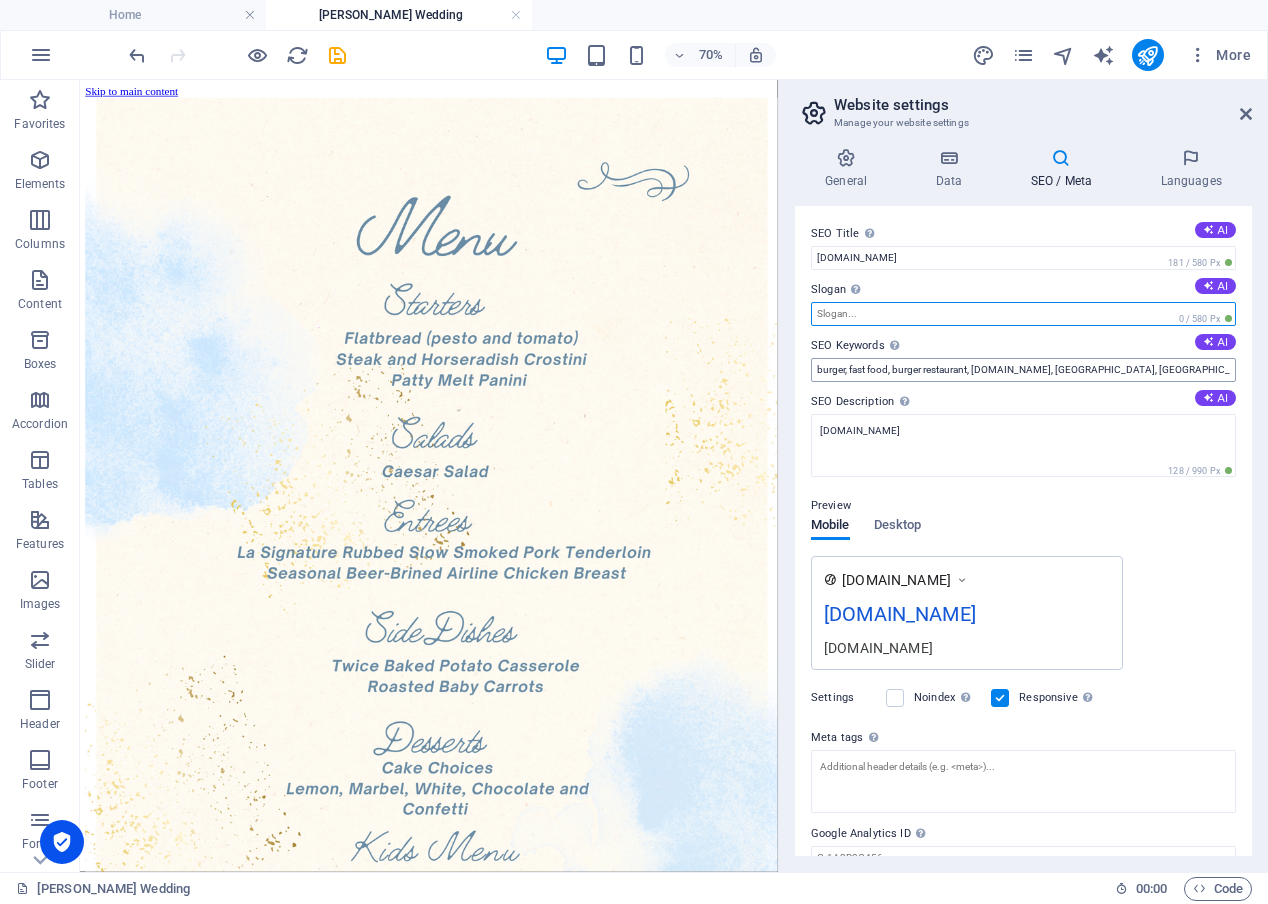 type 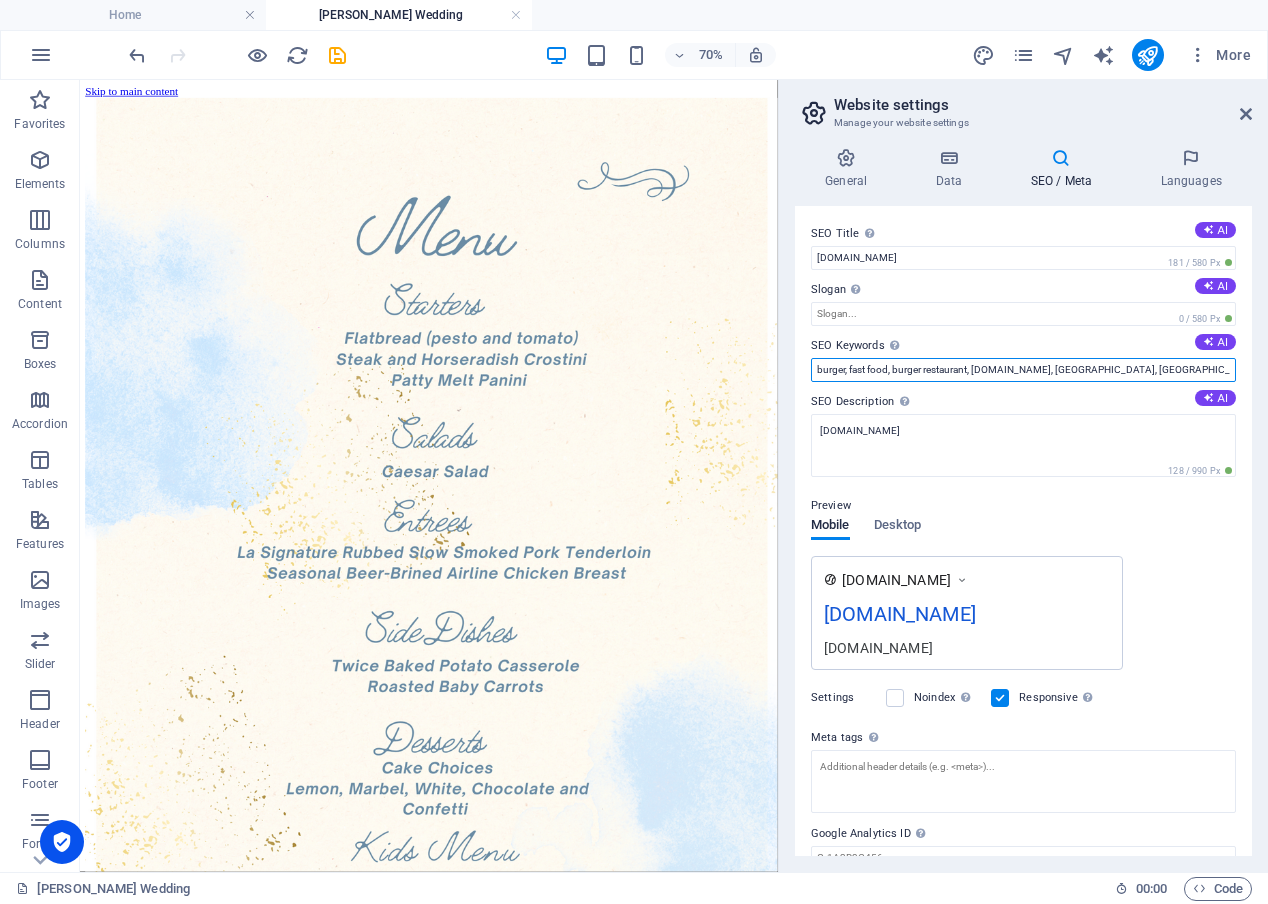 drag, startPoint x: 1150, startPoint y: 368, endPoint x: 801, endPoint y: 343, distance: 349.89426 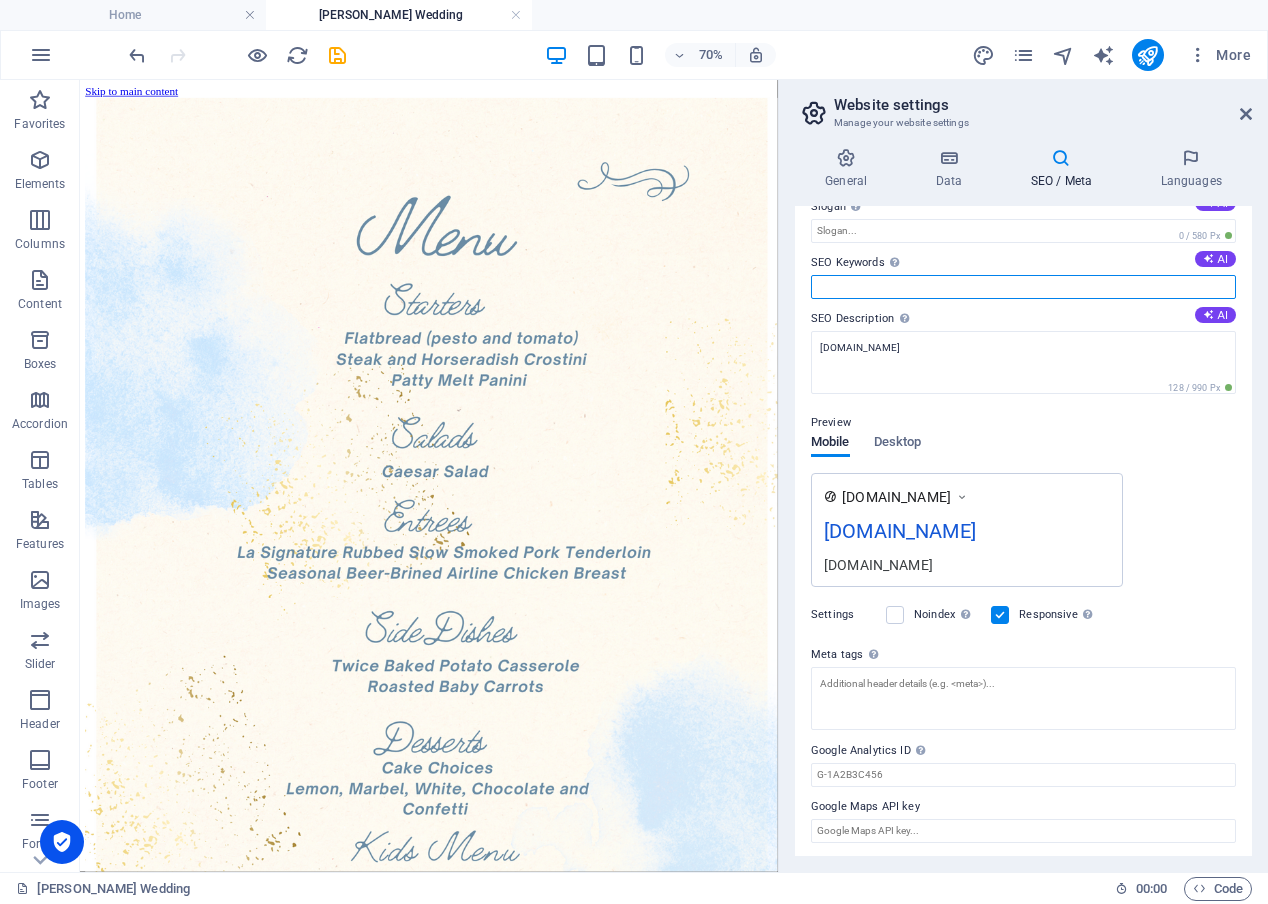 scroll, scrollTop: 0, scrollLeft: 0, axis: both 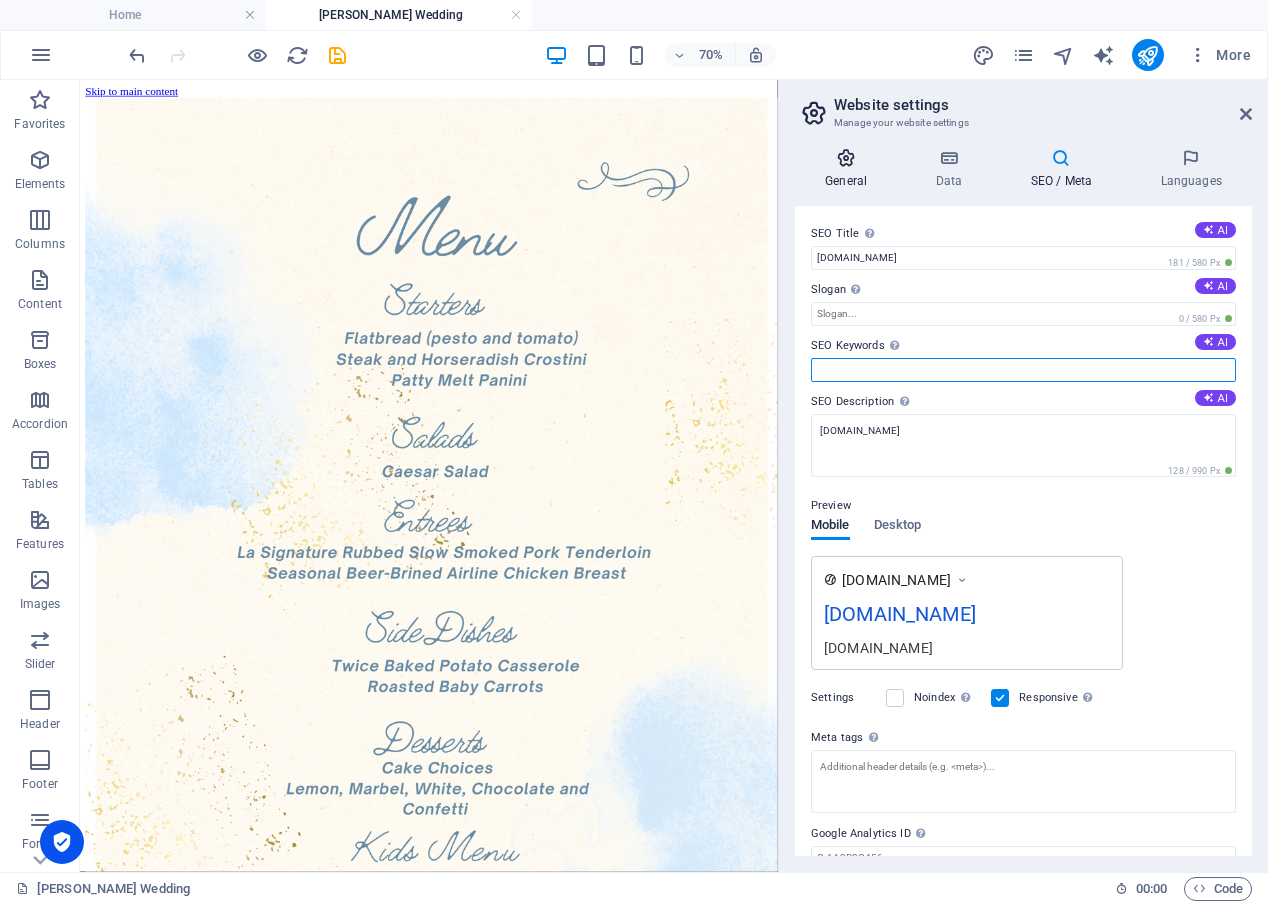 type 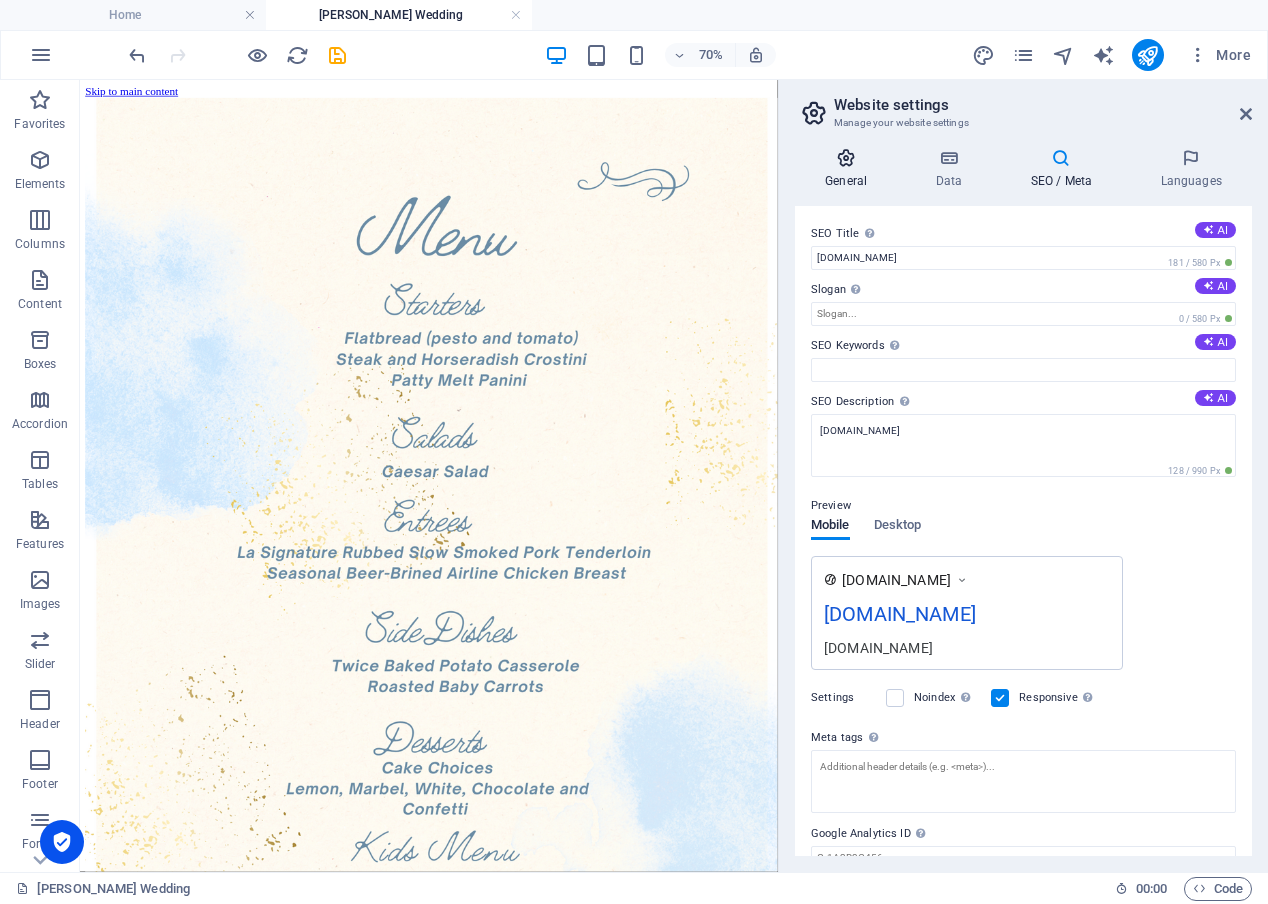 click at bounding box center (846, 158) 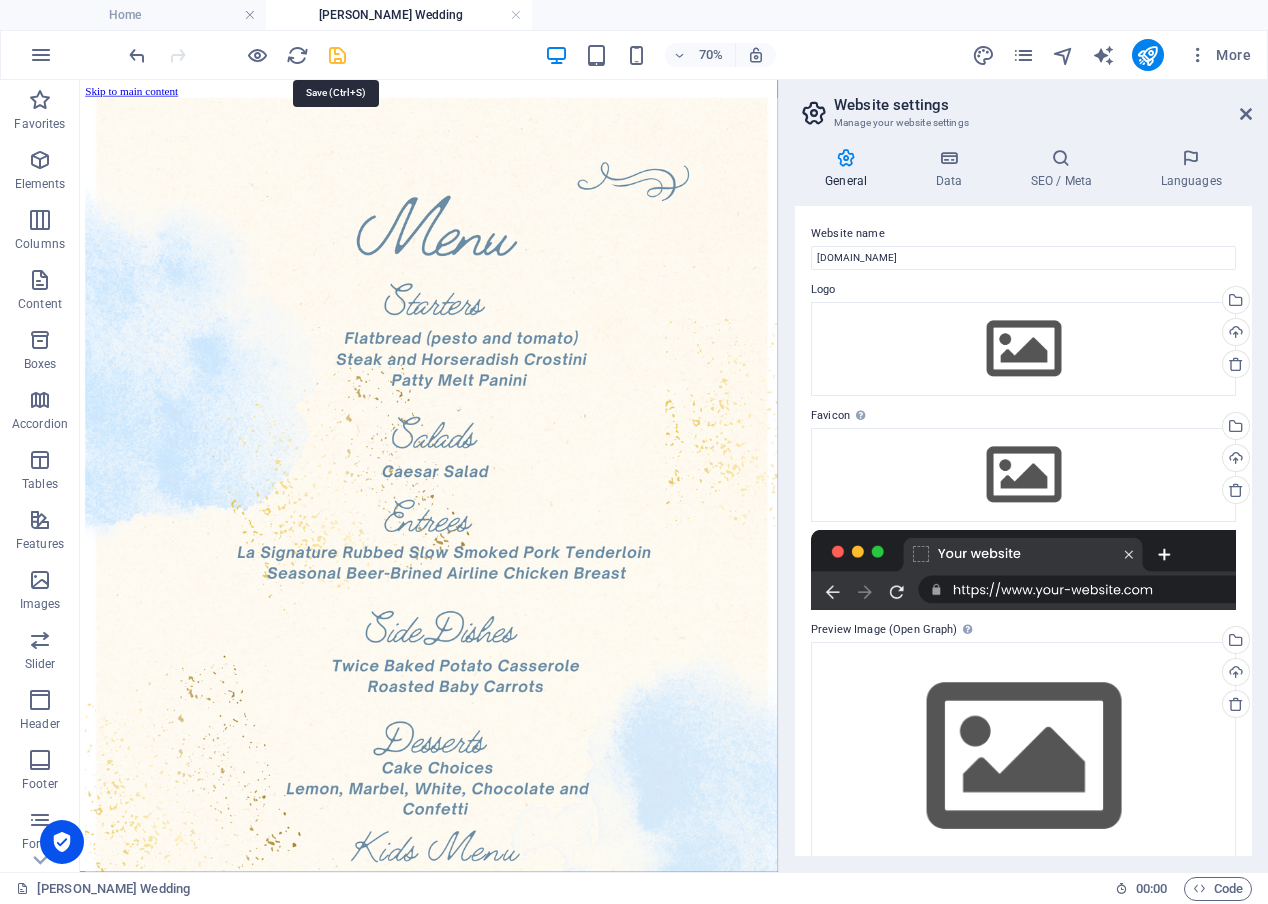 click at bounding box center (337, 55) 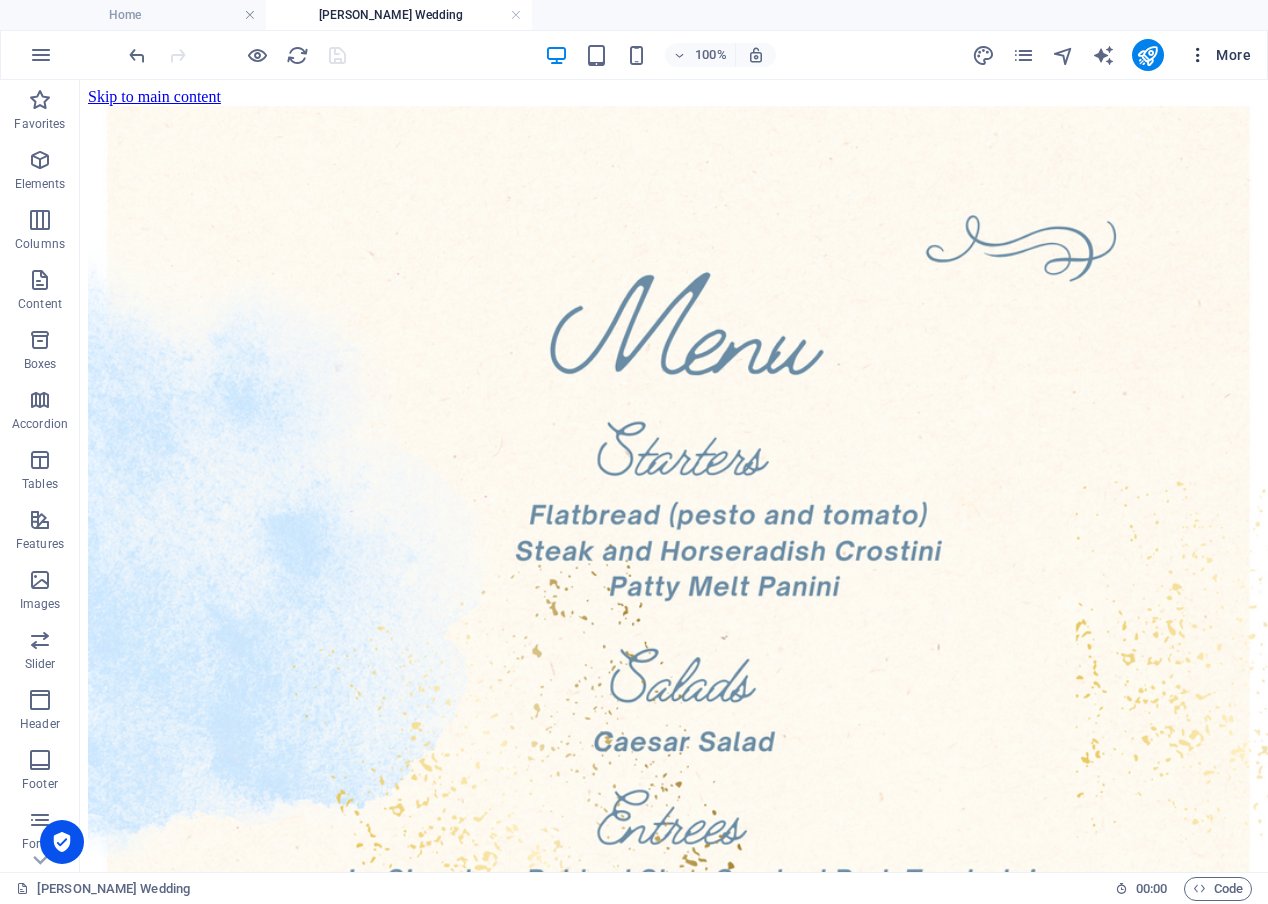 click at bounding box center [1198, 55] 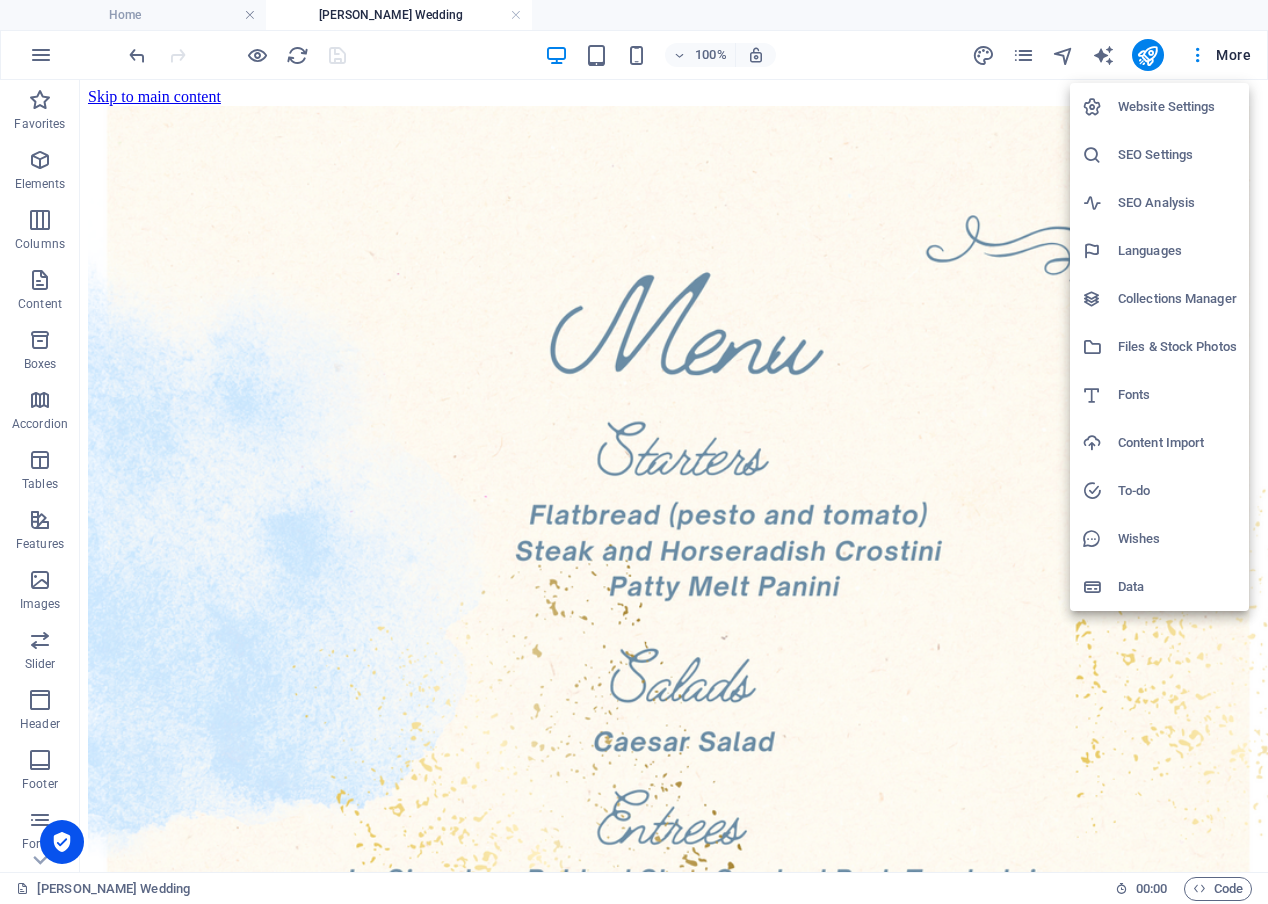 click on "Website Settings" at bounding box center (1177, 107) 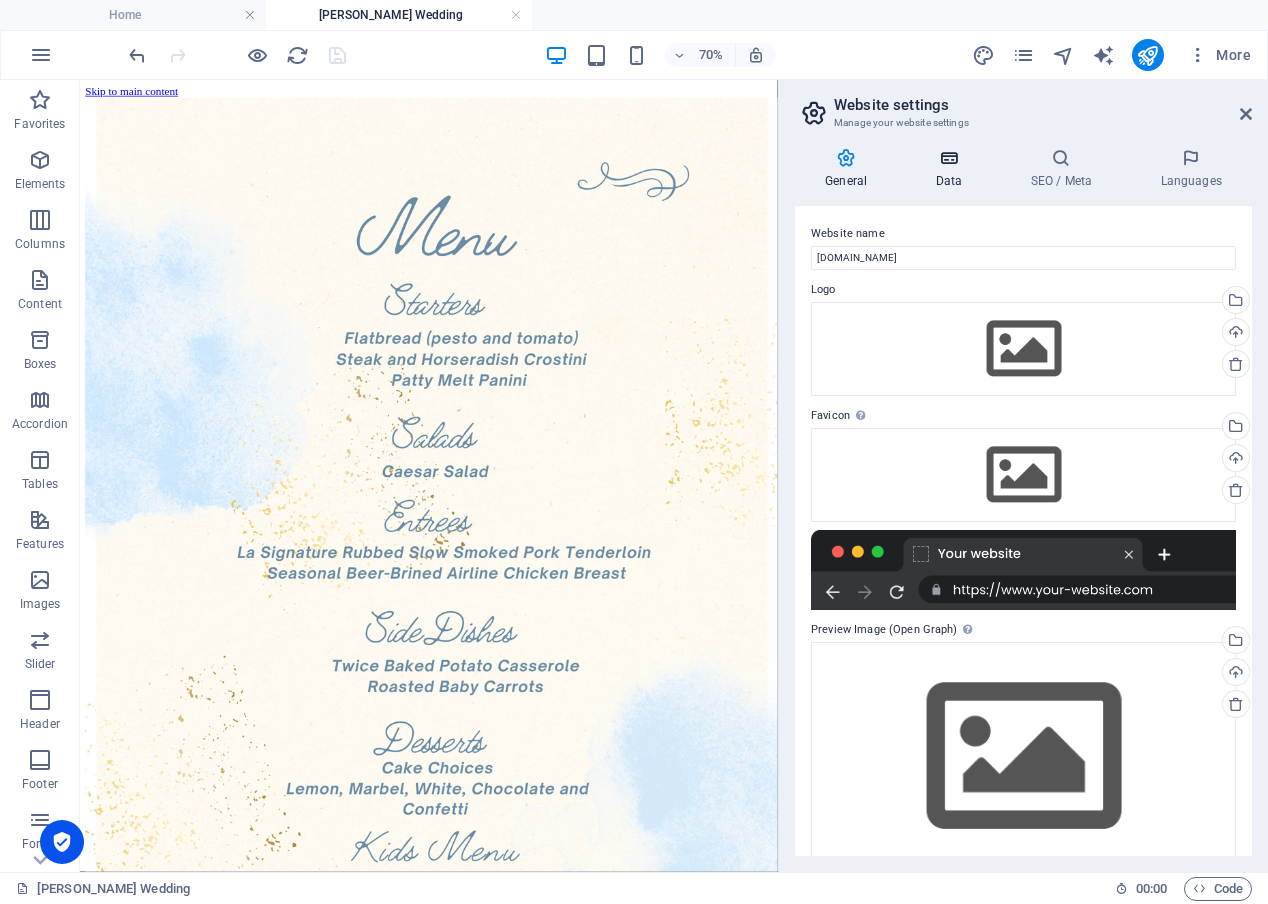 click on "Data" at bounding box center [952, 169] 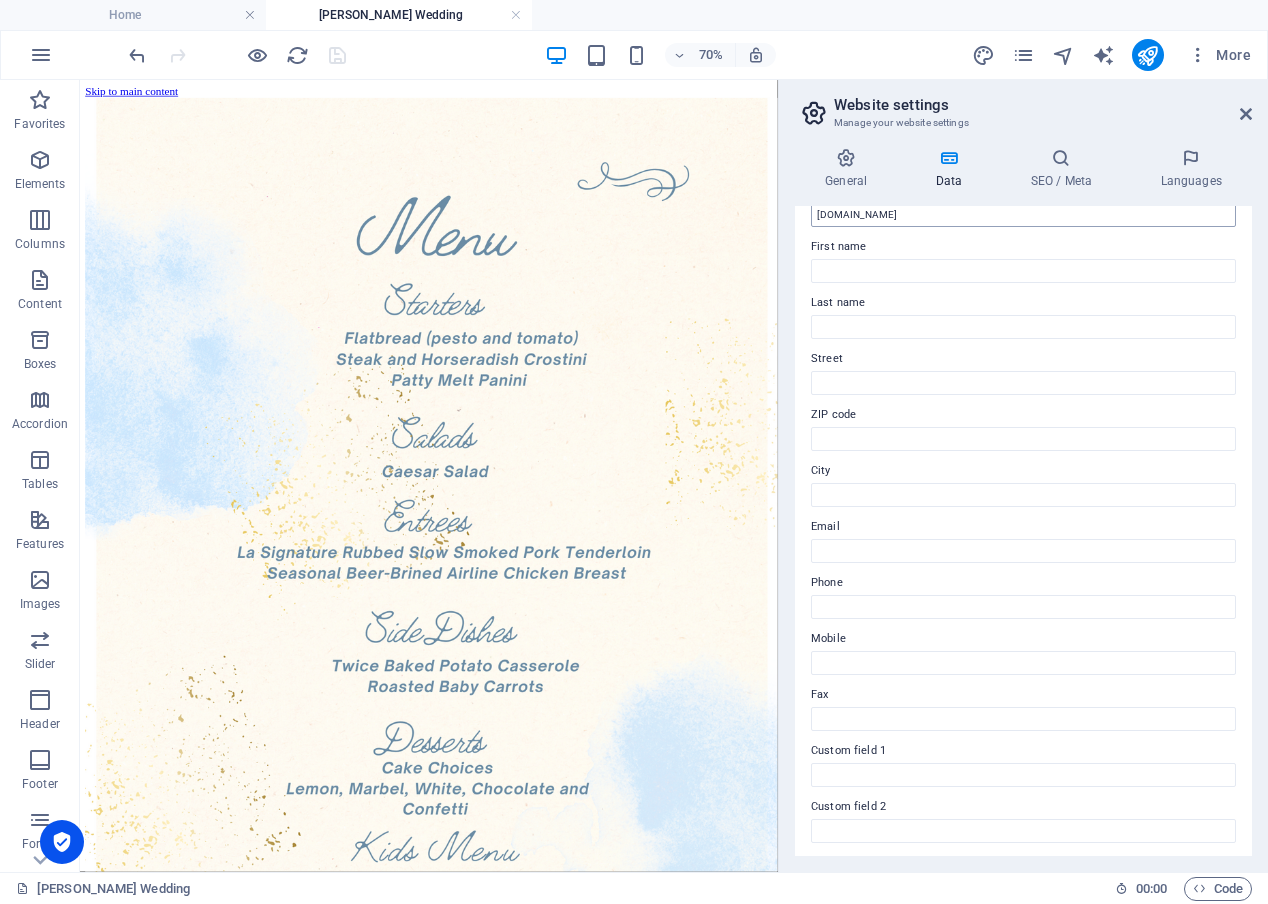 scroll, scrollTop: 0, scrollLeft: 0, axis: both 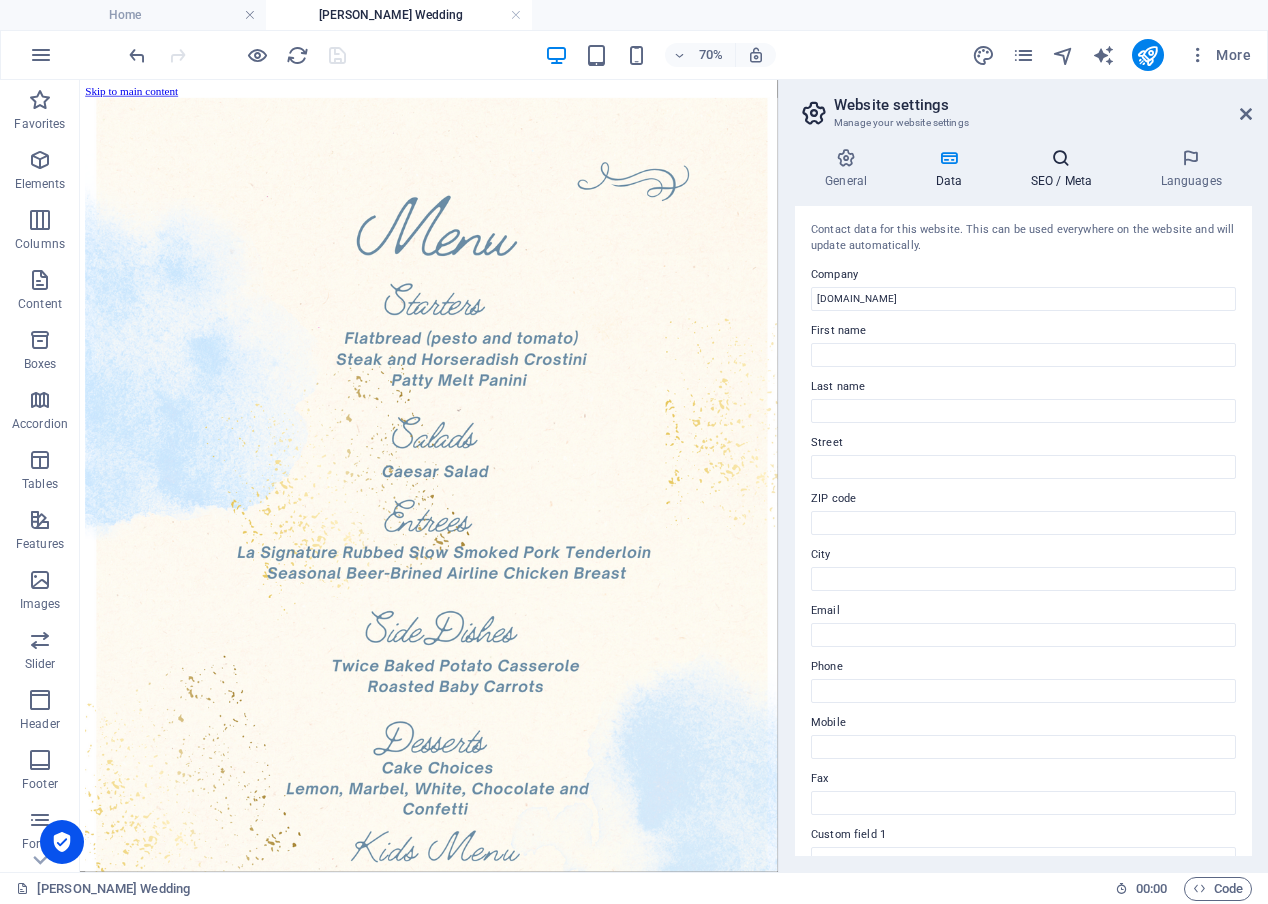 click at bounding box center (1061, 158) 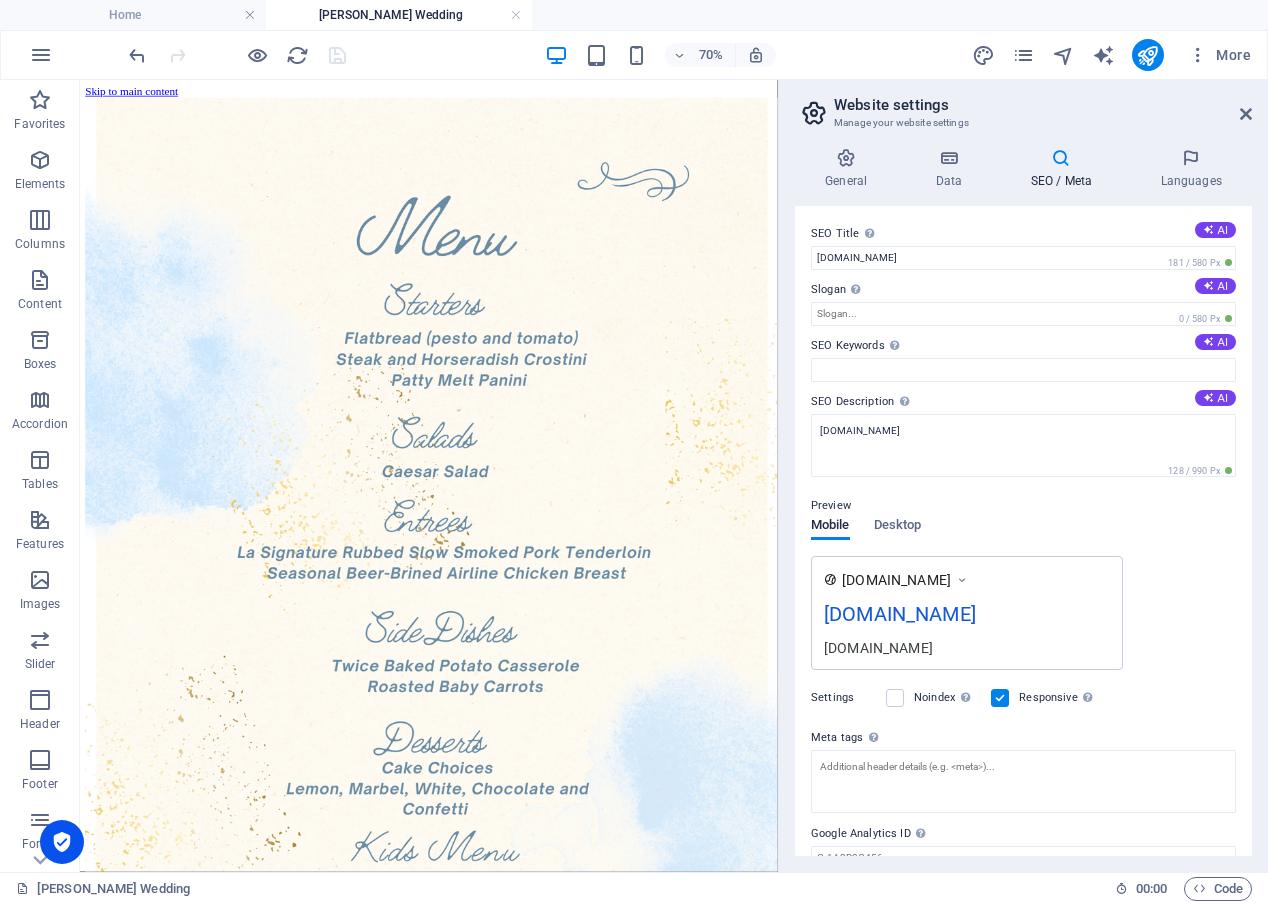 click on "Slogan The slogan of your website. AI" at bounding box center (1023, 290) 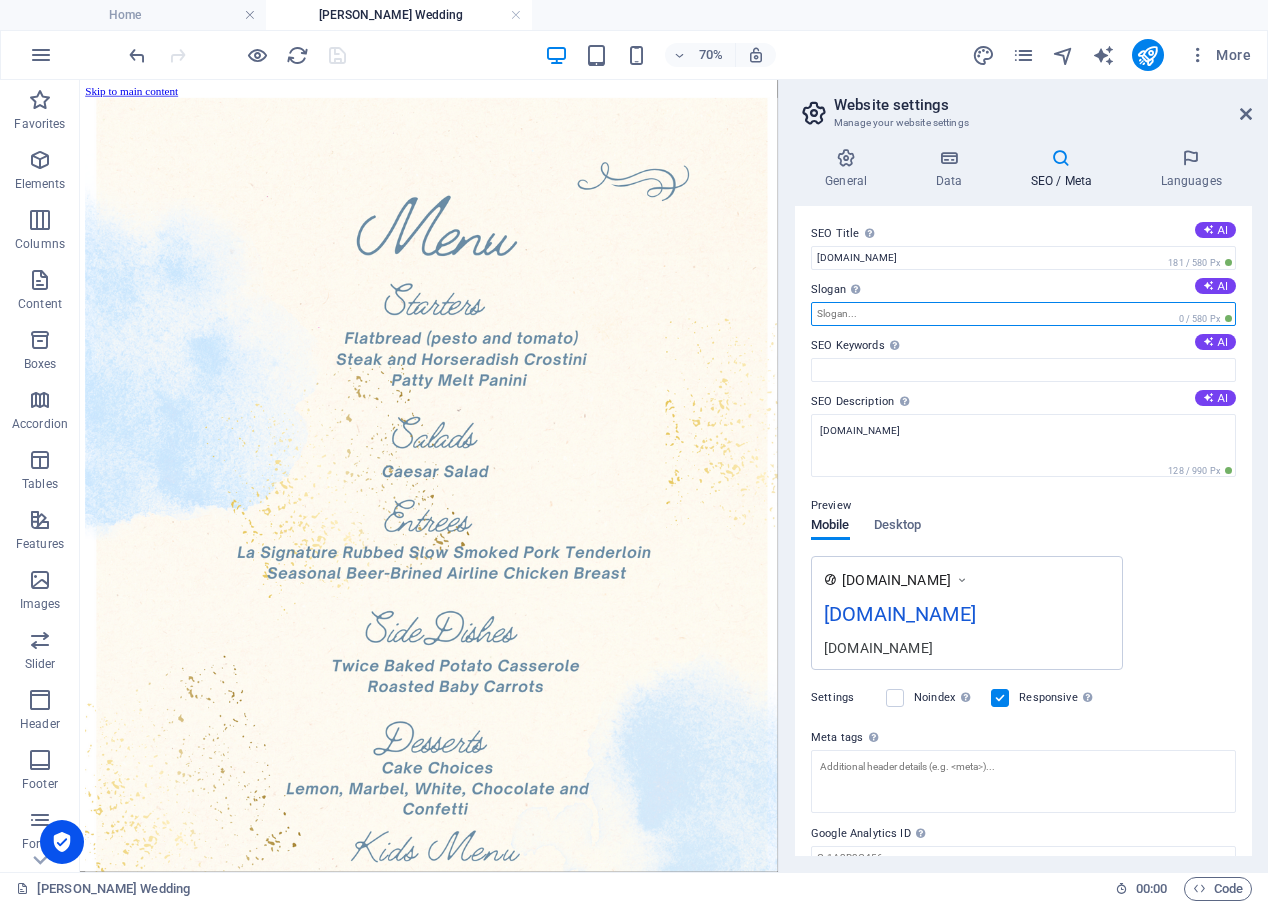 click on "Slogan The slogan of your website. AI" at bounding box center [1023, 314] 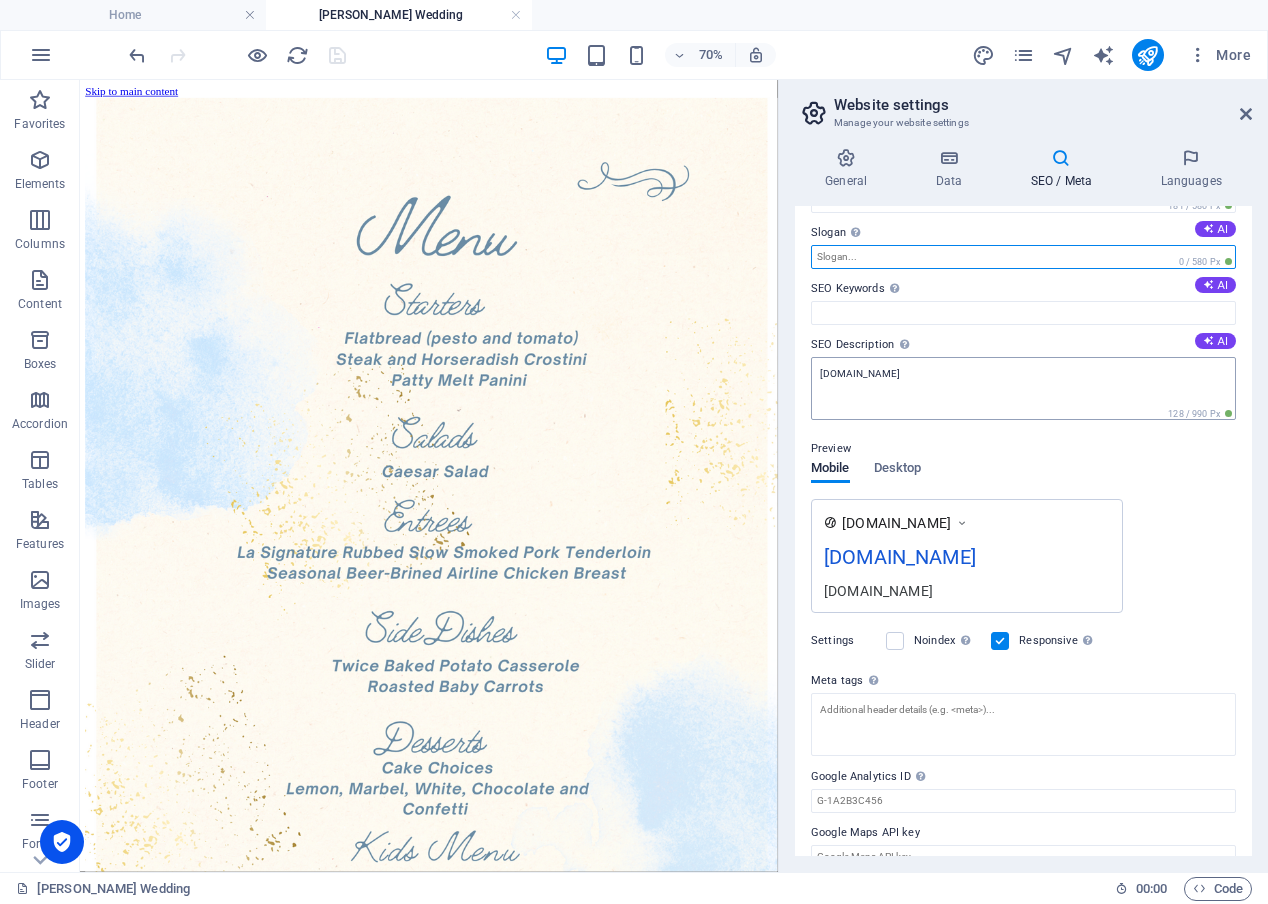 scroll, scrollTop: 83, scrollLeft: 0, axis: vertical 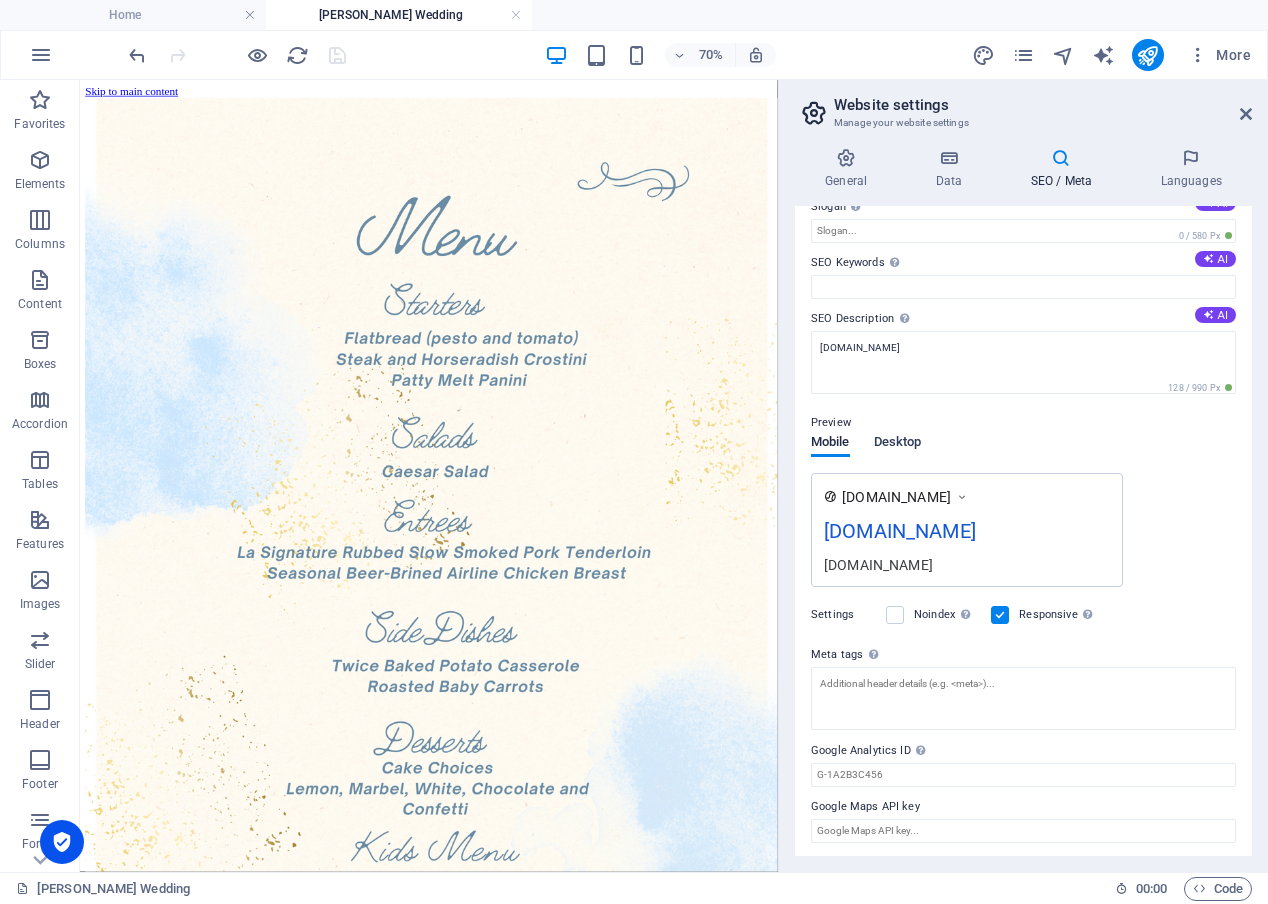 click on "Desktop" at bounding box center (898, 444) 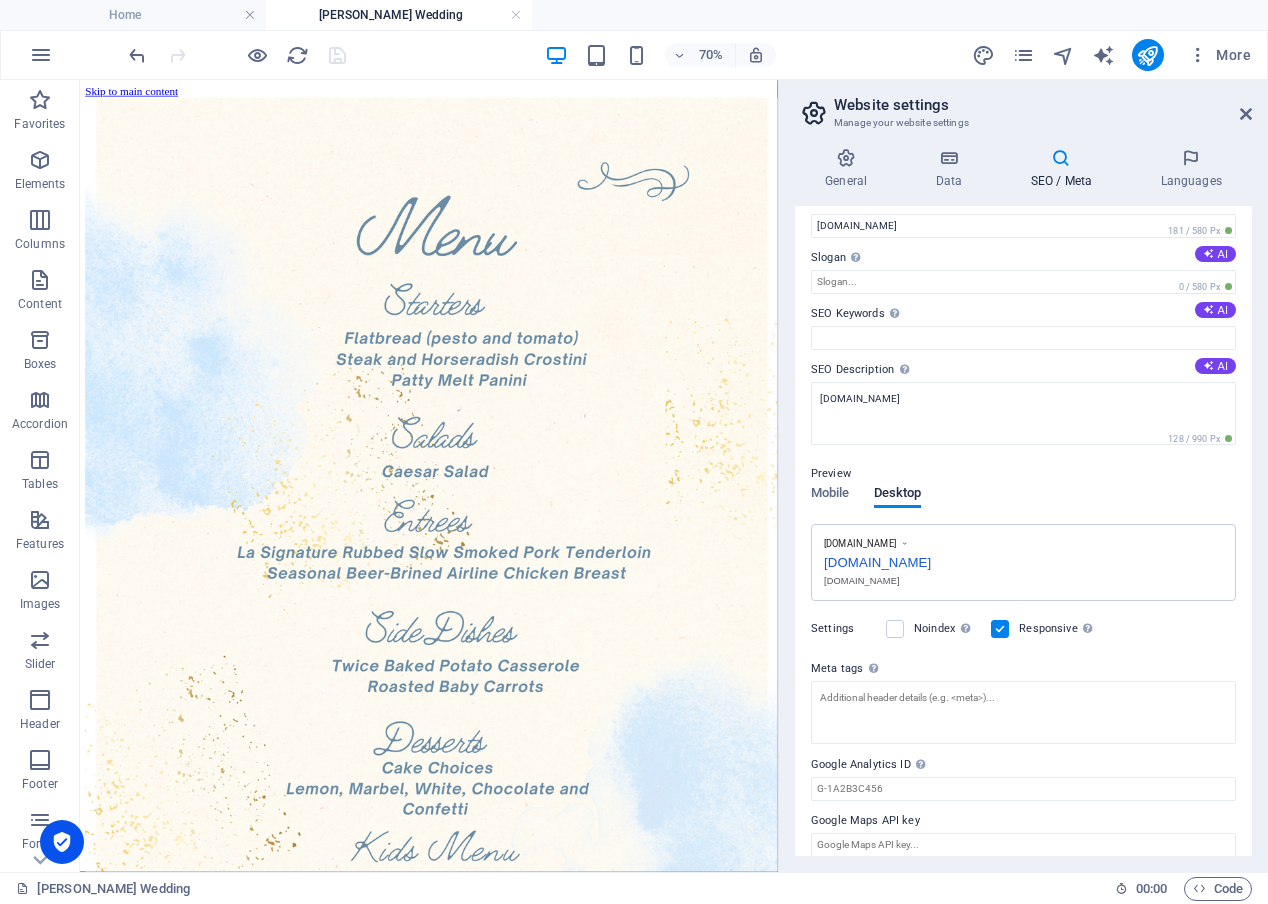 scroll, scrollTop: 47, scrollLeft: 0, axis: vertical 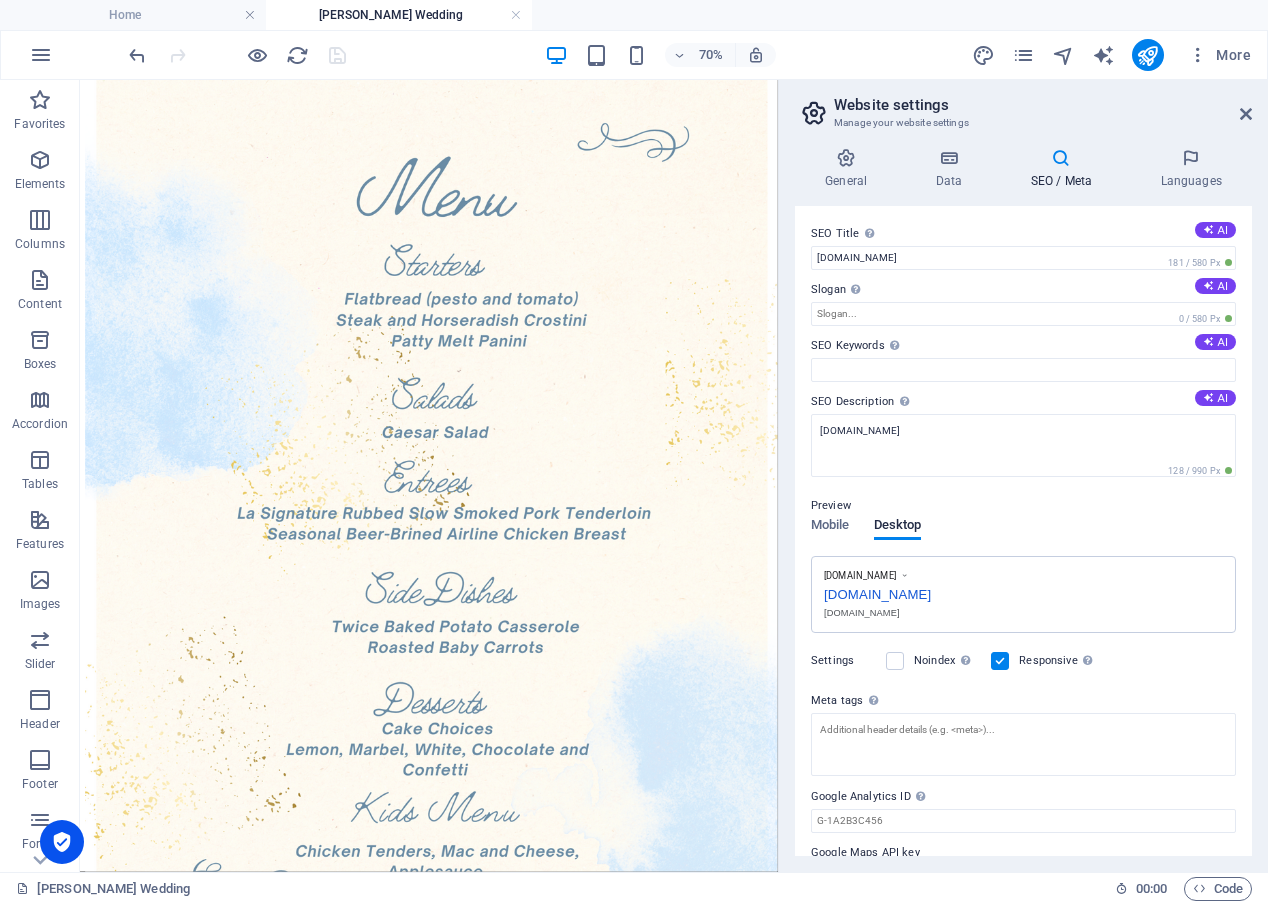 click at bounding box center [237, 55] 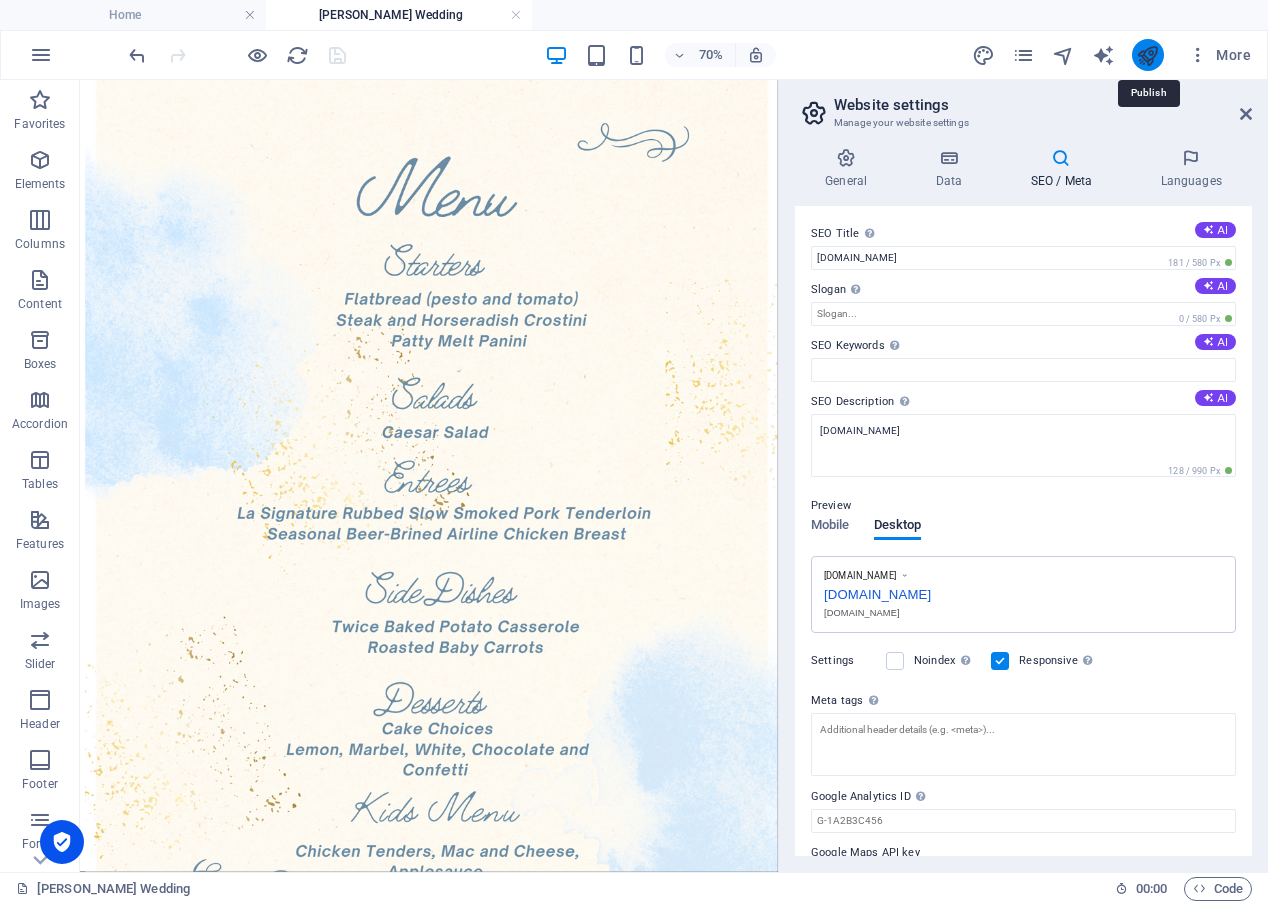 click at bounding box center (1147, 55) 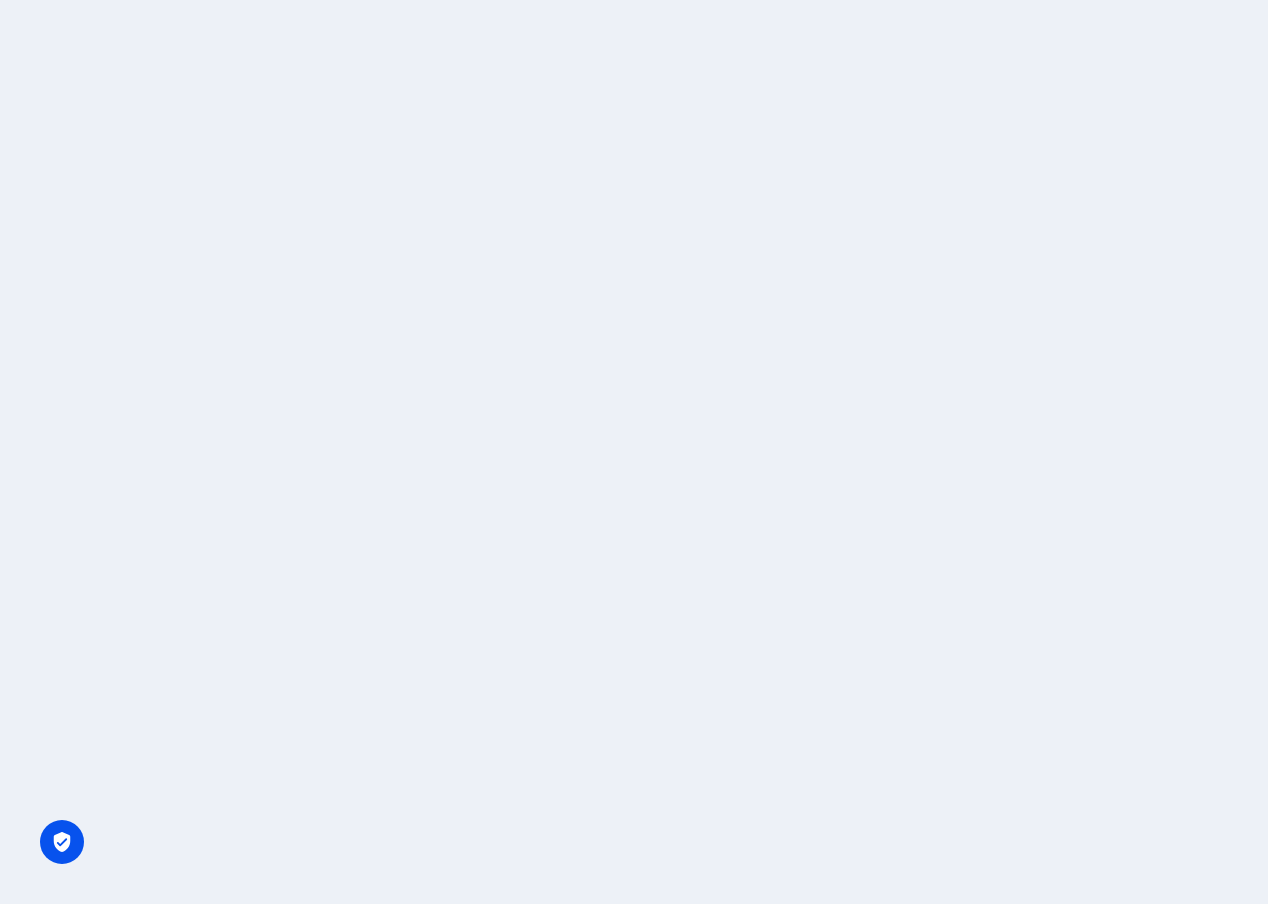 scroll, scrollTop: 0, scrollLeft: 0, axis: both 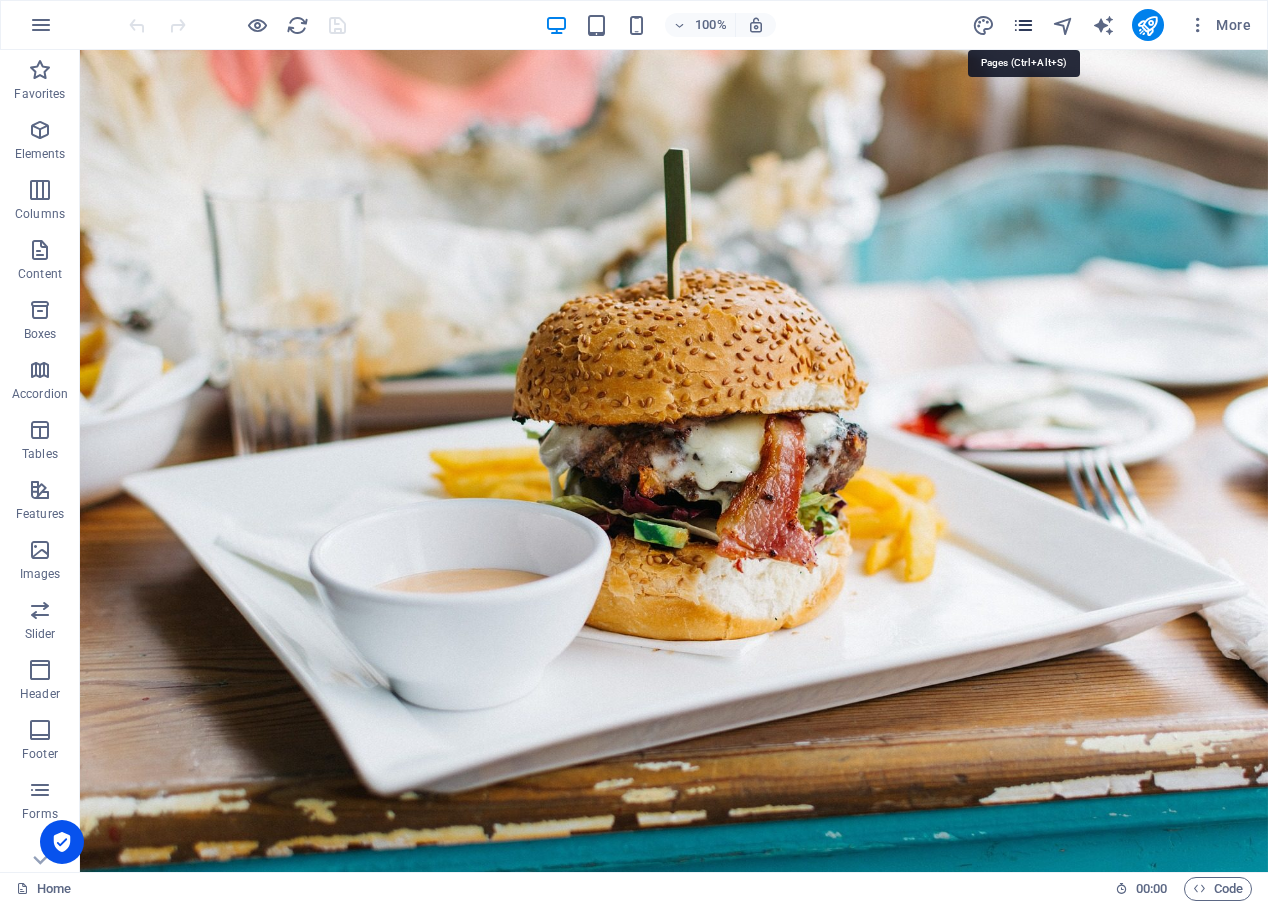click at bounding box center [1023, 25] 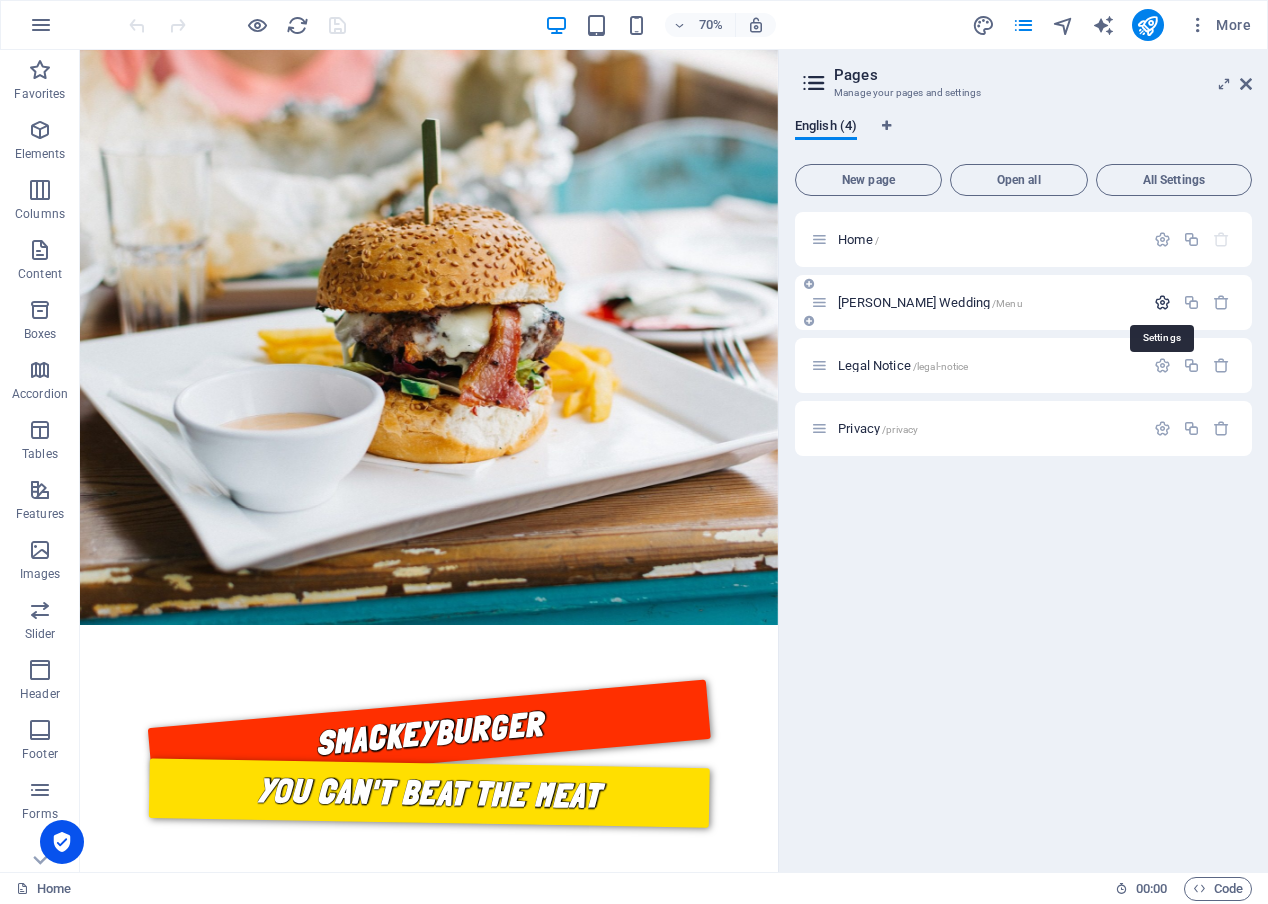 click at bounding box center (1162, 302) 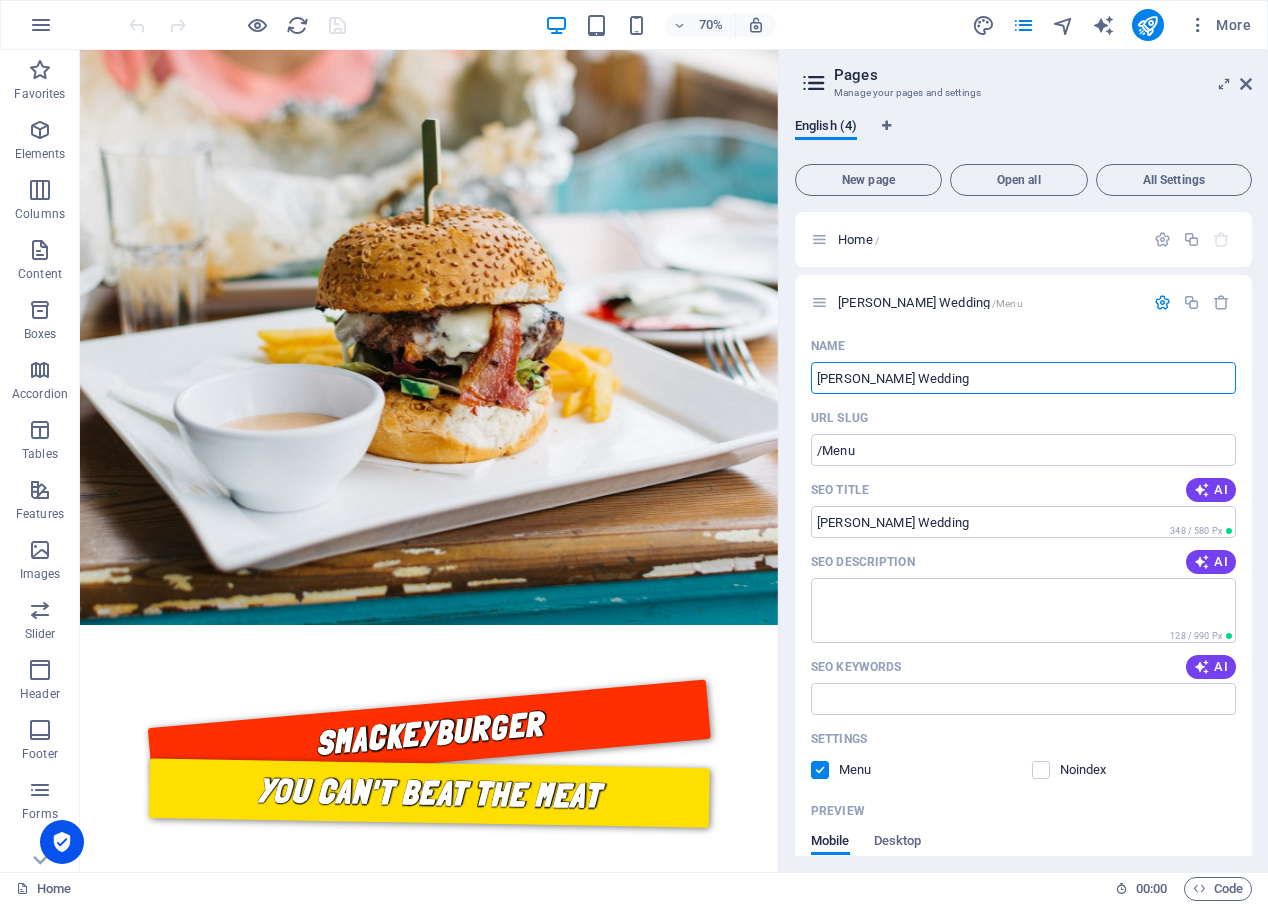 drag, startPoint x: 999, startPoint y: 432, endPoint x: 783, endPoint y: 506, distance: 228.32433 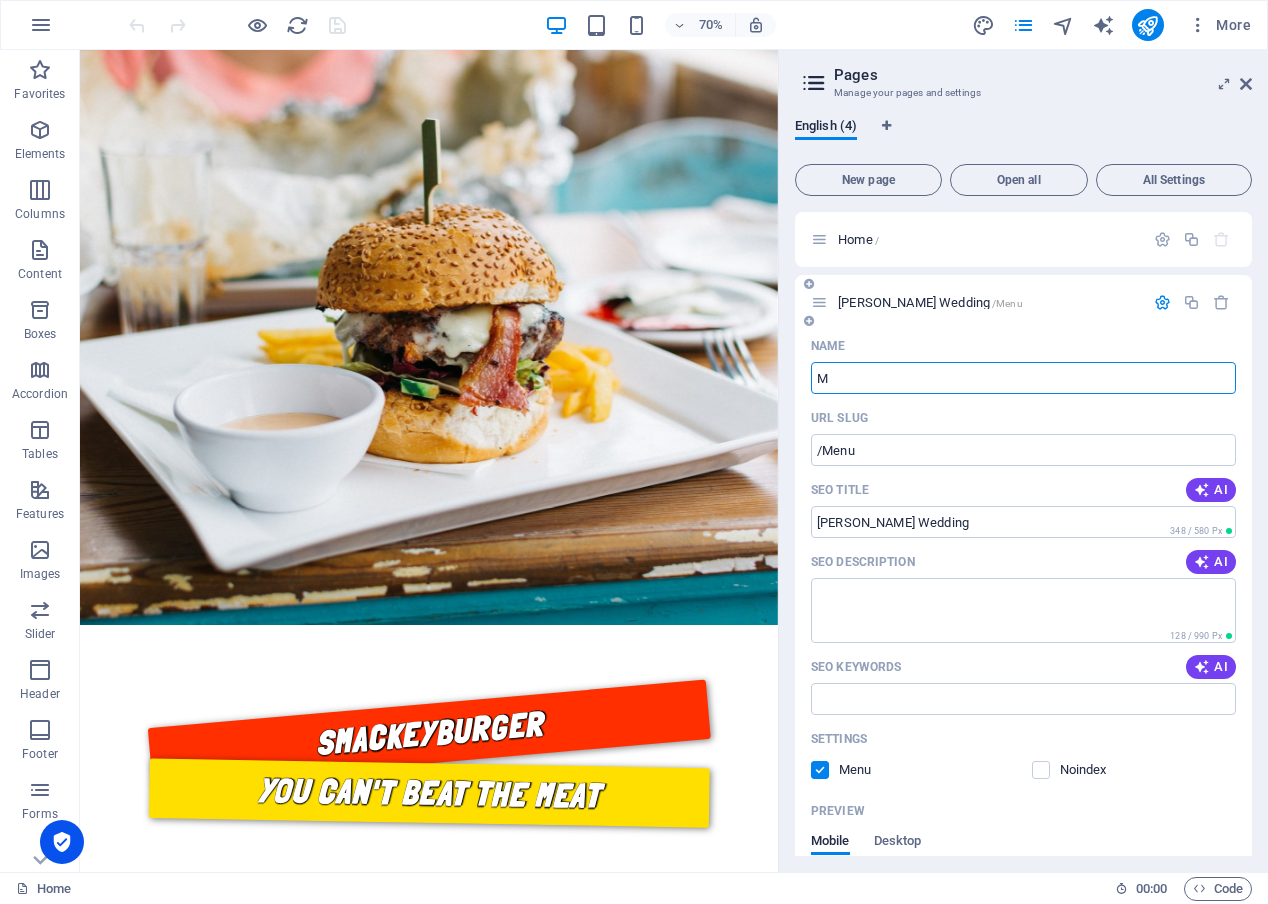 type on "M" 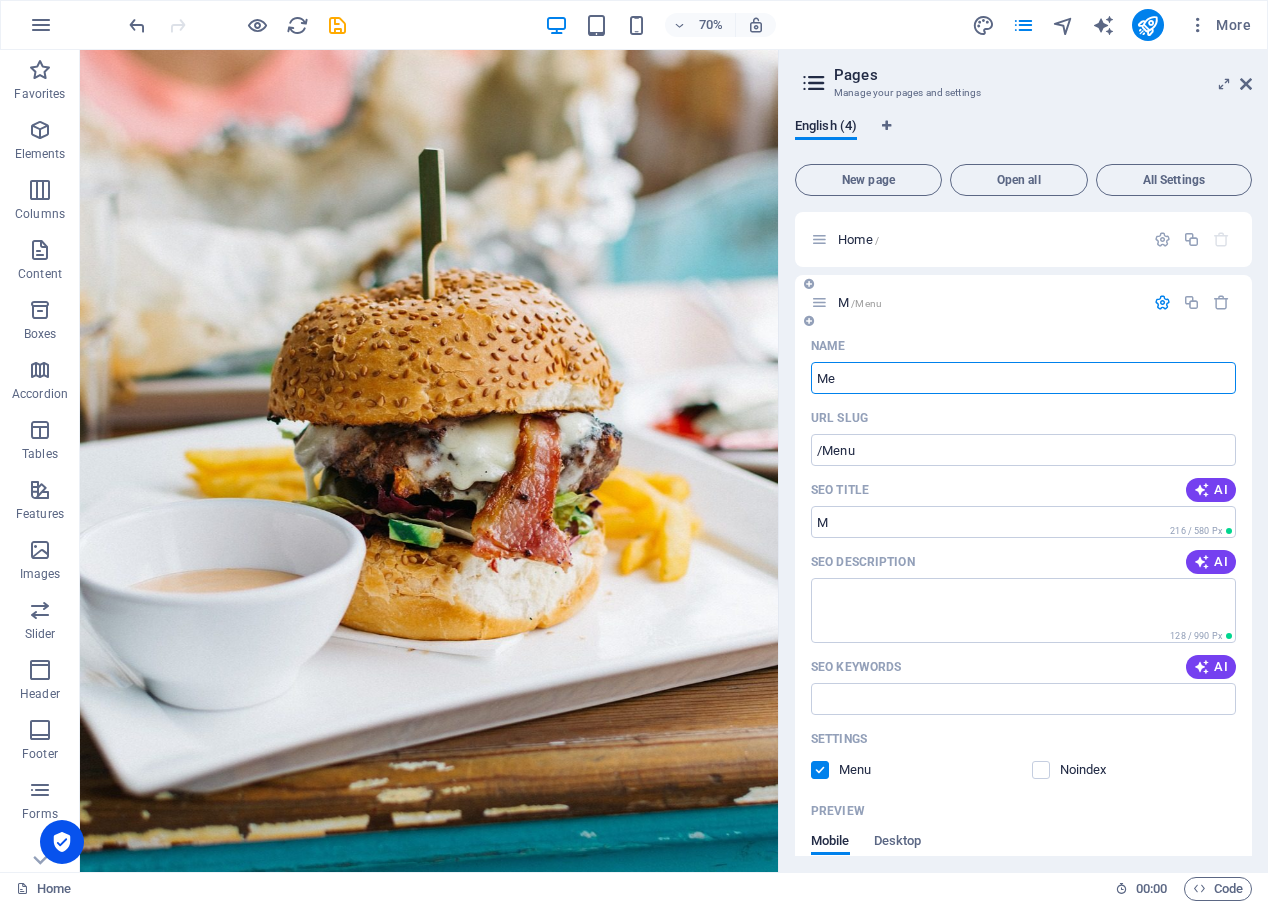 type on "Men" 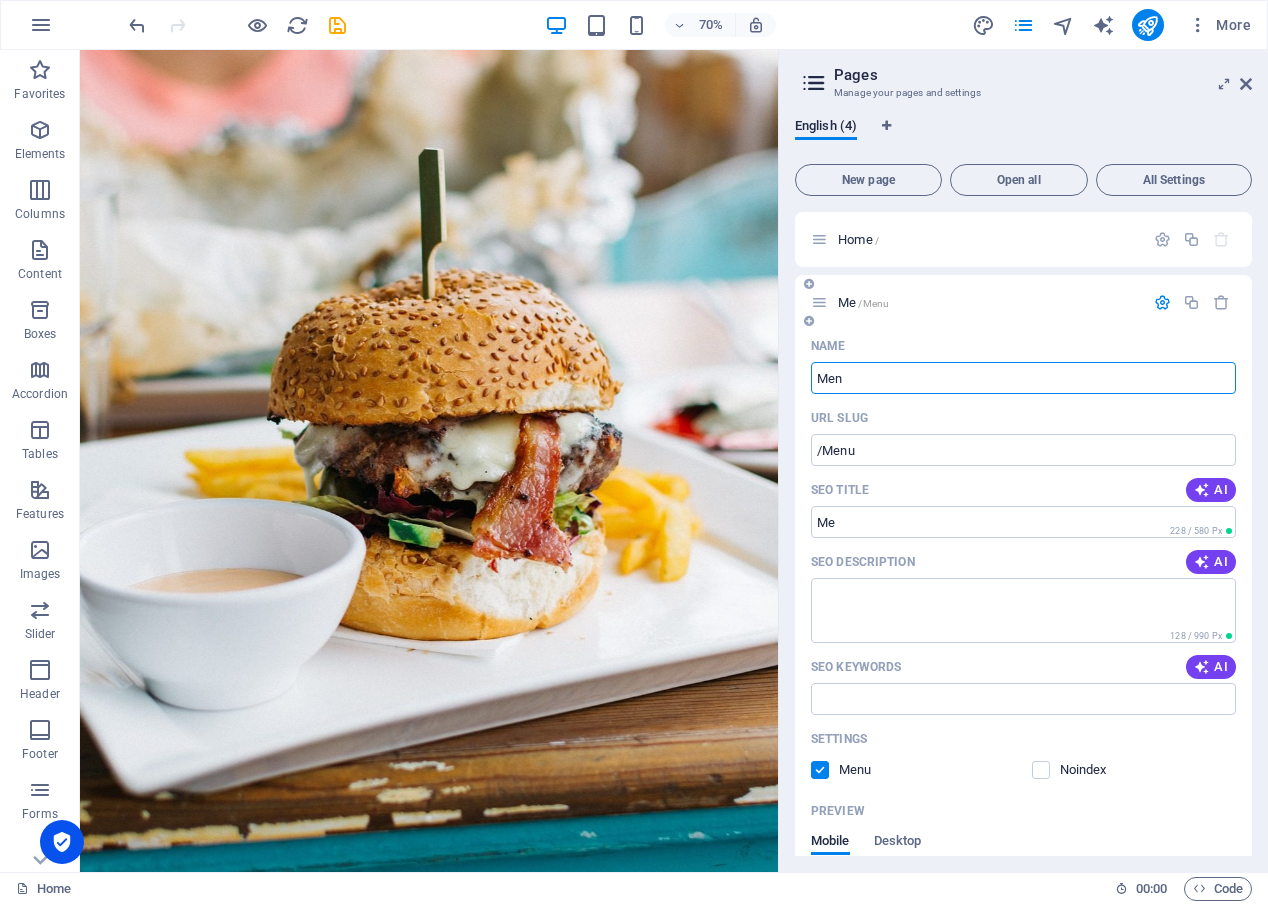 type on "Men" 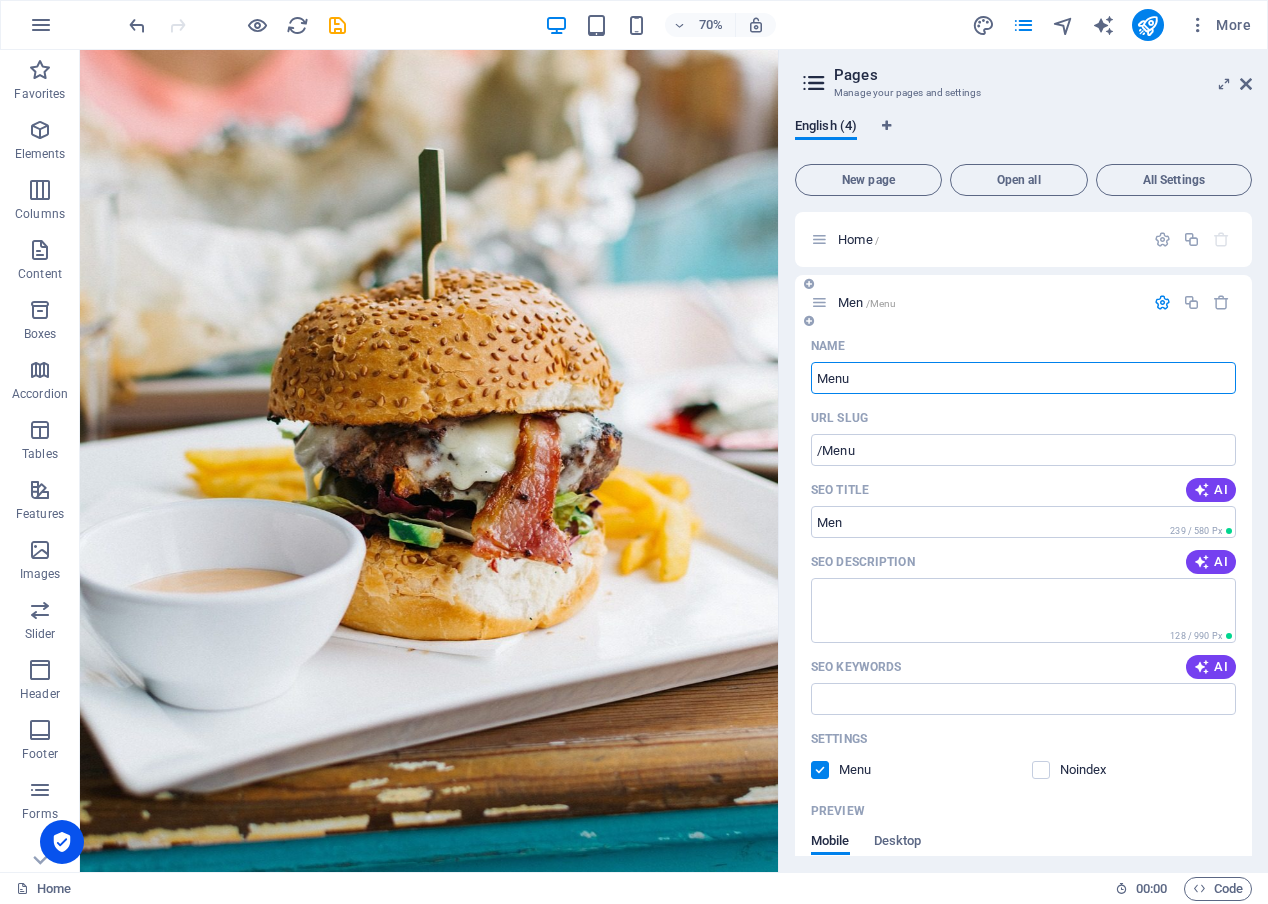 type on "Menu" 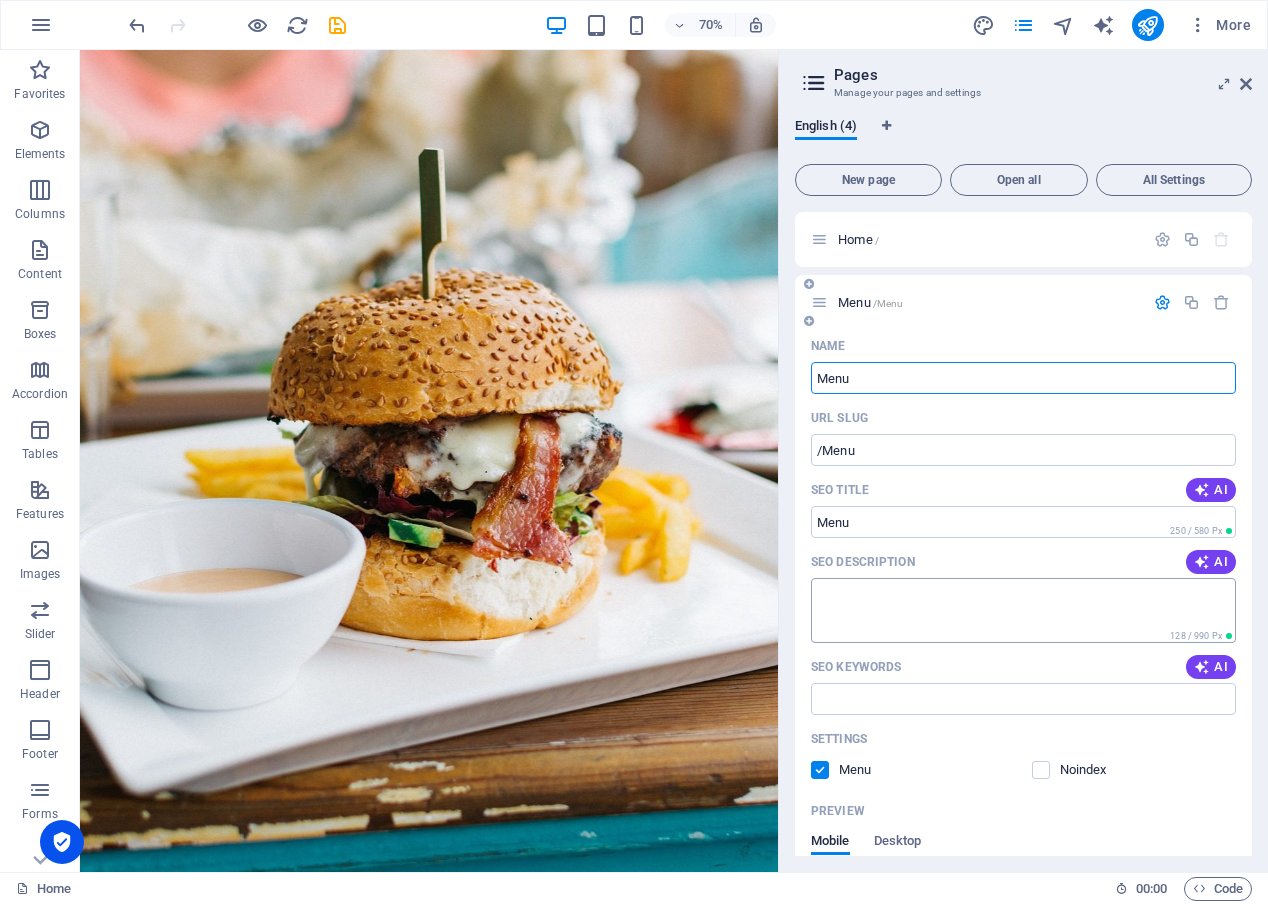 type on "Menu" 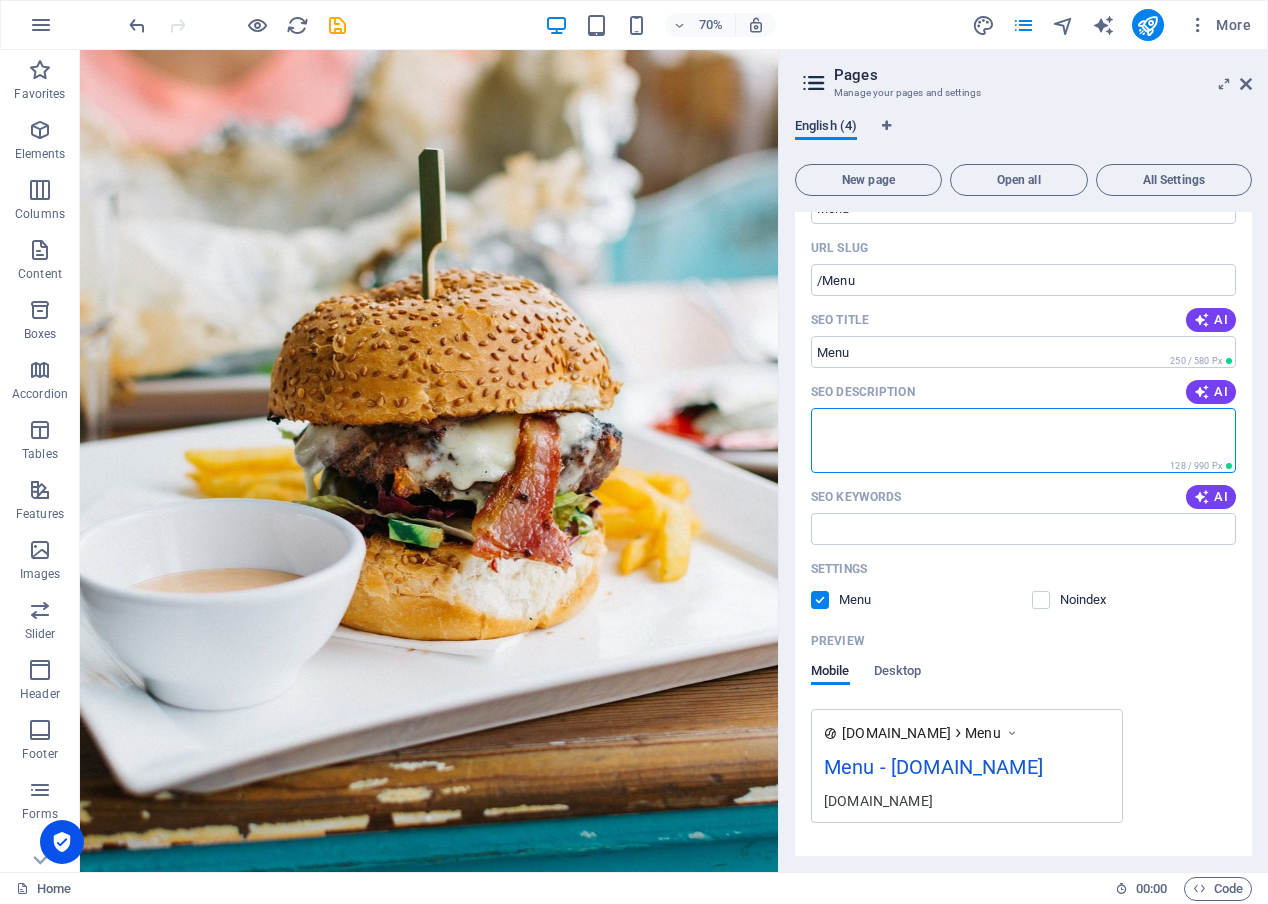 scroll, scrollTop: 152, scrollLeft: 0, axis: vertical 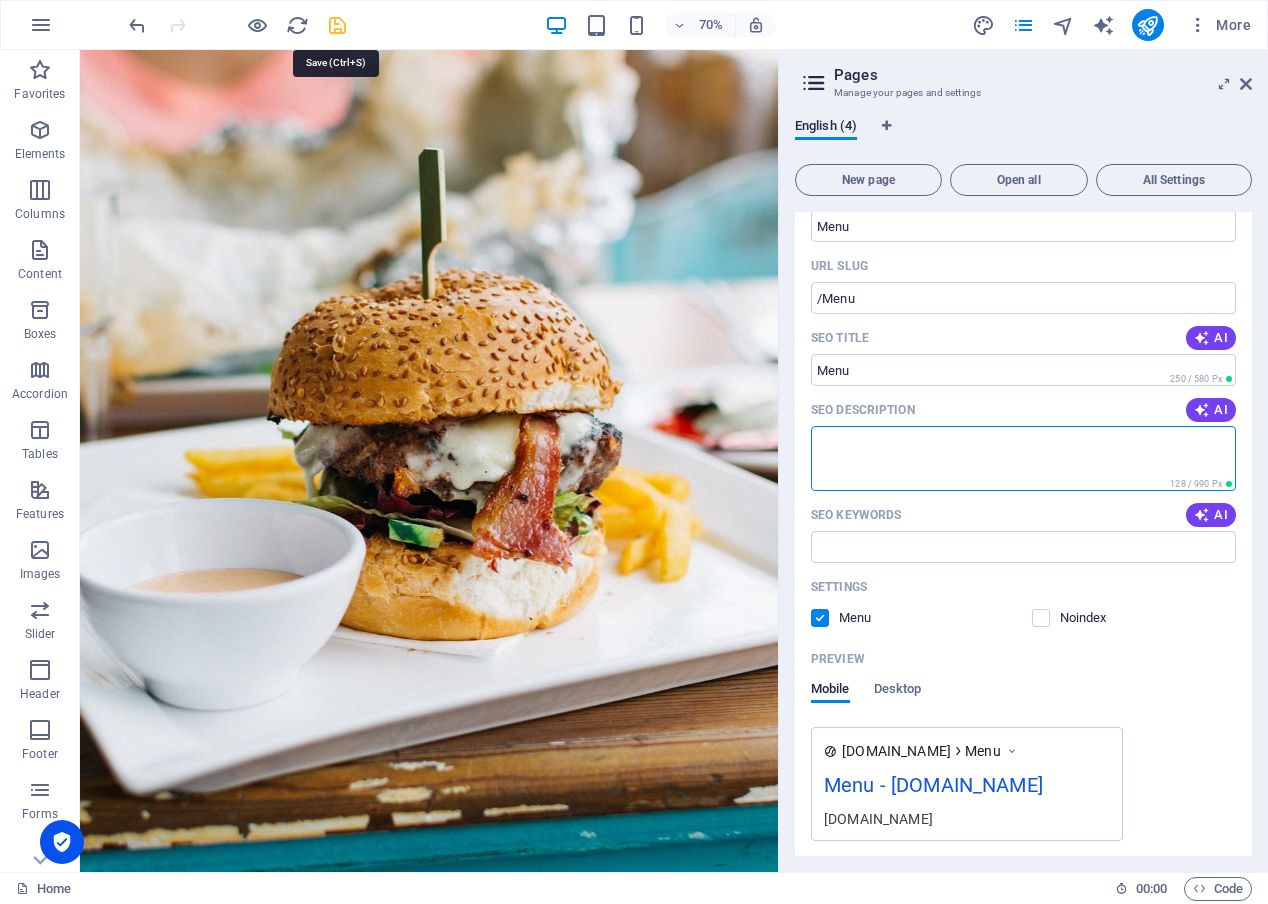 click at bounding box center (337, 25) 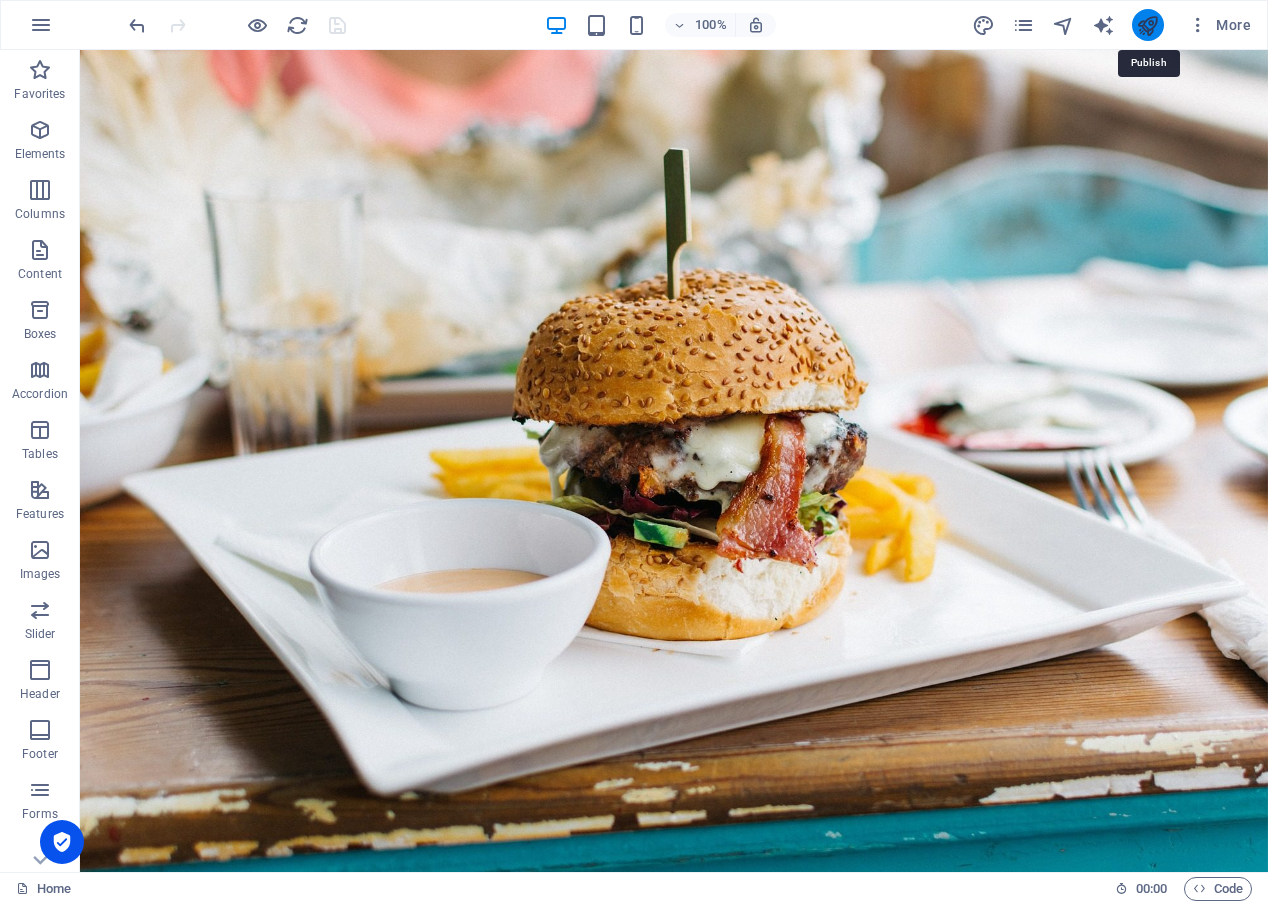 click at bounding box center [1147, 25] 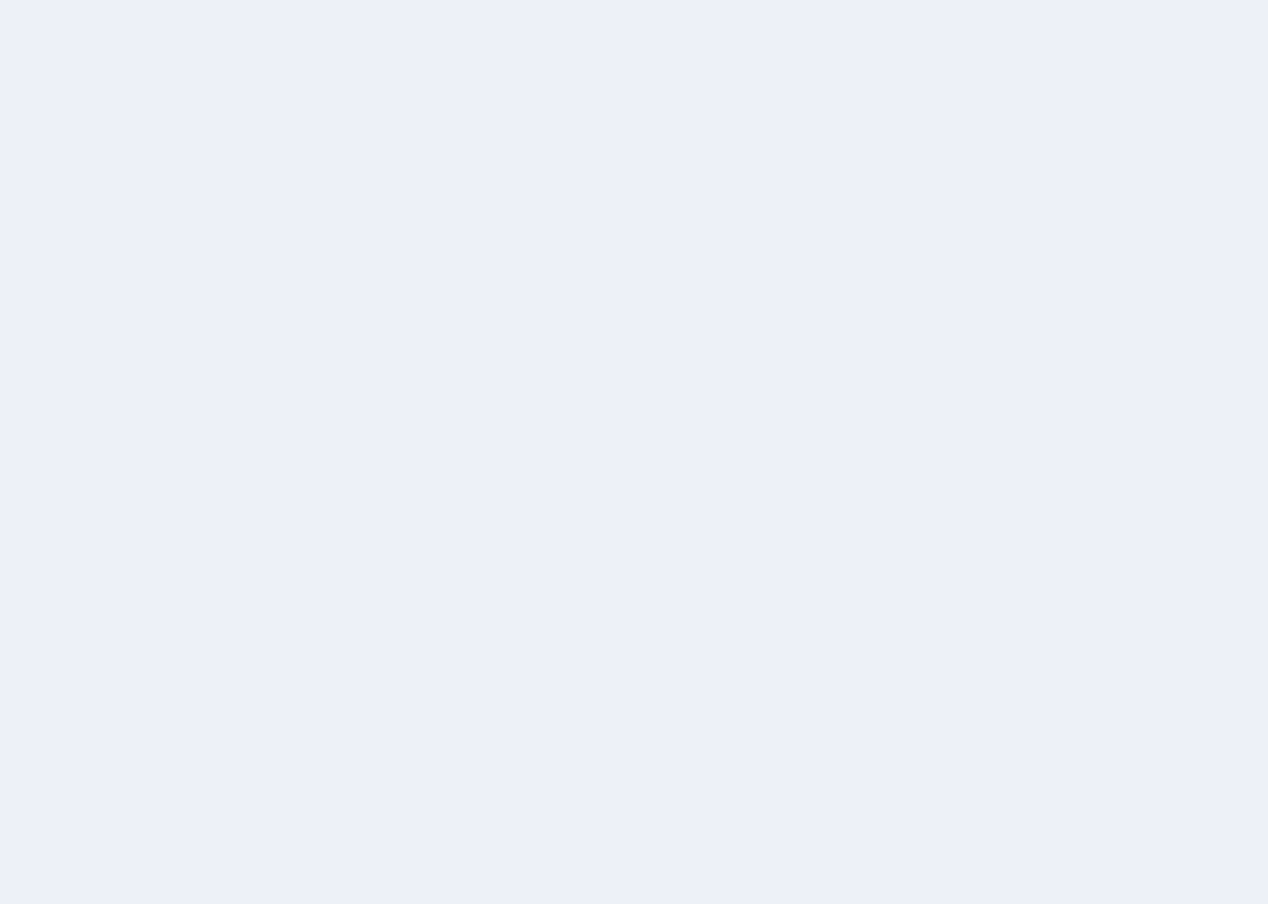 scroll, scrollTop: 0, scrollLeft: 0, axis: both 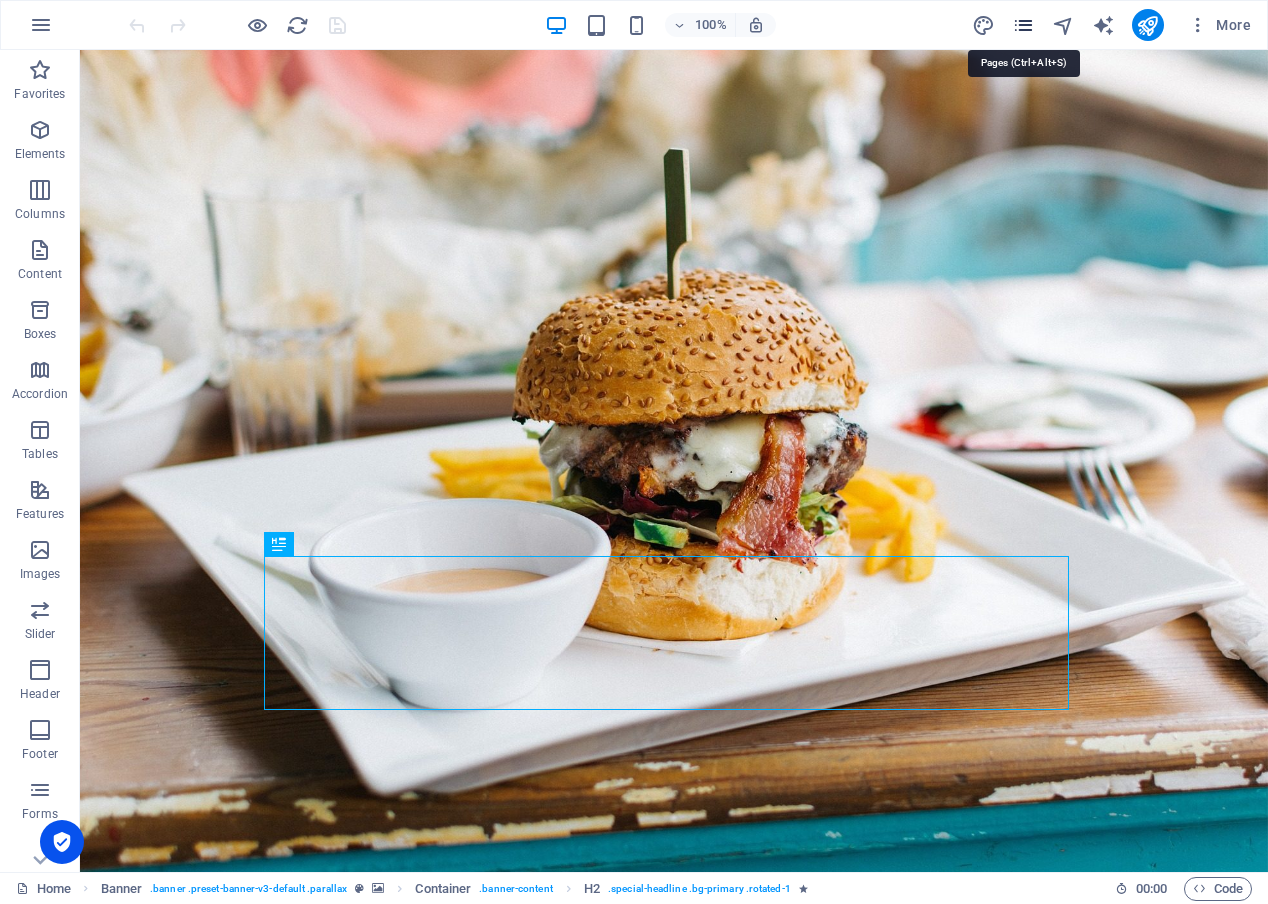 click at bounding box center [1023, 25] 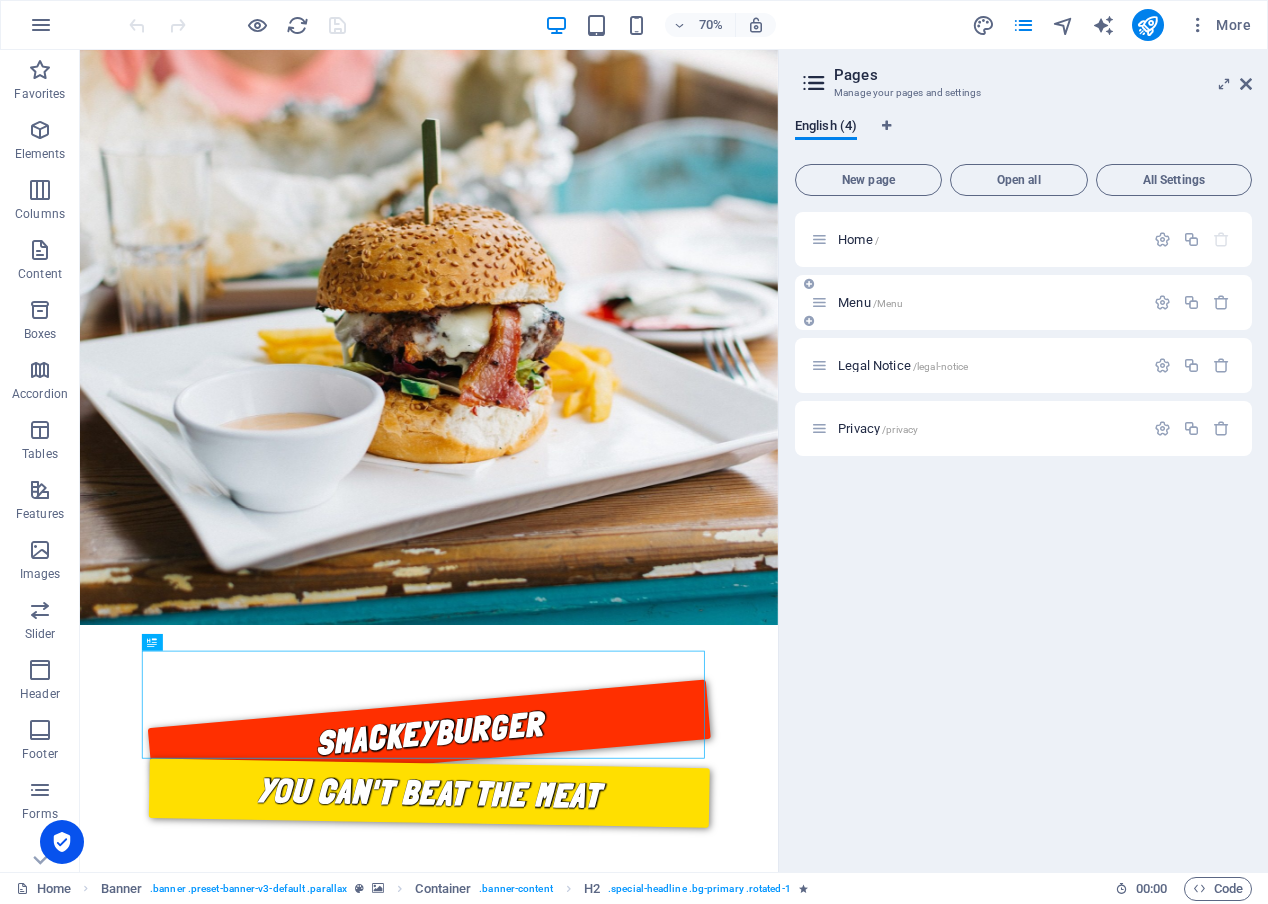 click on "Menu /Menu" at bounding box center [977, 302] 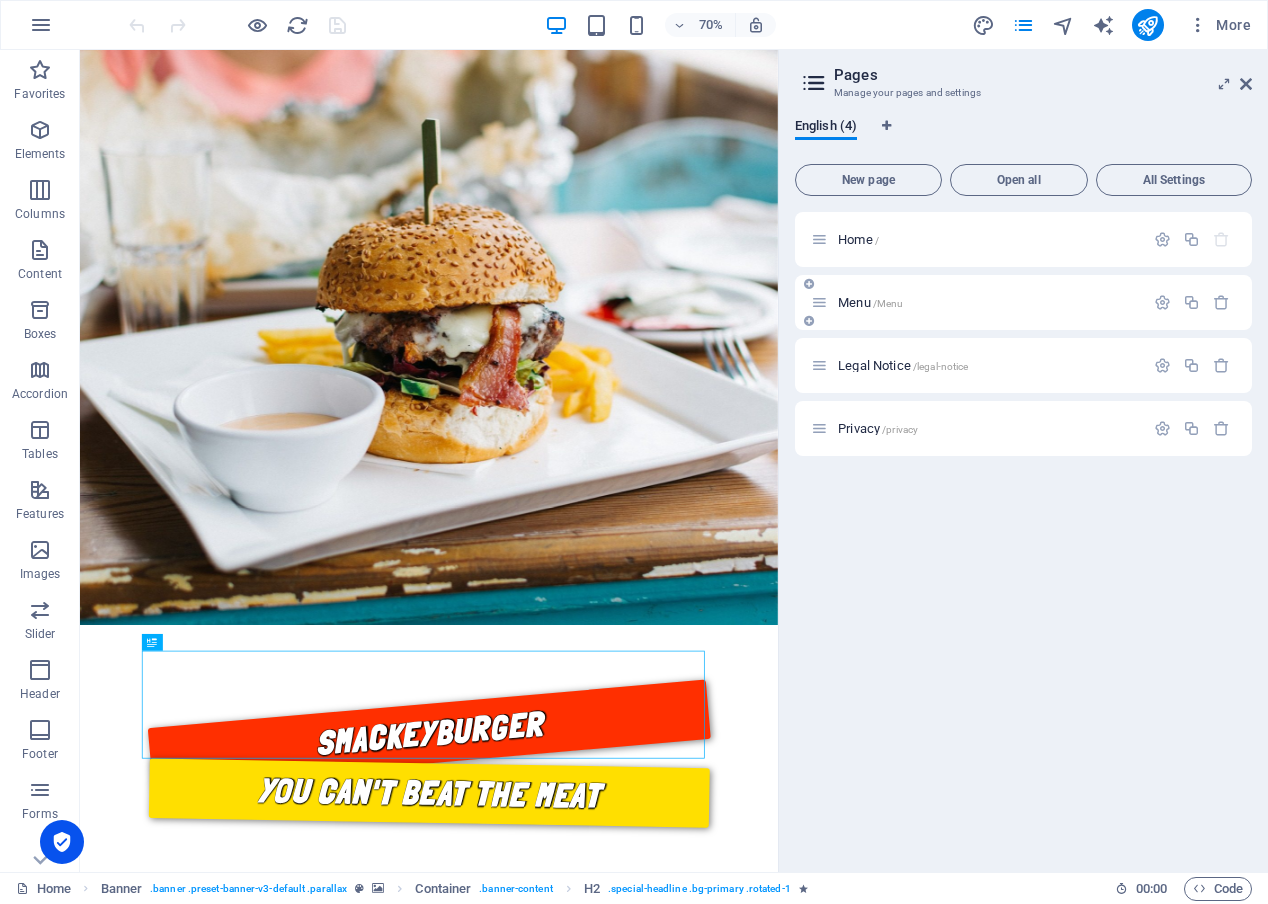 click on "Menu /Menu" at bounding box center [988, 302] 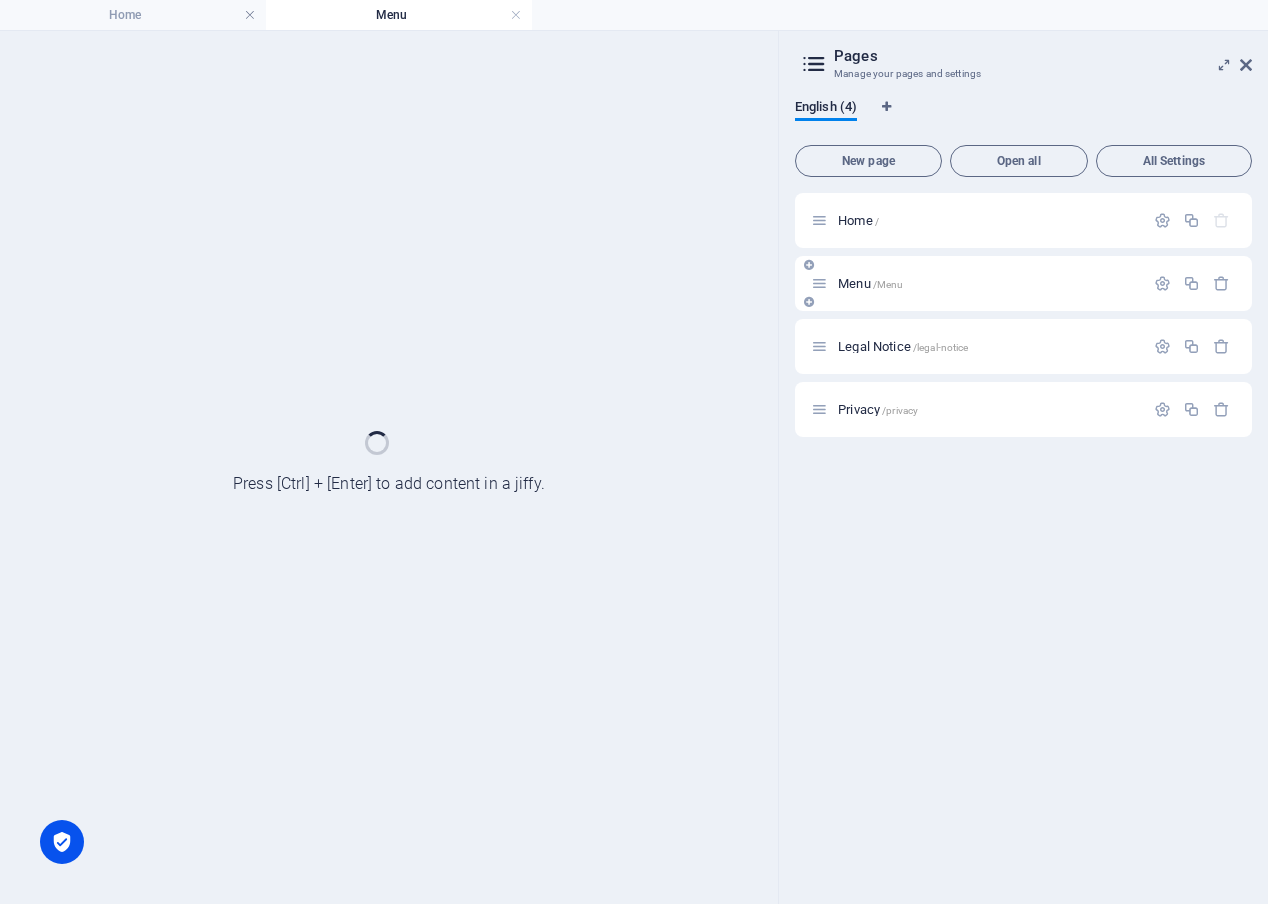 click on "Menu /Menu" at bounding box center (1023, 283) 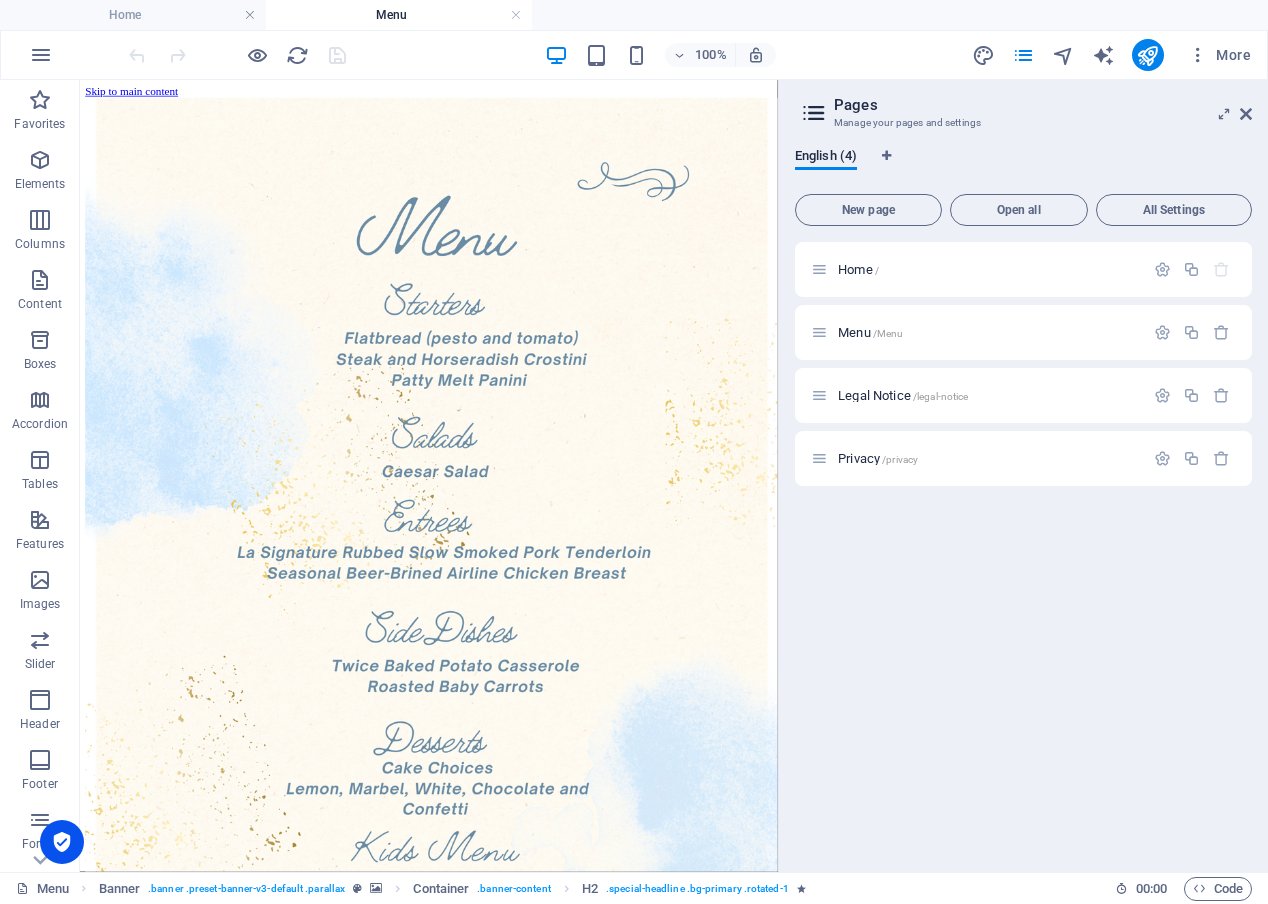 scroll, scrollTop: 0, scrollLeft: 0, axis: both 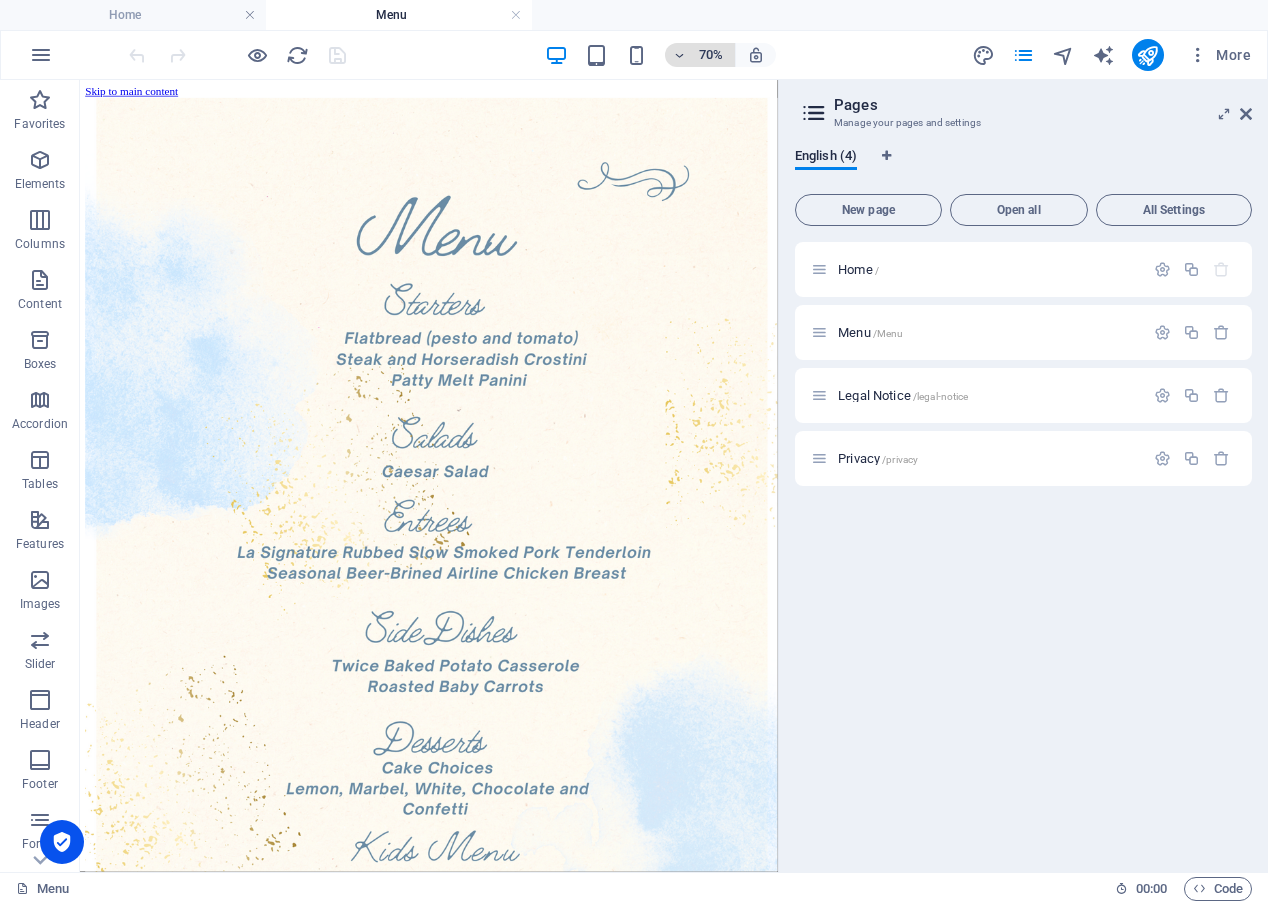 click at bounding box center (680, 55) 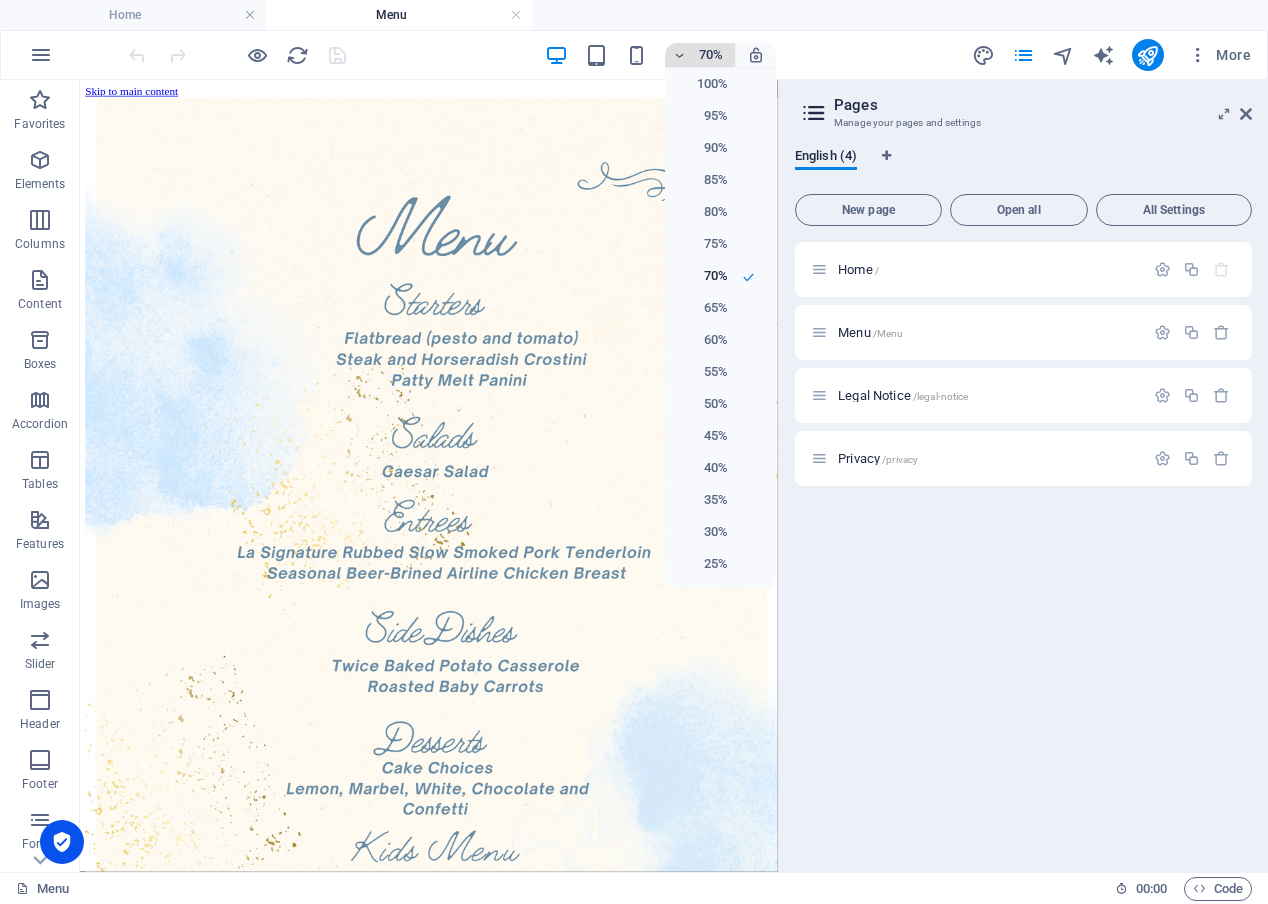 click at bounding box center (634, 452) 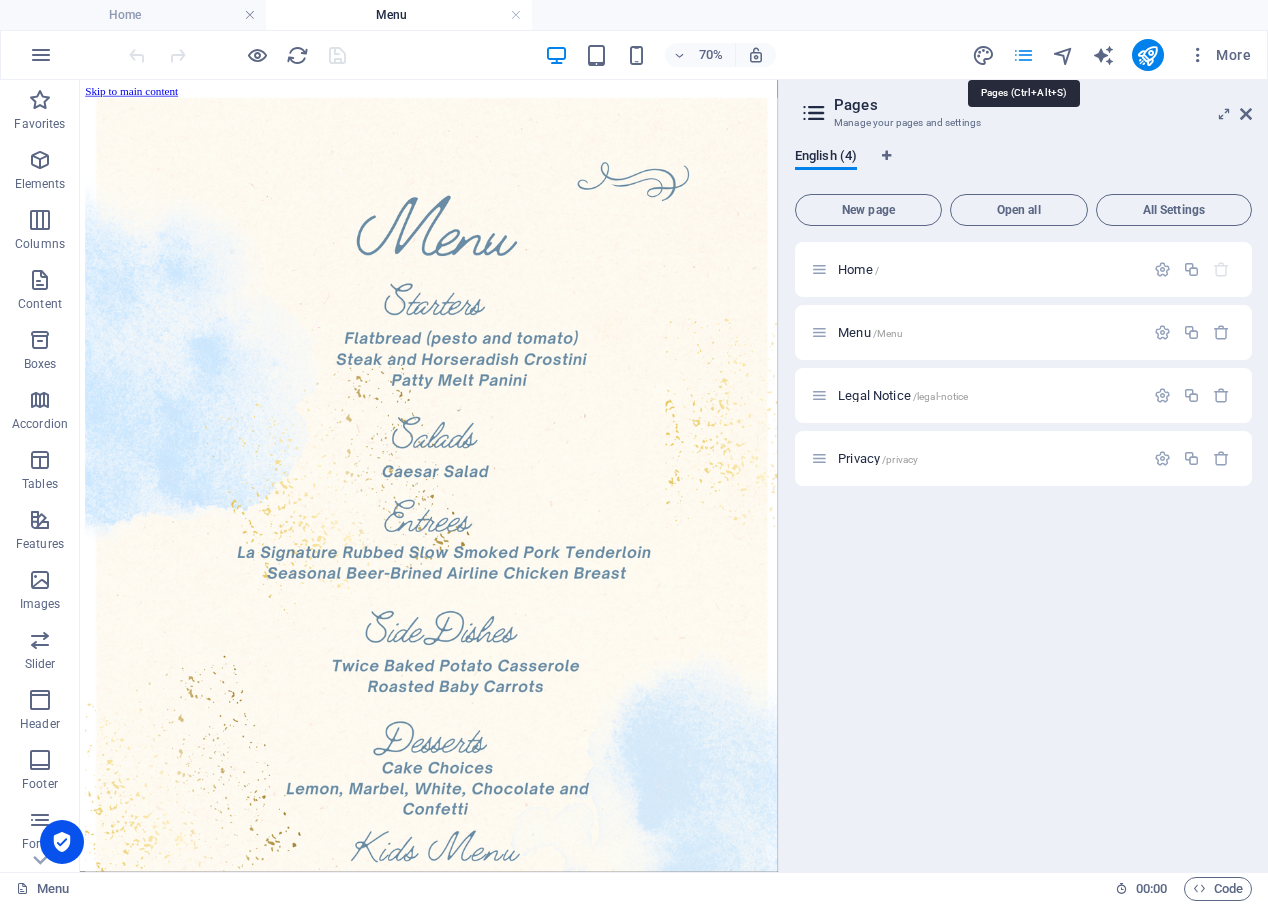 click at bounding box center (1023, 55) 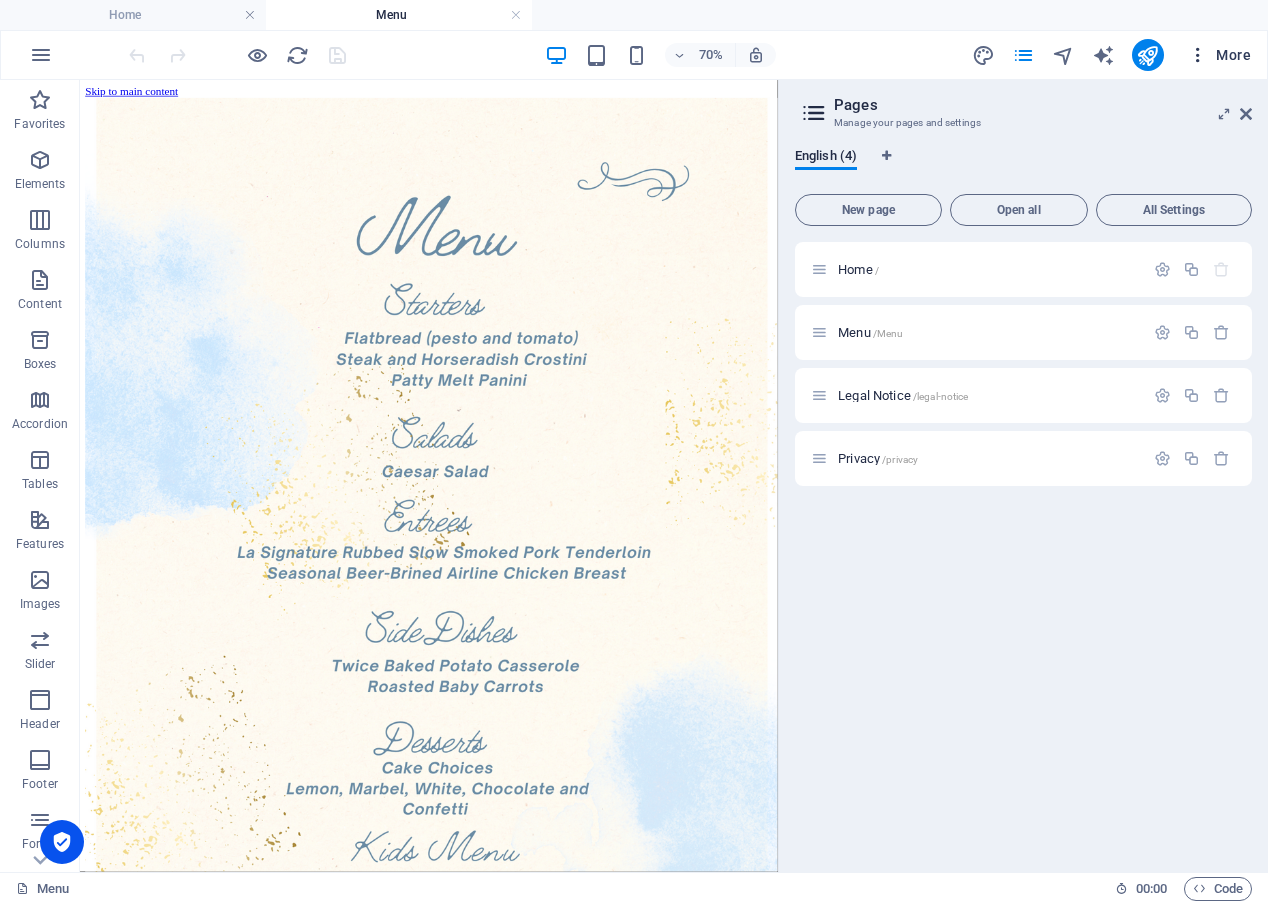click at bounding box center [1198, 55] 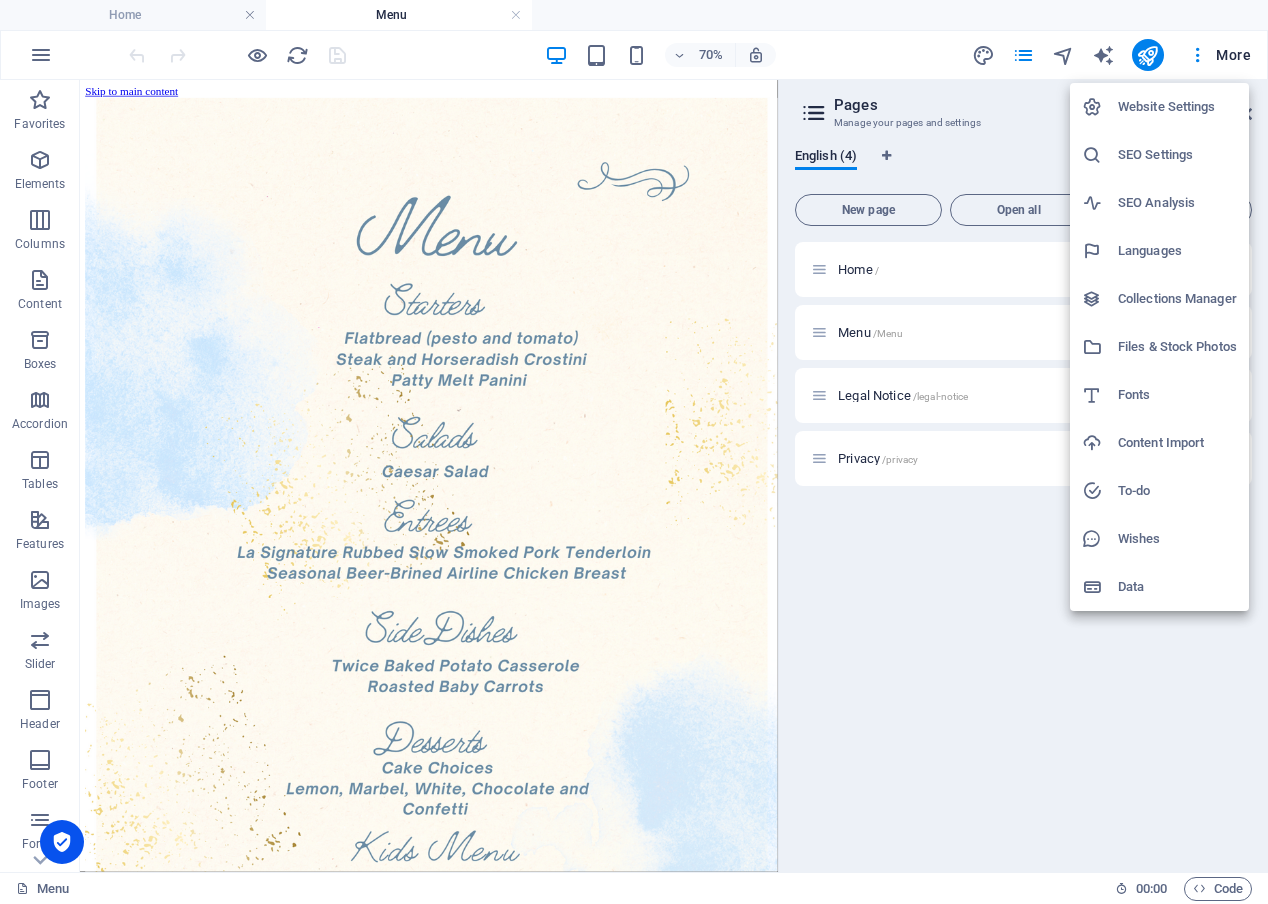 click at bounding box center [634, 452] 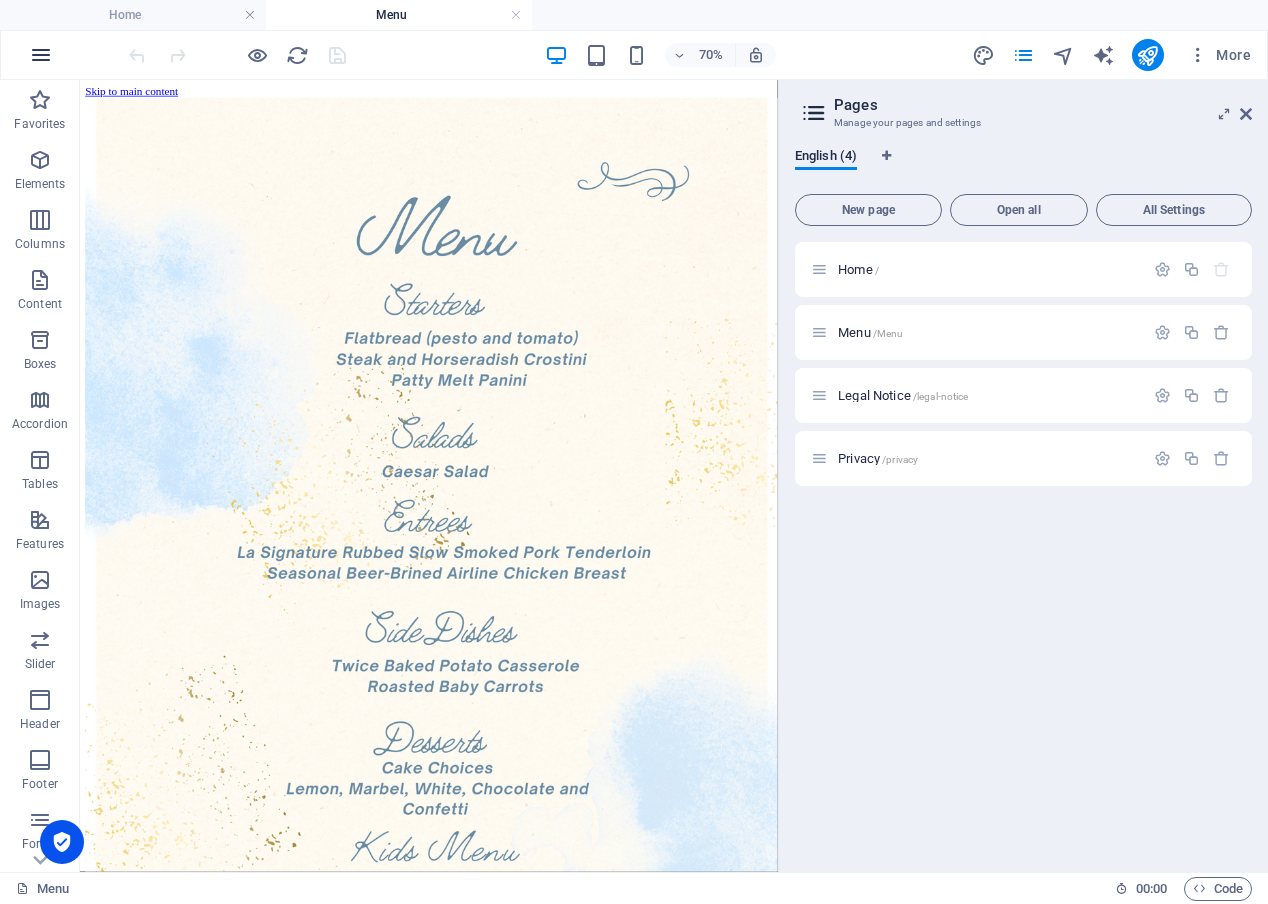 click at bounding box center [41, 55] 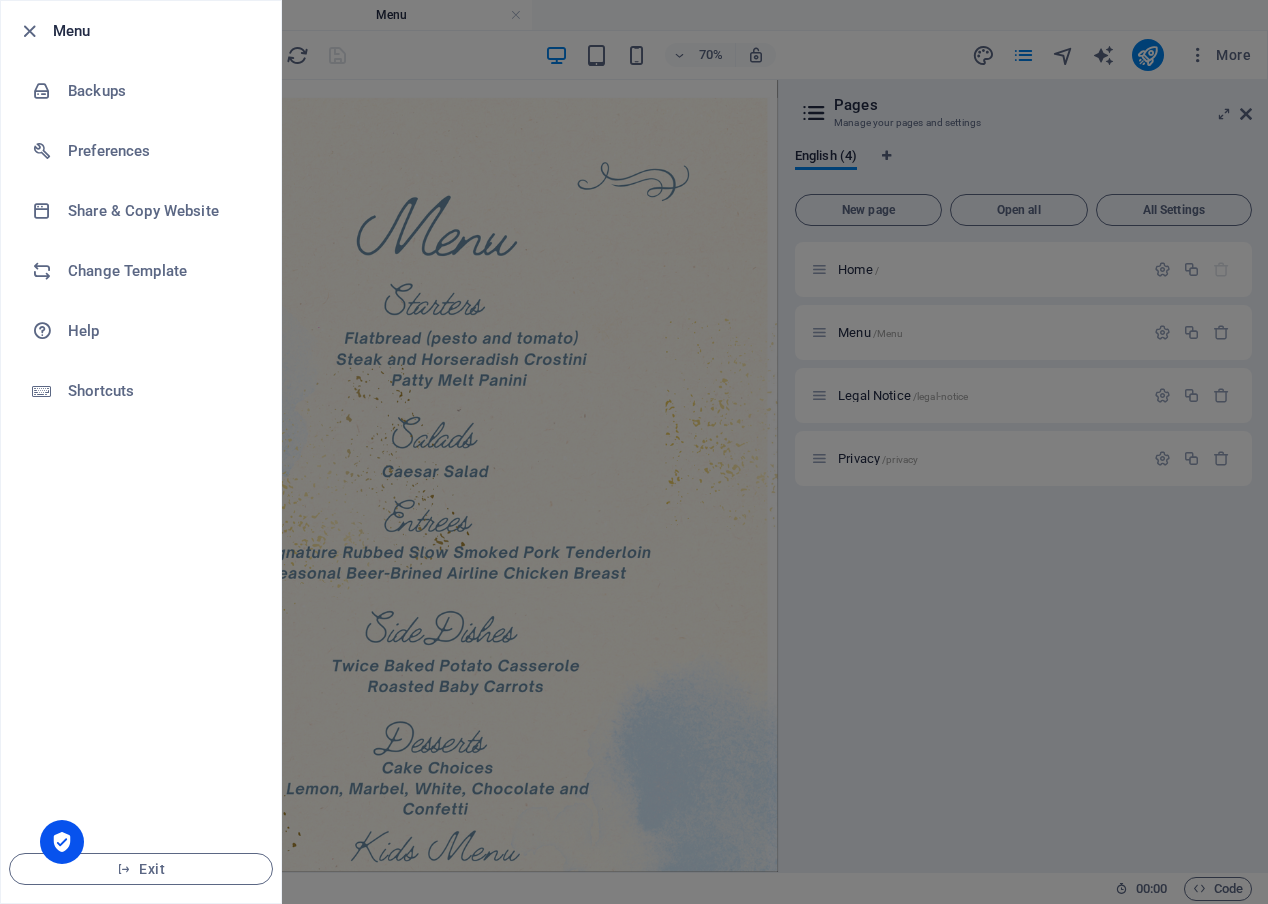 click at bounding box center (634, 452) 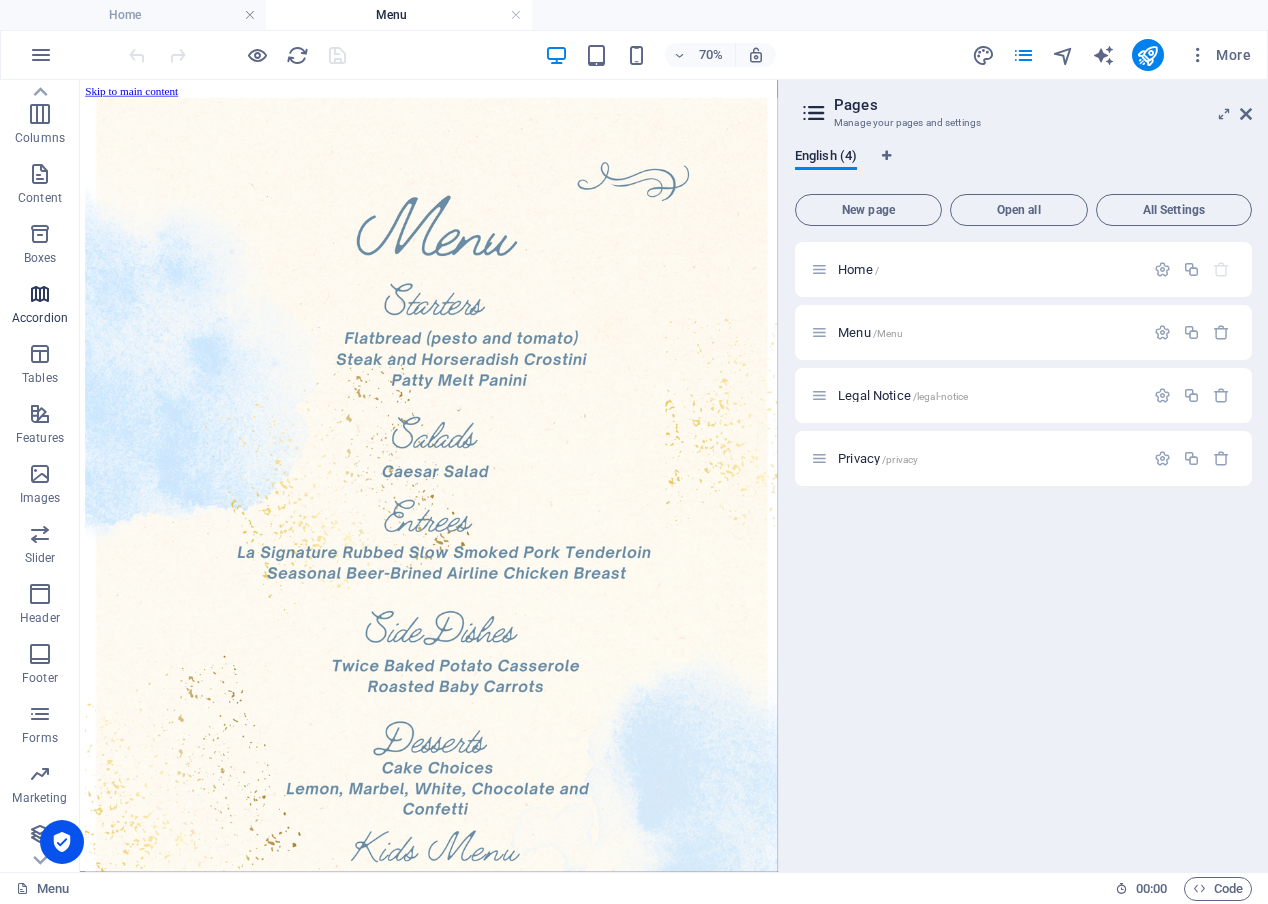 scroll, scrollTop: 108, scrollLeft: 0, axis: vertical 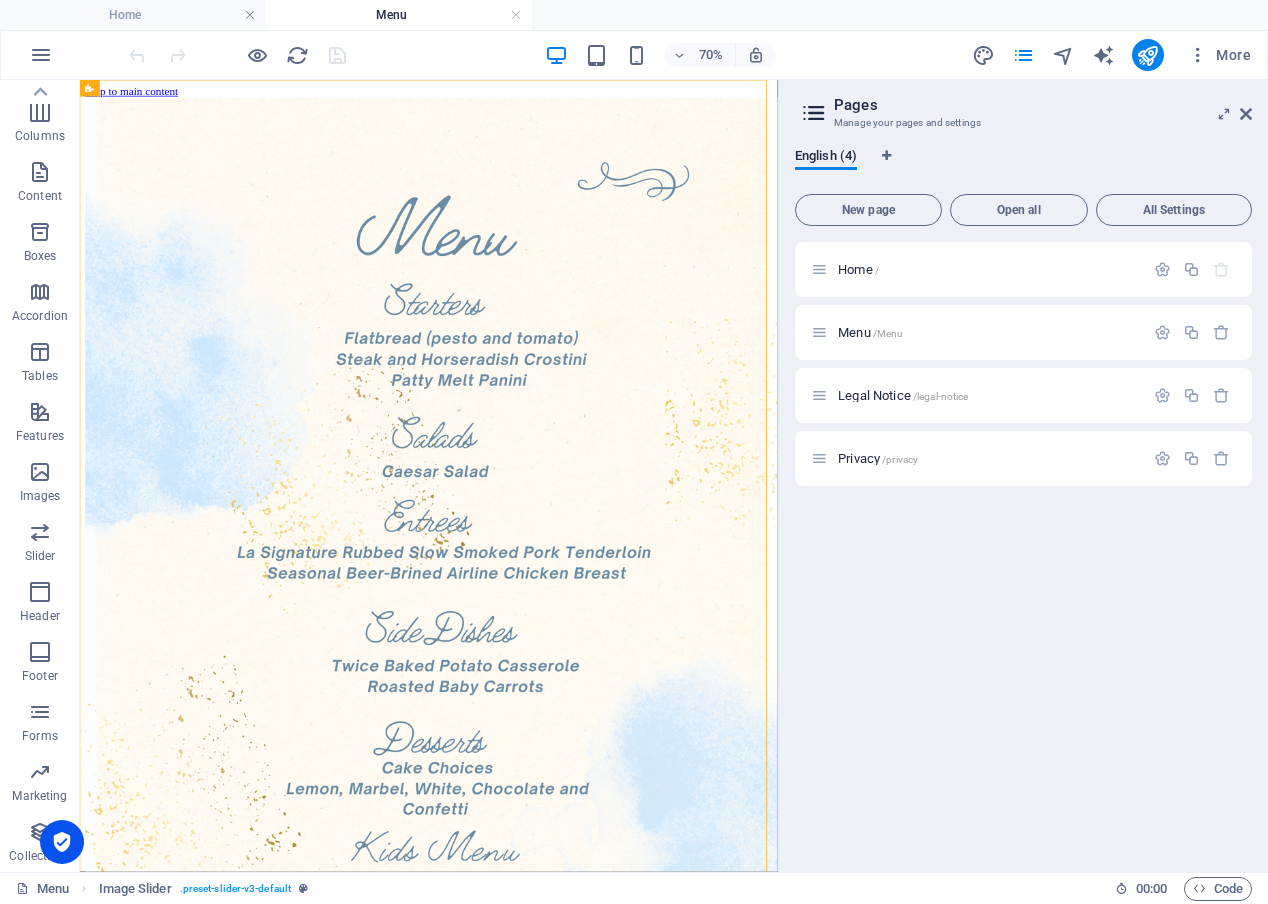 click at bounding box center [814, 113] 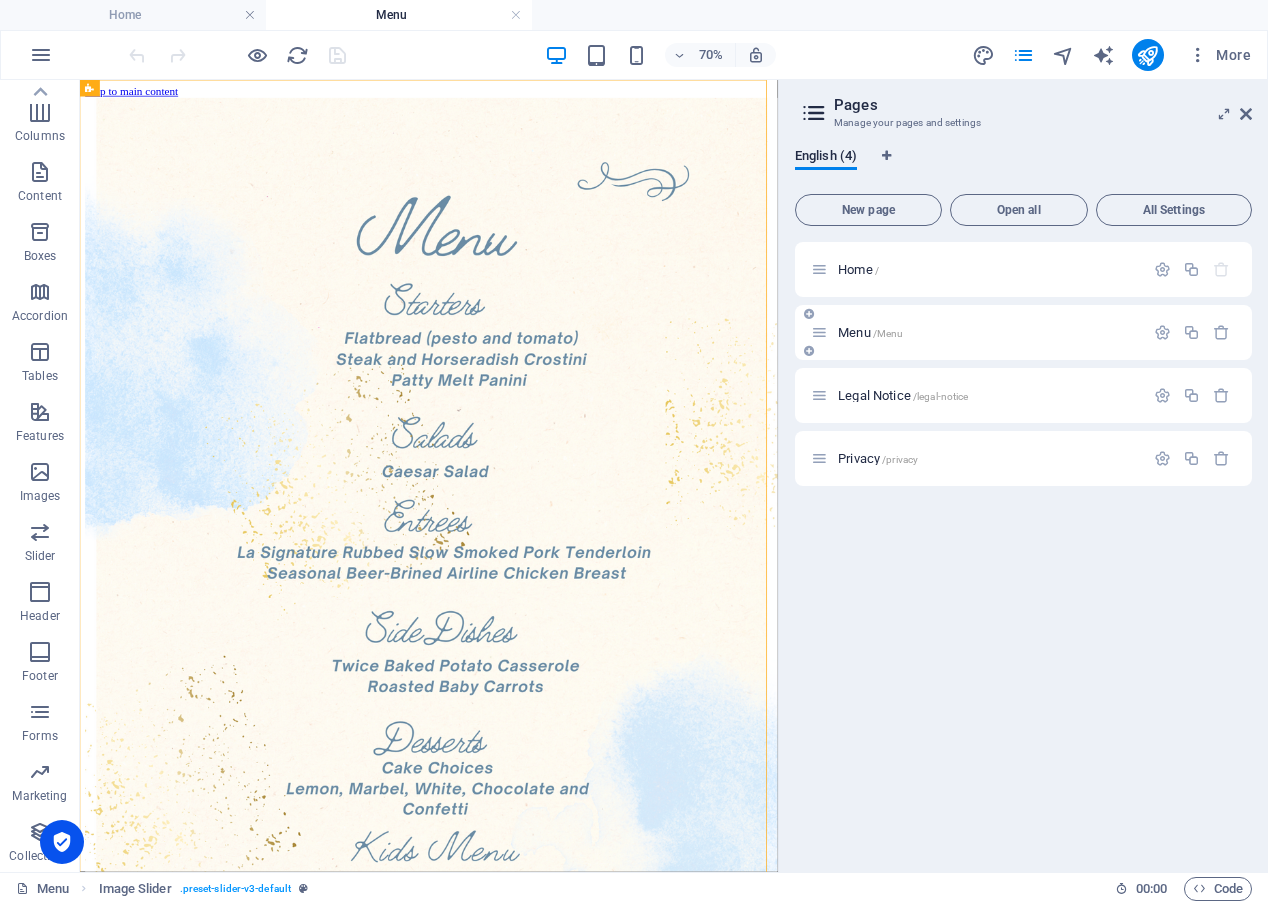 click on "Menu /Menu" at bounding box center (977, 332) 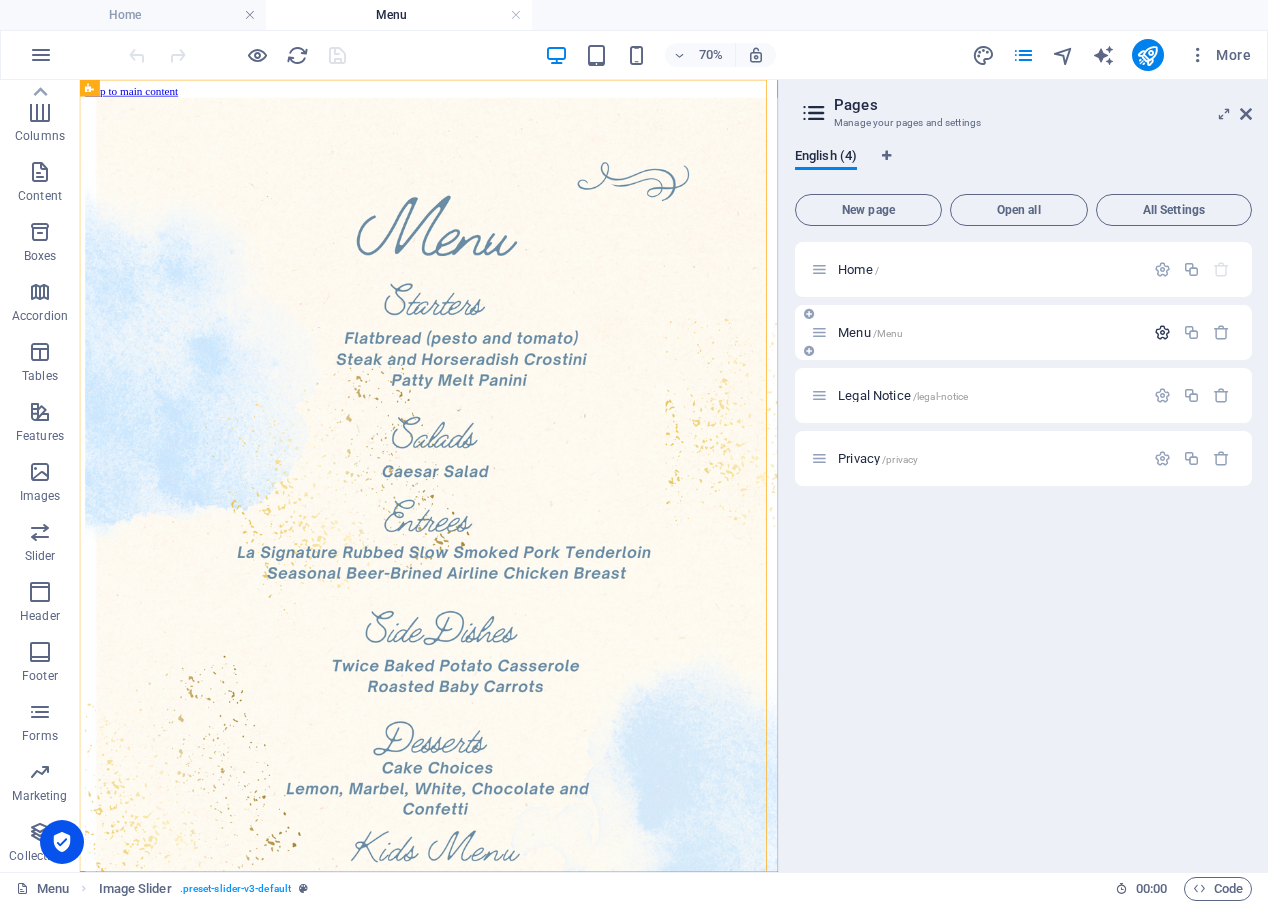 click at bounding box center [1162, 332] 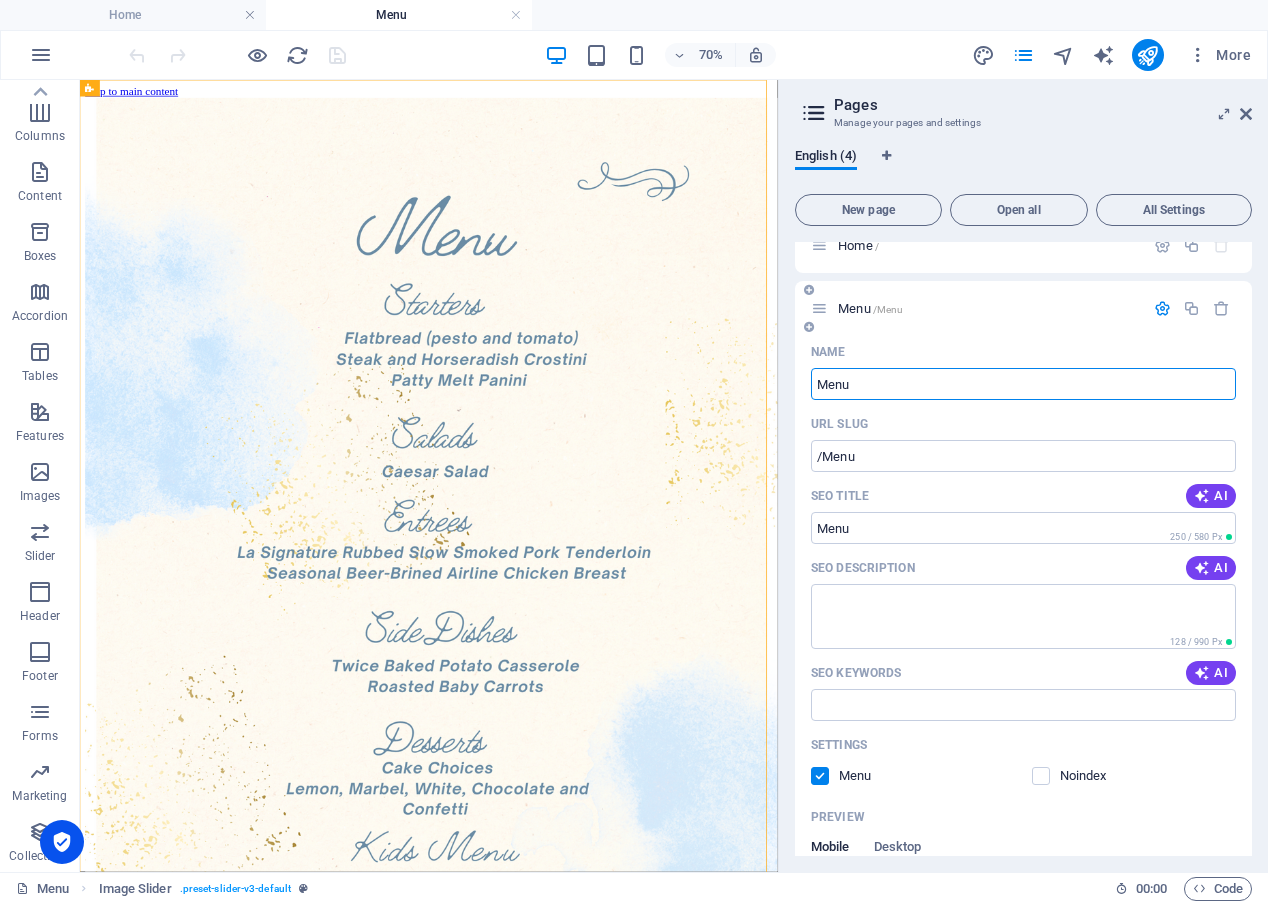scroll, scrollTop: 0, scrollLeft: 0, axis: both 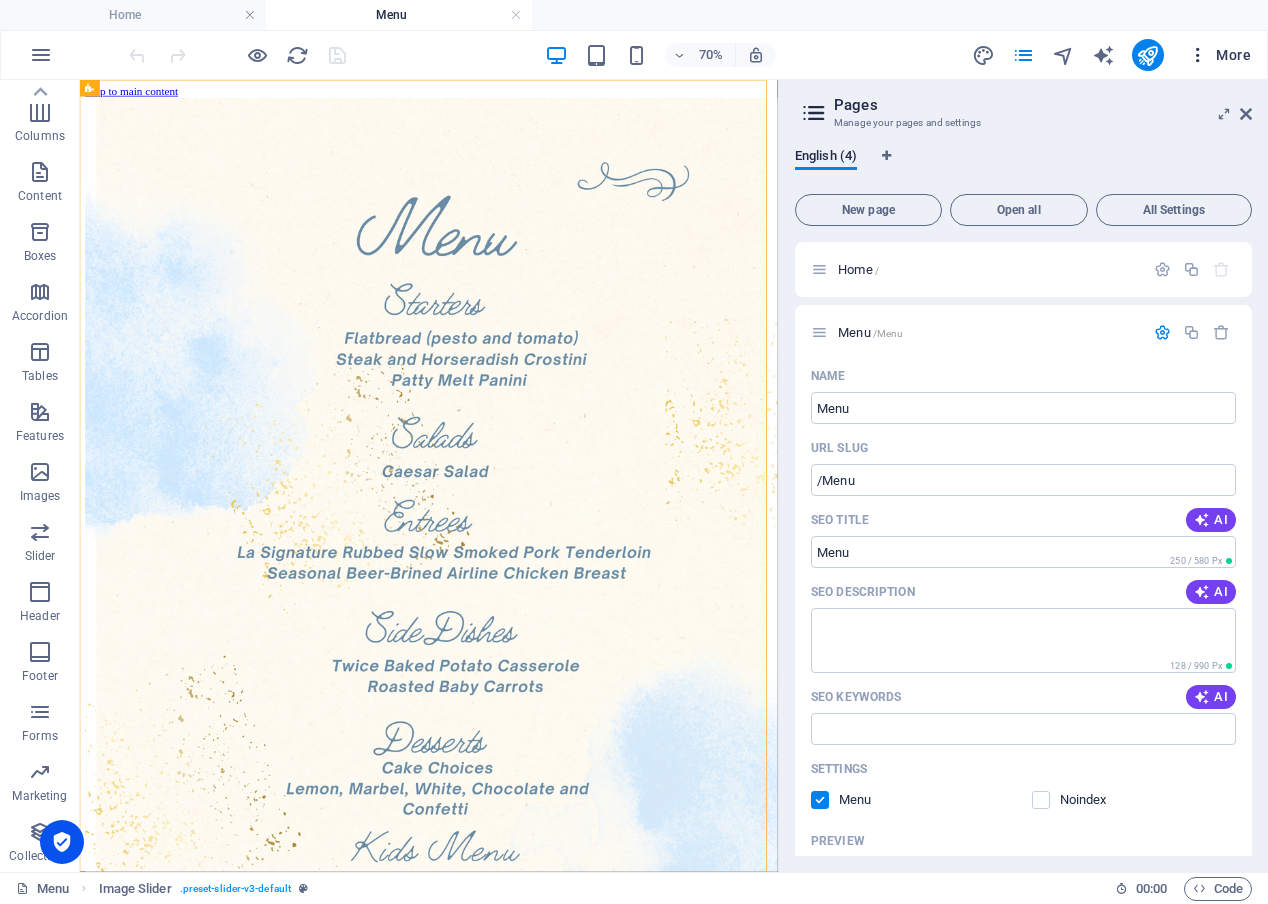 click at bounding box center [1198, 55] 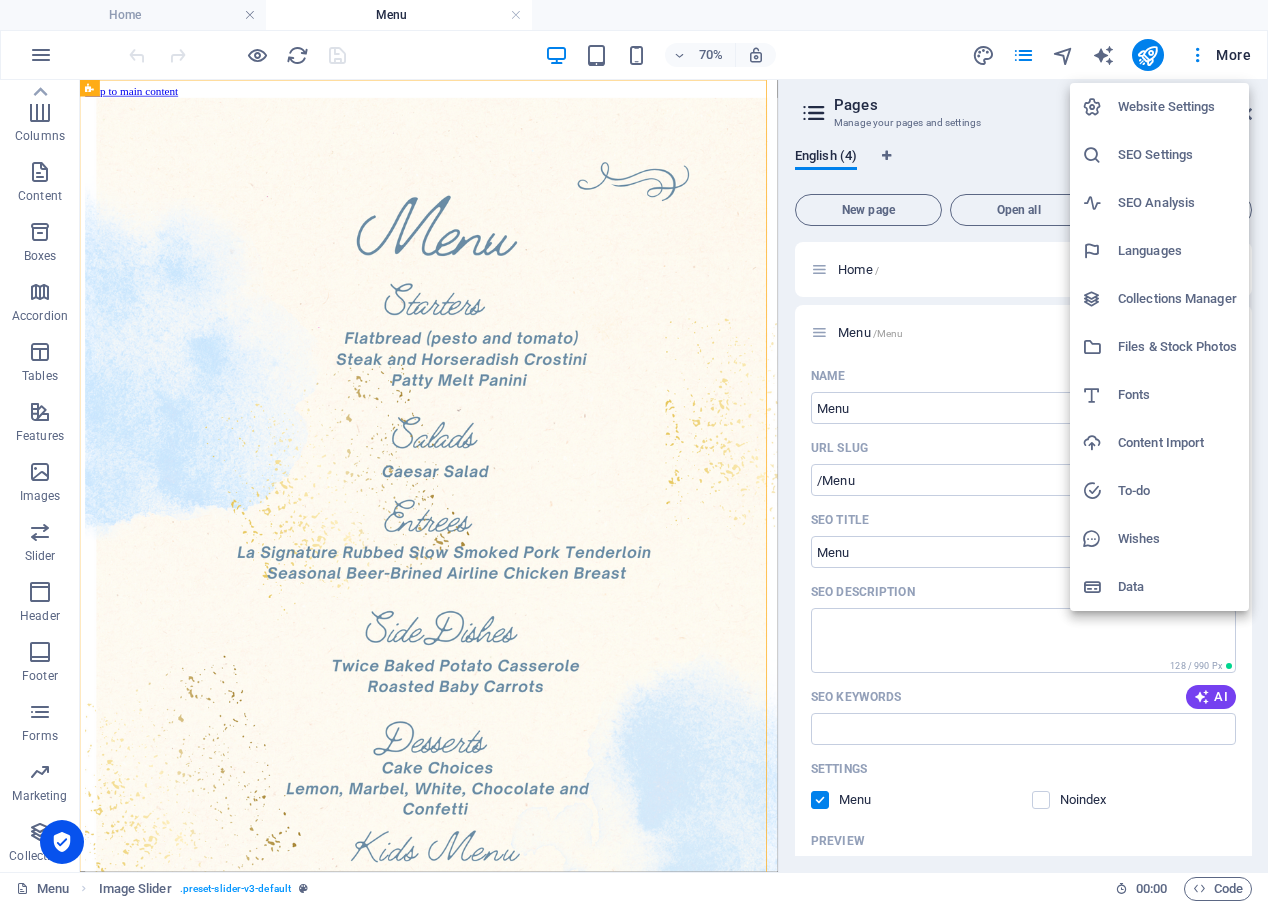 click on "Files & Stock Photos" at bounding box center [1177, 347] 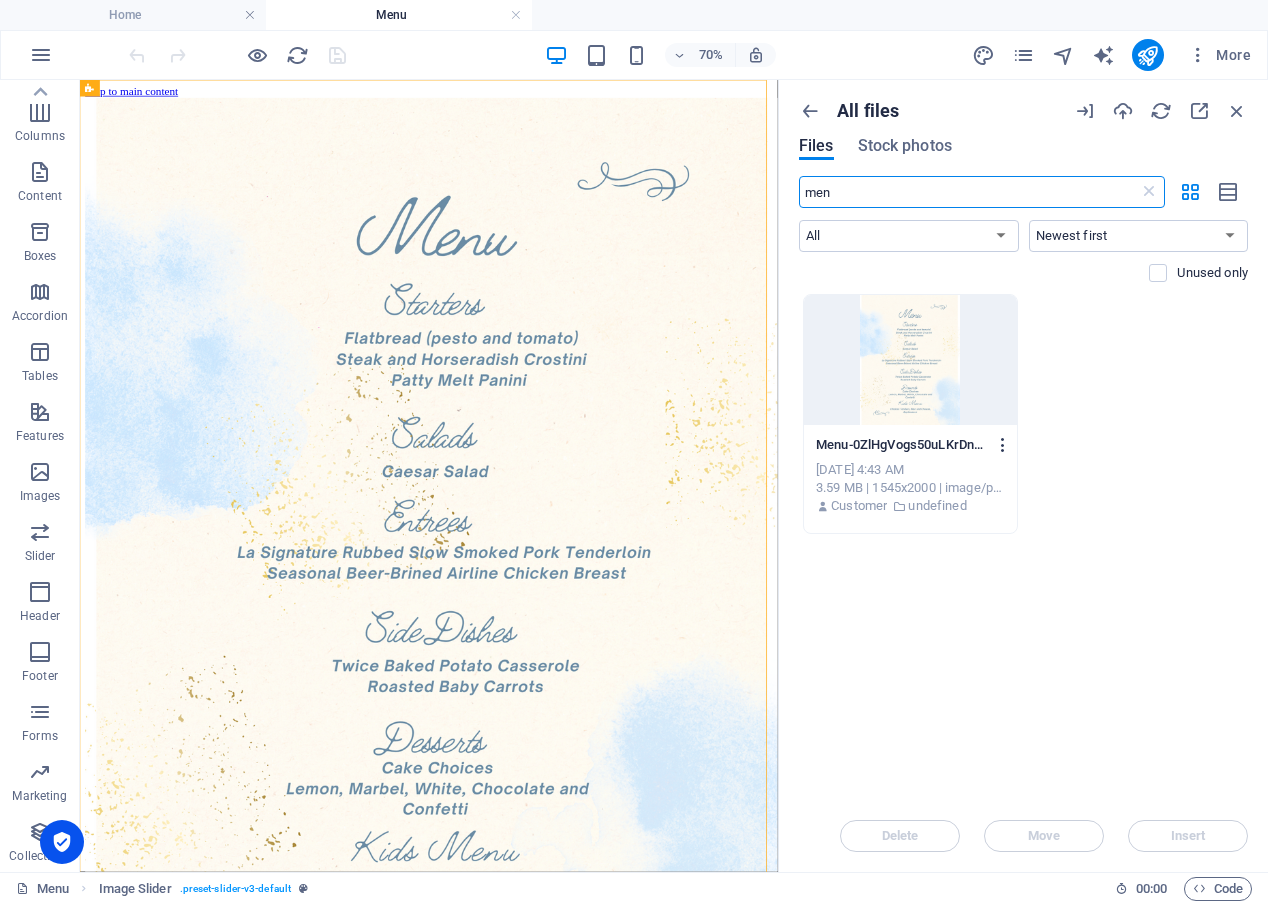 click at bounding box center [1003, 445] 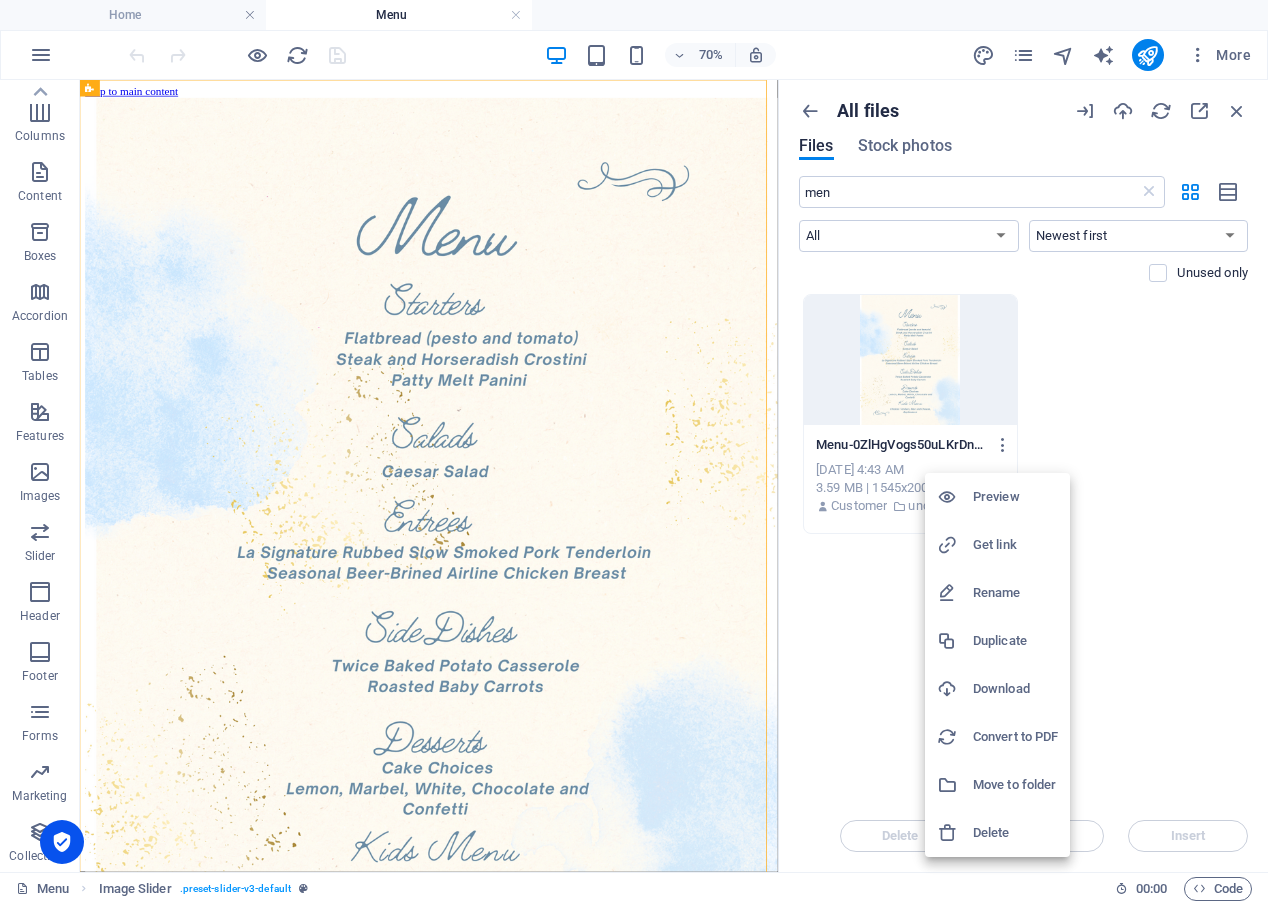 click at bounding box center (634, 452) 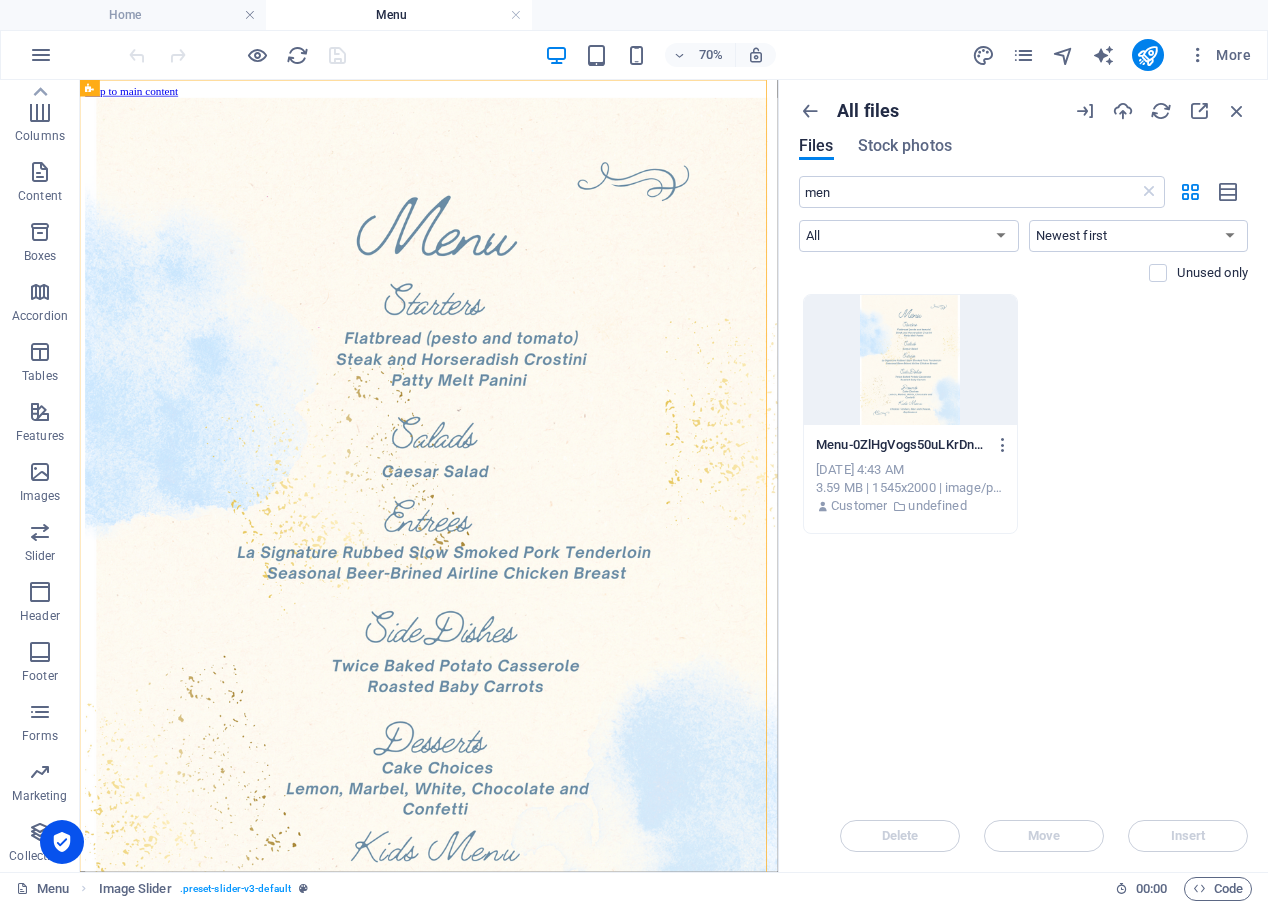 click on "Menu-0ZlHgVogs50uLKrDnbBx0w.png" at bounding box center [901, 445] 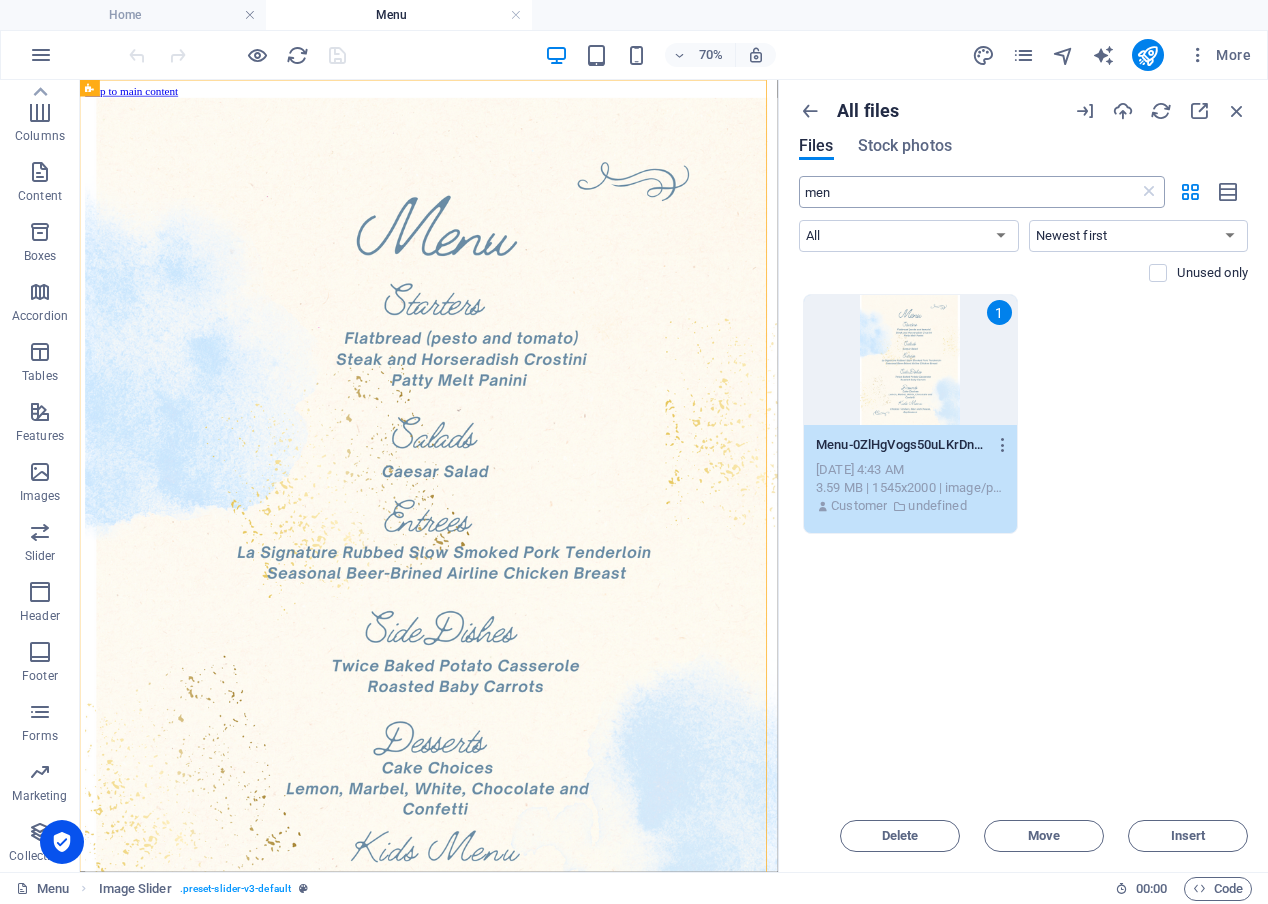 click on "men" at bounding box center [969, 192] 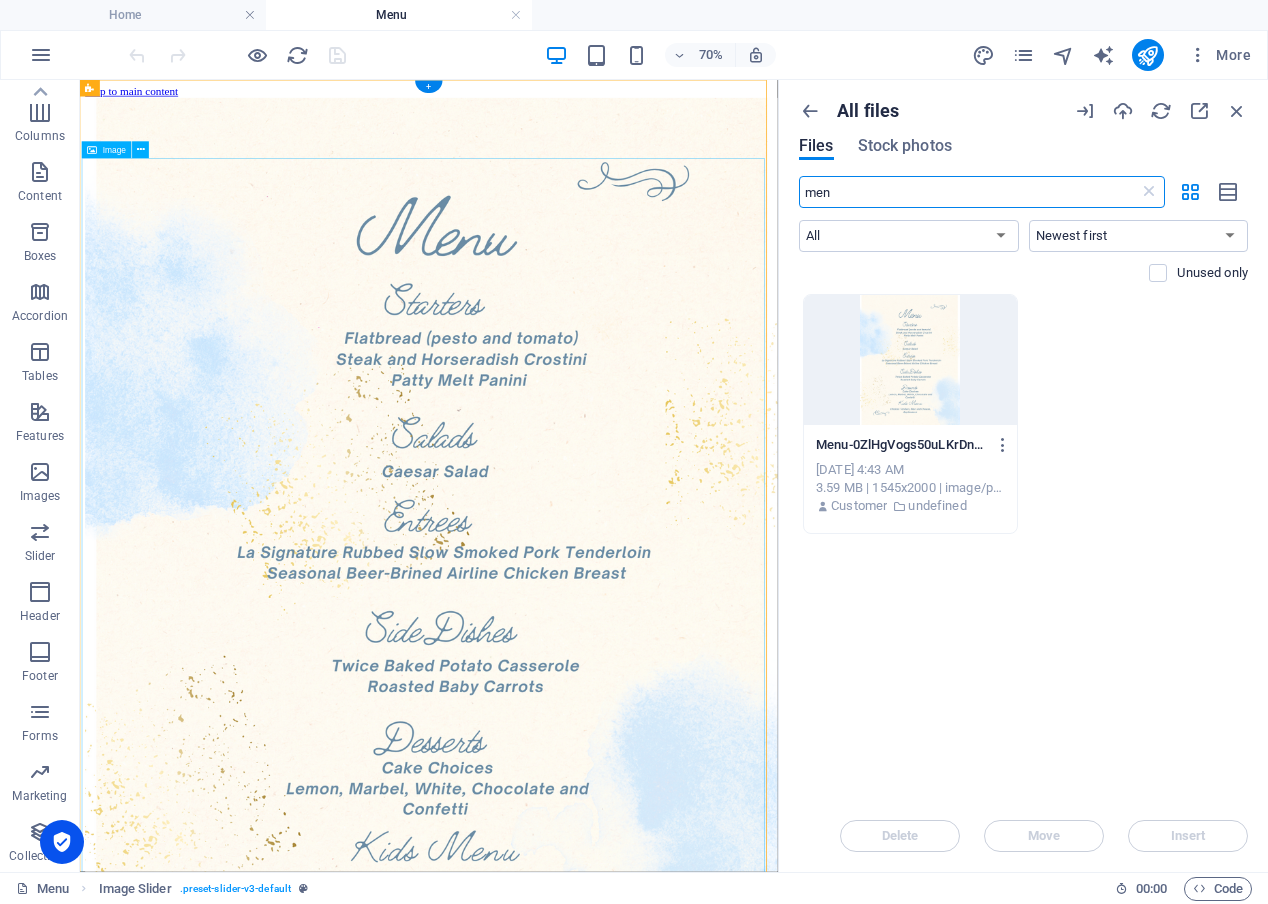 drag, startPoint x: 959, startPoint y: 267, endPoint x: 913, endPoint y: 267, distance: 46 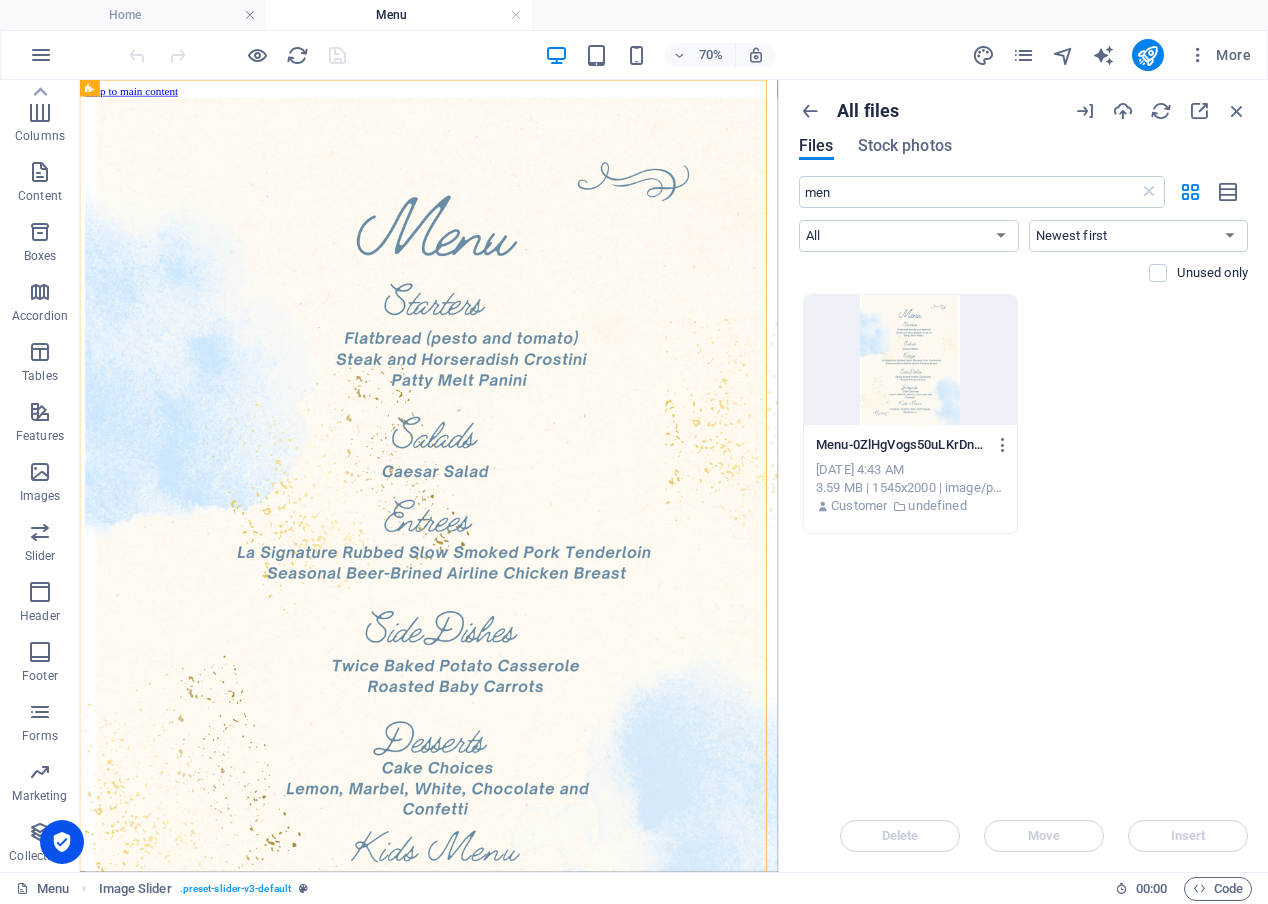 click on "men ​ All Images Documents Audio Video Vector Other Newest first Oldest first Name (A-Z) Name (Z-A) Size (0-9) Size (9-0) Resolution (0-9) Resolution (9-0) Unused only" at bounding box center (1023, 235) 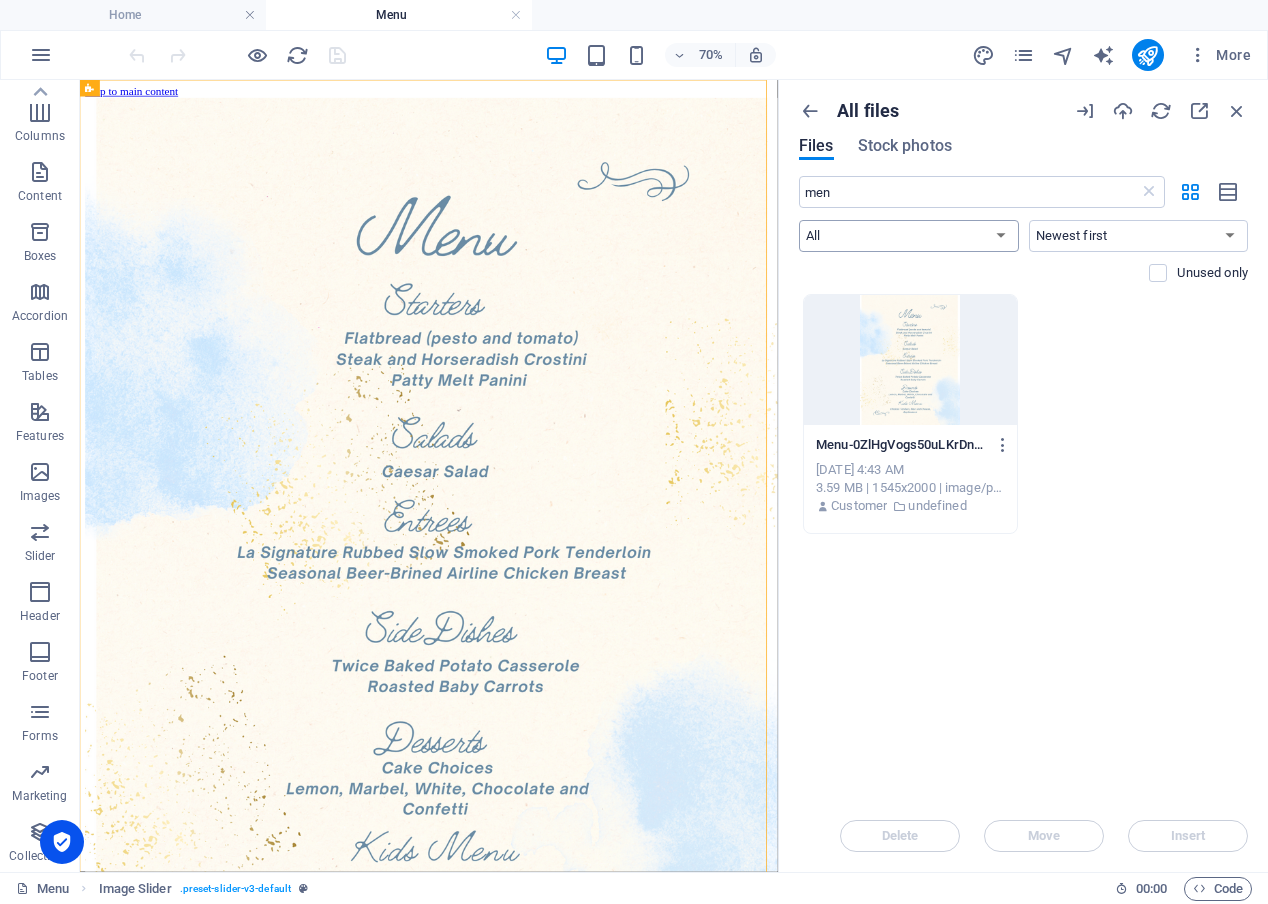 click on "All Images Documents Audio Video Vector Other" at bounding box center [909, 236] 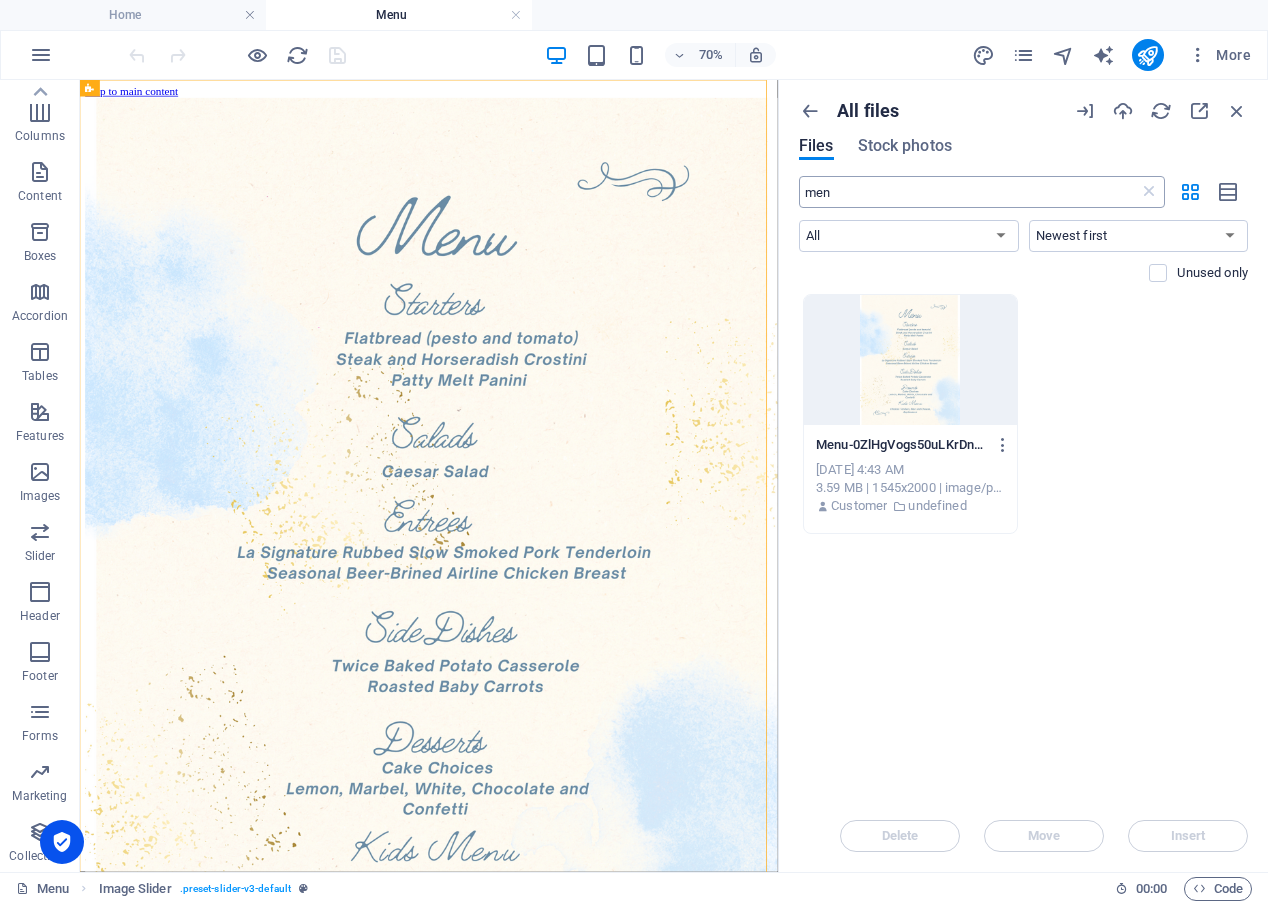 click on "men" at bounding box center (969, 192) 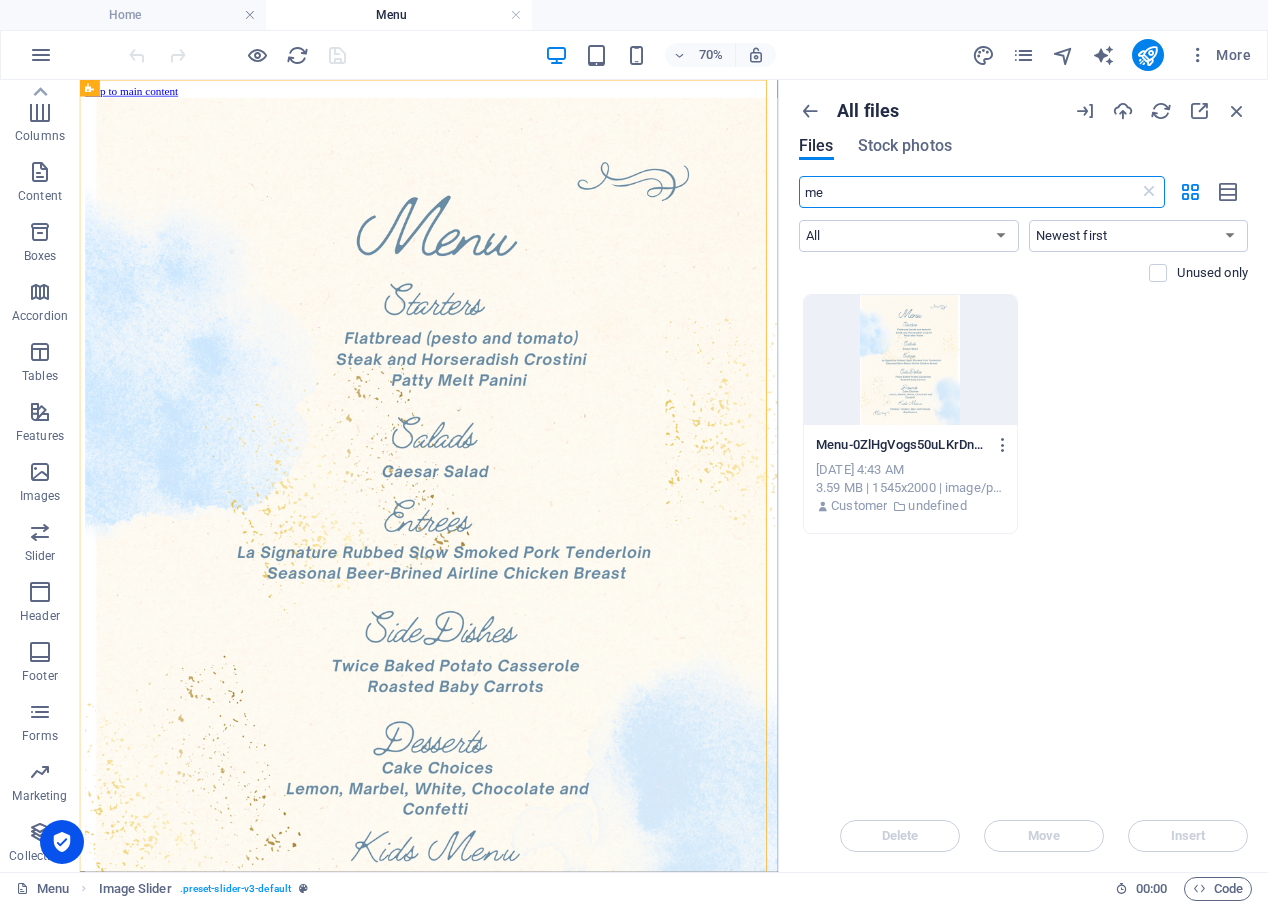 type on "m" 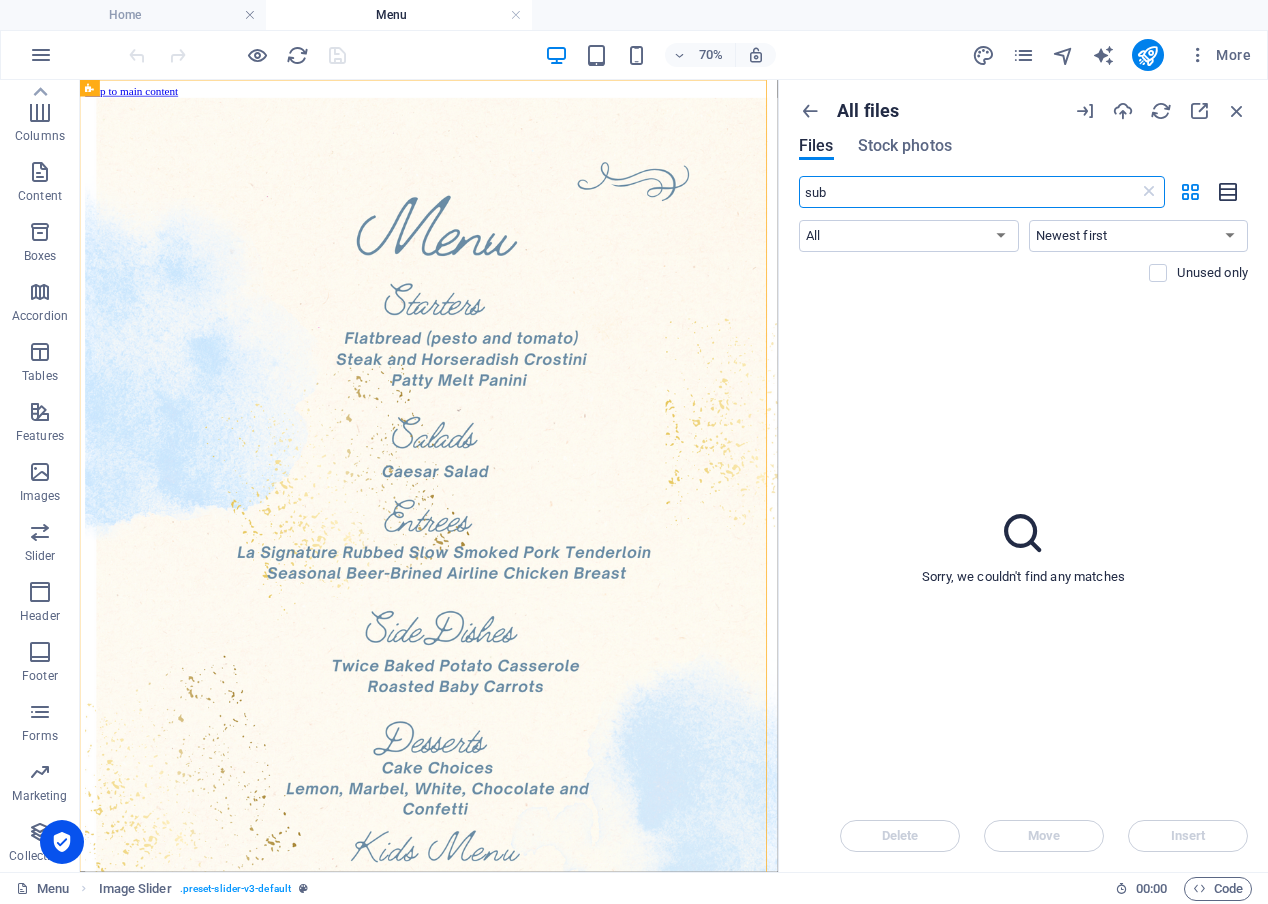 type on "sub" 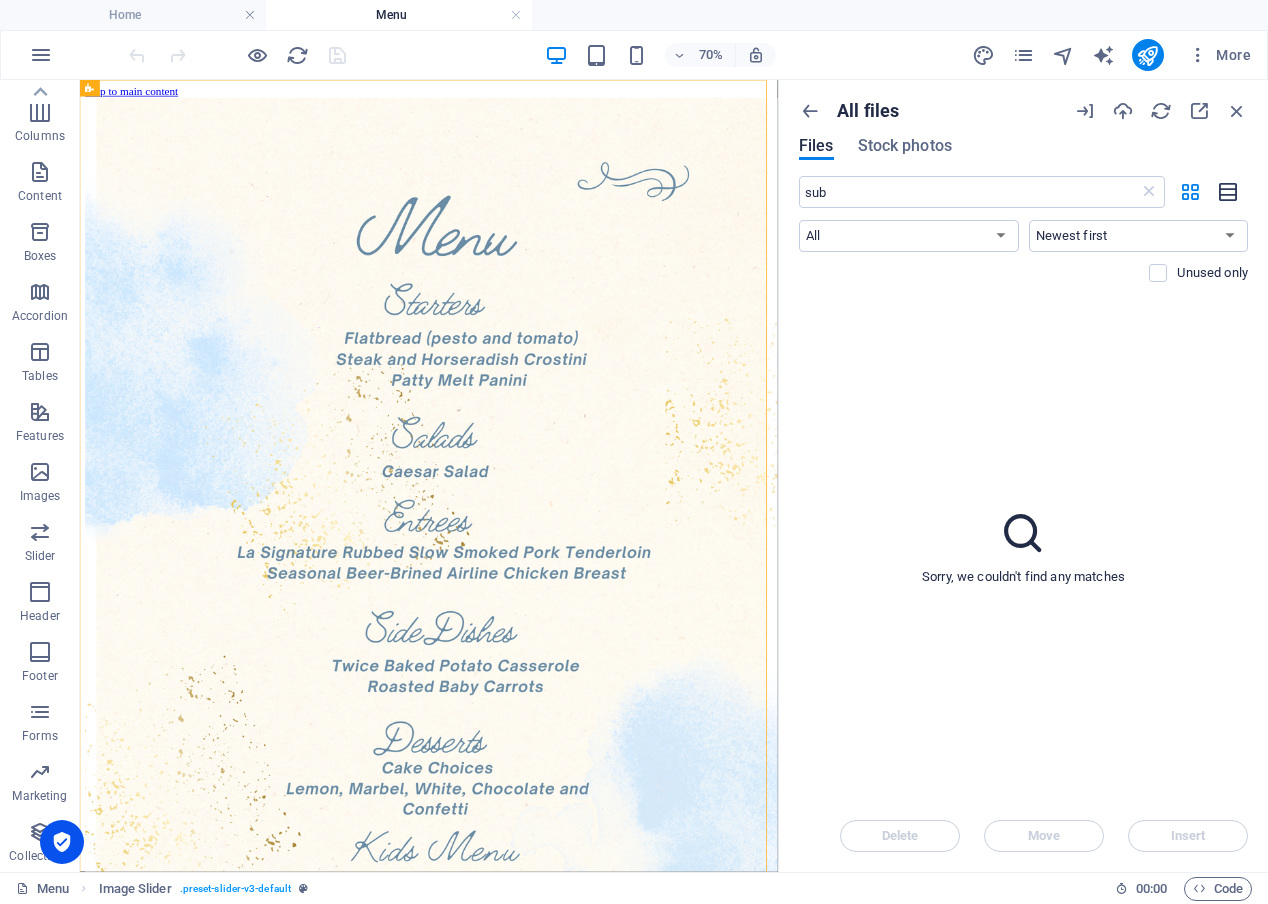 click at bounding box center (1229, 192) 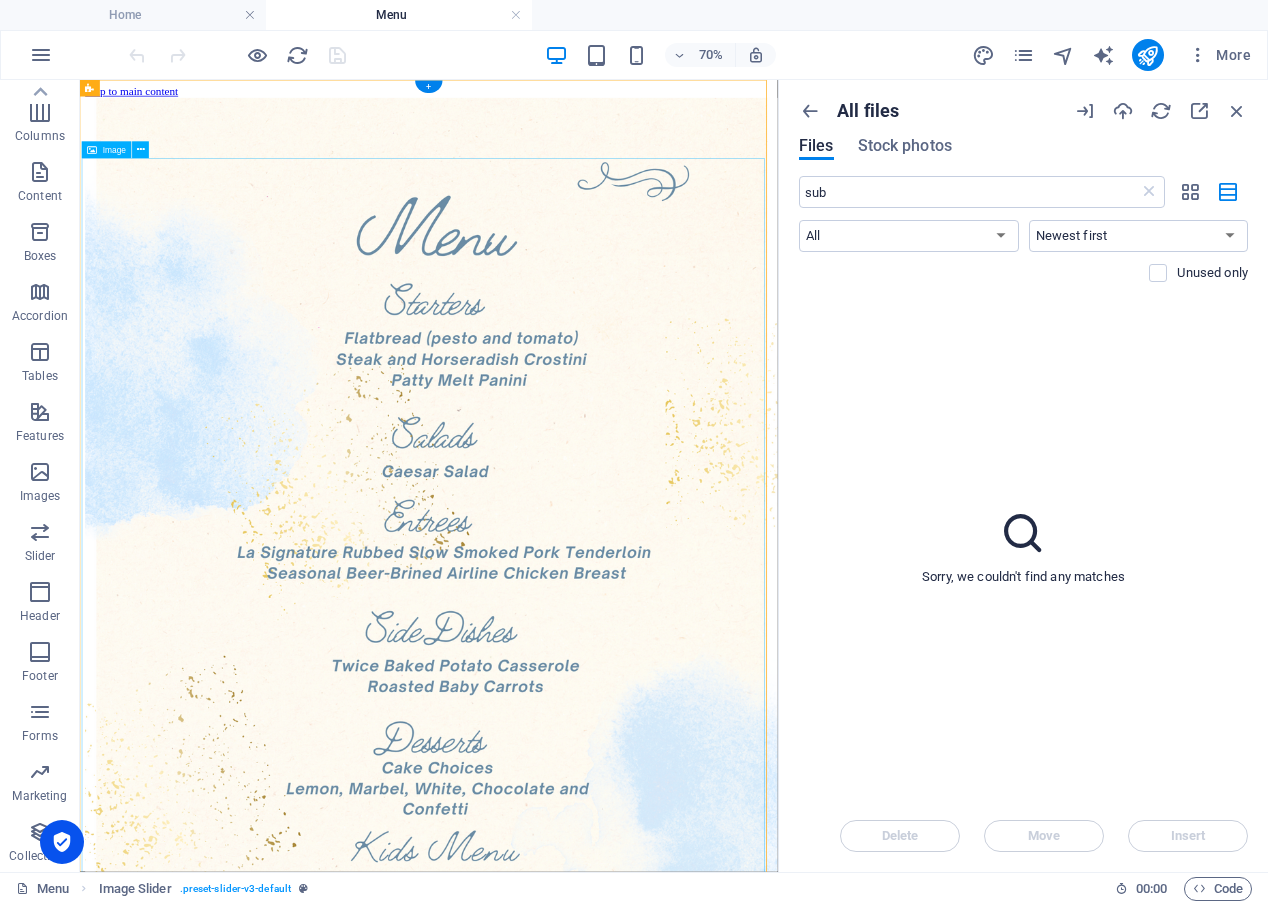 click at bounding box center (578, 753) 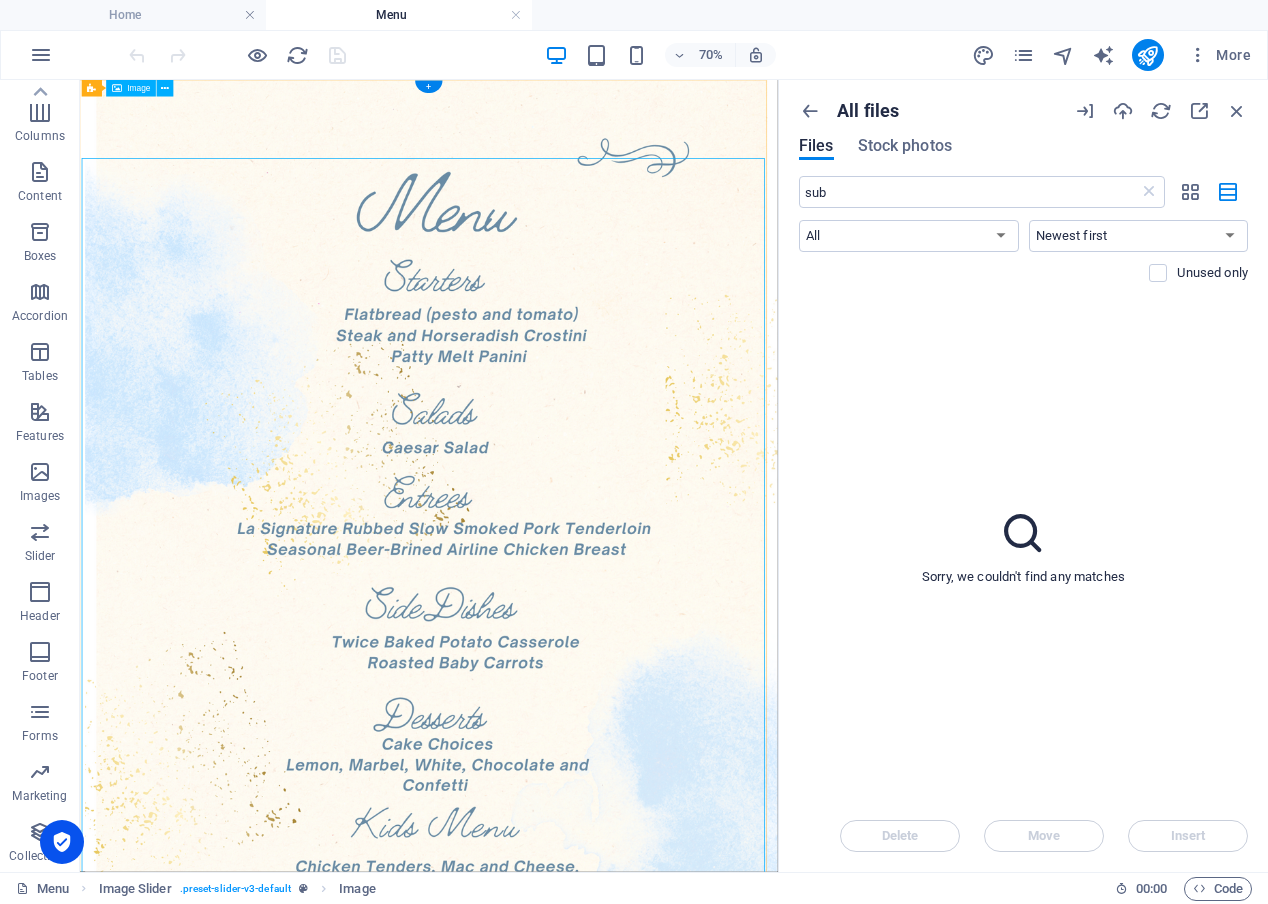 scroll, scrollTop: 0, scrollLeft: 0, axis: both 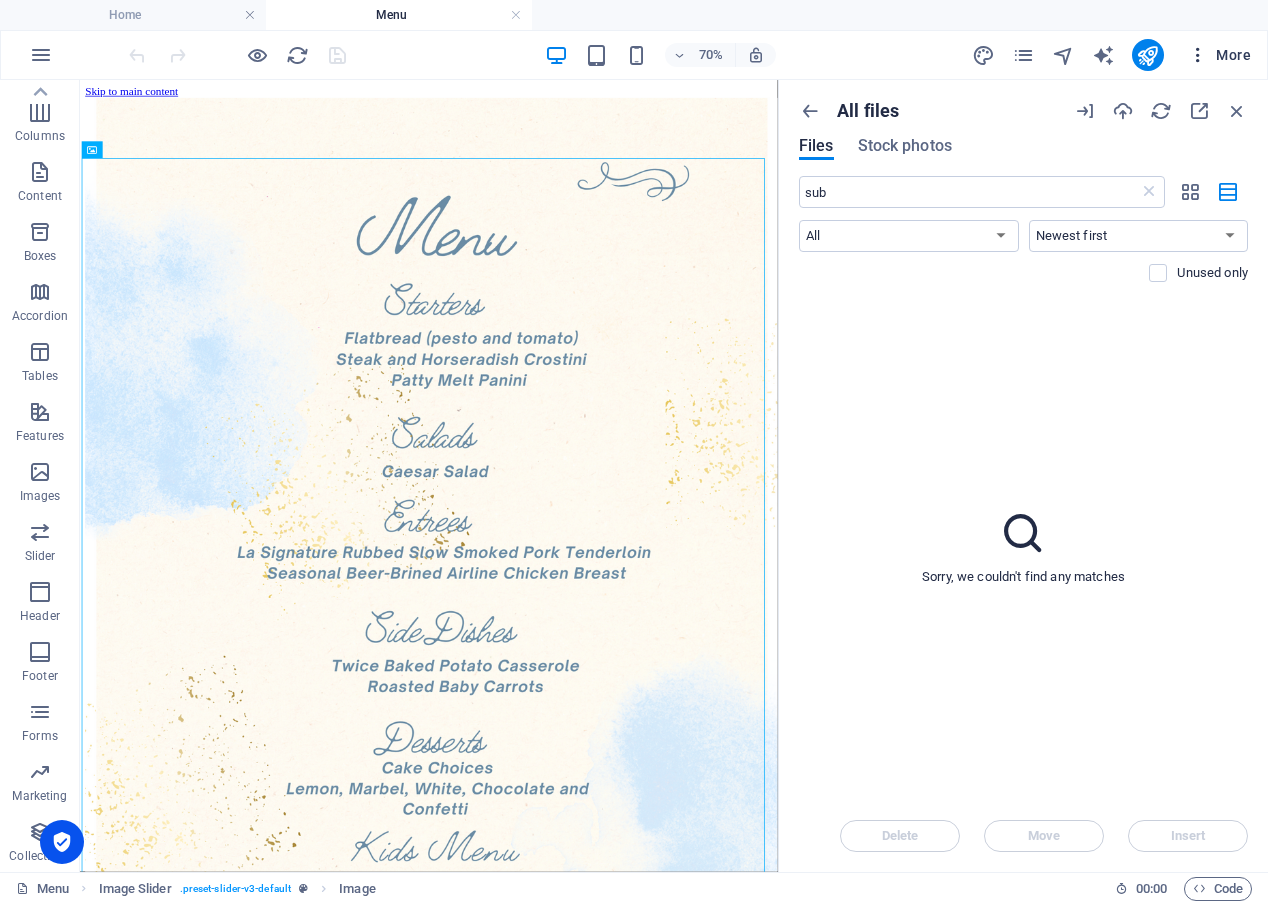 click at bounding box center [1198, 55] 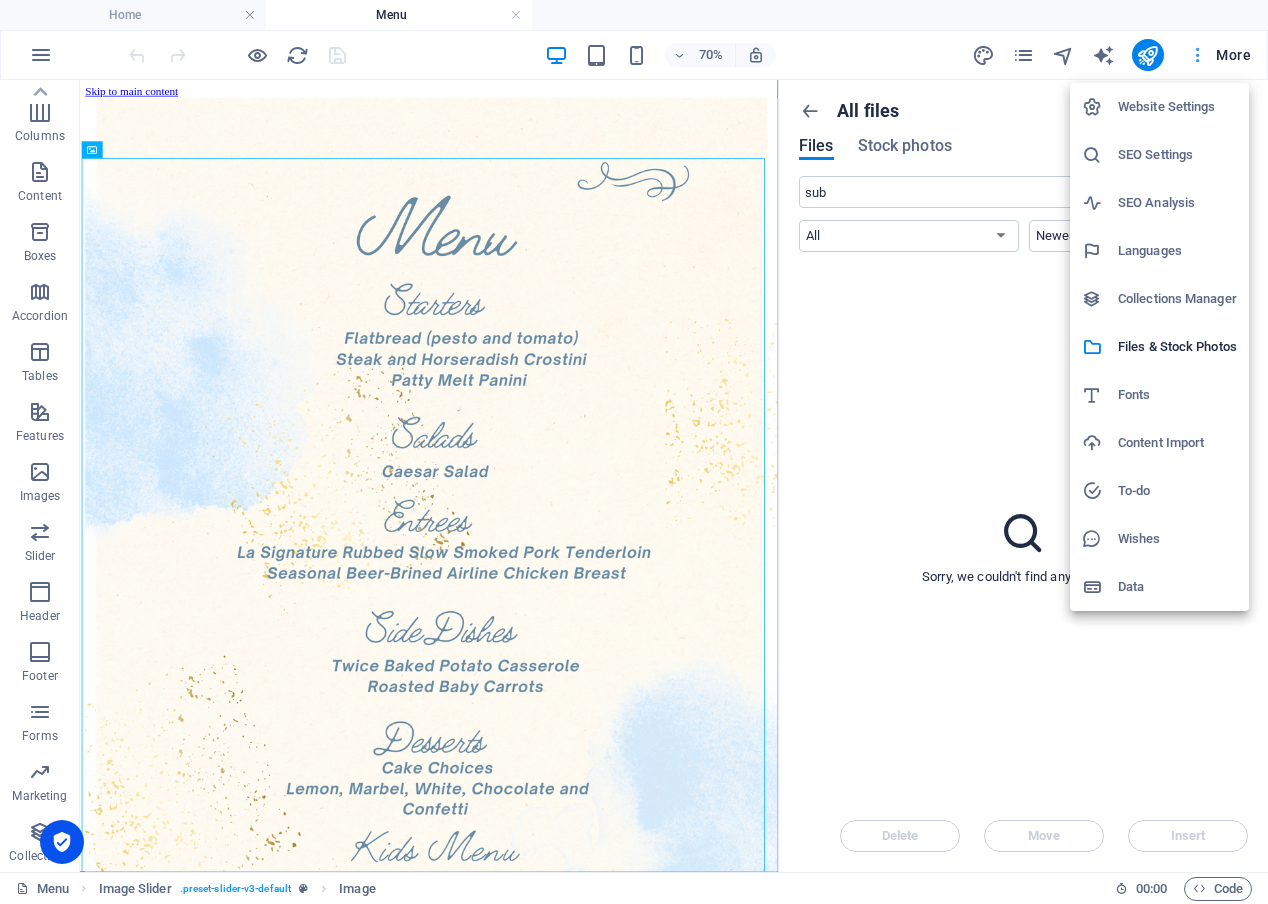 click at bounding box center (634, 452) 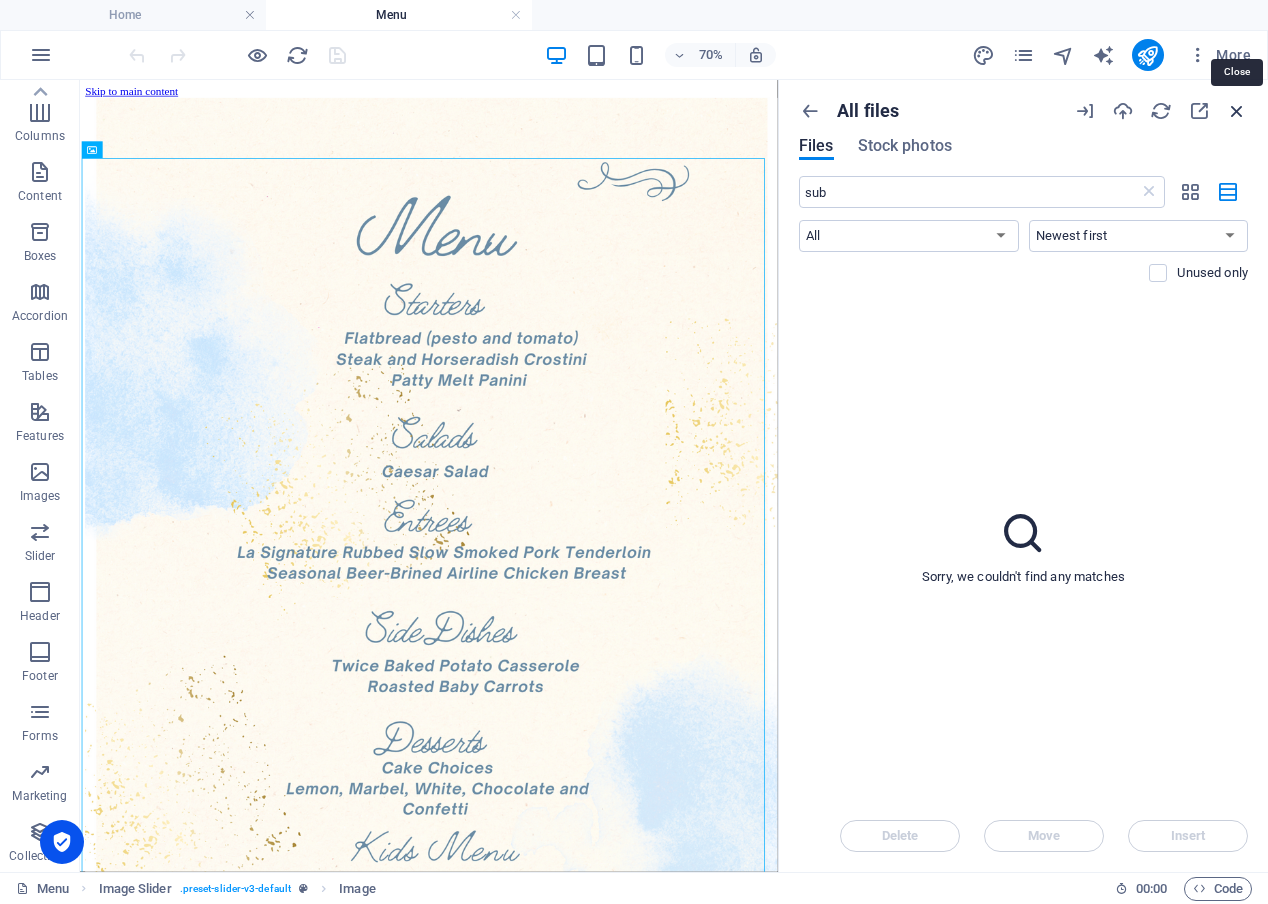 click at bounding box center [1237, 111] 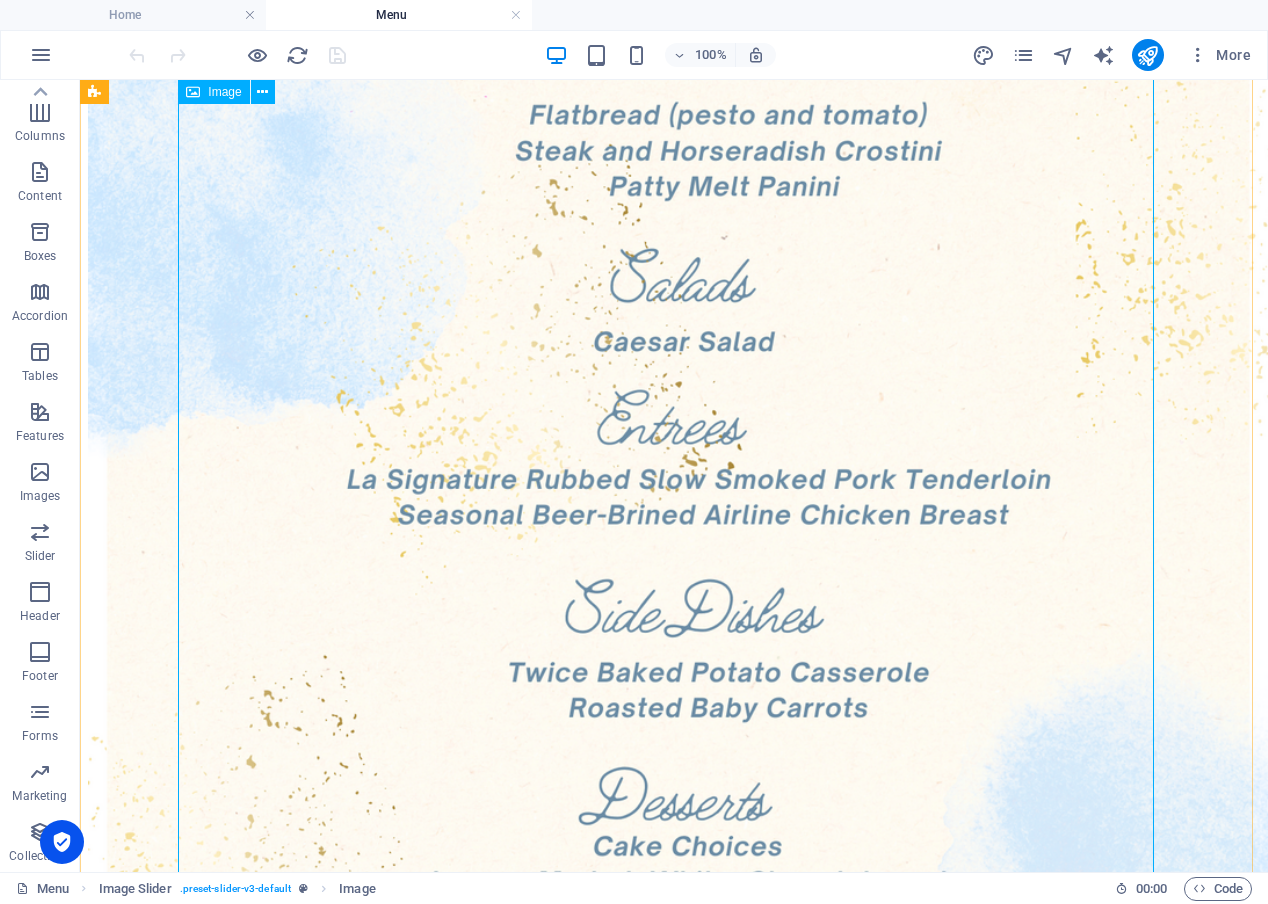 scroll, scrollTop: 200, scrollLeft: 0, axis: vertical 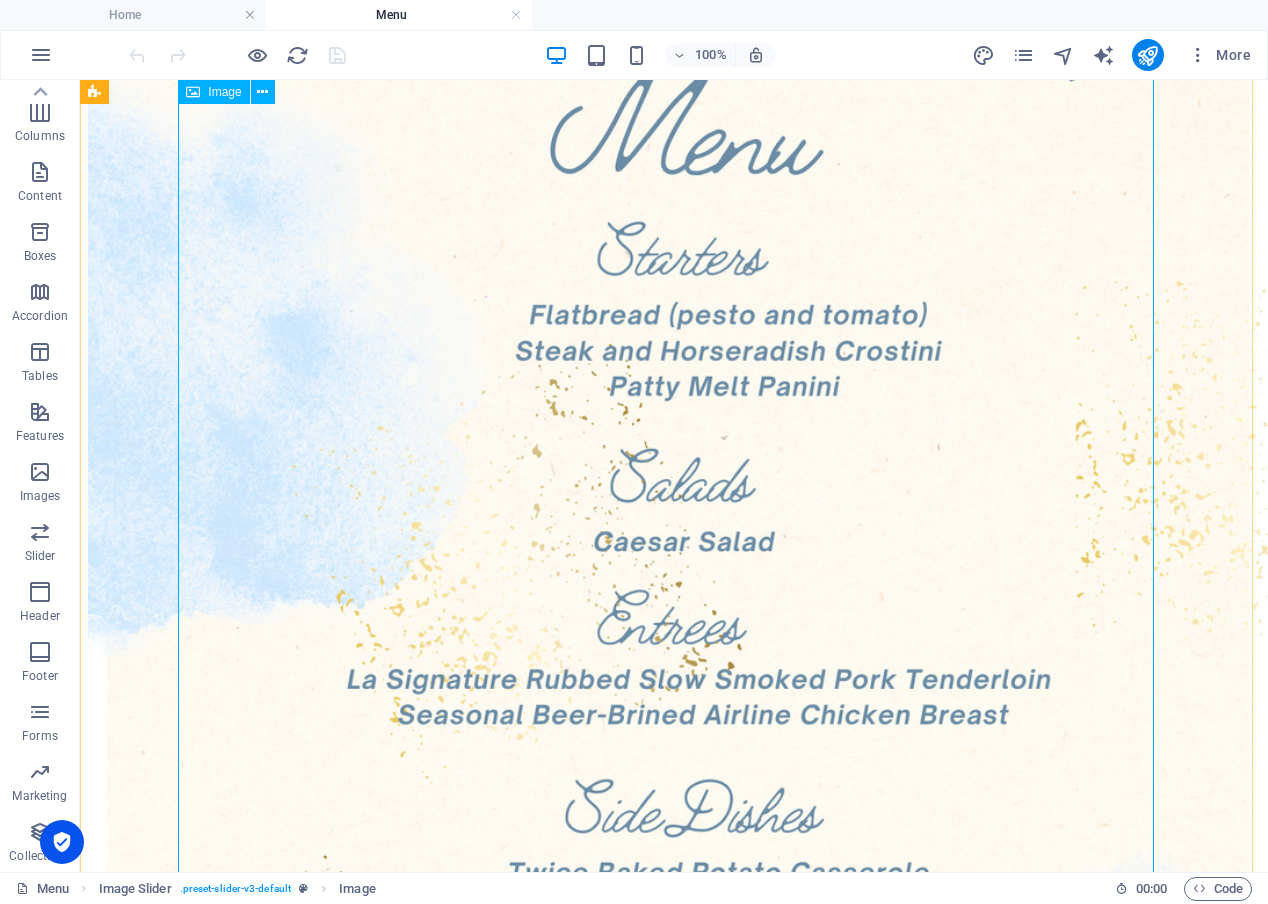 click at bounding box center (674, 677) 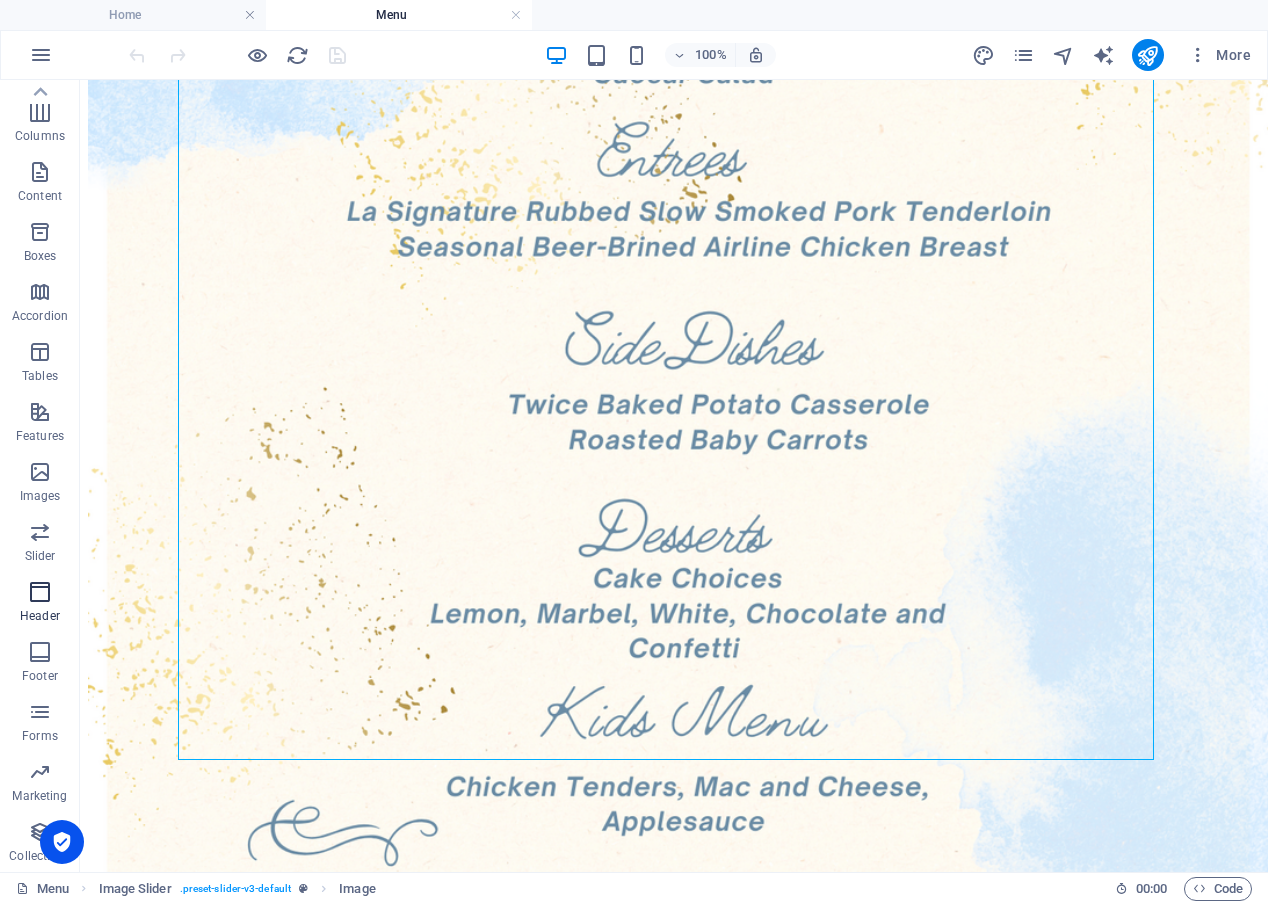 scroll, scrollTop: 696, scrollLeft: 0, axis: vertical 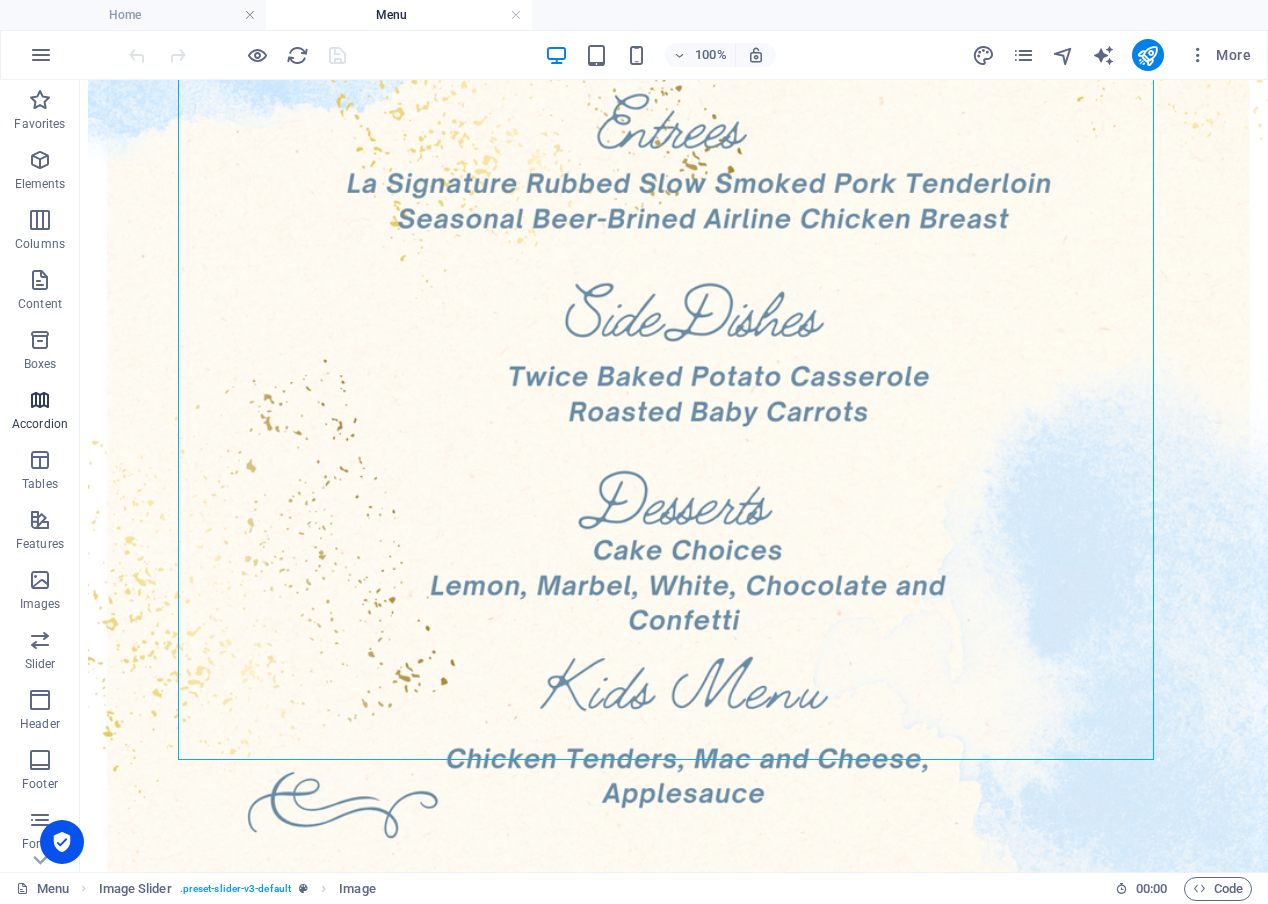 click at bounding box center (40, 400) 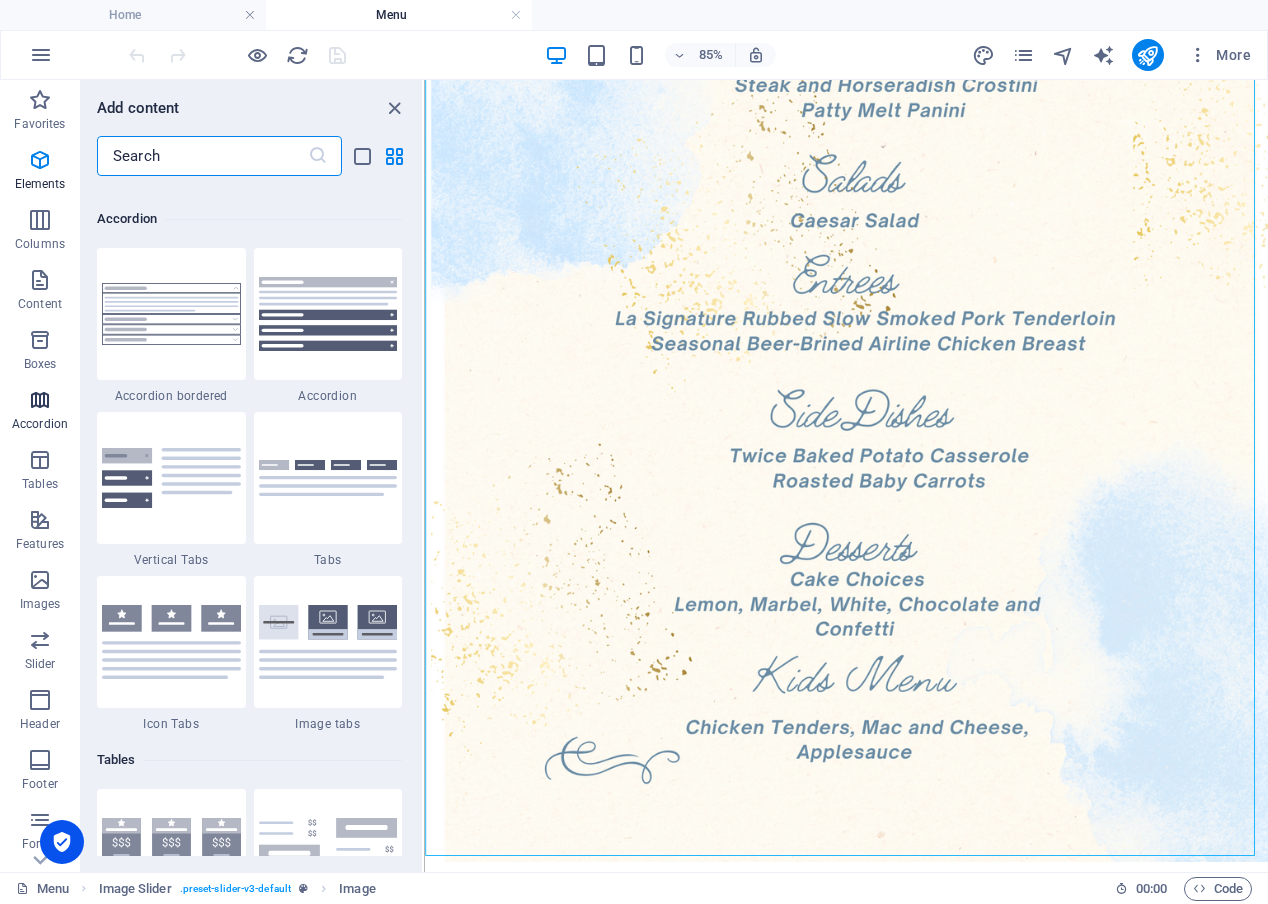 scroll, scrollTop: 6221, scrollLeft: 0, axis: vertical 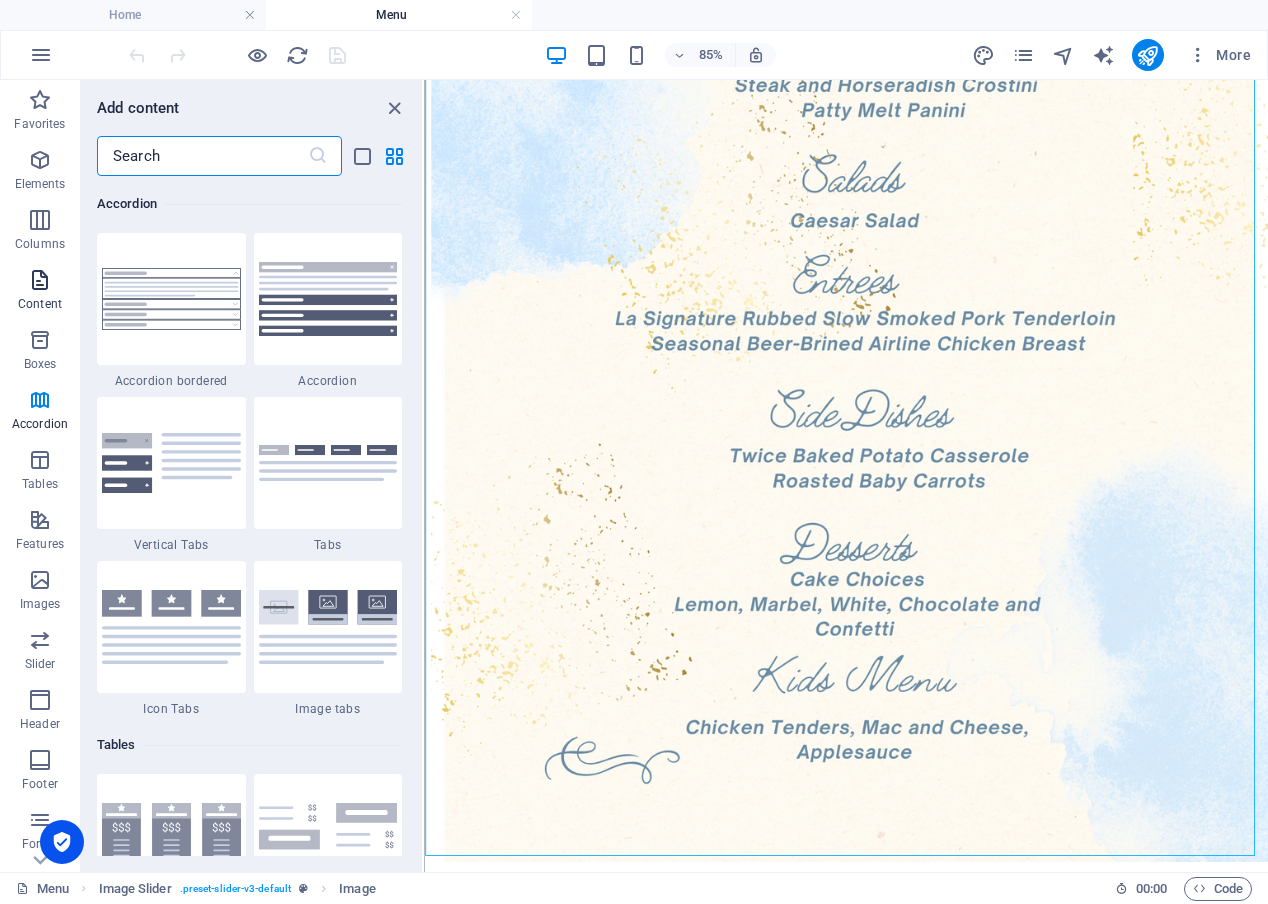 click at bounding box center [40, 280] 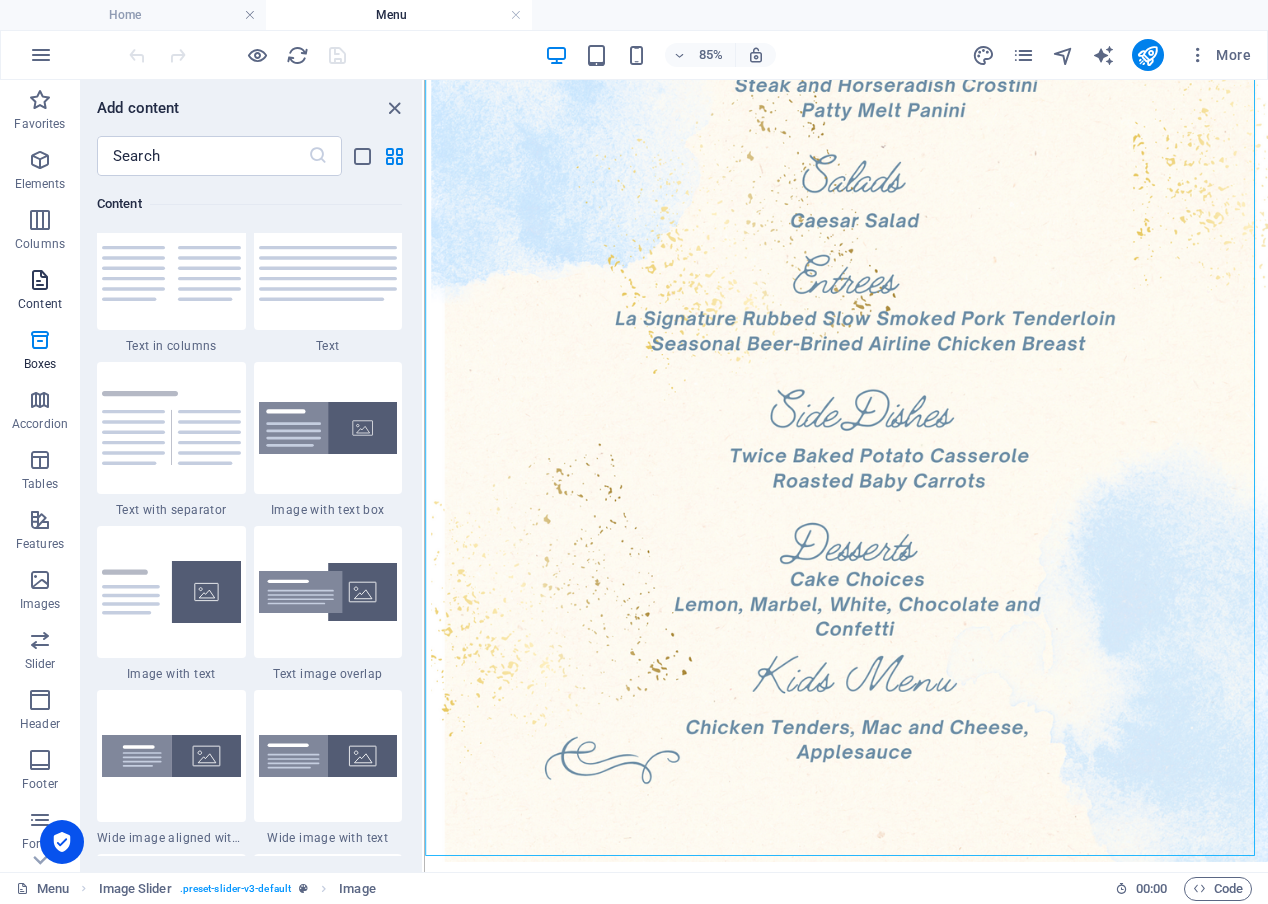 scroll, scrollTop: 3499, scrollLeft: 0, axis: vertical 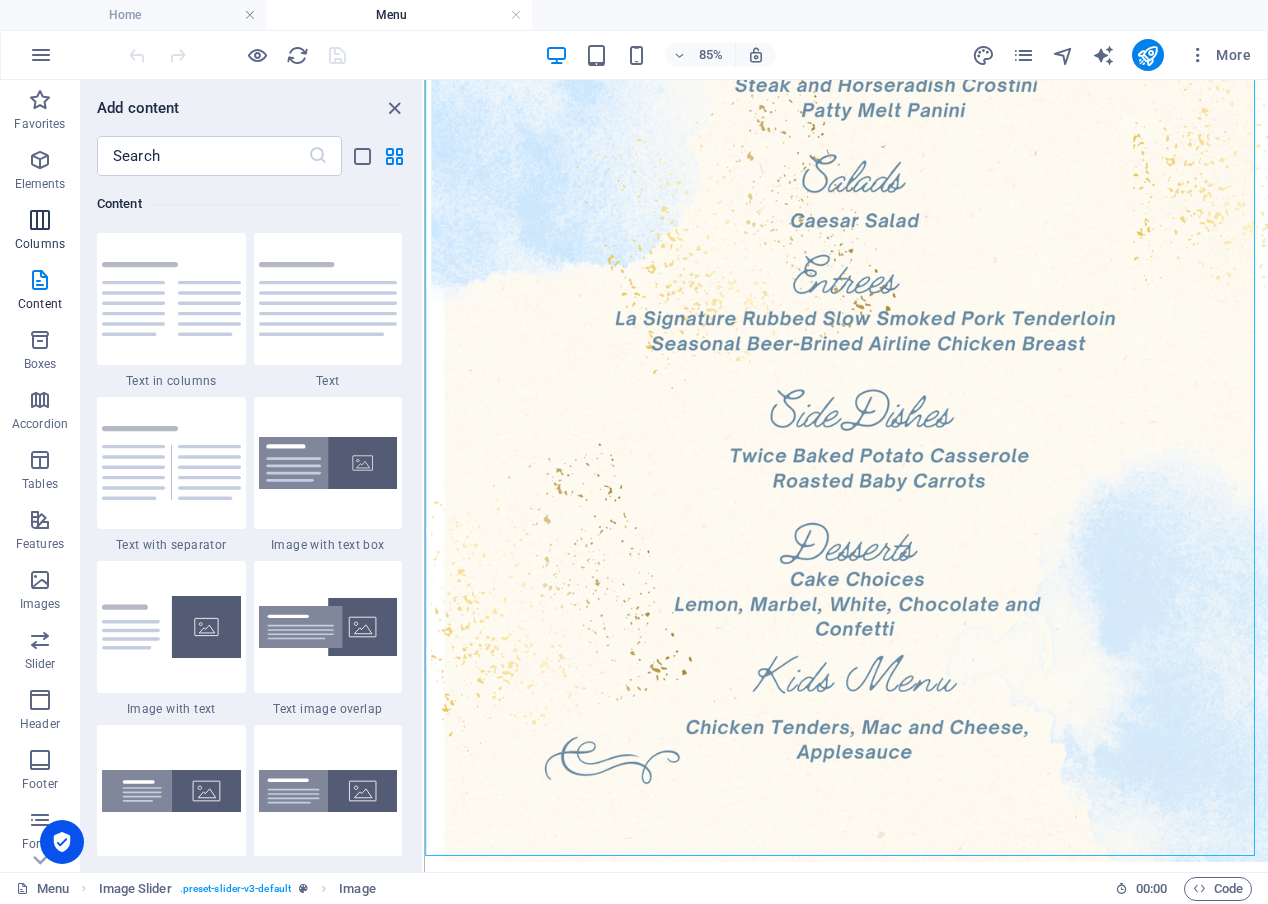 click at bounding box center (40, 220) 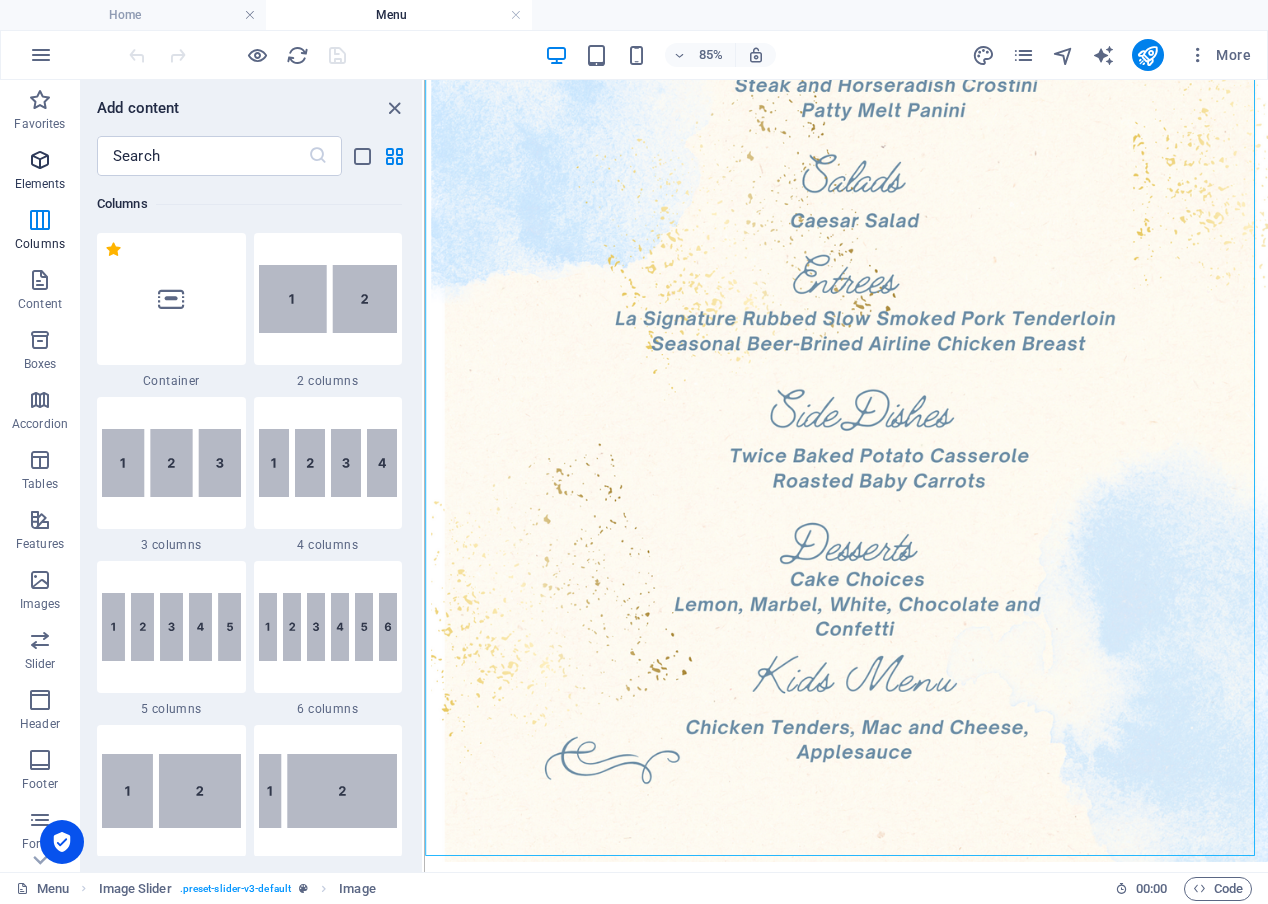 scroll, scrollTop: 990, scrollLeft: 0, axis: vertical 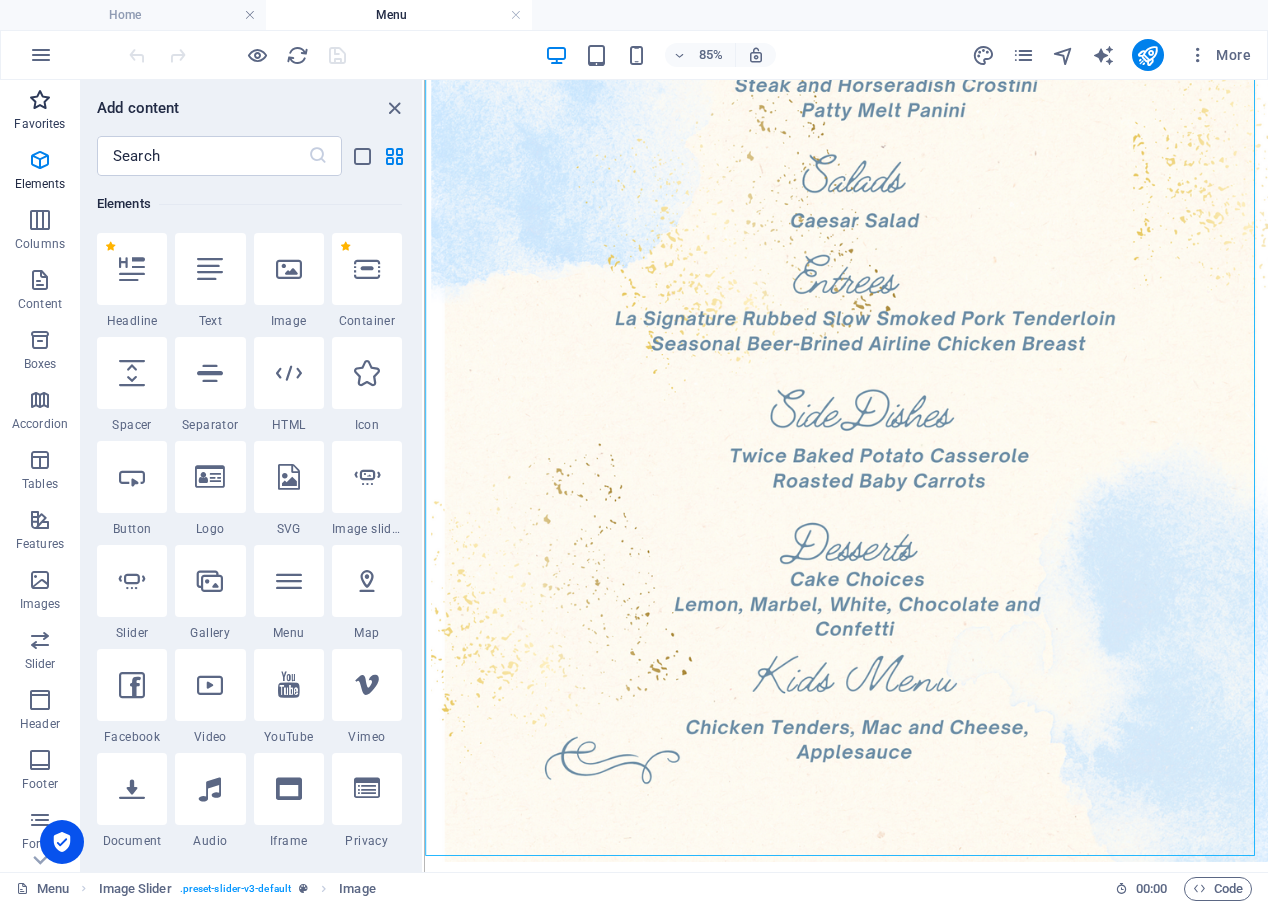 click on "Favorites" at bounding box center [39, 124] 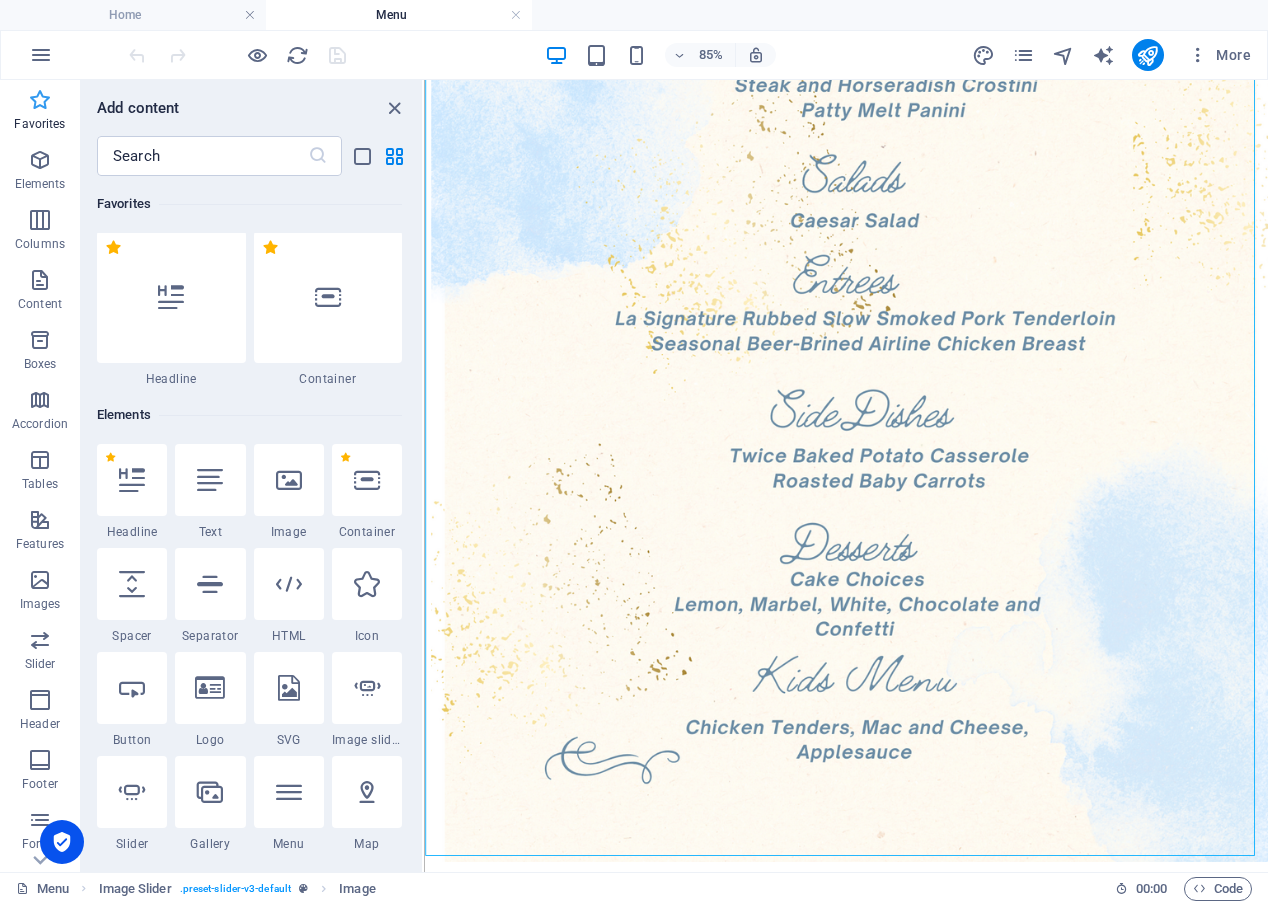 scroll, scrollTop: 0, scrollLeft: 0, axis: both 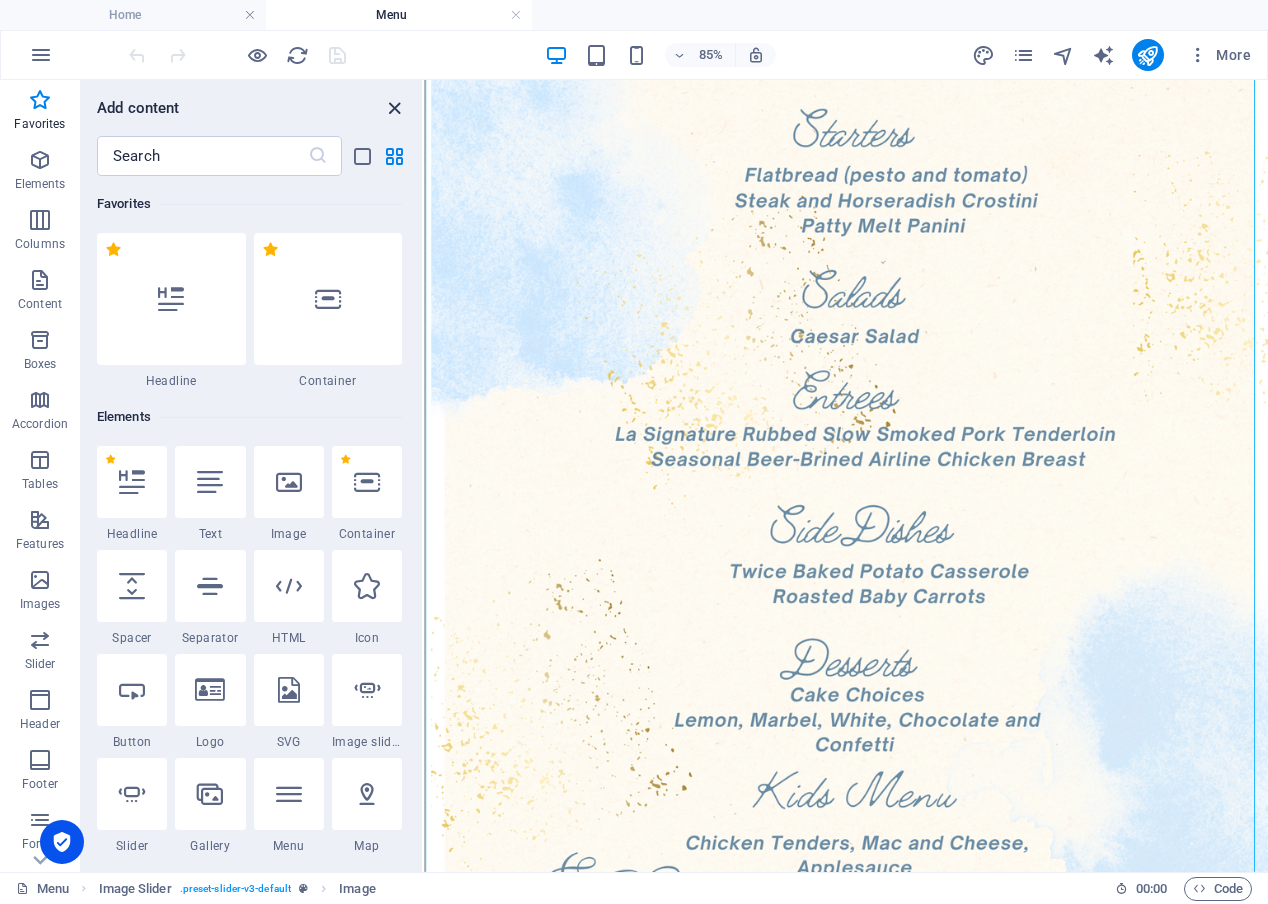 click at bounding box center [394, 108] 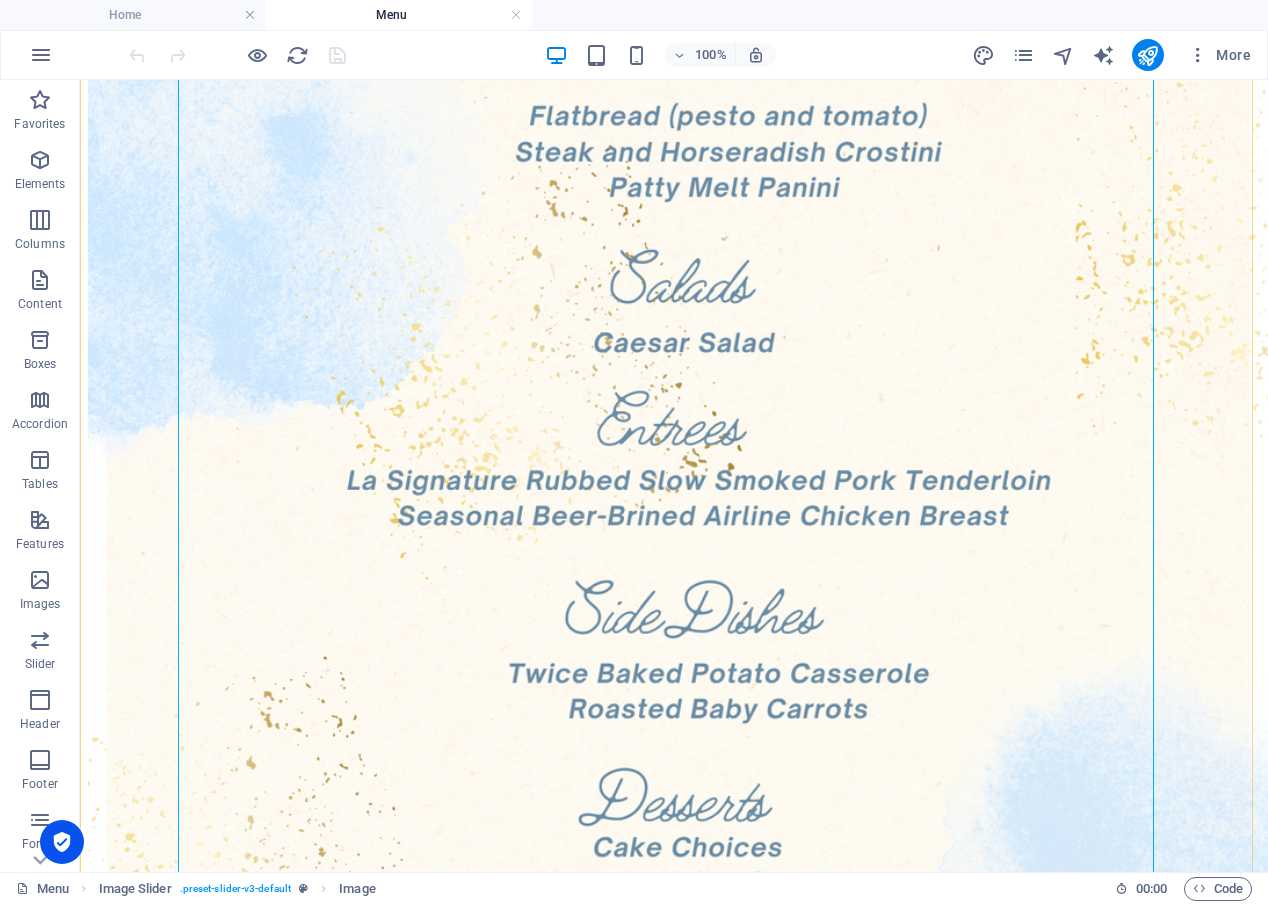 scroll, scrollTop: 400, scrollLeft: 0, axis: vertical 